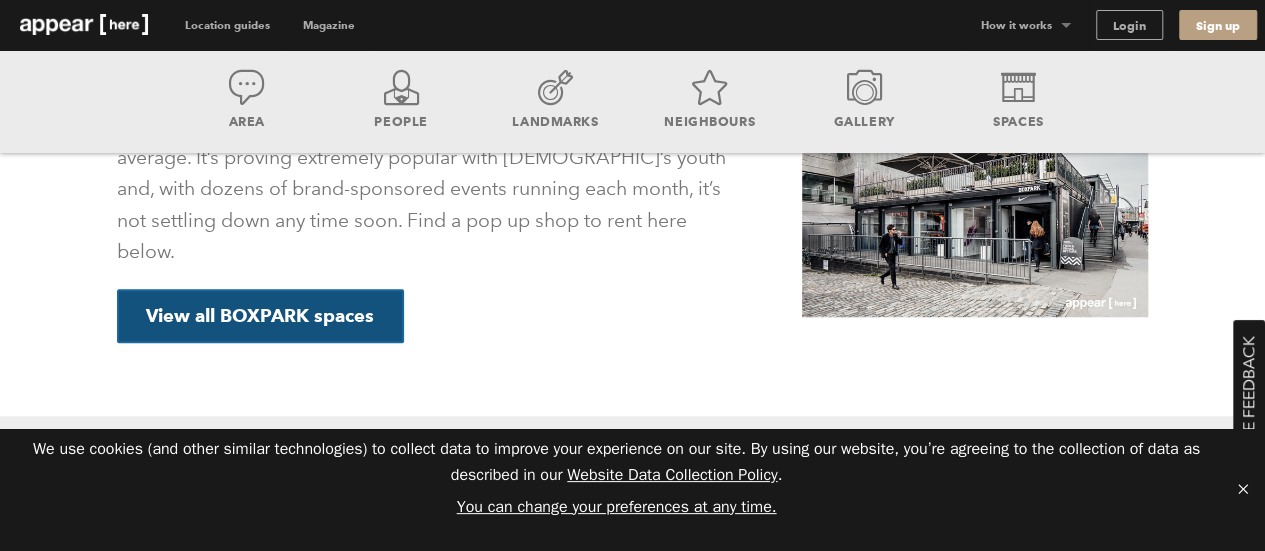 click on "View all BOXPARK spaces" at bounding box center (260, 316) 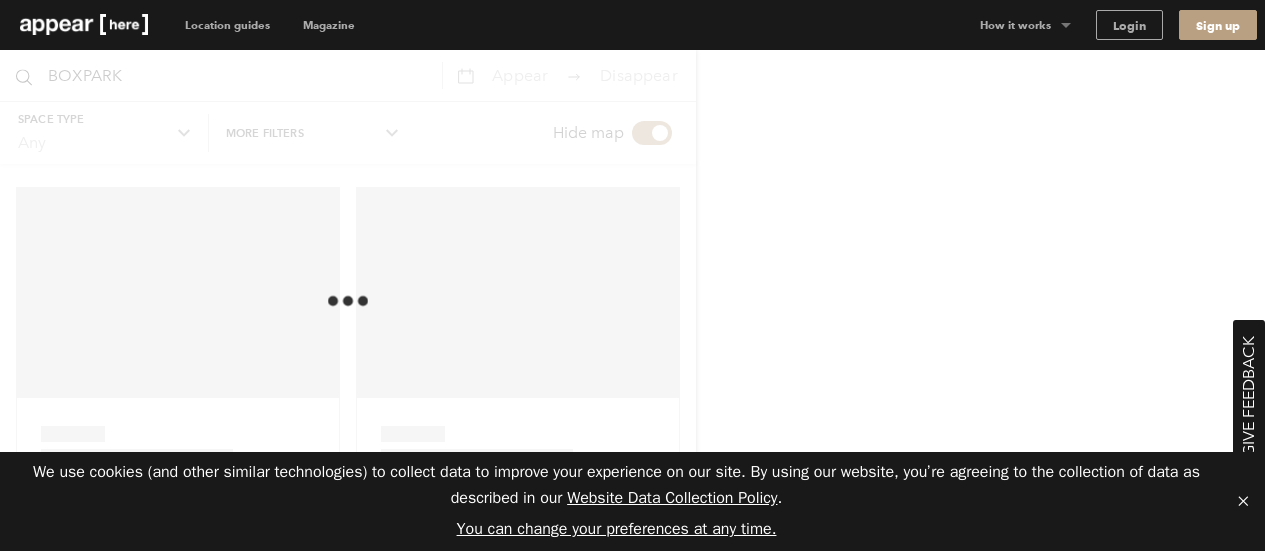 scroll, scrollTop: 0, scrollLeft: 0, axis: both 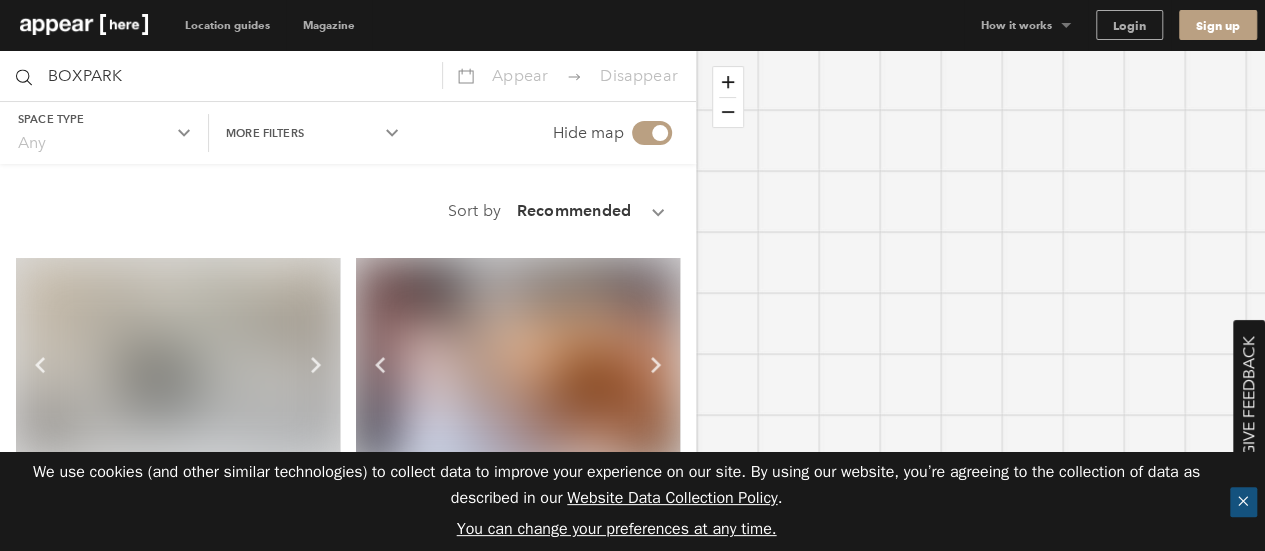 click on "✕" at bounding box center (1243, 502) 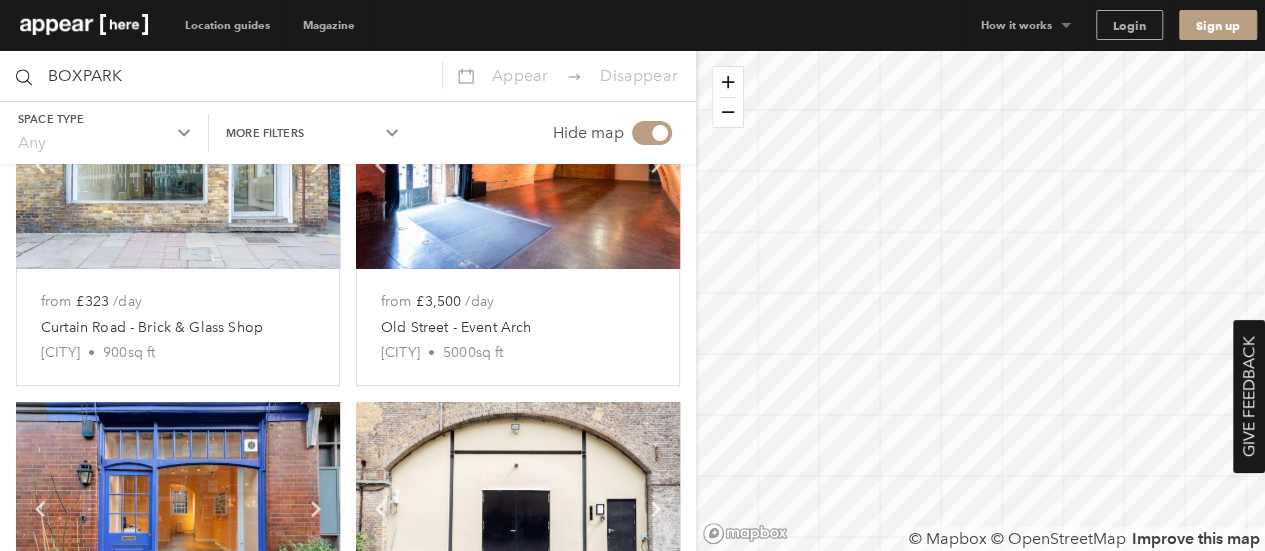 scroll, scrollTop: 400, scrollLeft: 0, axis: vertical 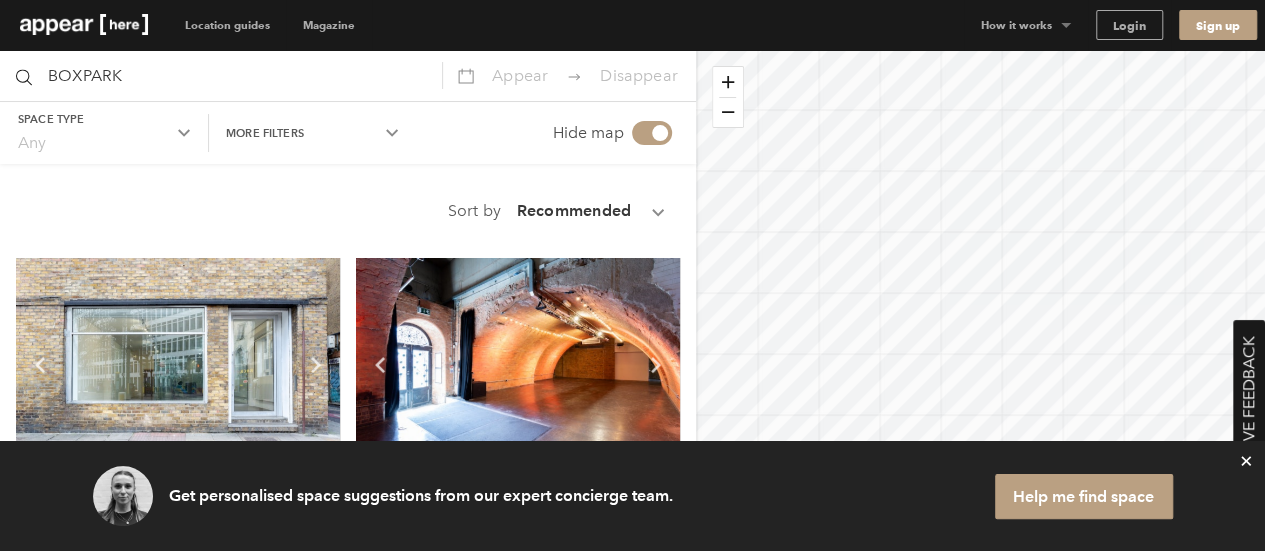 click on "More filters   Chevron-up" at bounding box center [104, 133] 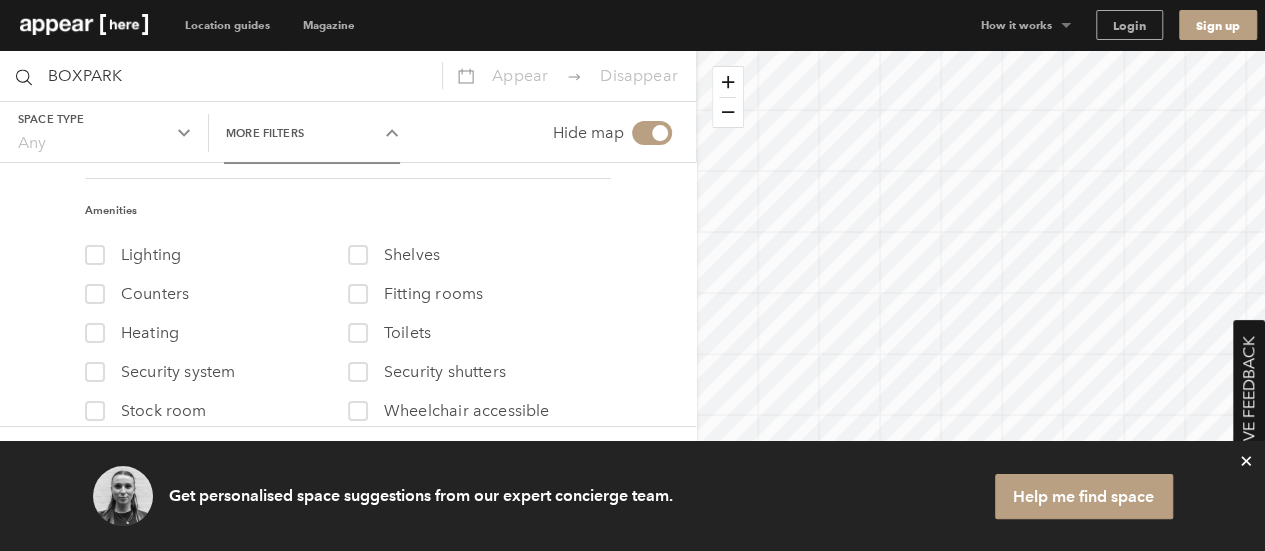 scroll, scrollTop: 486, scrollLeft: 0, axis: vertical 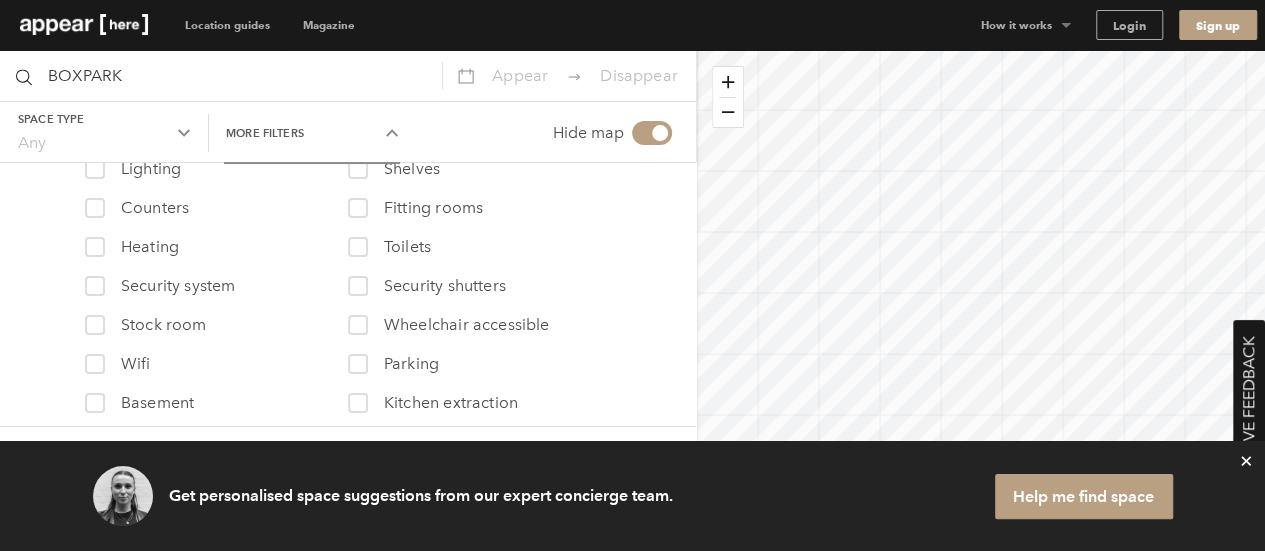 click on "icon-x" at bounding box center (1246, 461) 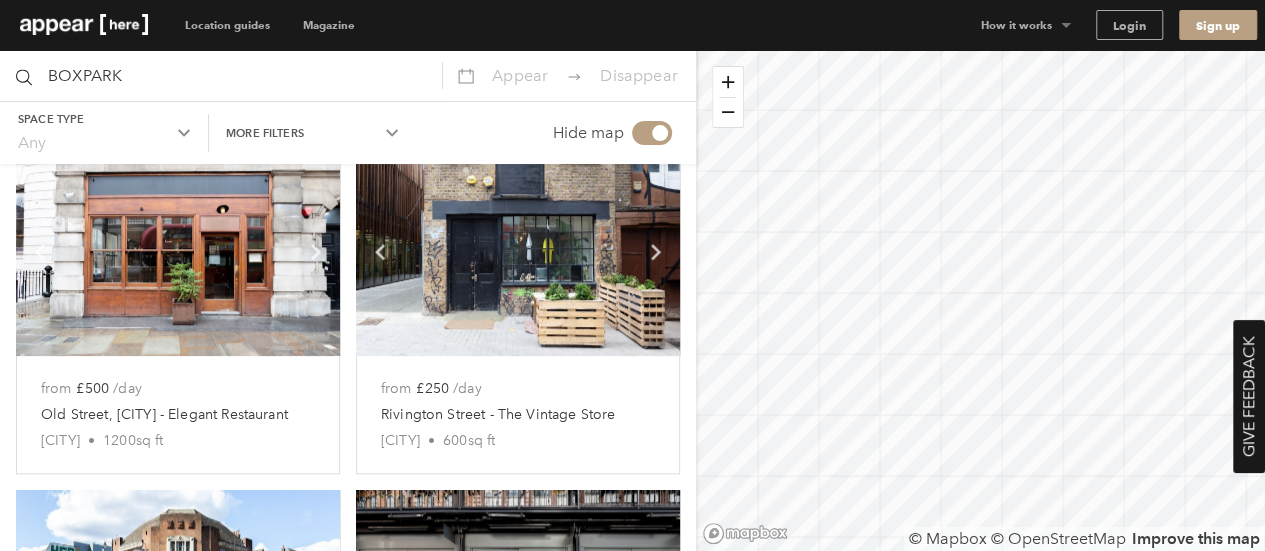 click on "More filters" at bounding box center (104, 119) 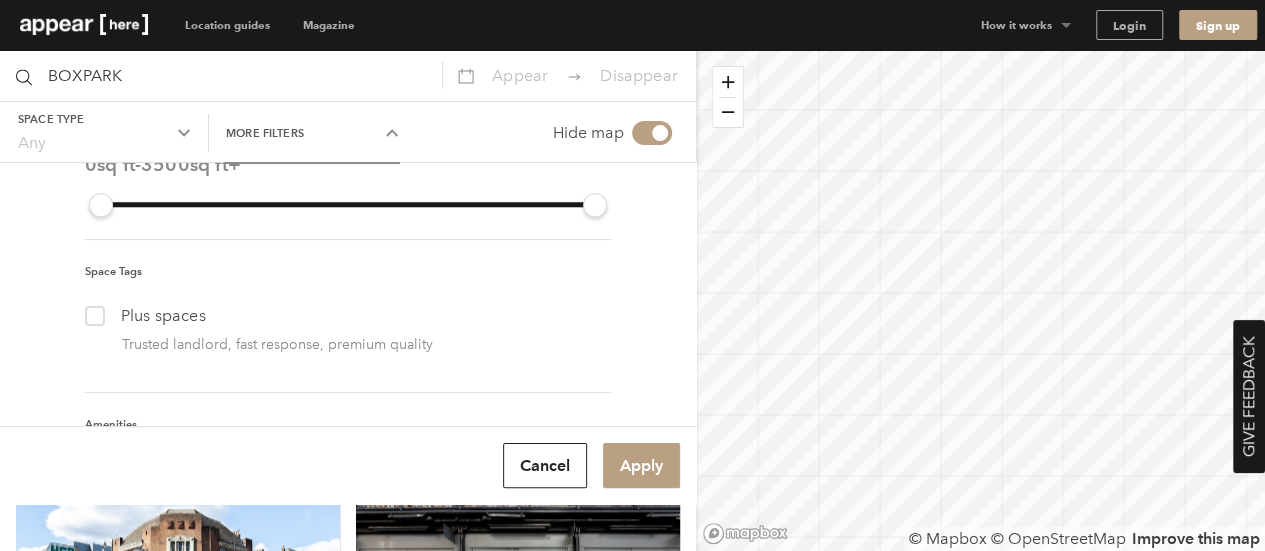 scroll, scrollTop: 0, scrollLeft: 0, axis: both 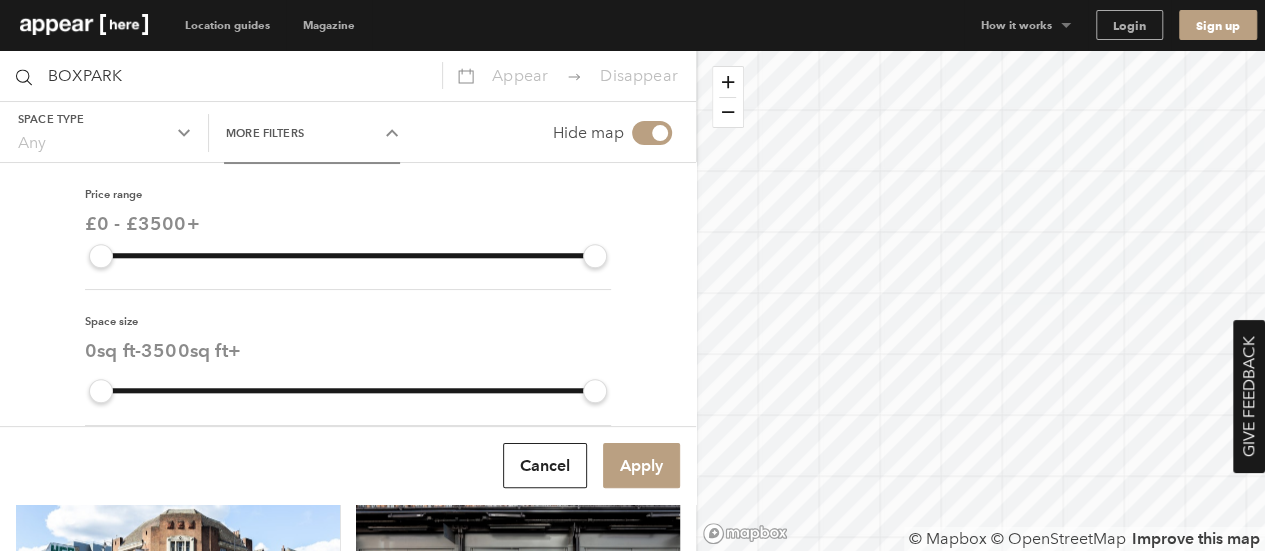 click on "Space type   Any" at bounding box center (104, 133) 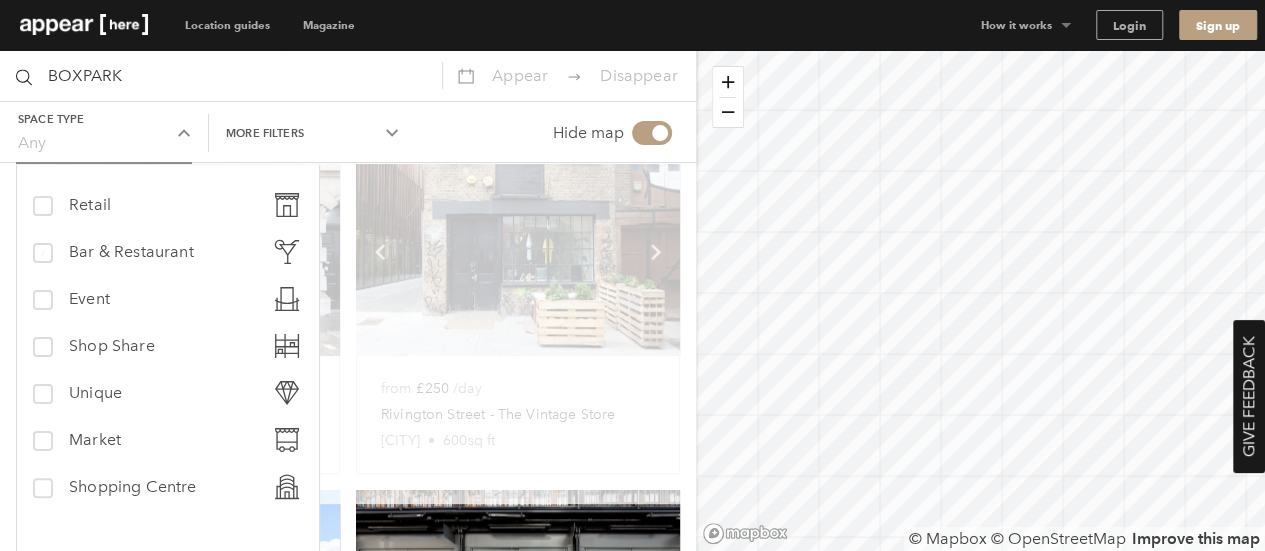 click on "Bar & Restaurant" at bounding box center (131, 252) 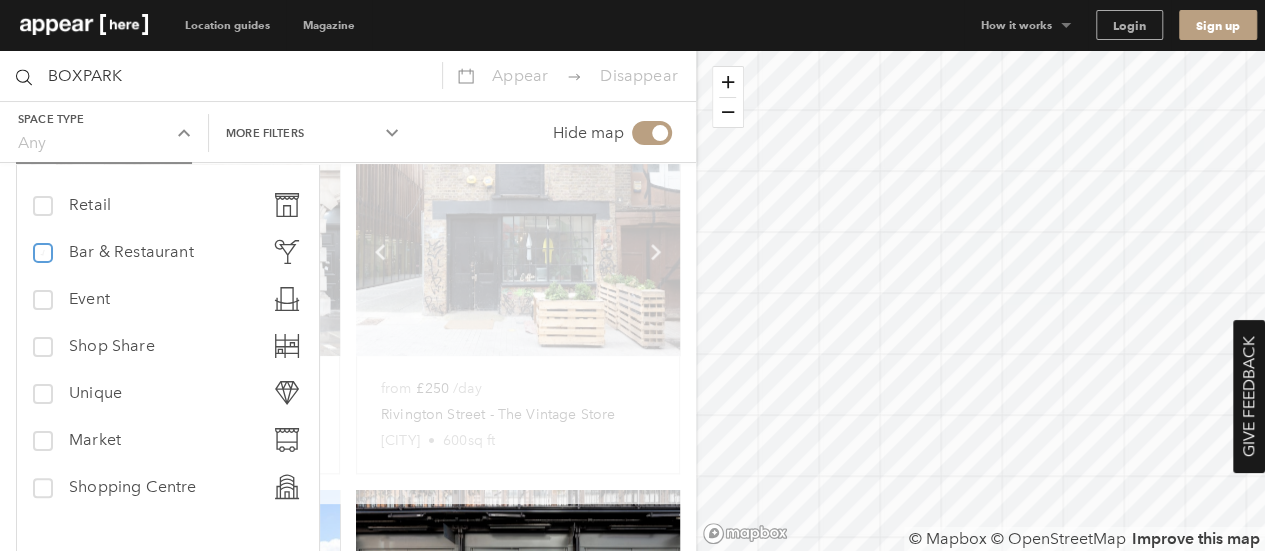 click on "bar-restaurant Bar & Restaurant" at bounding box center [41, 244] 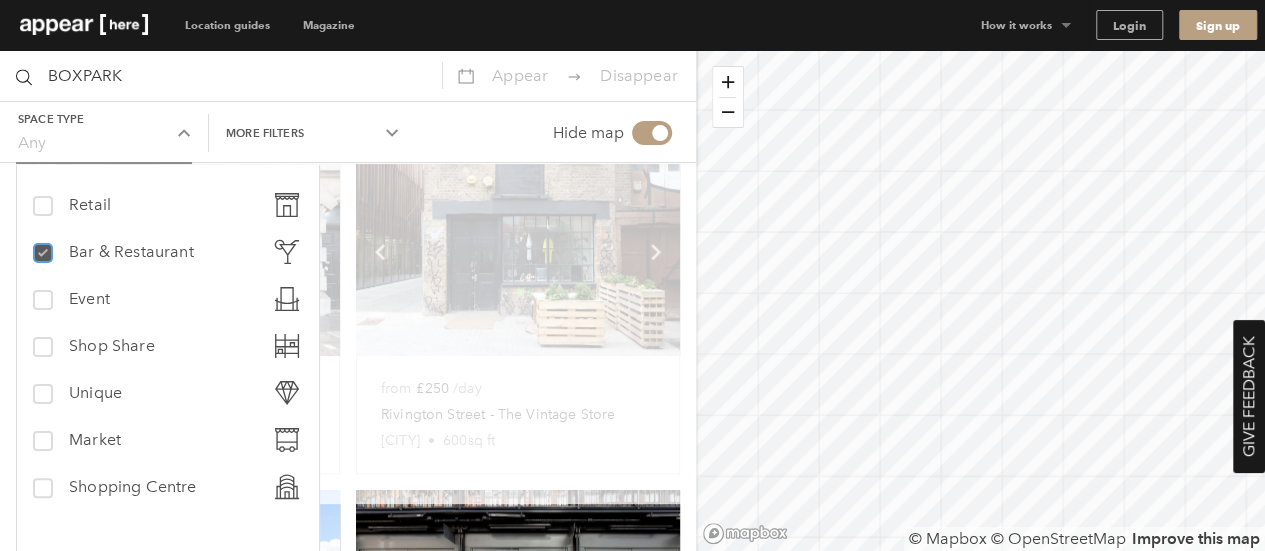 checkbox on "true" 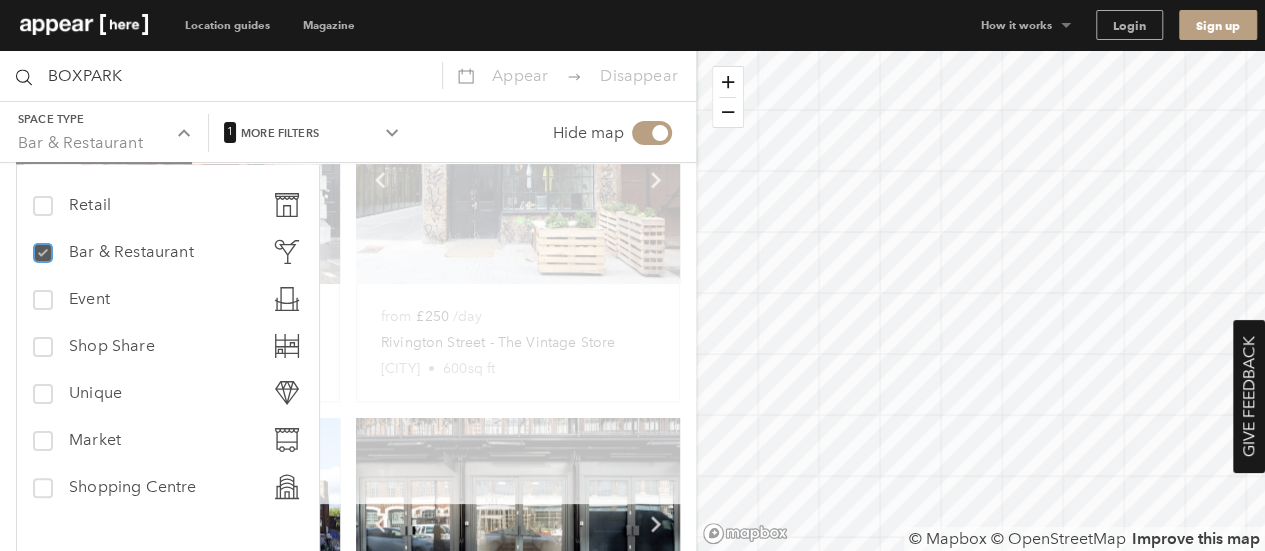 scroll, scrollTop: 900, scrollLeft: 0, axis: vertical 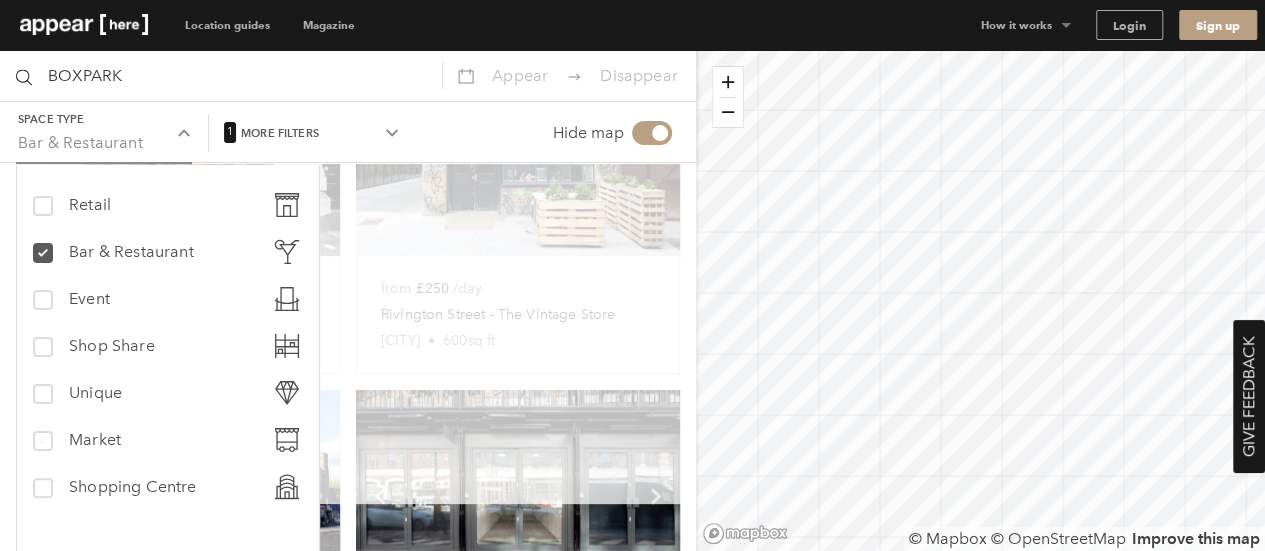 click at bounding box center (212, 440) 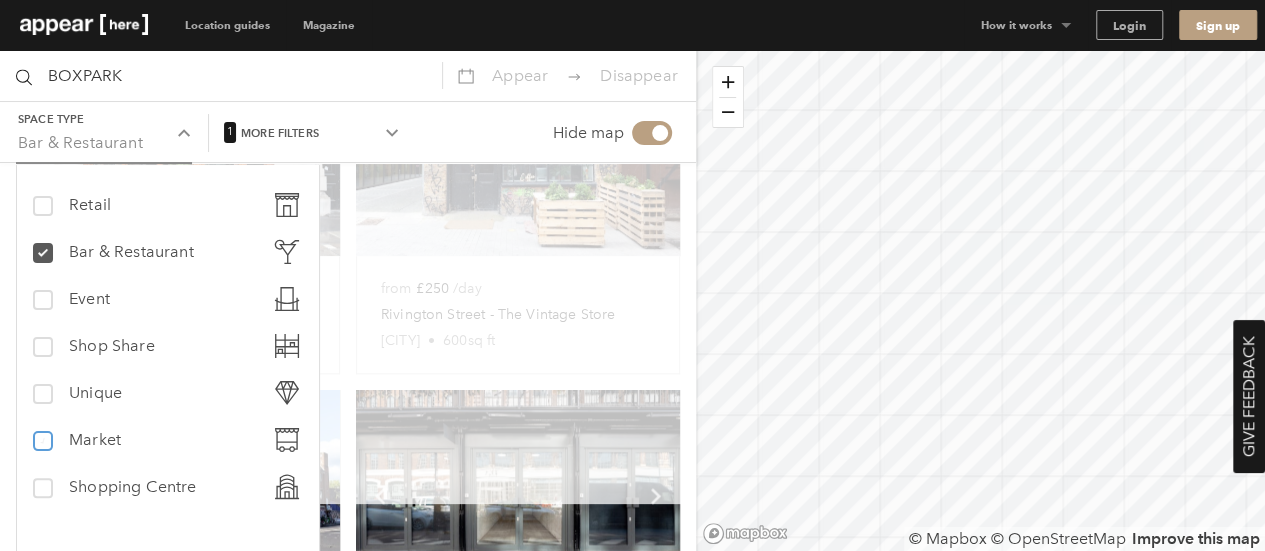 click on "market Market" at bounding box center (41, 432) 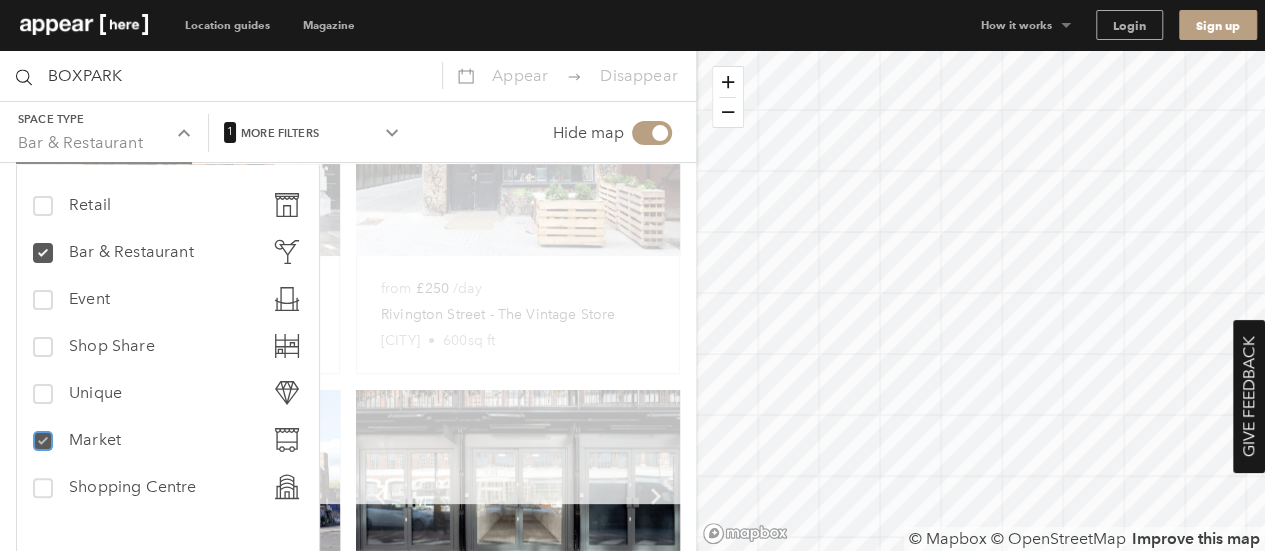 checkbox on "true" 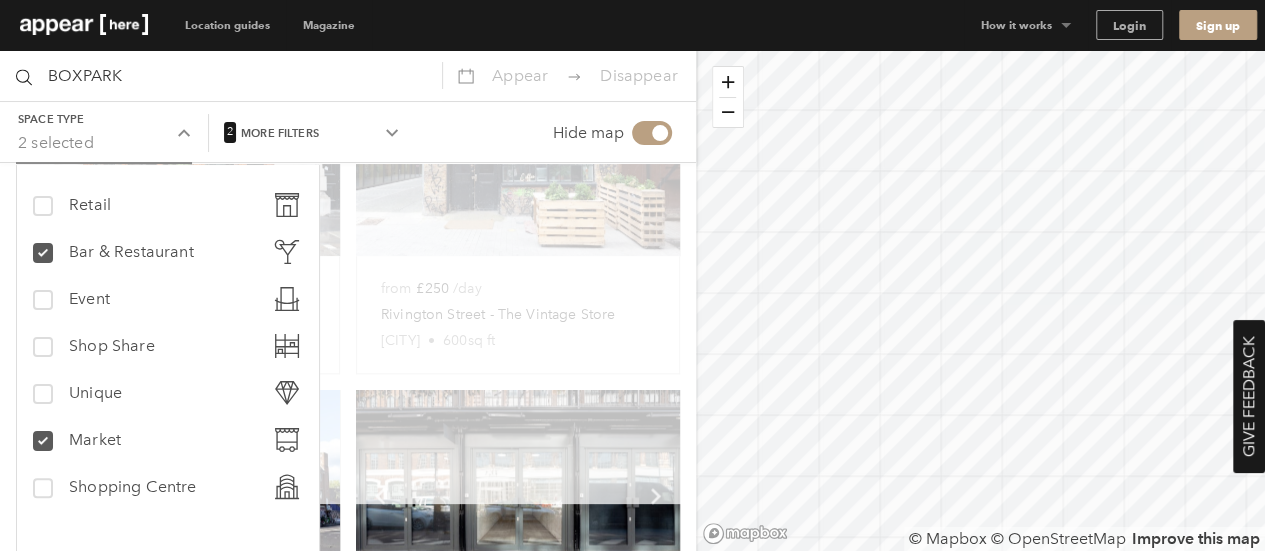 click at bounding box center (348, 333) 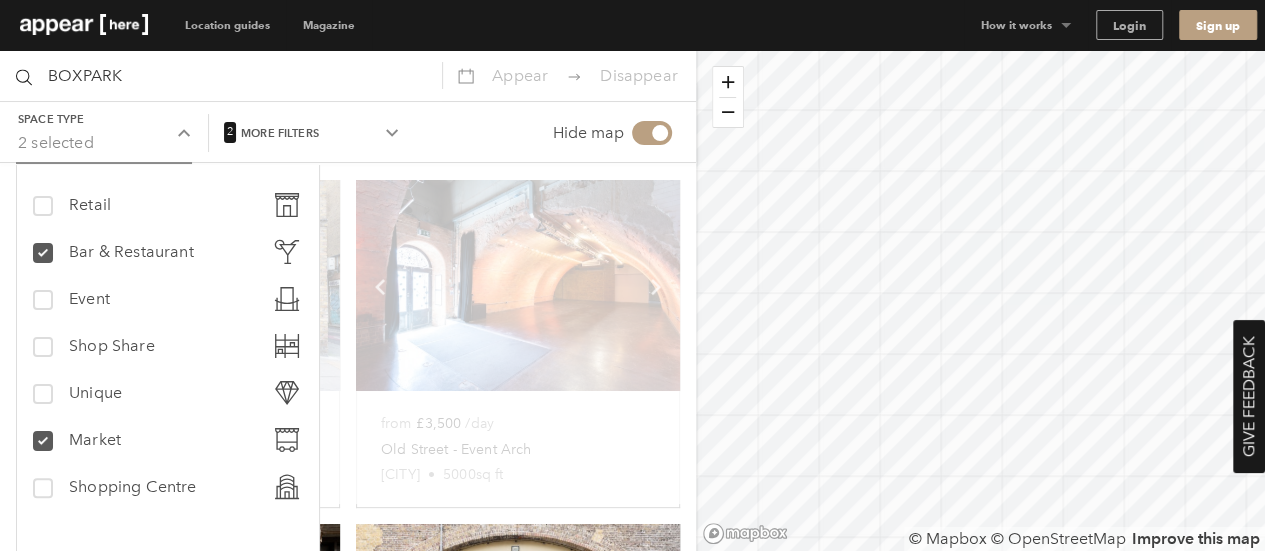 scroll, scrollTop: 0, scrollLeft: 0, axis: both 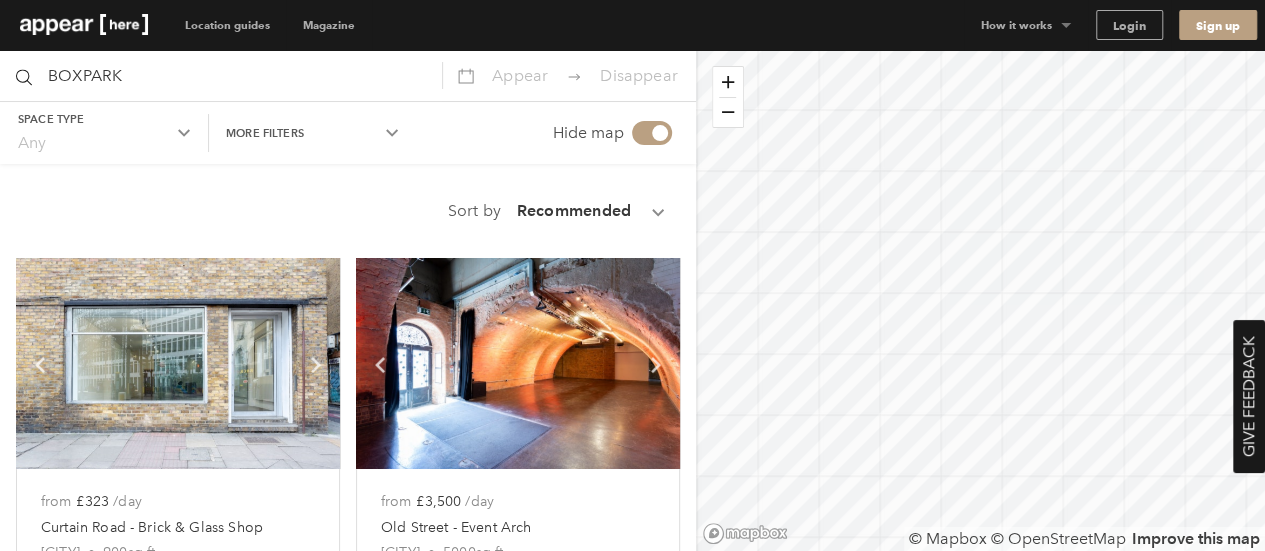 click on "Space type   Any" at bounding box center [104, 133] 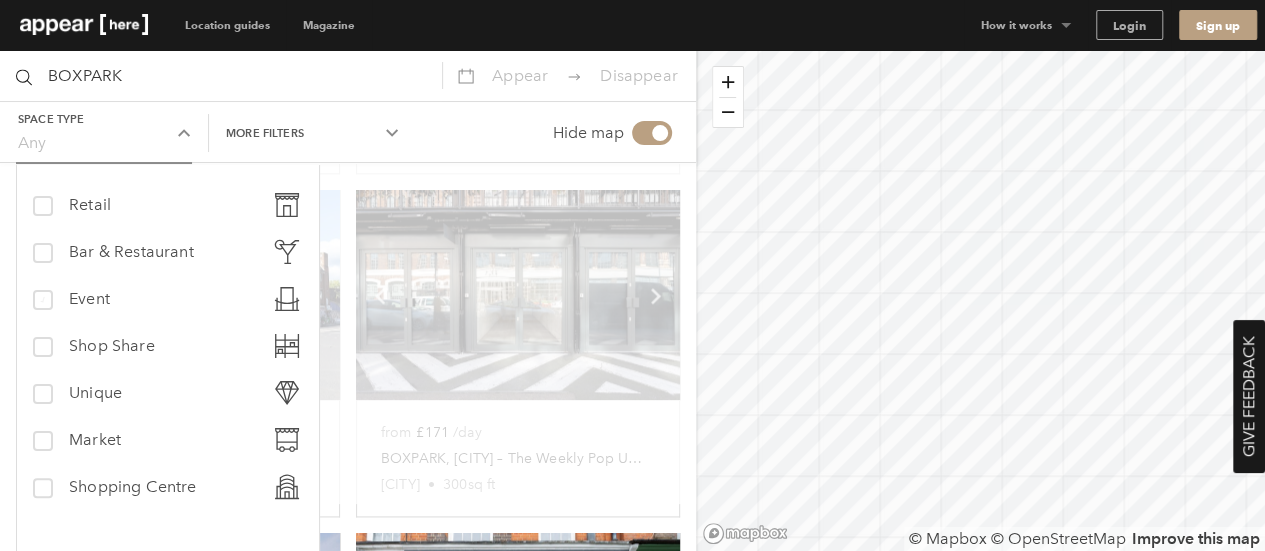 scroll, scrollTop: 900, scrollLeft: 0, axis: vertical 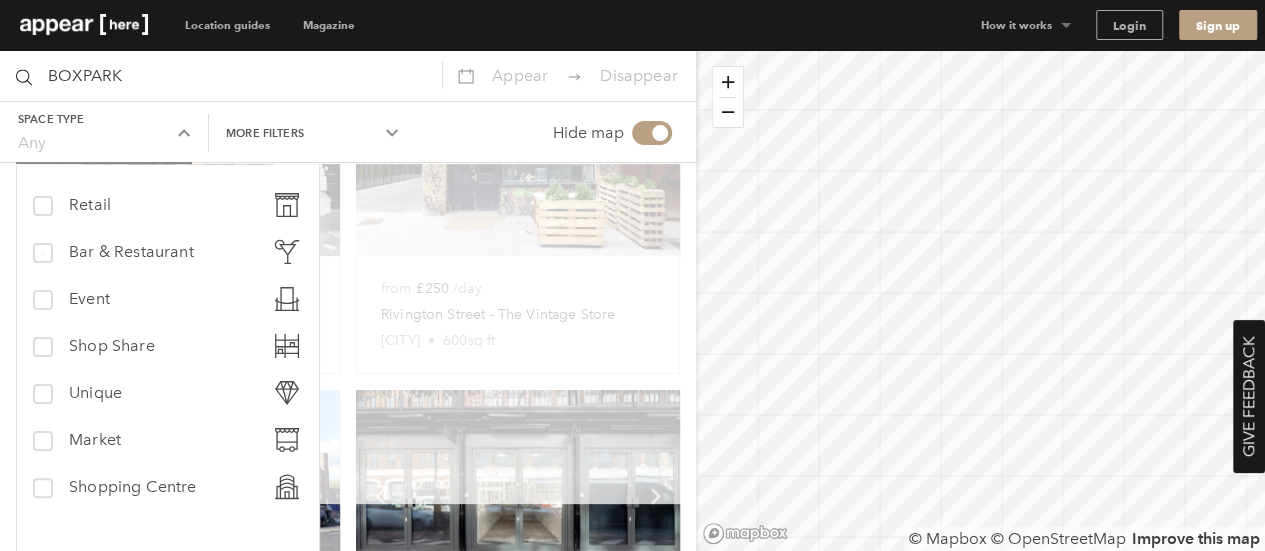 click on "Bar & Restaurant" at bounding box center (131, 252) 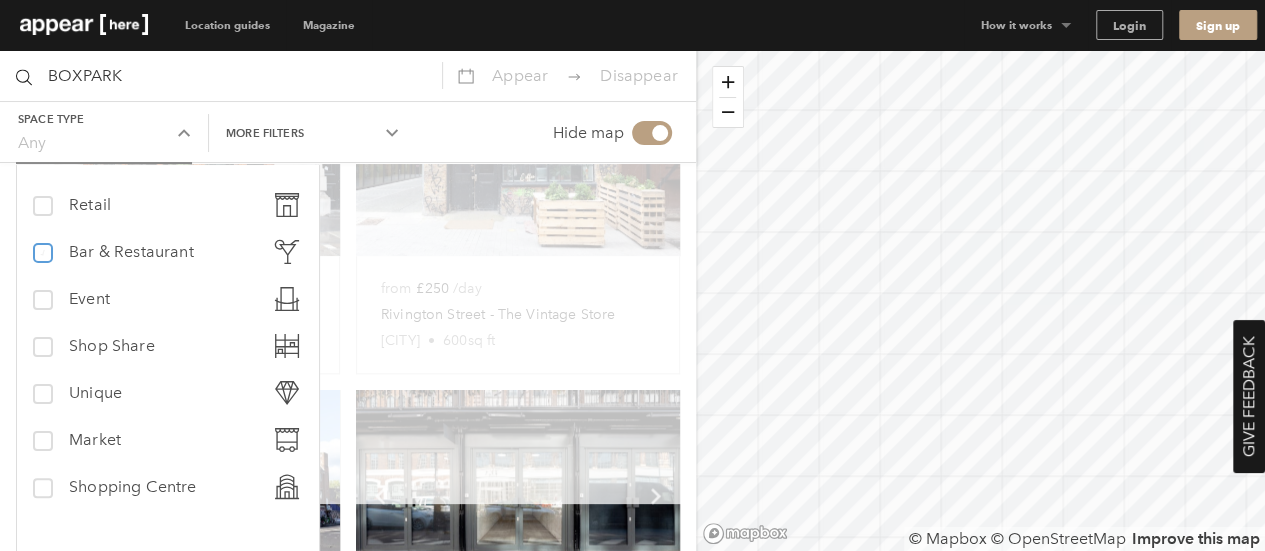 click on "bar-restaurant Bar & Restaurant" at bounding box center [41, 244] 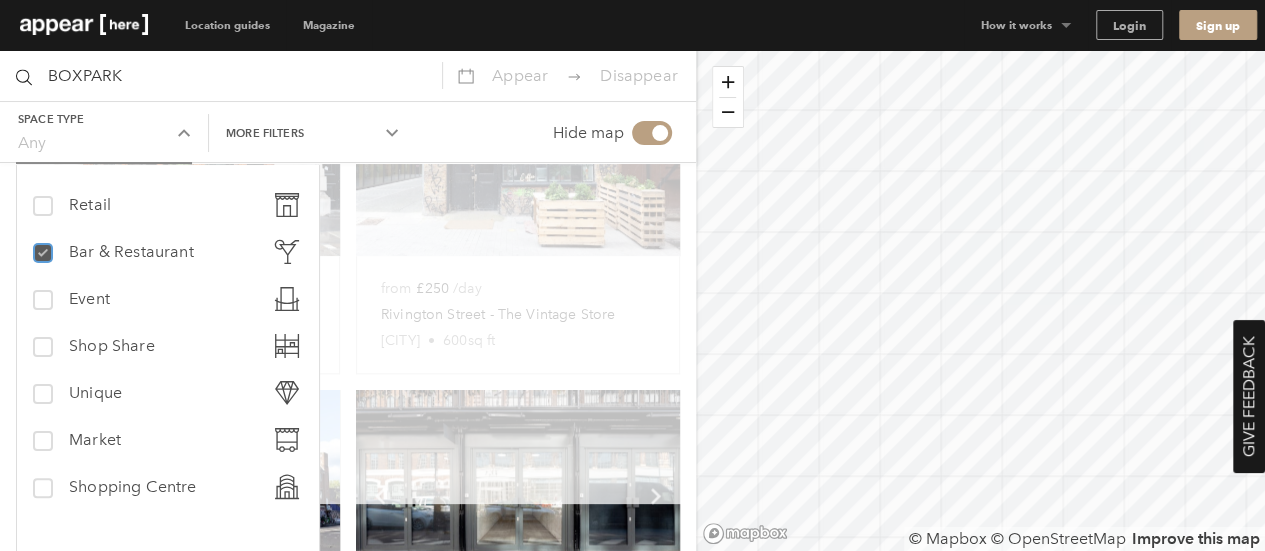 checkbox on "true" 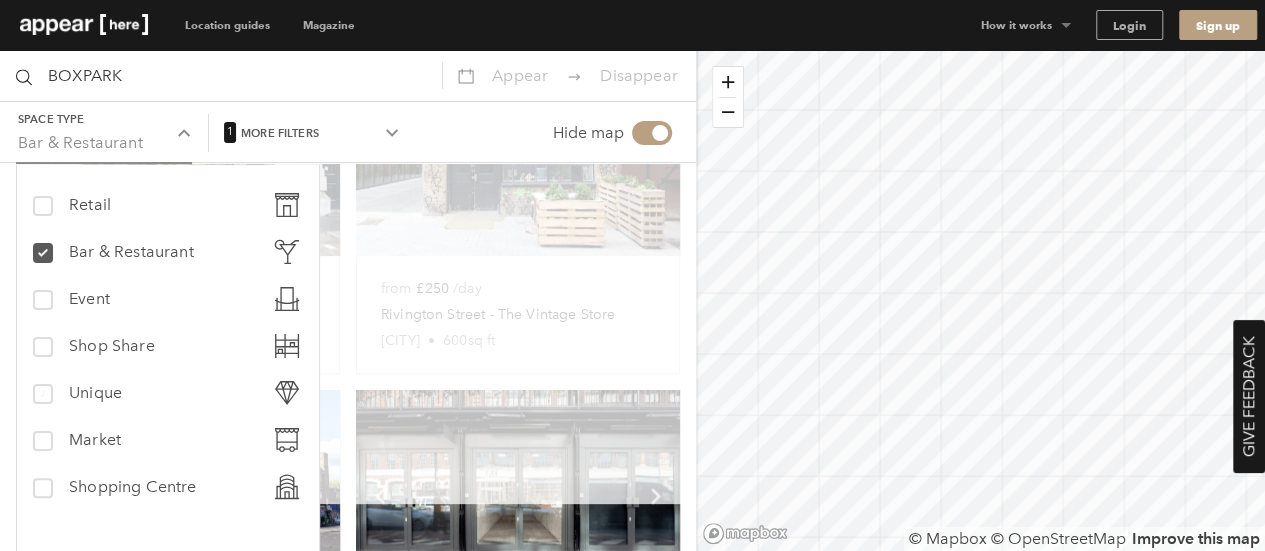 click on "Unique" at bounding box center [95, 393] 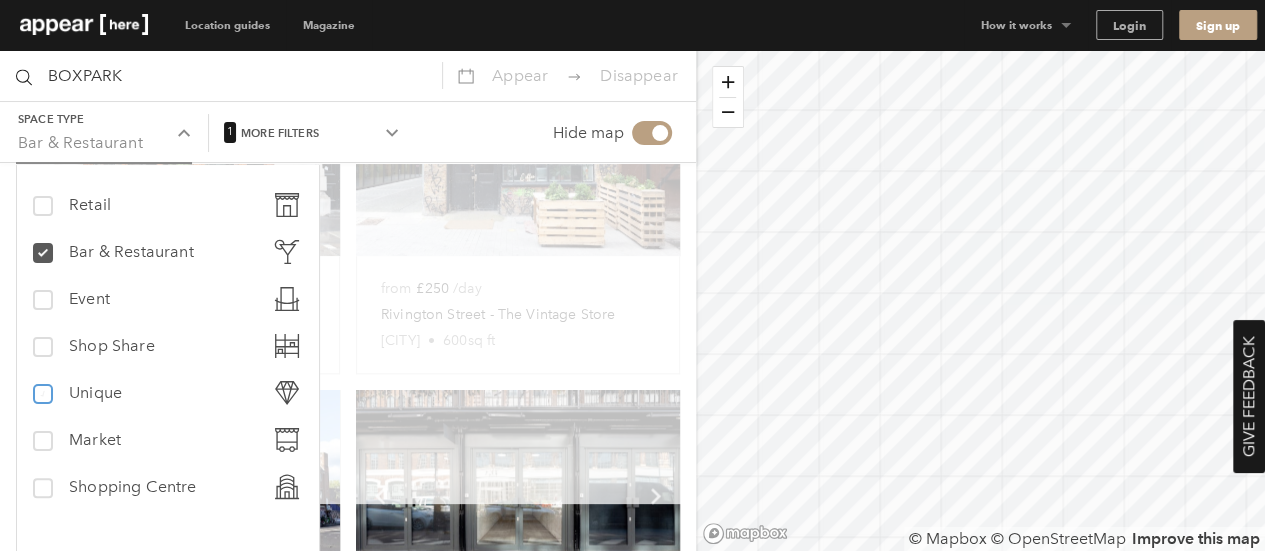 click on "unique Unique" at bounding box center (41, 385) 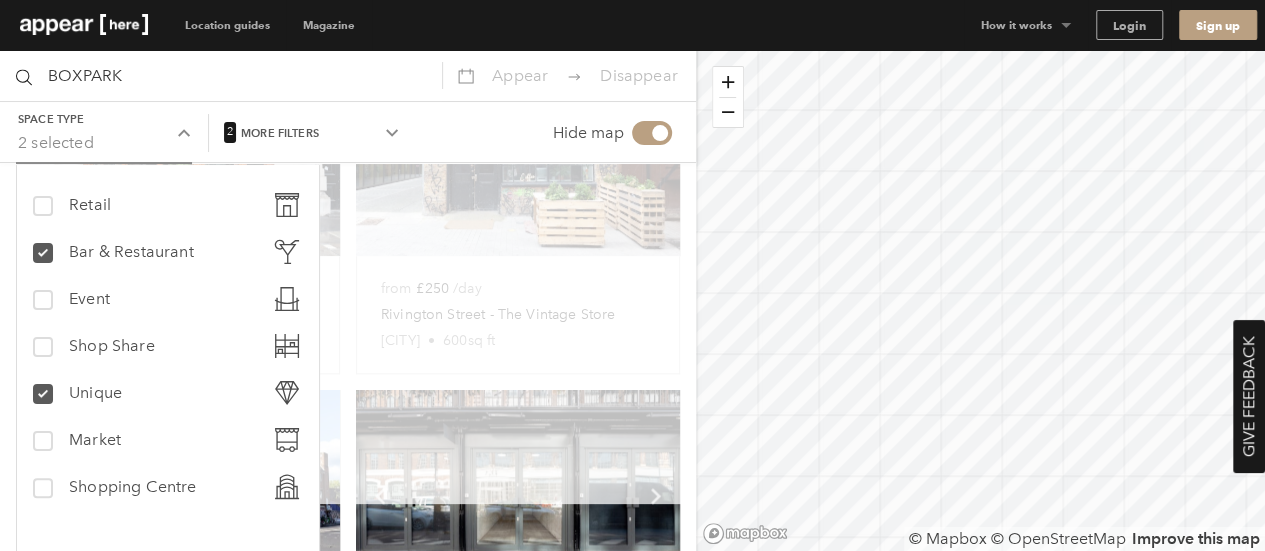 click on "unique Unique" at bounding box center (168, 396) 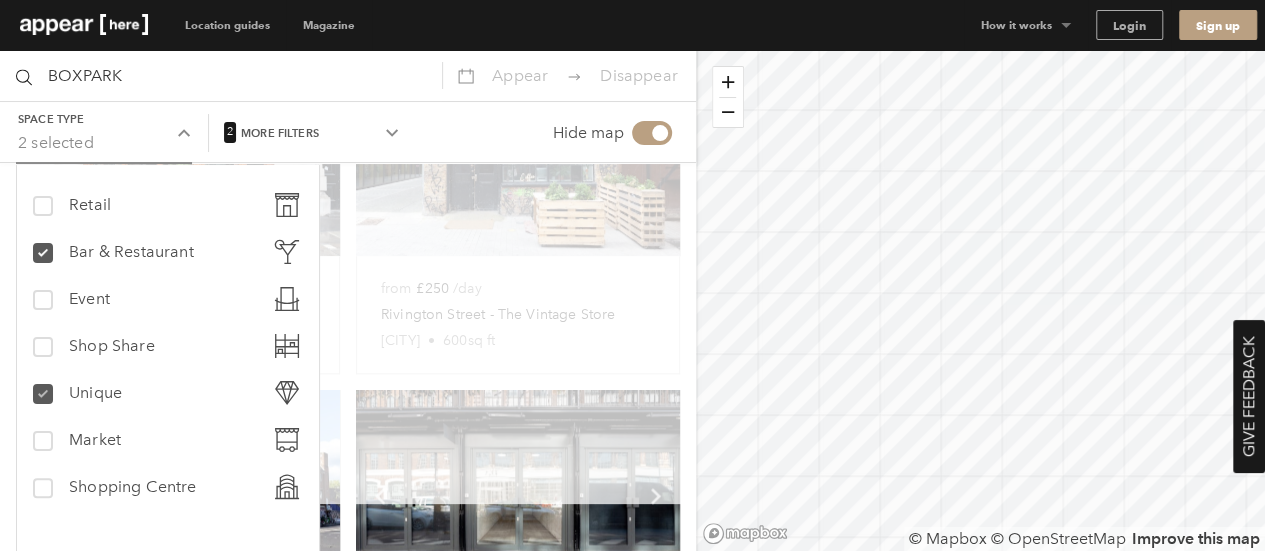 click on "Unique" at bounding box center (95, 393) 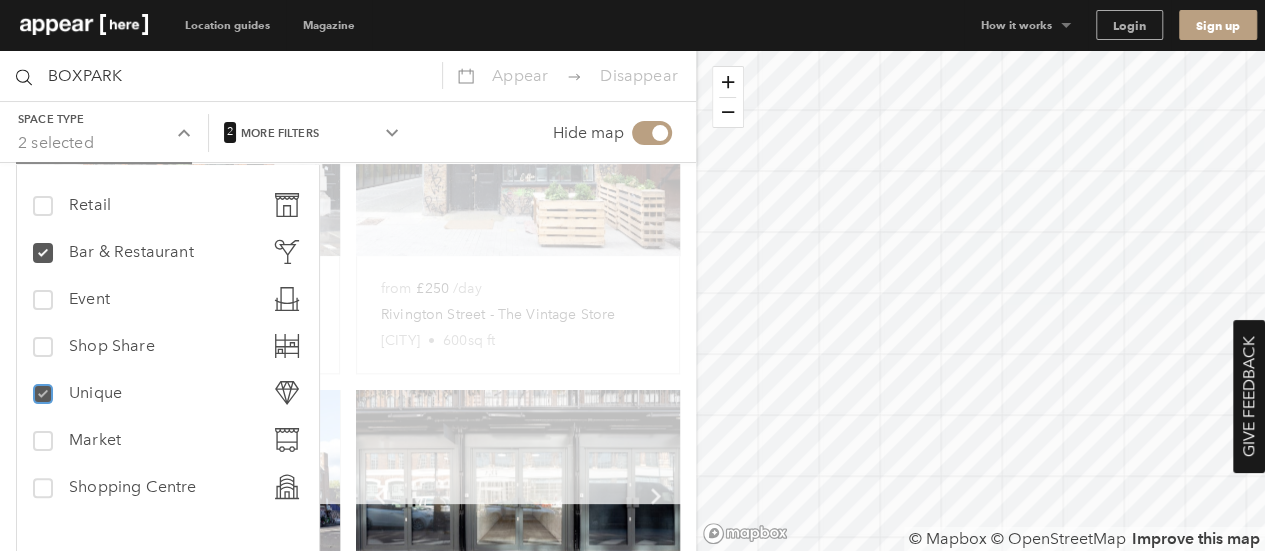 click on "unique Unique" at bounding box center (41, 385) 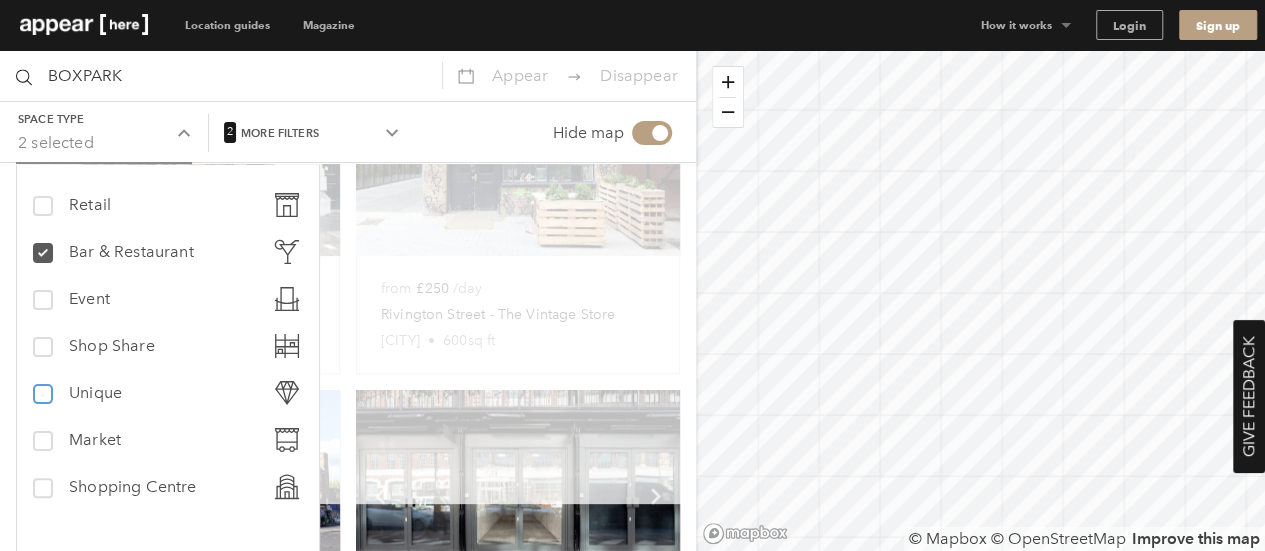 checkbox on "false" 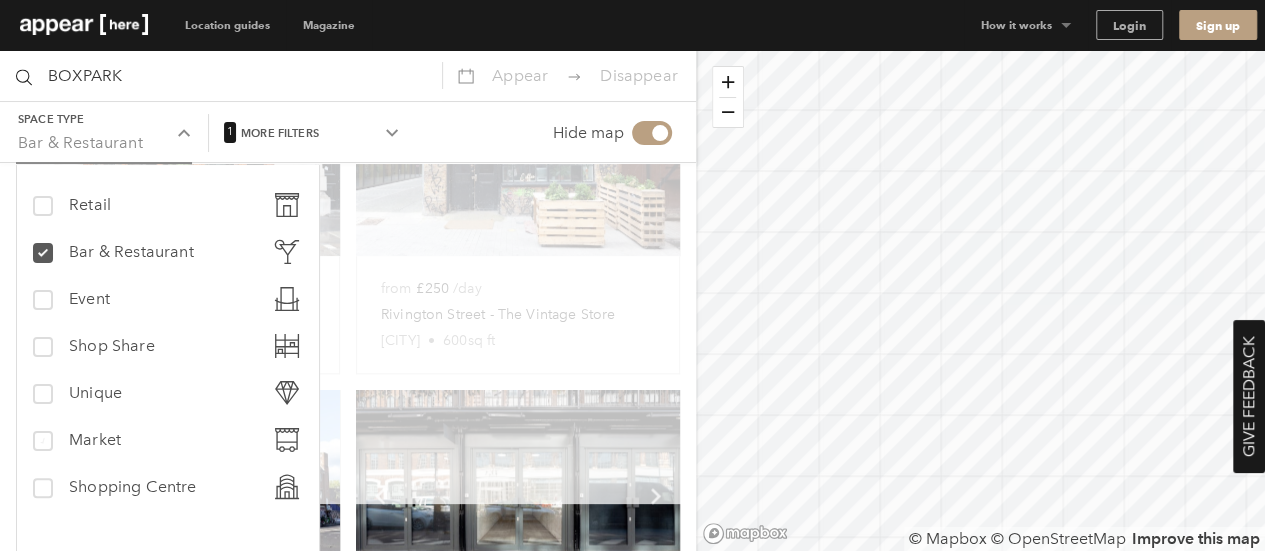 click on "Market" at bounding box center [95, 440] 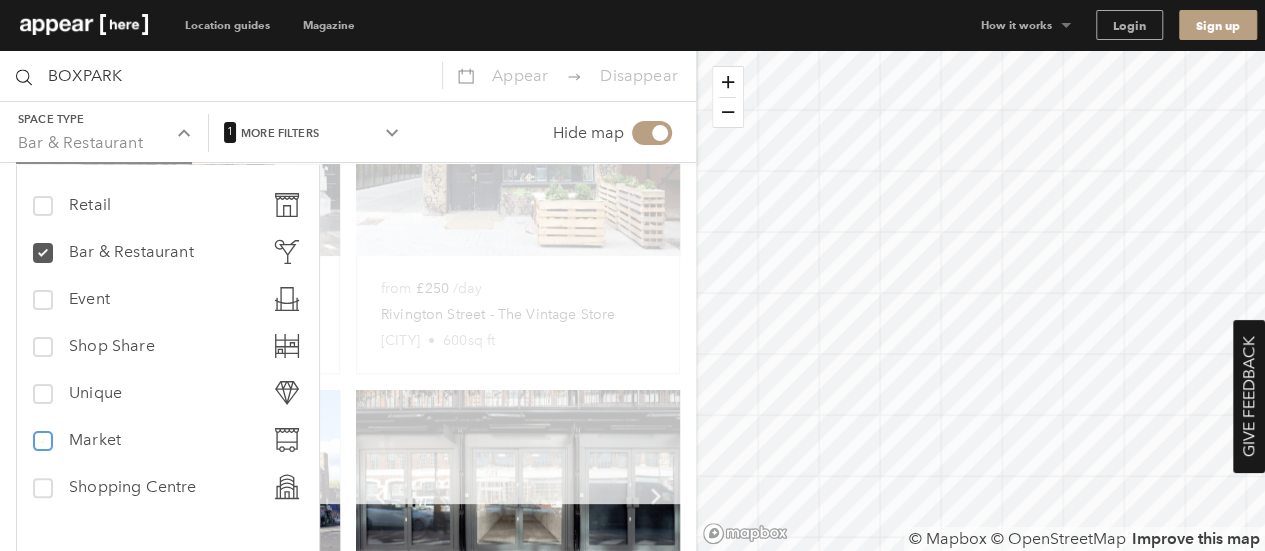 click on "market Market" at bounding box center [41, 432] 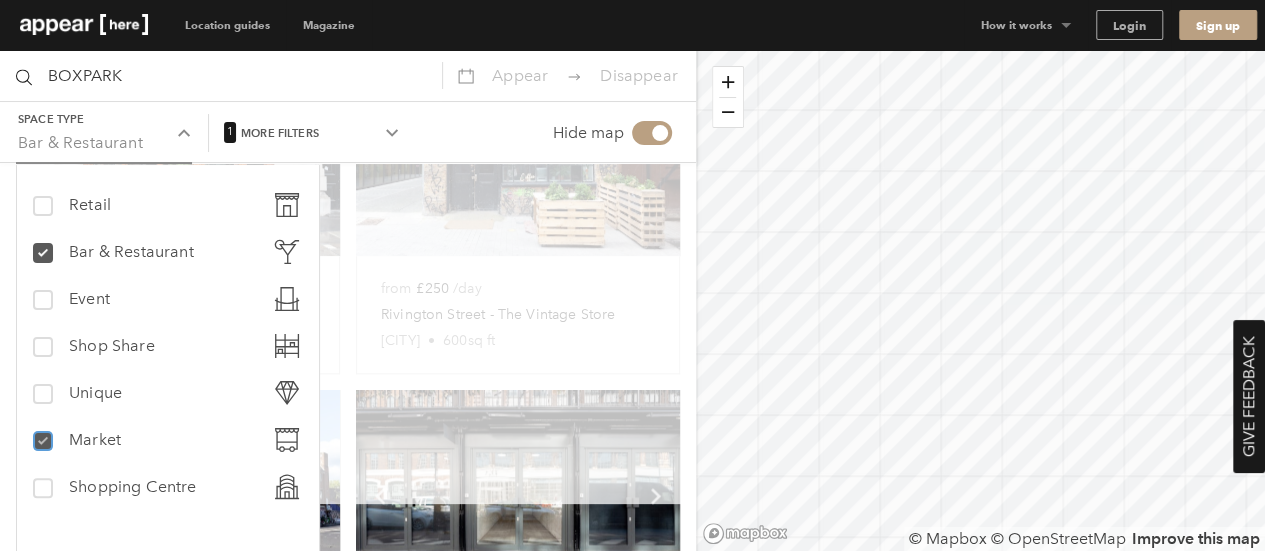 checkbox on "true" 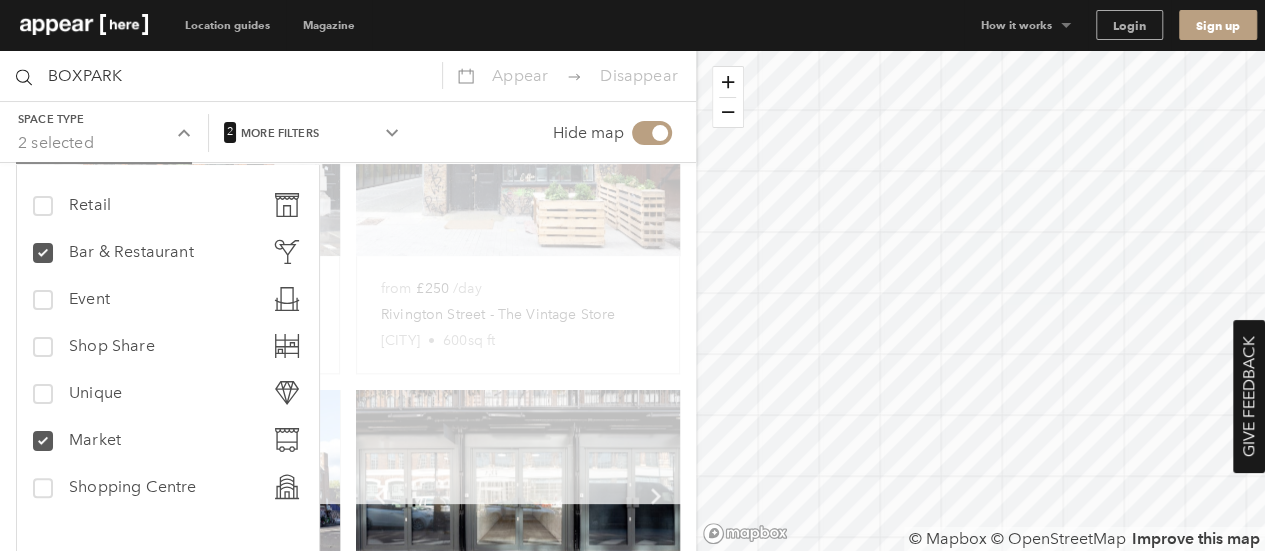 click on "Space type   2 selected" at bounding box center (104, 133) 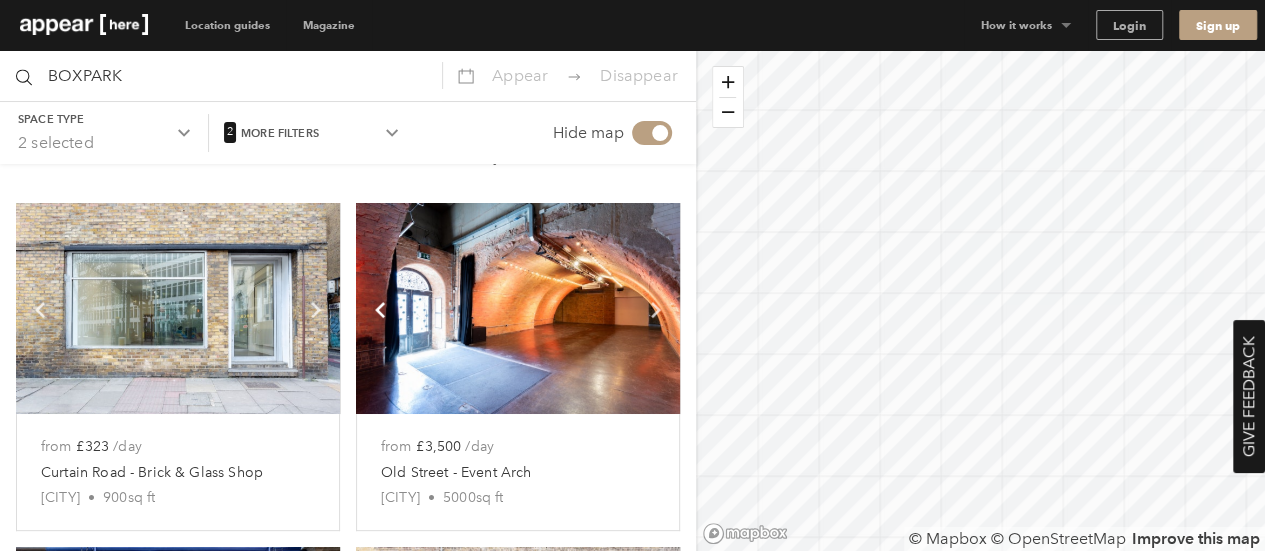 scroll, scrollTop: 100, scrollLeft: 0, axis: vertical 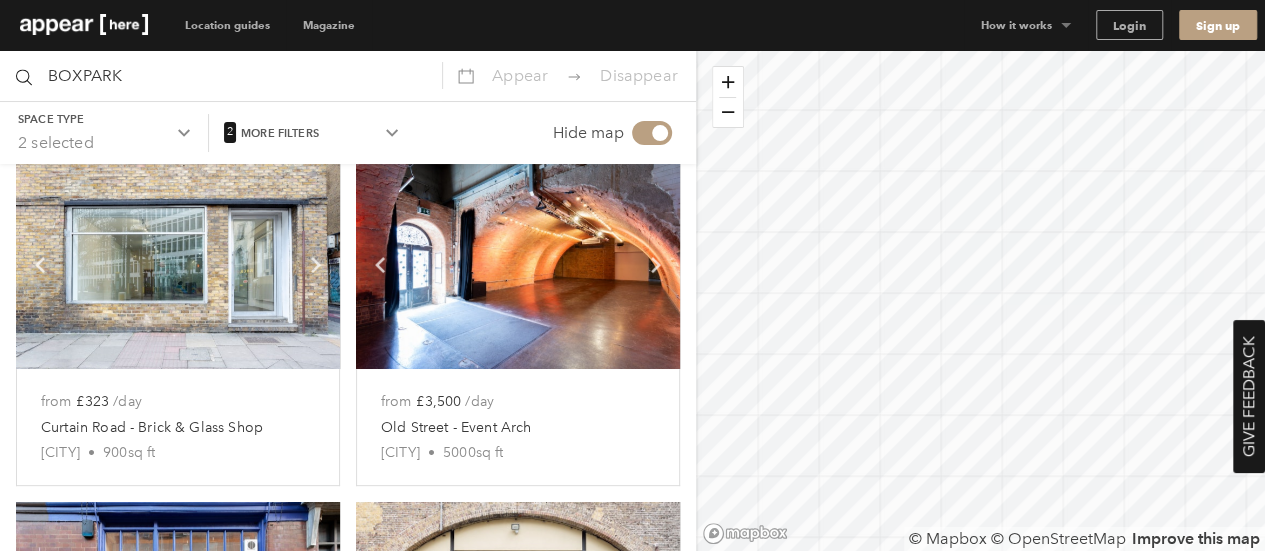 drag, startPoint x: 243, startPoint y: 351, endPoint x: 166, endPoint y: 317, distance: 84.17244 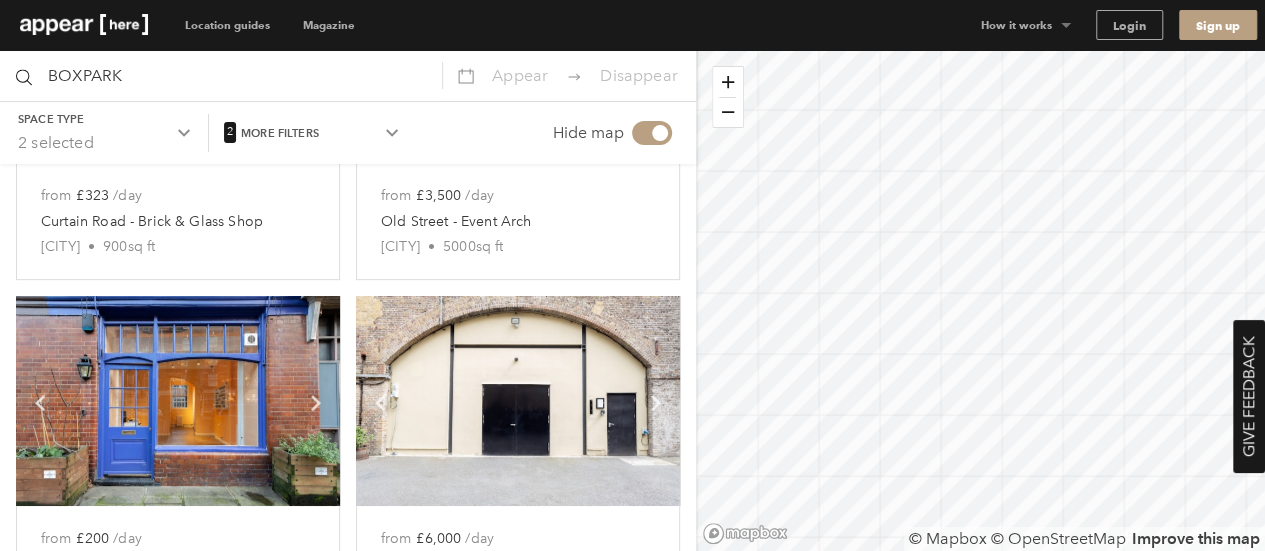 scroll, scrollTop: 0, scrollLeft: 0, axis: both 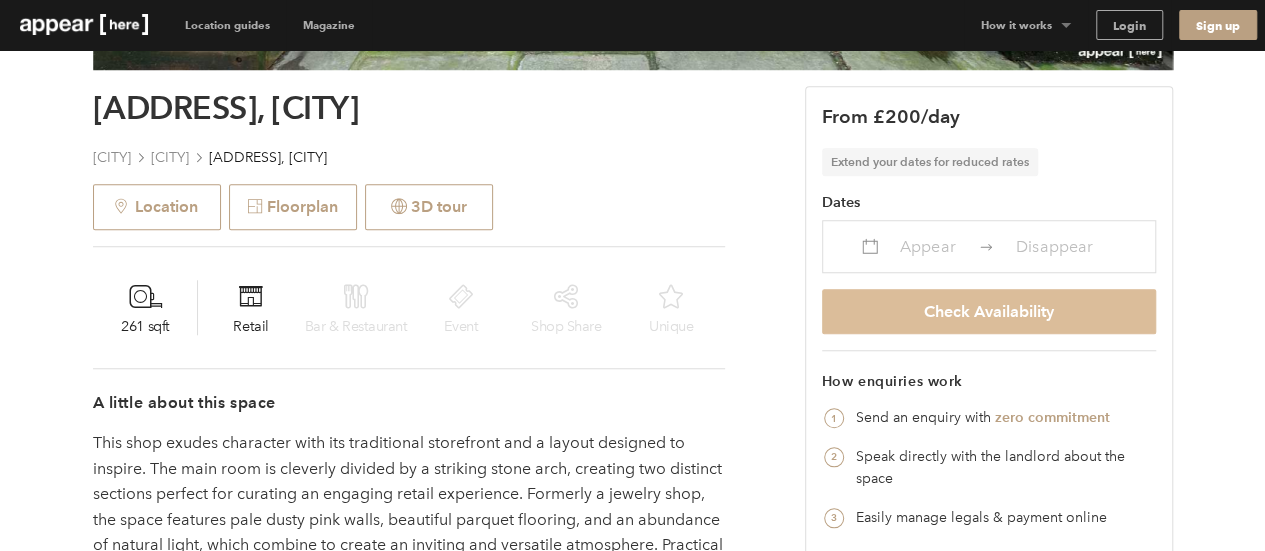 click on "Check Availability" at bounding box center (989, 311) 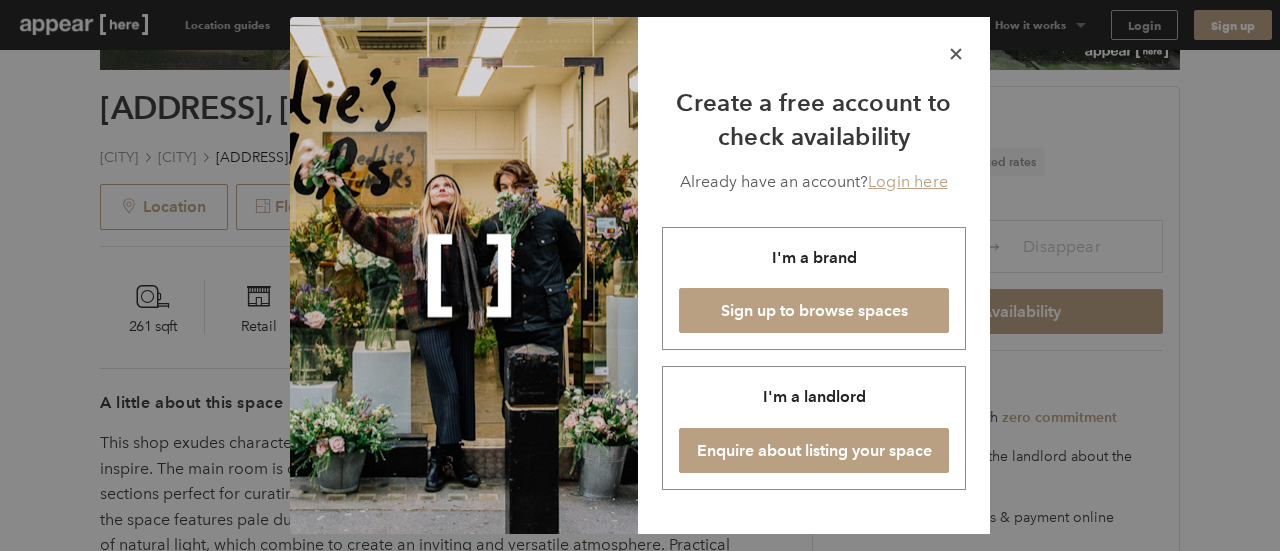 click on "Login here" at bounding box center [908, 181] 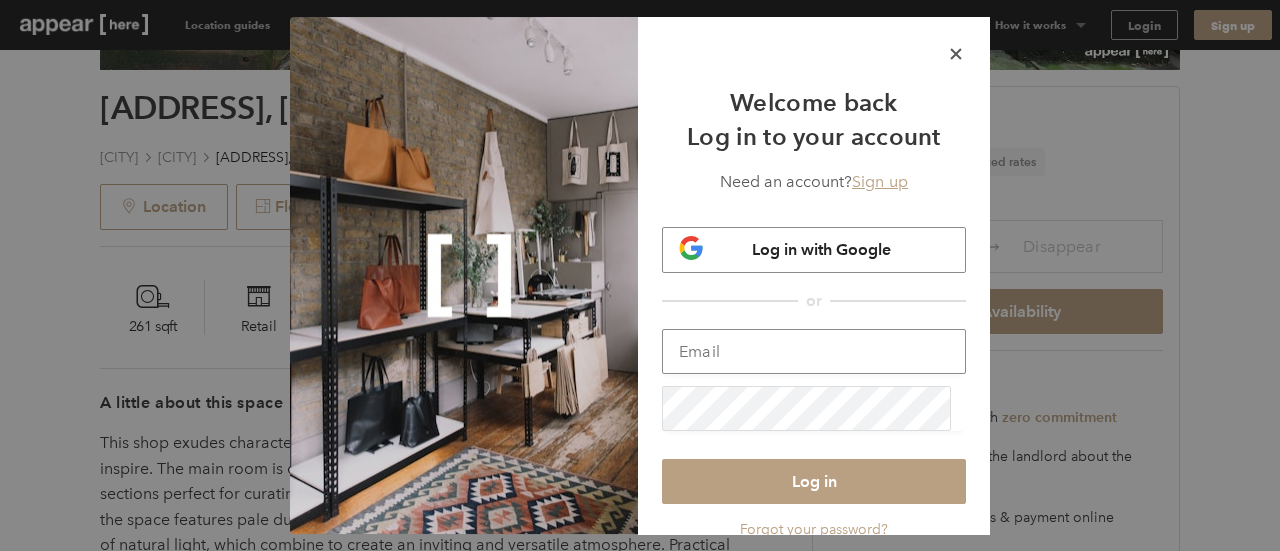 click at bounding box center (814, 352) 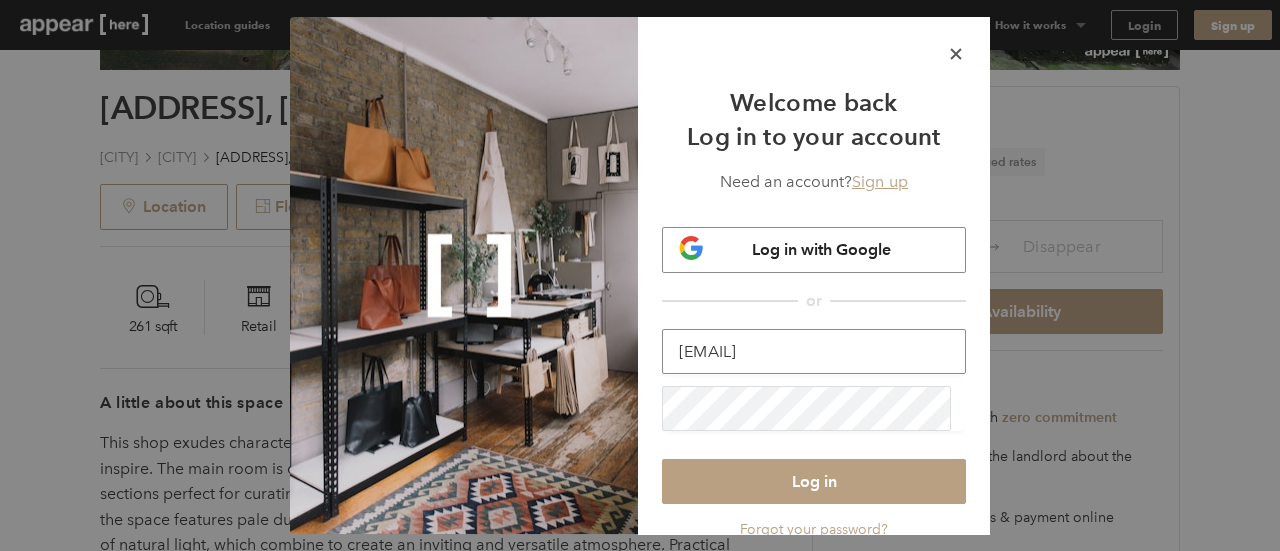 type on "ifrah@farahcoffee.com" 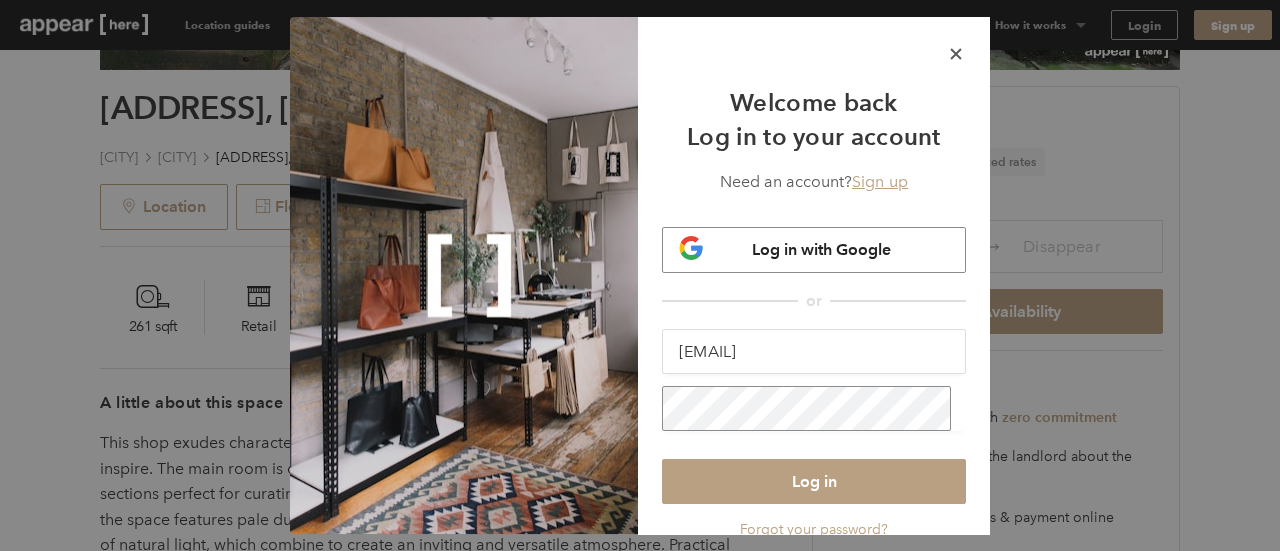 click on "Log in" at bounding box center [814, 481] 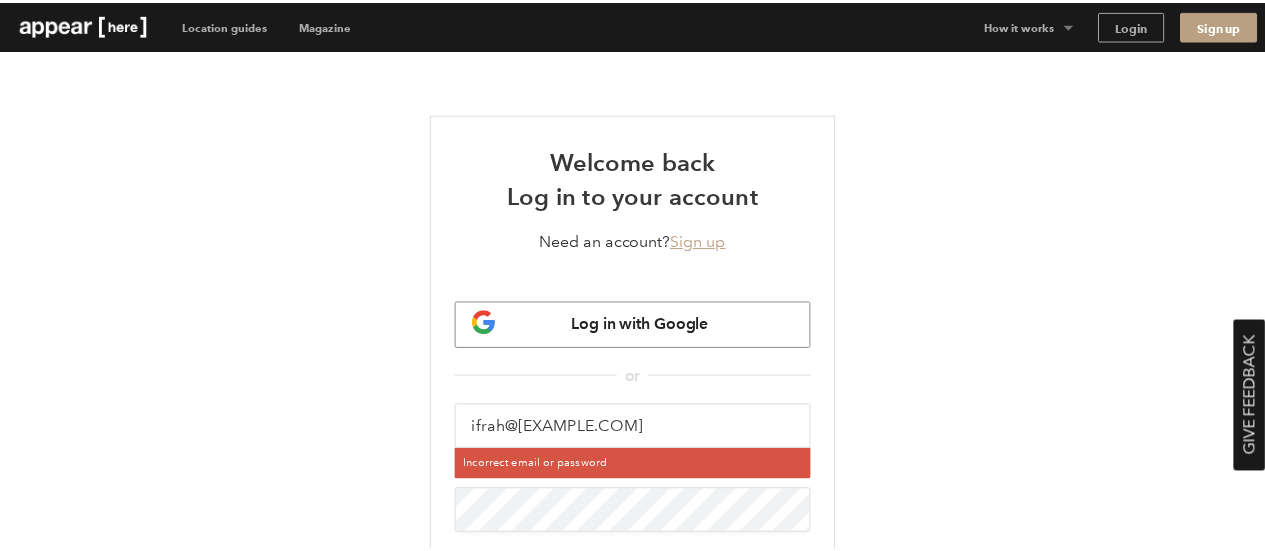 scroll, scrollTop: 0, scrollLeft: 0, axis: both 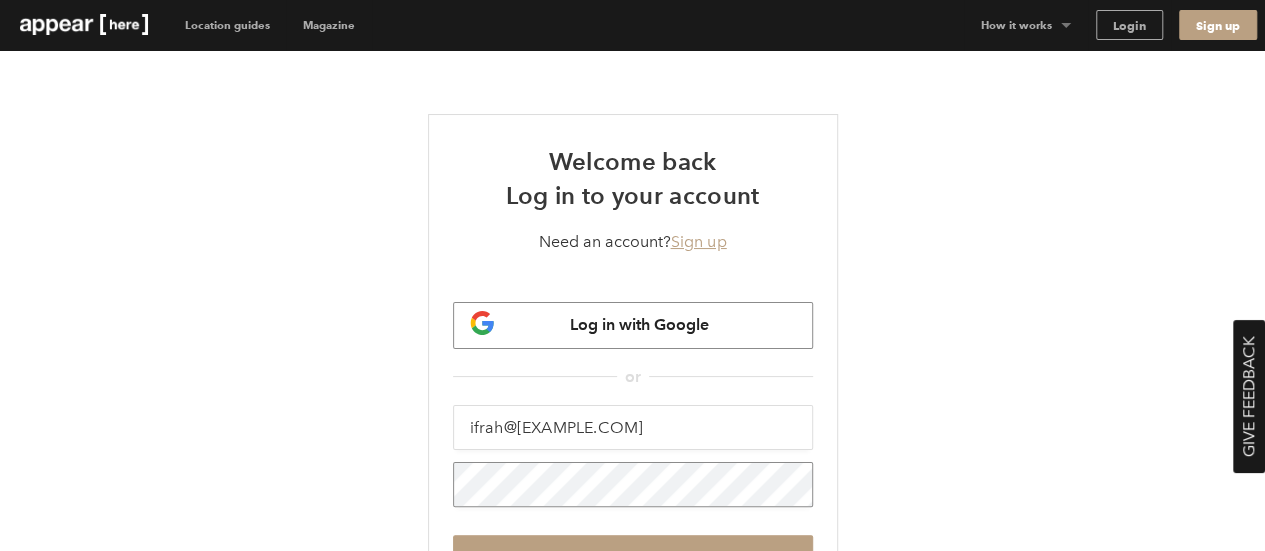 click on "Log in" at bounding box center [633, 557] 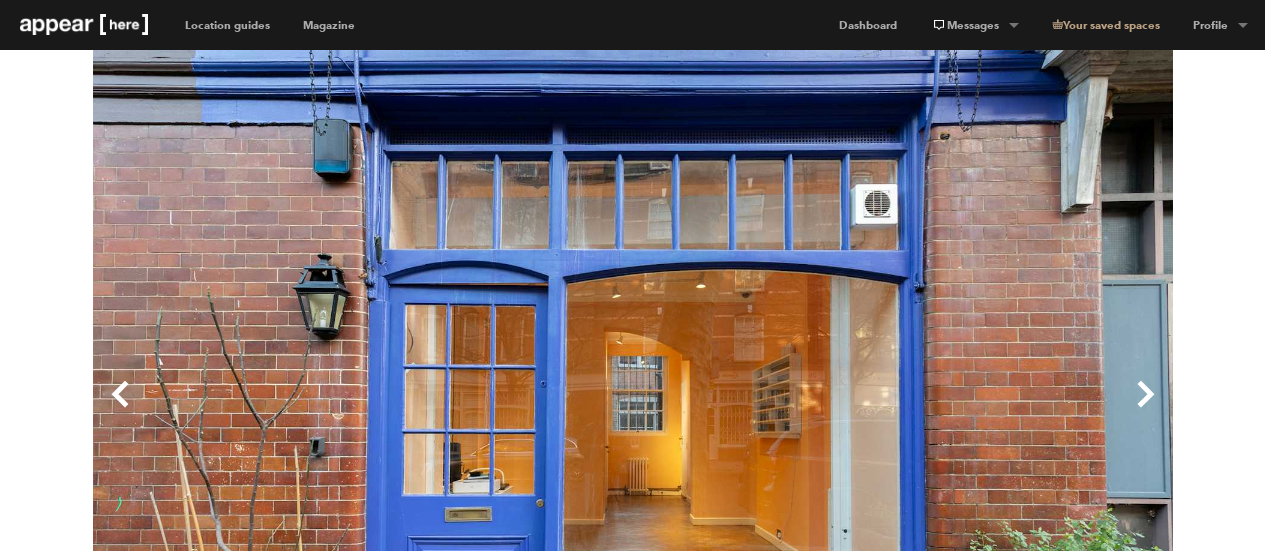 scroll, scrollTop: 858, scrollLeft: 0, axis: vertical 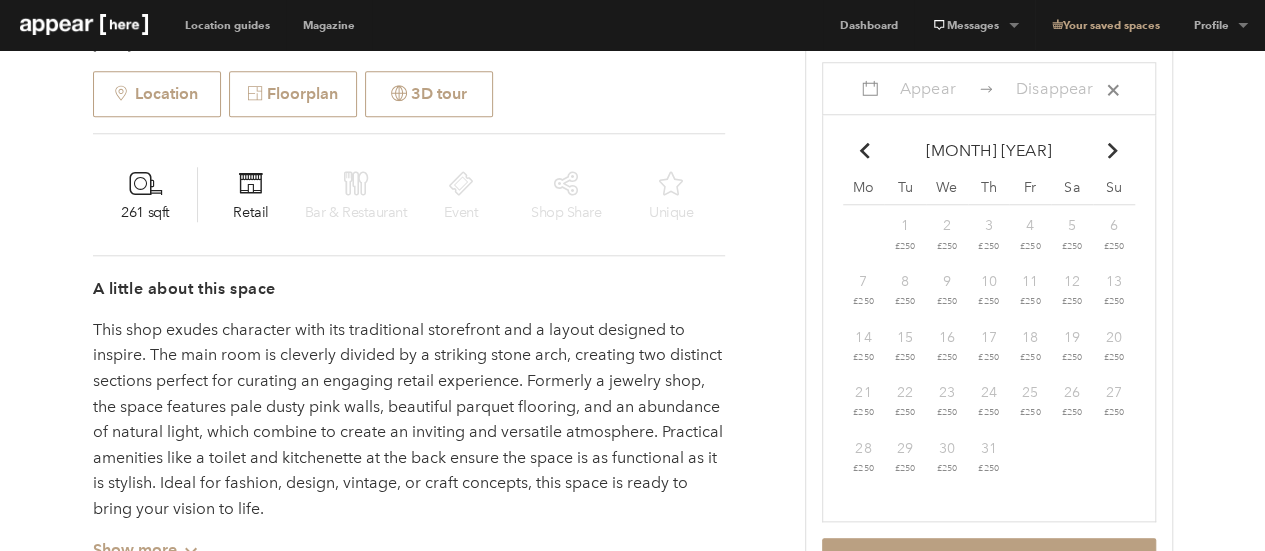 click at bounding box center [1112, 150] 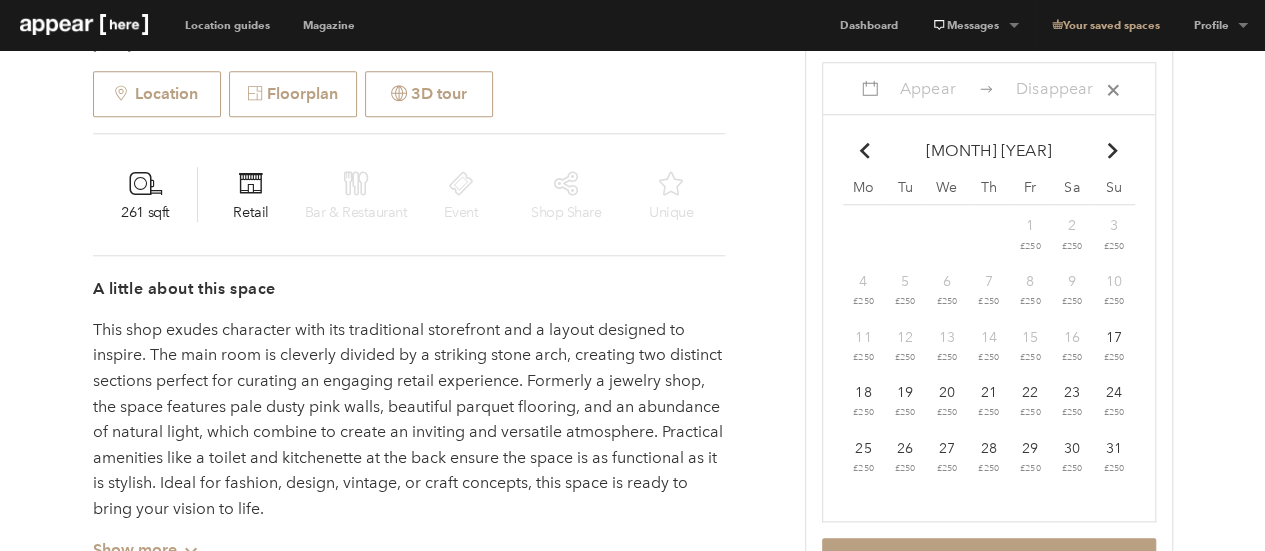click on "Chevron-up" at bounding box center [1112, 150] 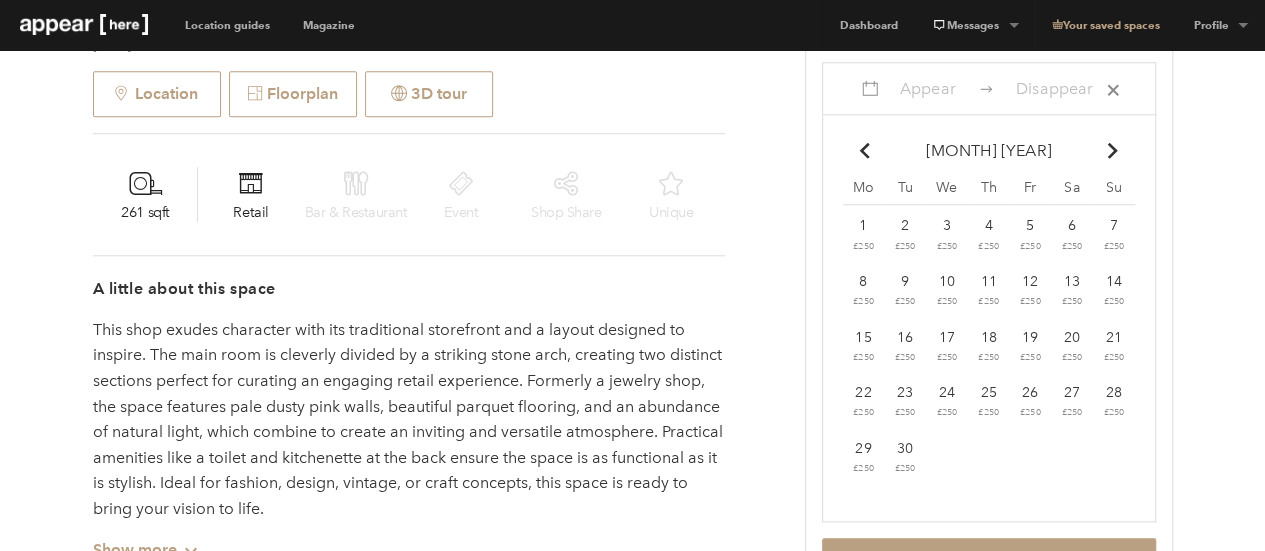 click on "3" at bounding box center [863, 225] 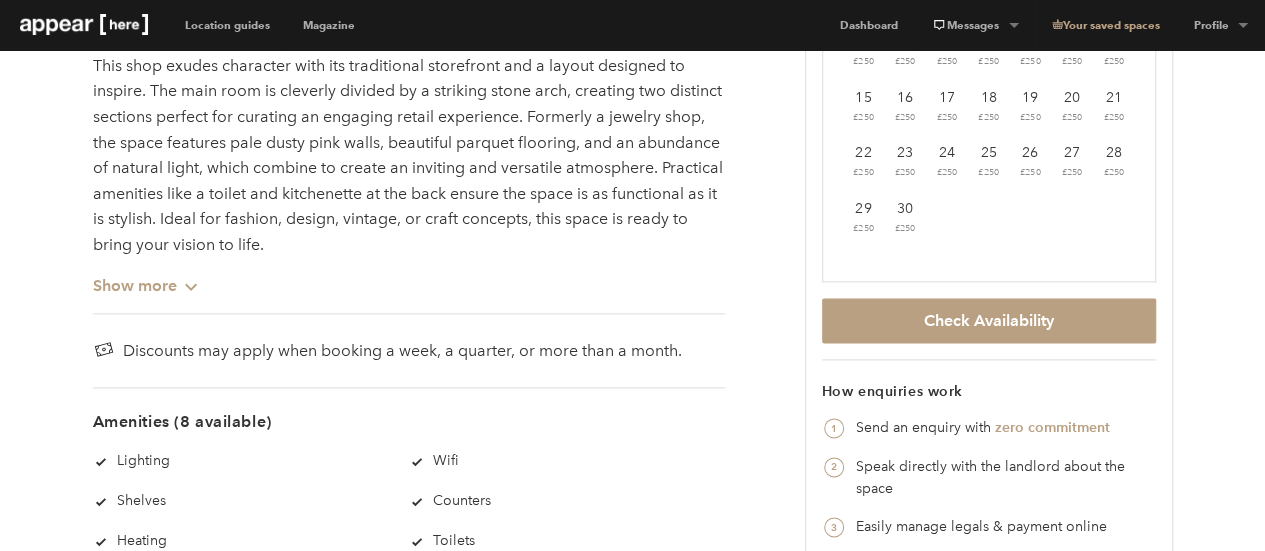scroll, scrollTop: 1158, scrollLeft: 0, axis: vertical 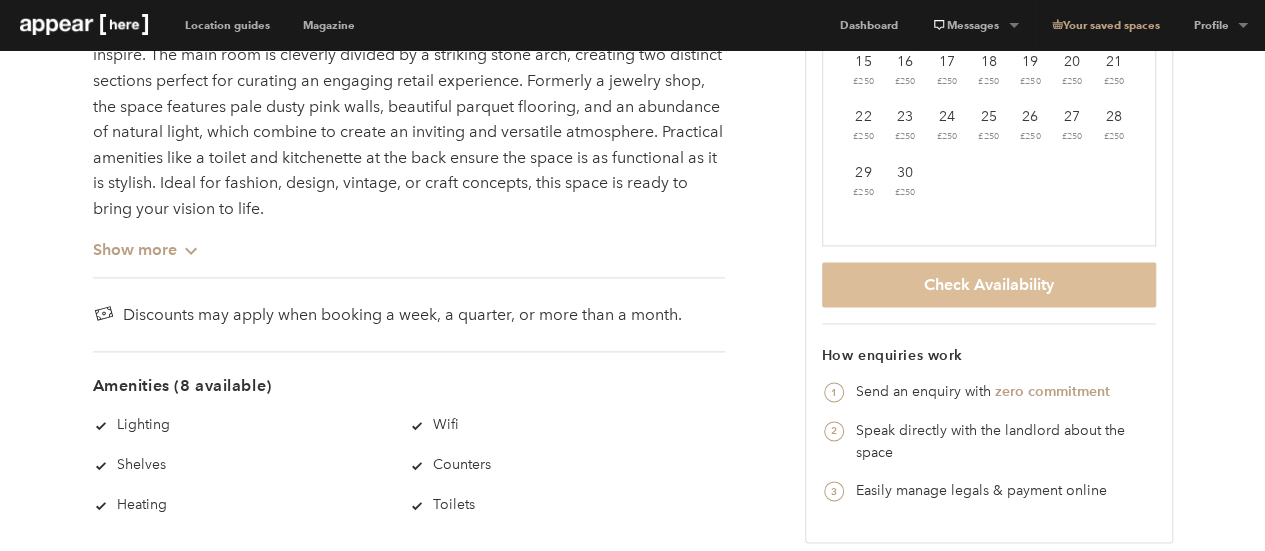 click on "Check Availability" at bounding box center (989, 284) 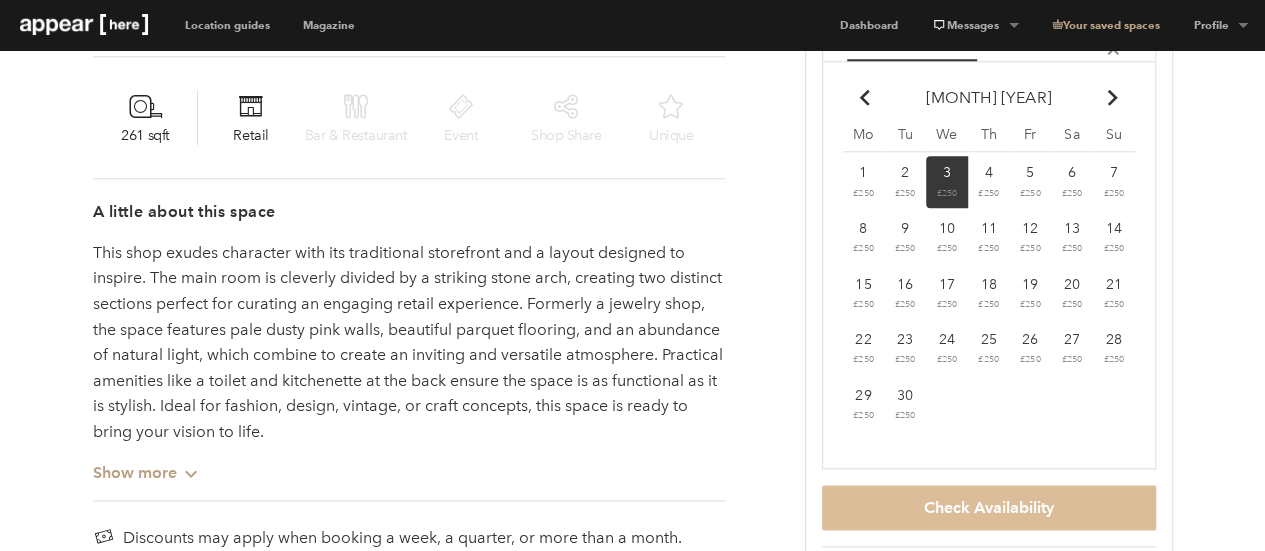 scroll, scrollTop: 858, scrollLeft: 0, axis: vertical 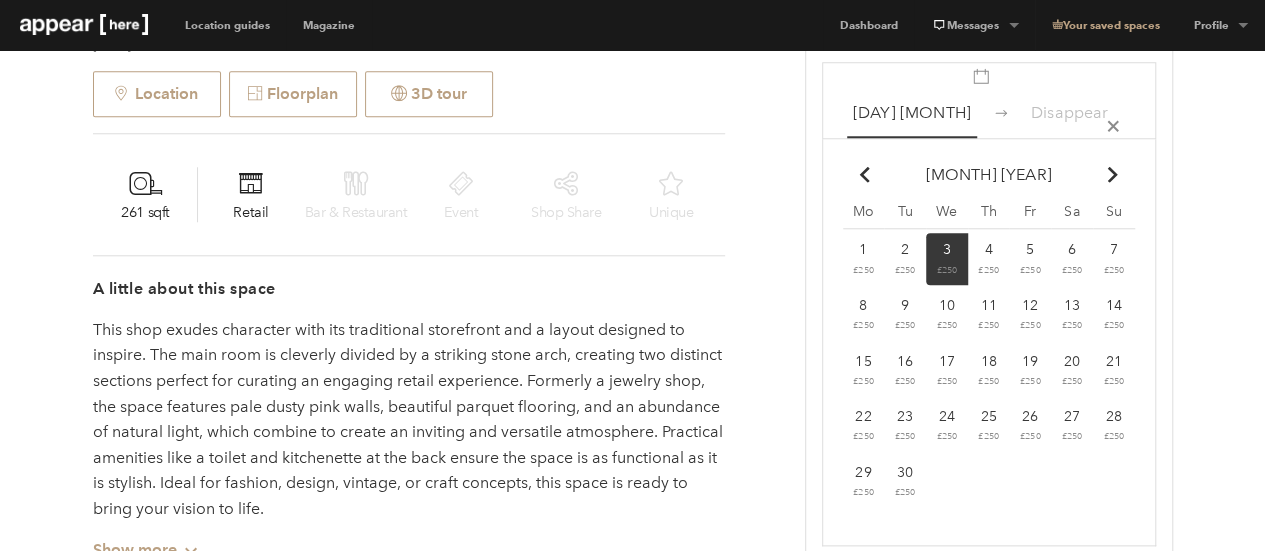 click on "4 £250" at bounding box center (864, 259) 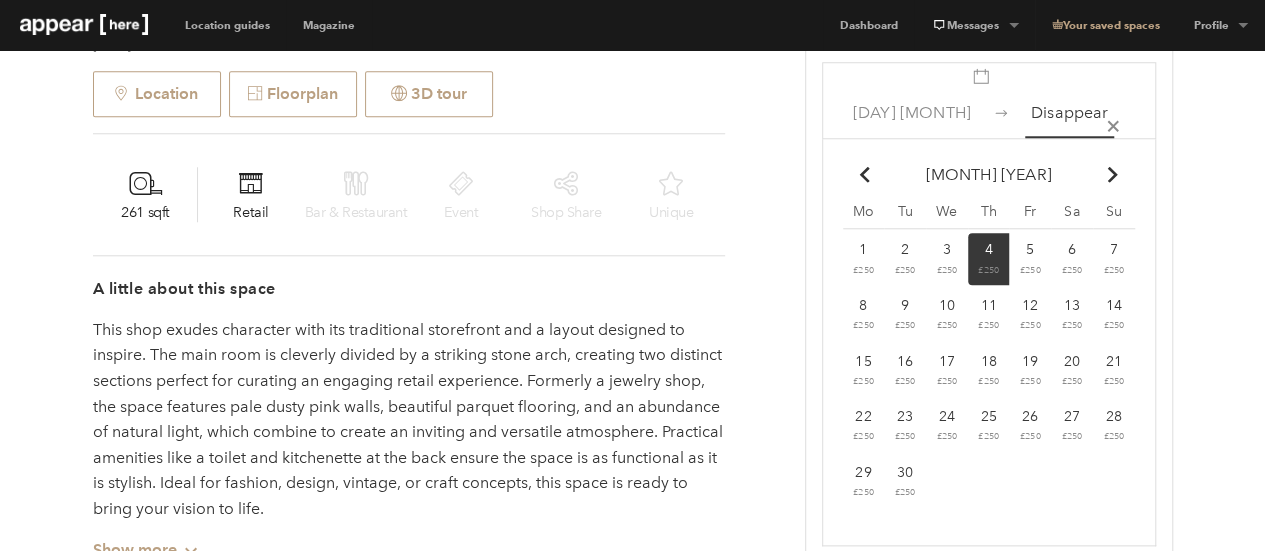 click on "3" at bounding box center [863, 249] 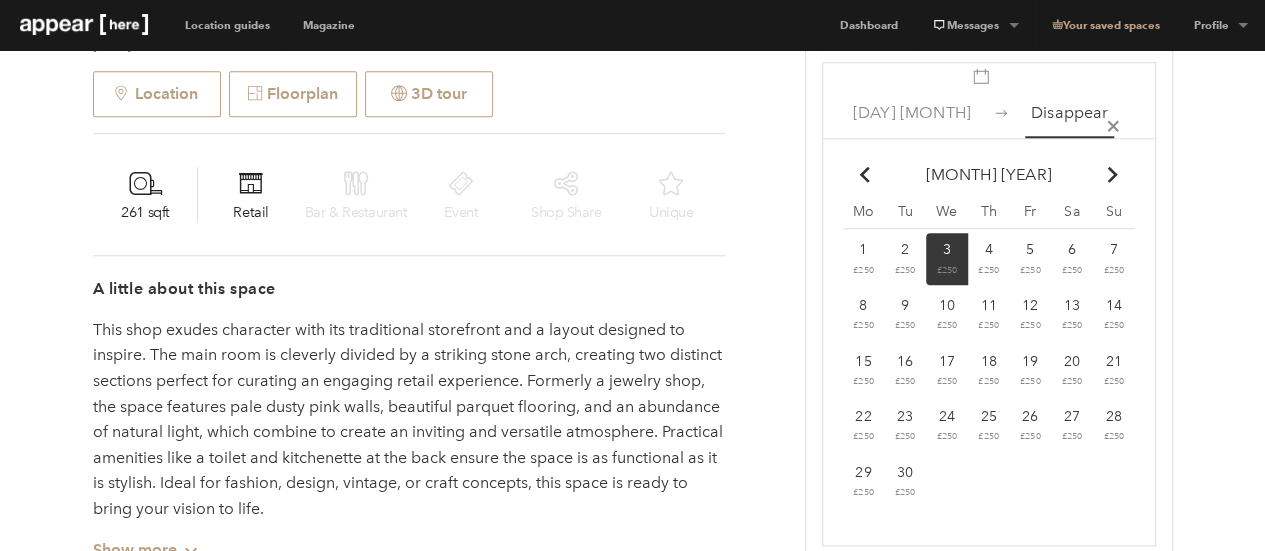 click on "4" at bounding box center [863, 249] 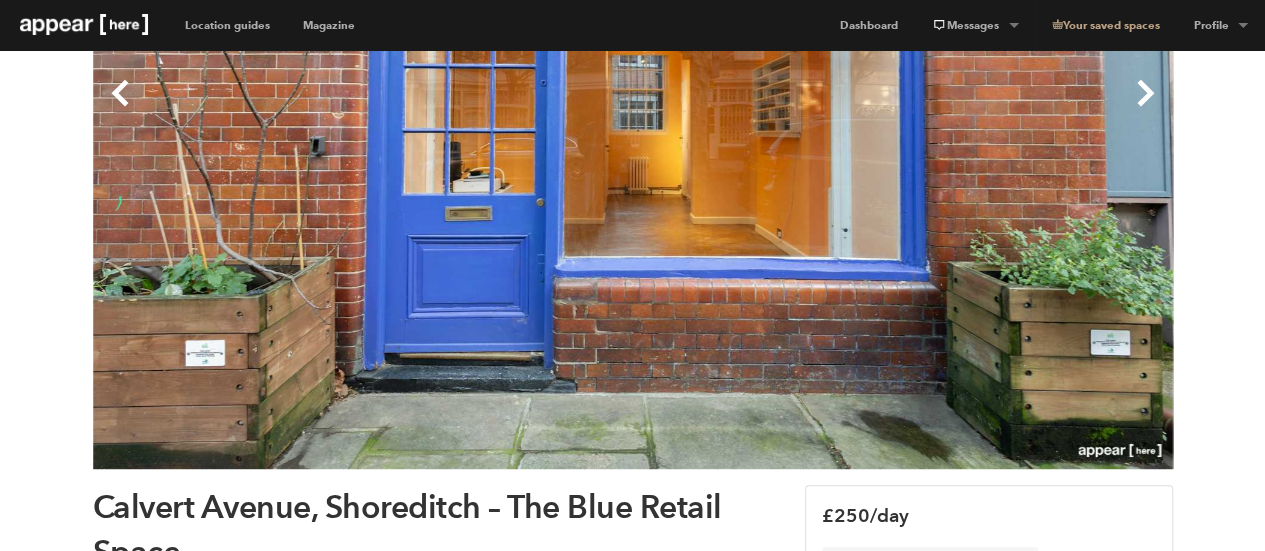 scroll, scrollTop: 258, scrollLeft: 0, axis: vertical 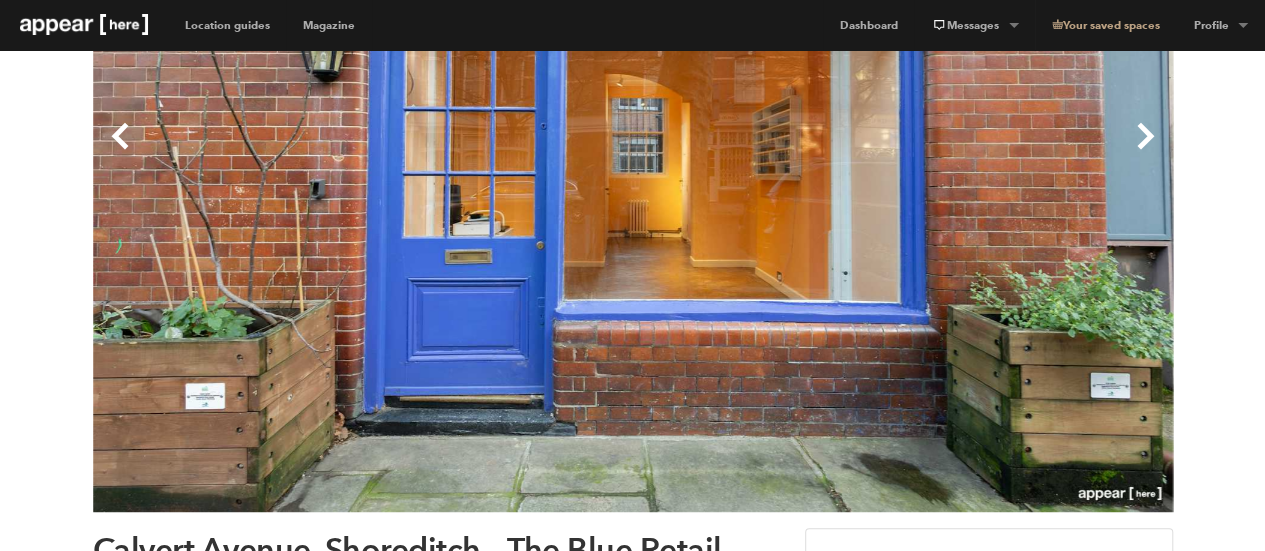 click on "Next" at bounding box center [903, 152] 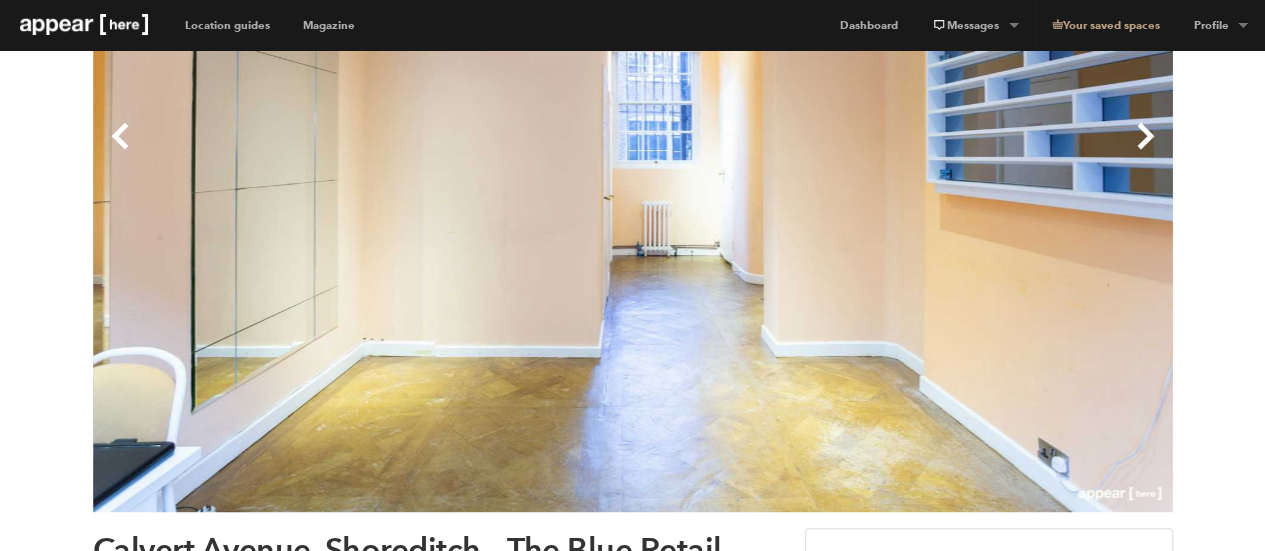 click on "Next" at bounding box center [903, 152] 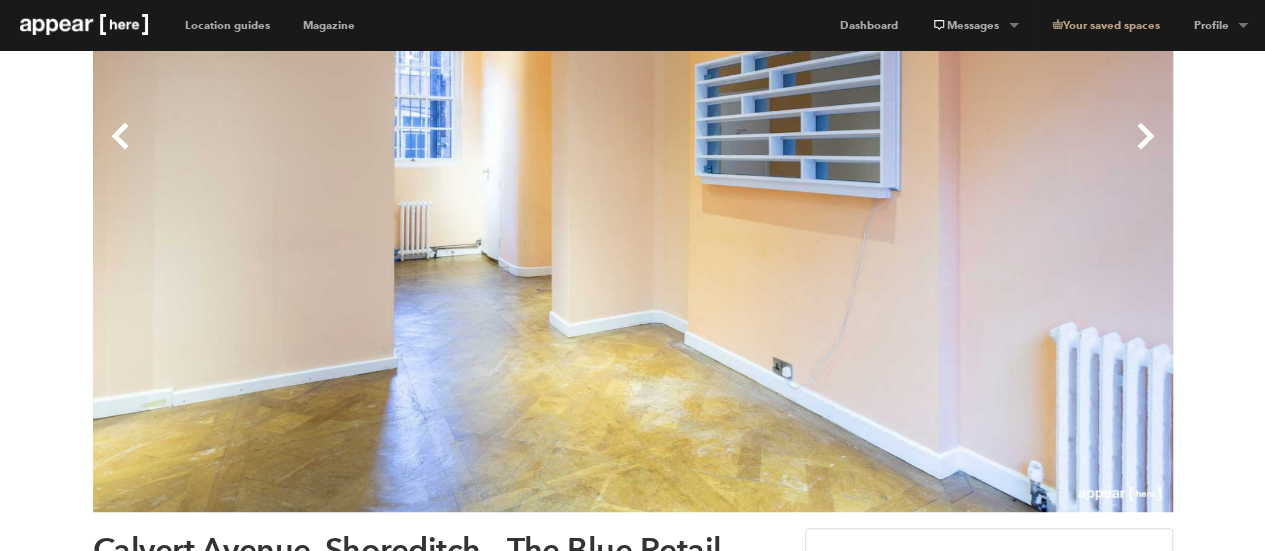 click on "Next" at bounding box center (903, 152) 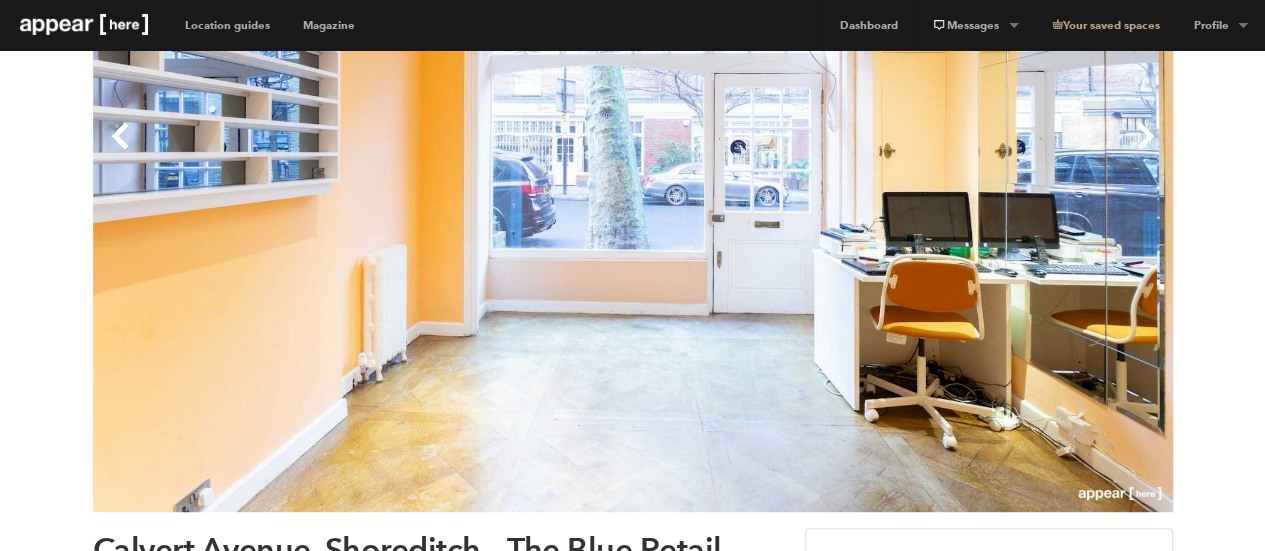 click on "Next" at bounding box center [903, 152] 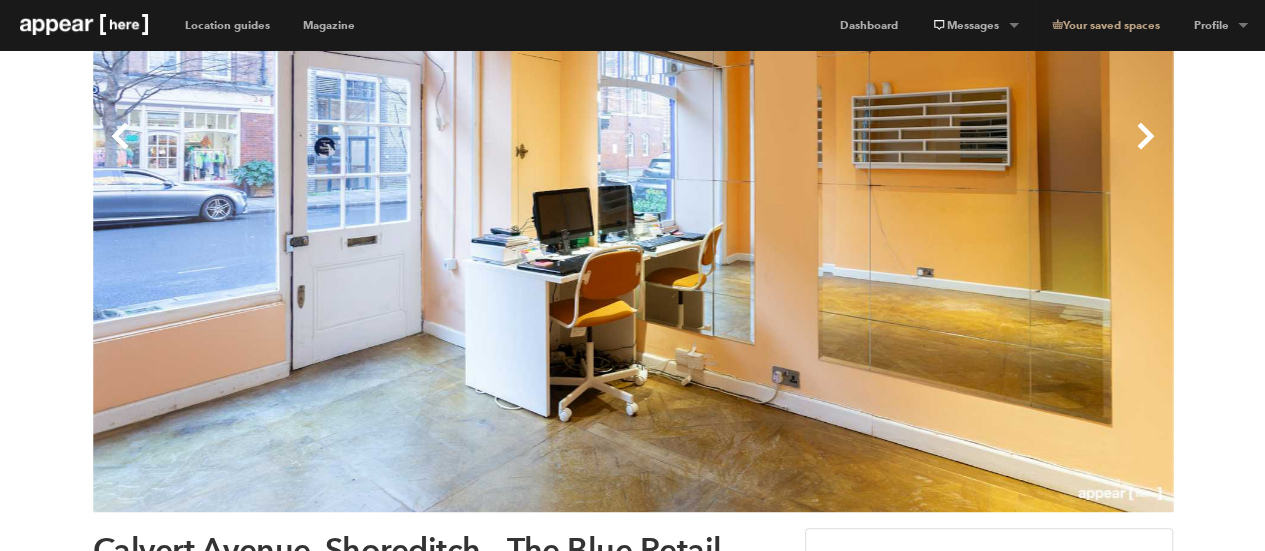 click on "Next" at bounding box center [903, 152] 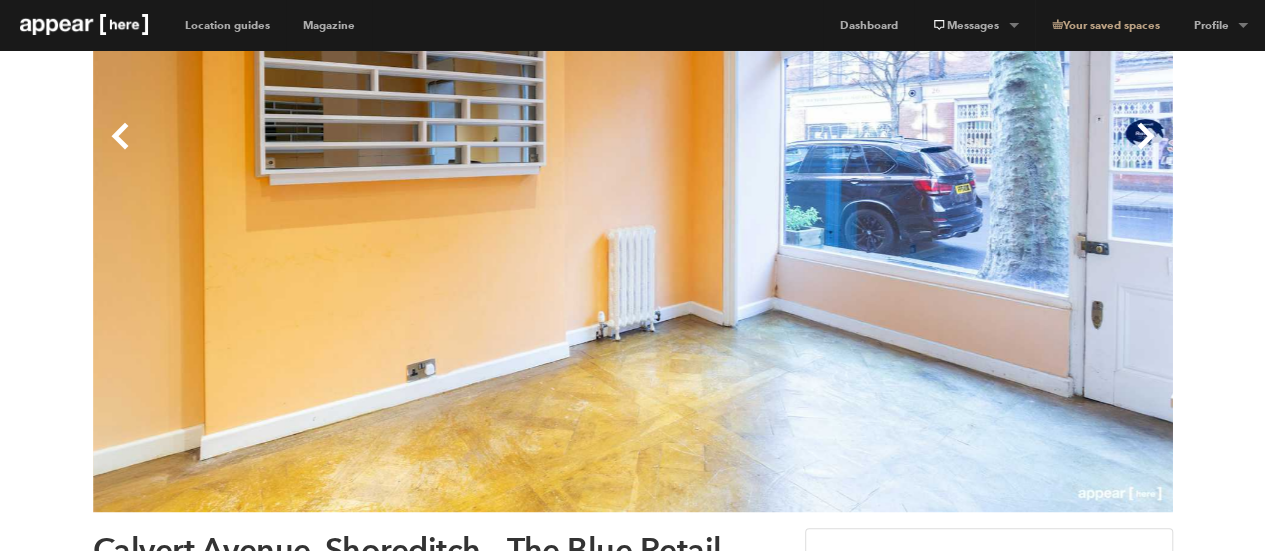 click on "Next" at bounding box center [903, 152] 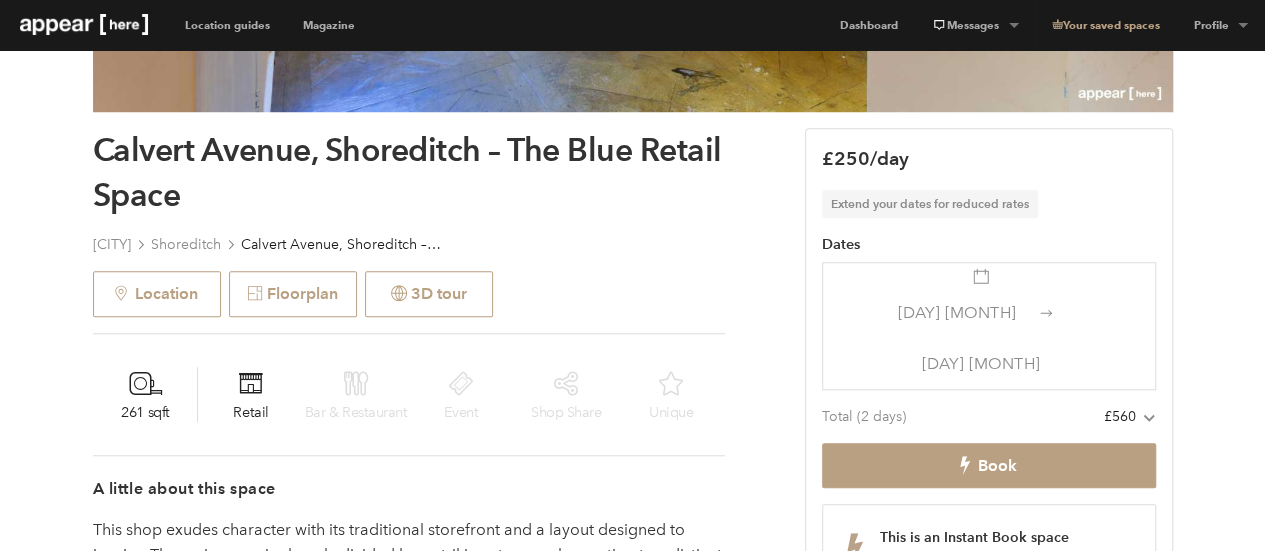 scroll, scrollTop: 758, scrollLeft: 0, axis: vertical 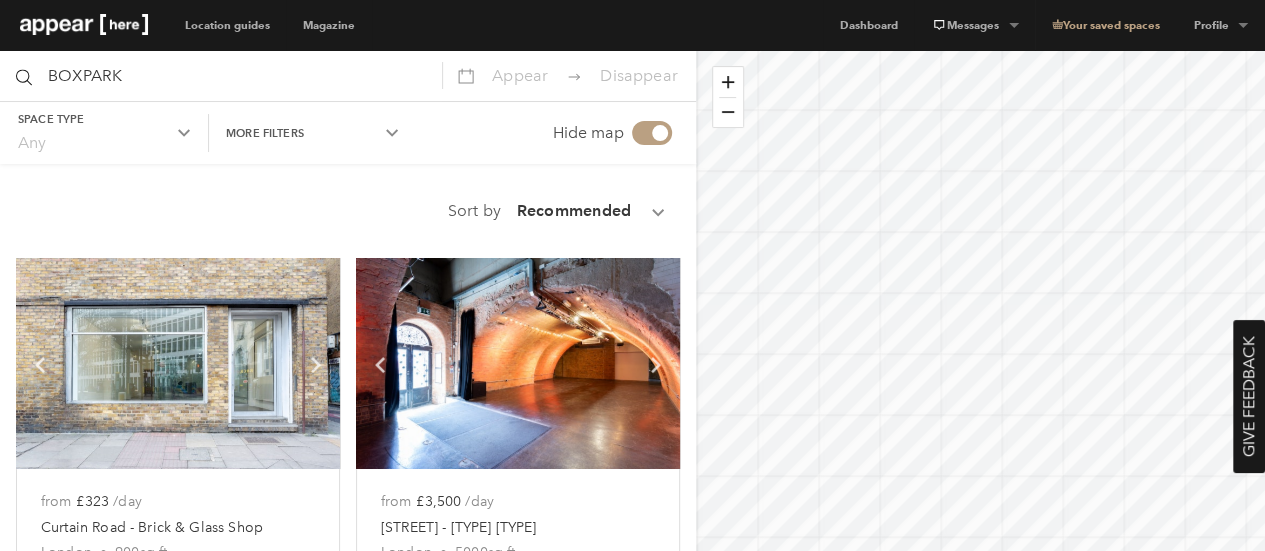 click on "Space type   Any" at bounding box center (104, 133) 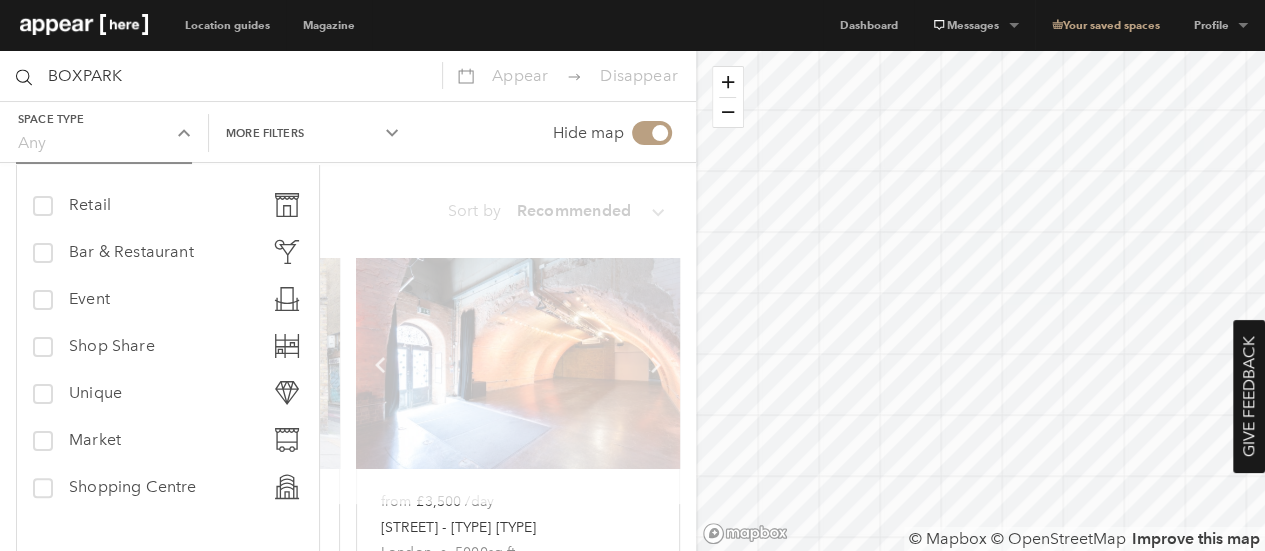 type 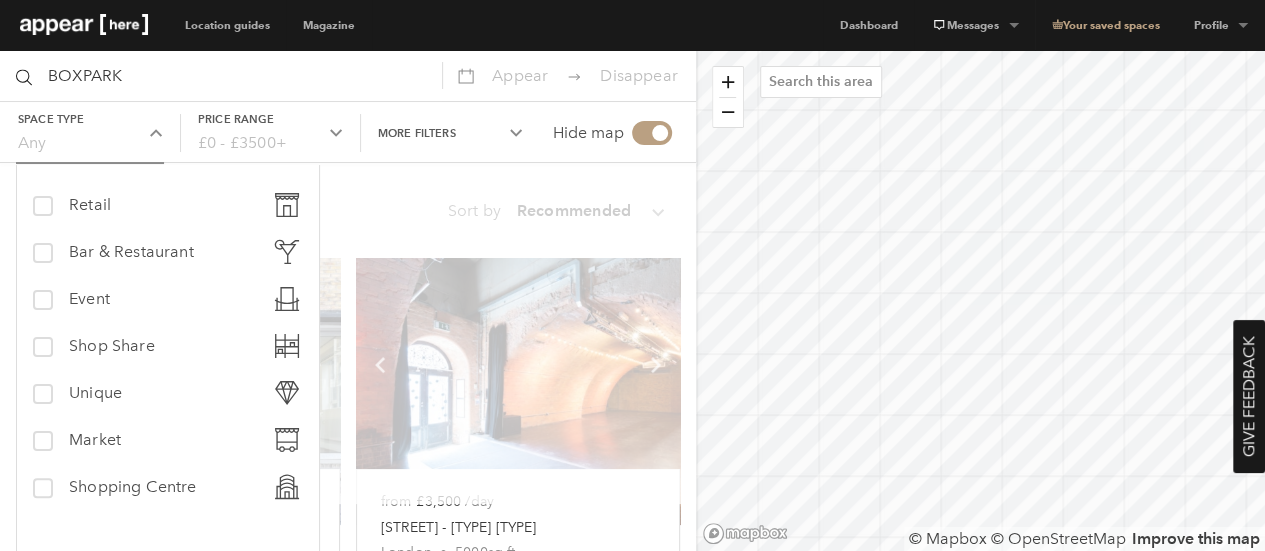 click on "retail Retail bar-restaurant Bar & Restaurant event Event shop-share Shop Share unique Unique market Market shopping_centre Shopping Centre" at bounding box center [168, 349] 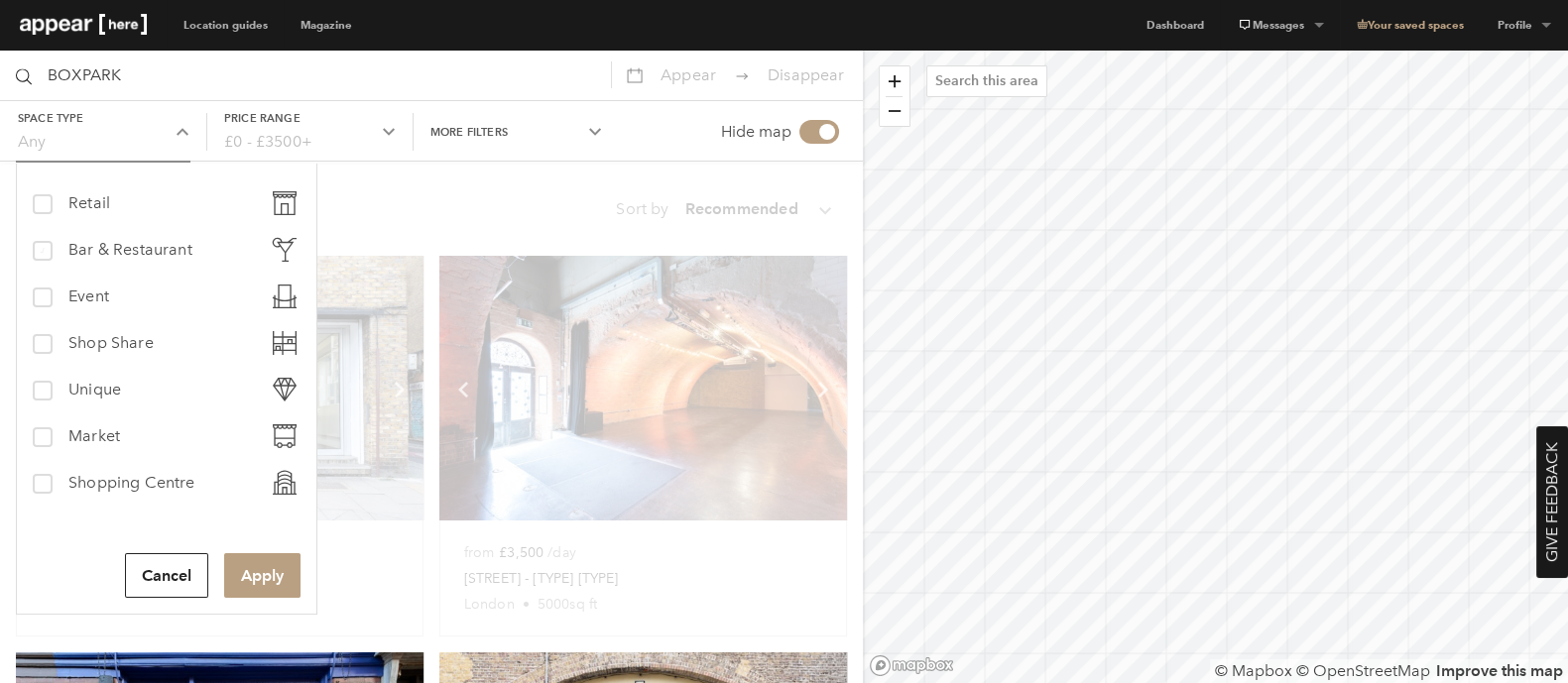 click on "Bar & Restaurant" at bounding box center (130, 250) 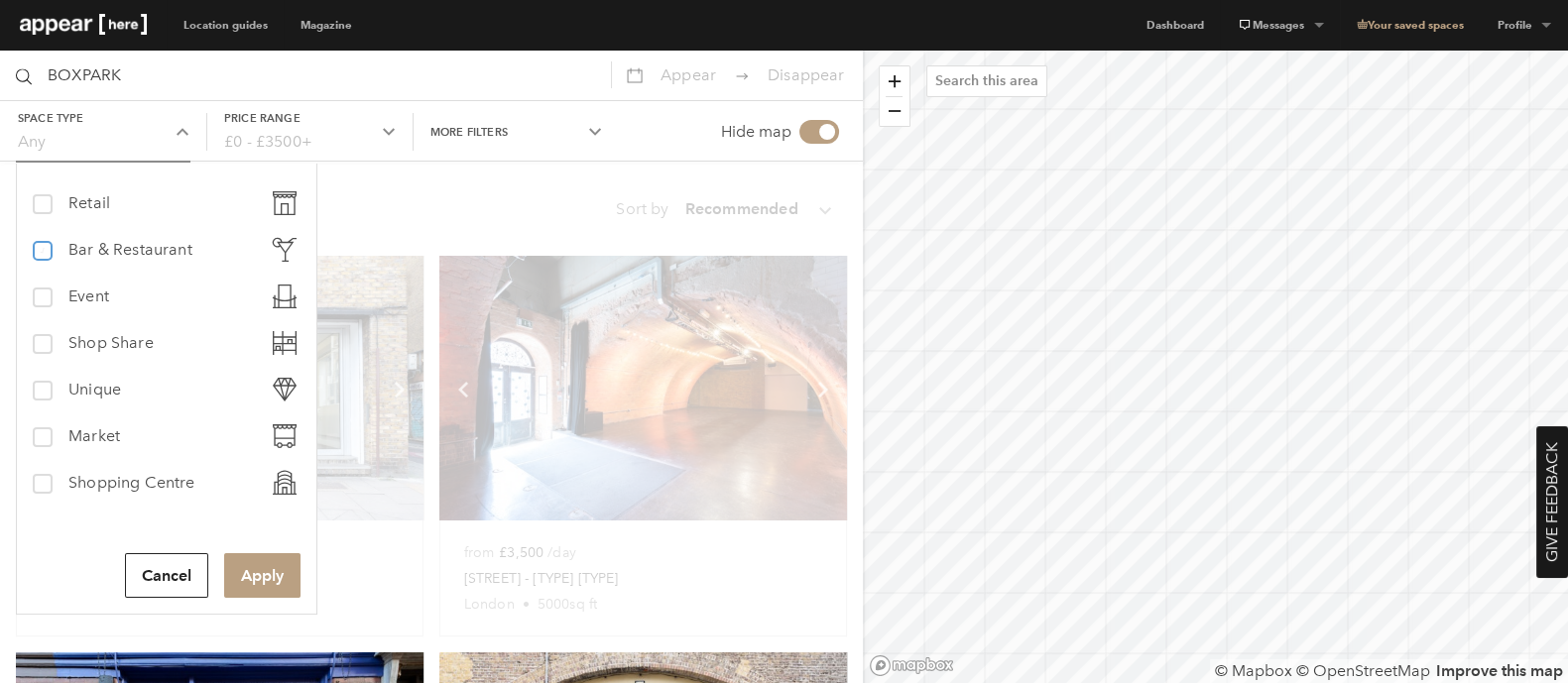 click on "bar-restaurant Bar & Restaurant" at bounding box center [41, 242] 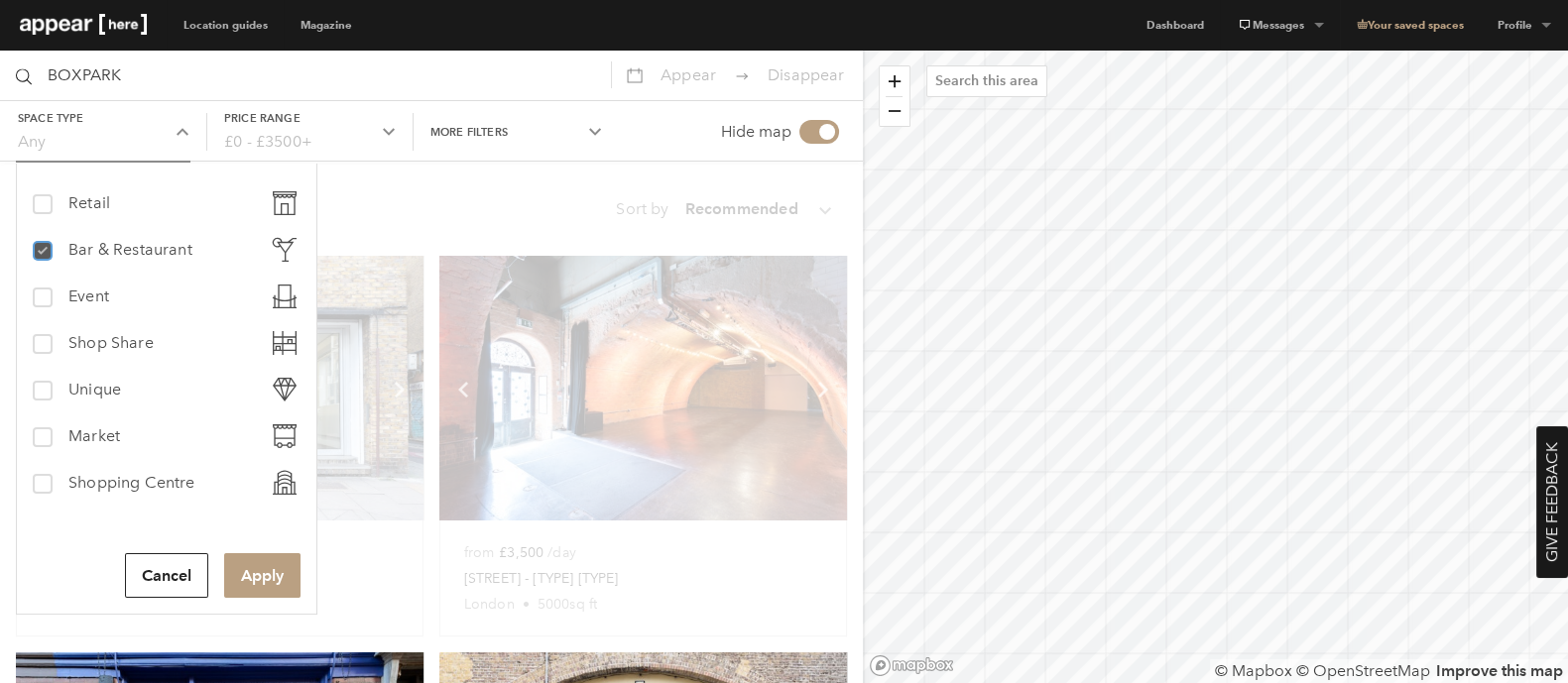 checkbox on "true" 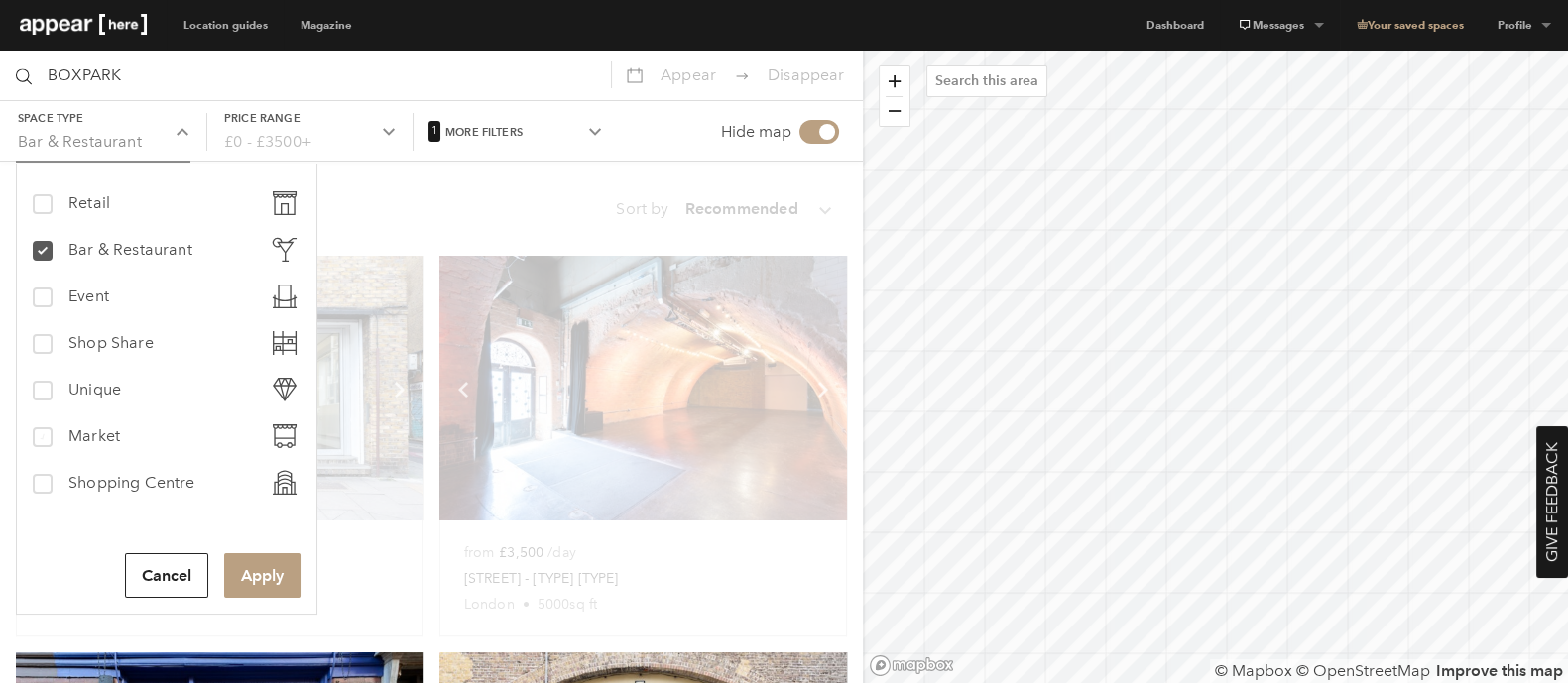 click on "Market" at bounding box center [94, 436] 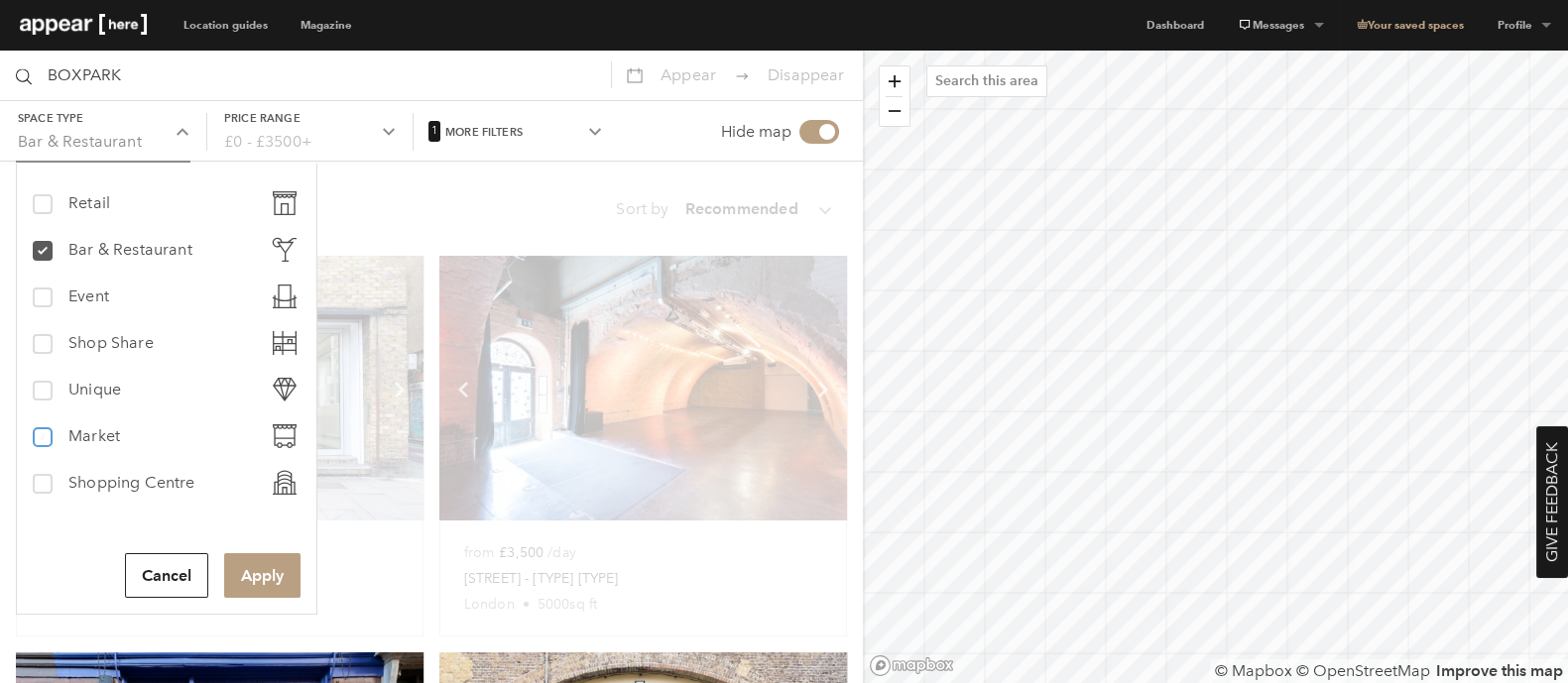 click on "market Market" at bounding box center [41, 428] 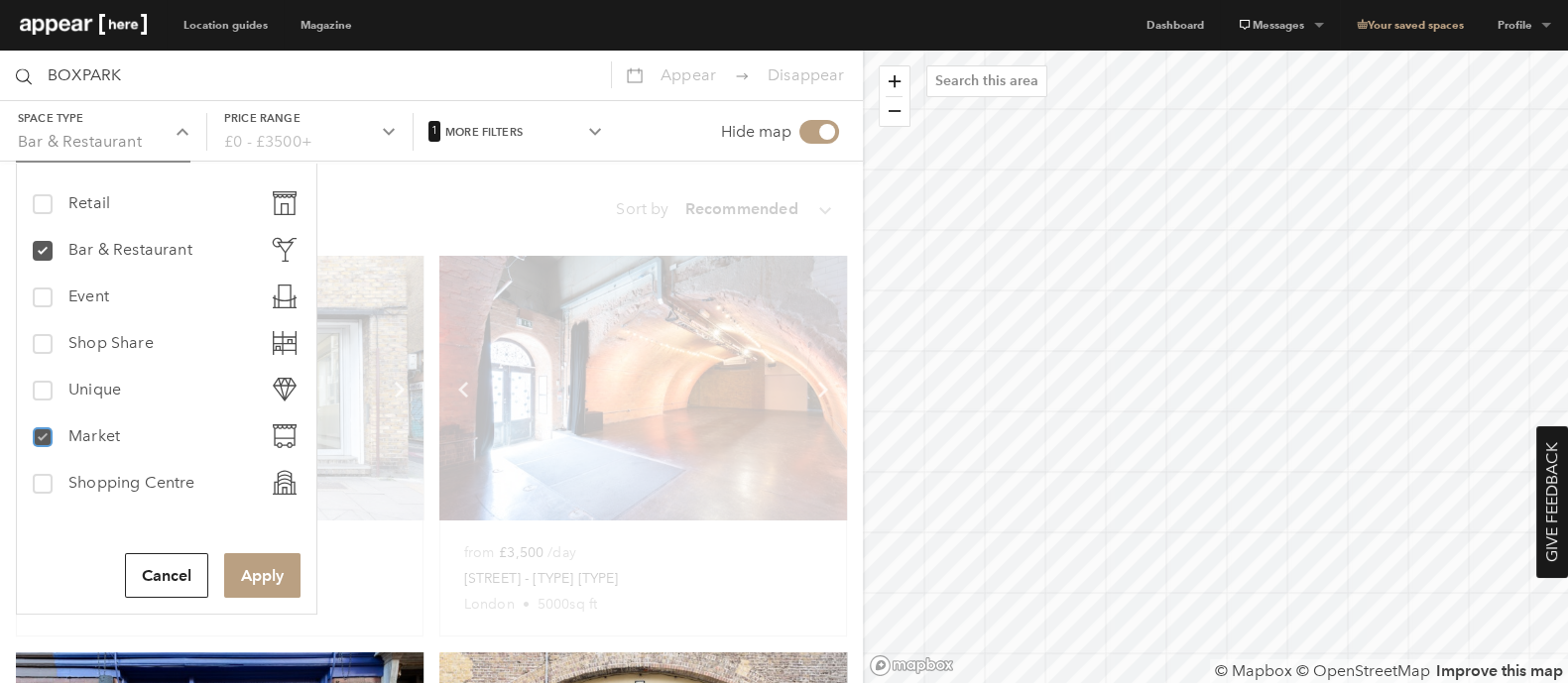 checkbox on "true" 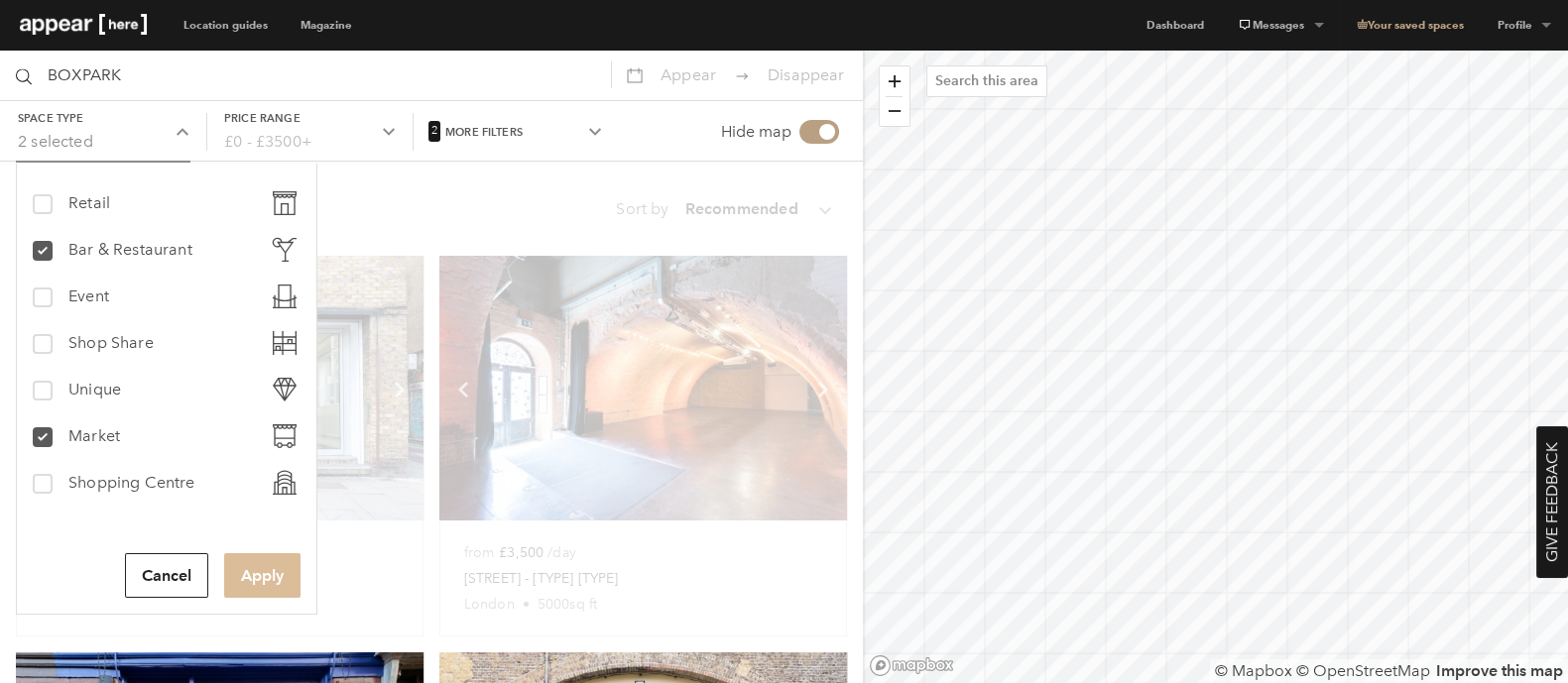 click on "Apply" at bounding box center (262, 575) 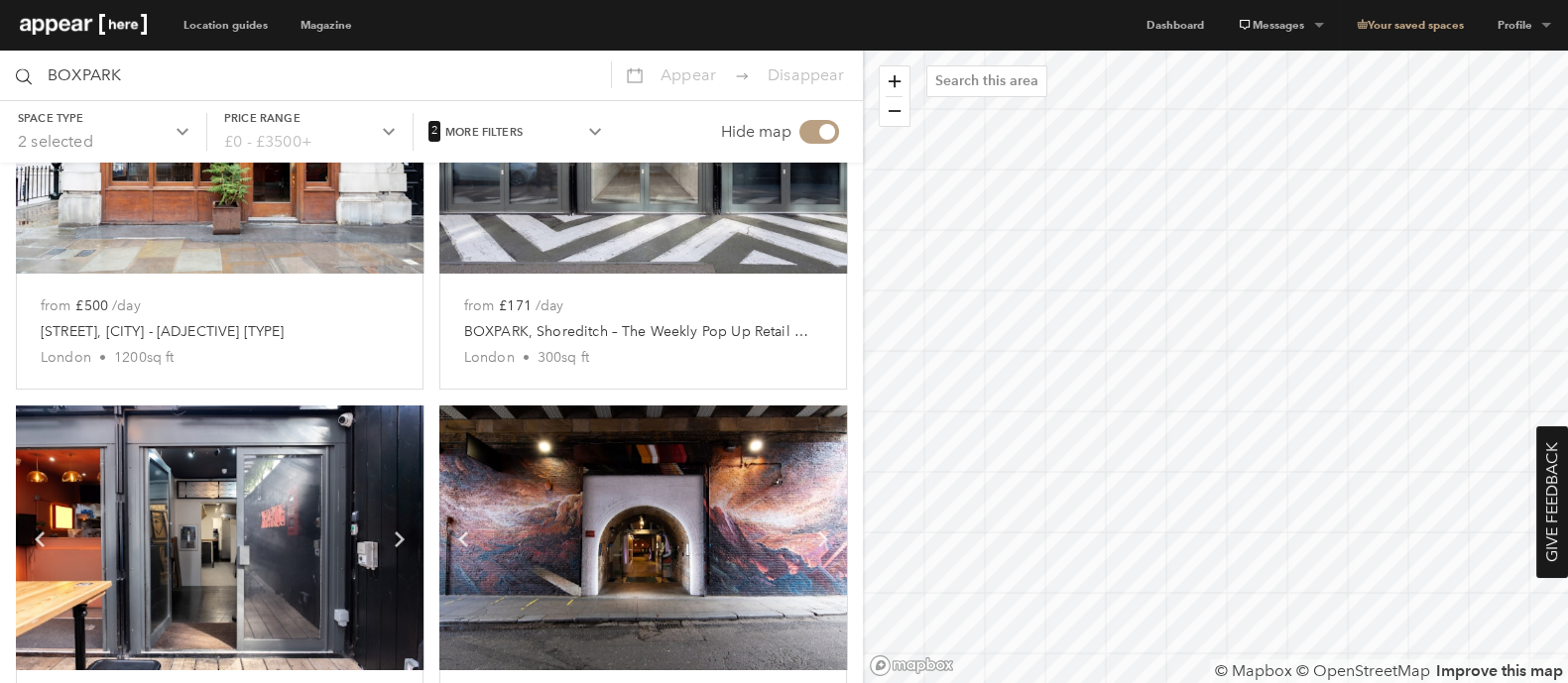 scroll, scrollTop: 0, scrollLeft: 0, axis: both 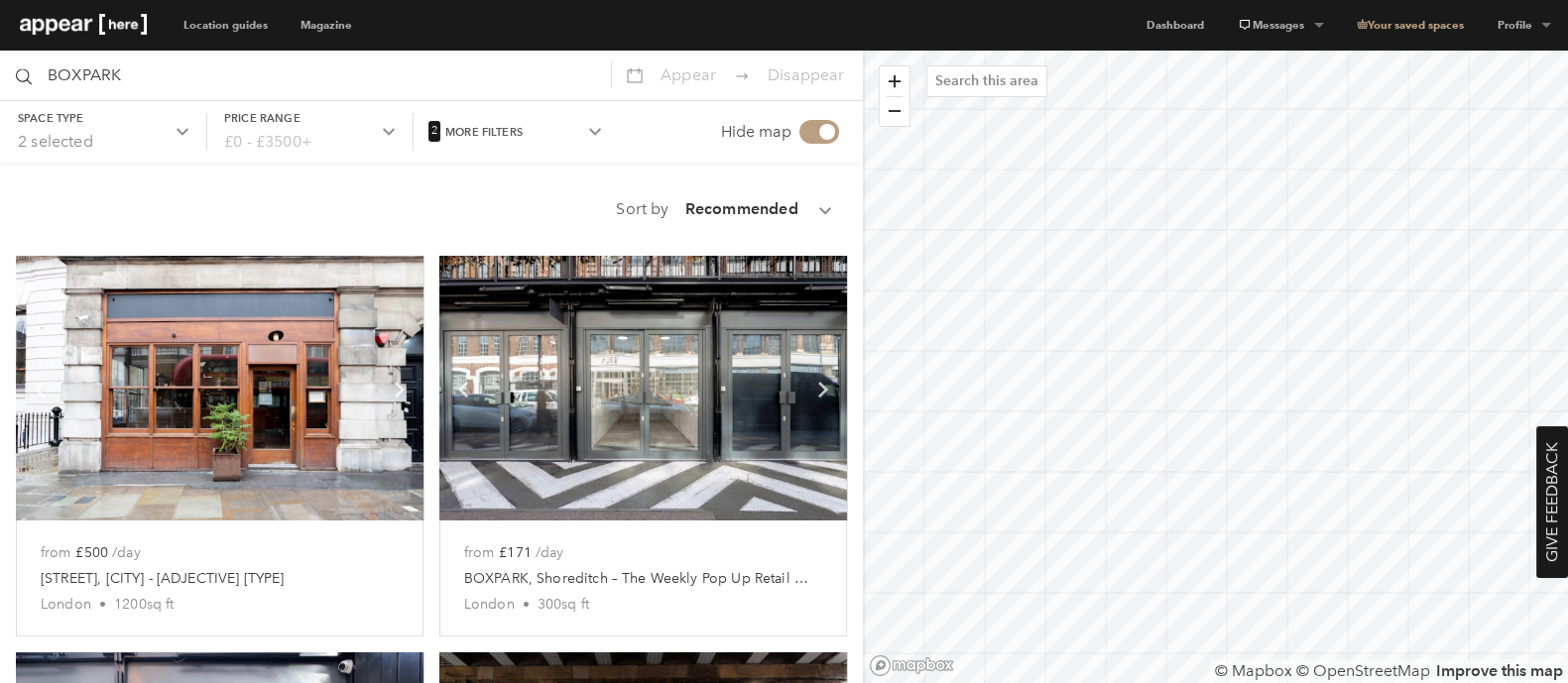 click on "Recommended Newest Highest price Lowest price" at bounding box center [758, 208] 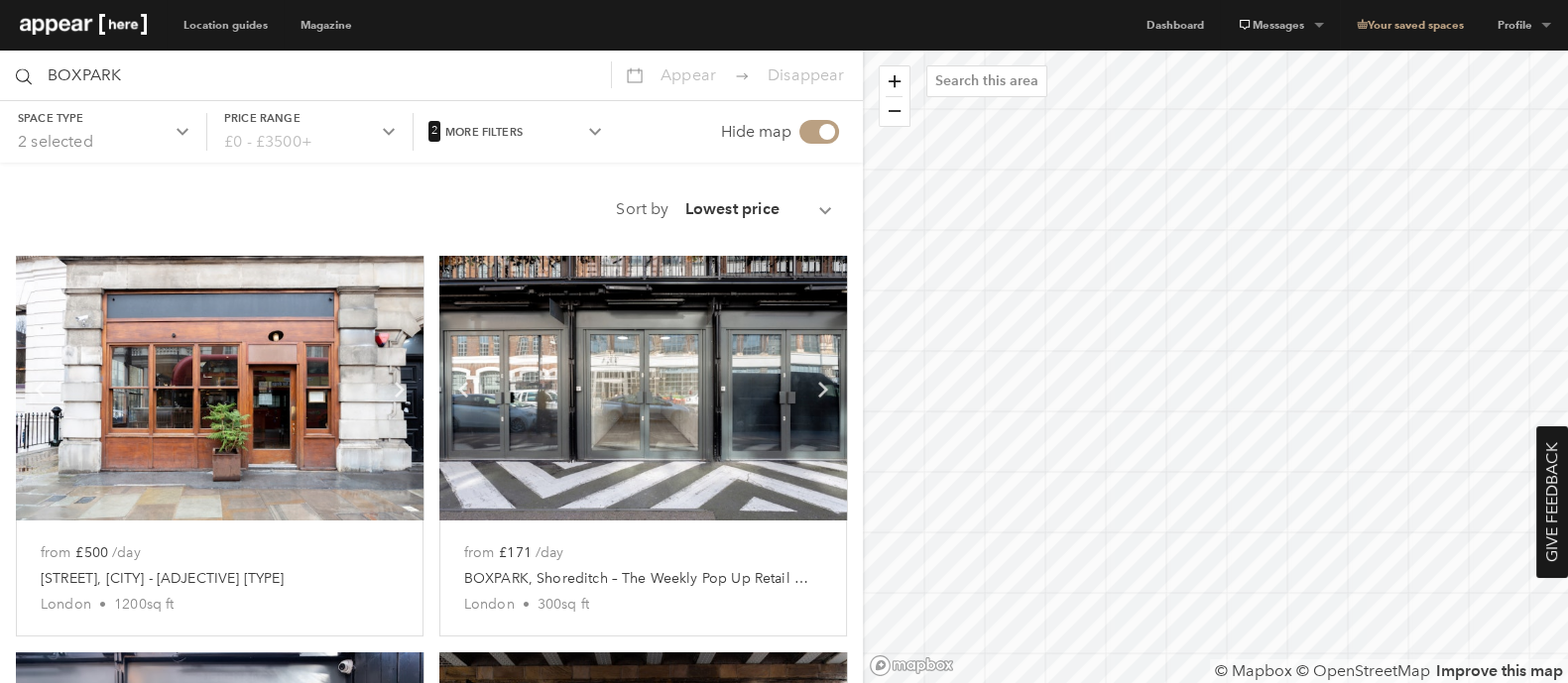 click on "Recommended Newest Highest price Lowest price" at bounding box center [758, 208] 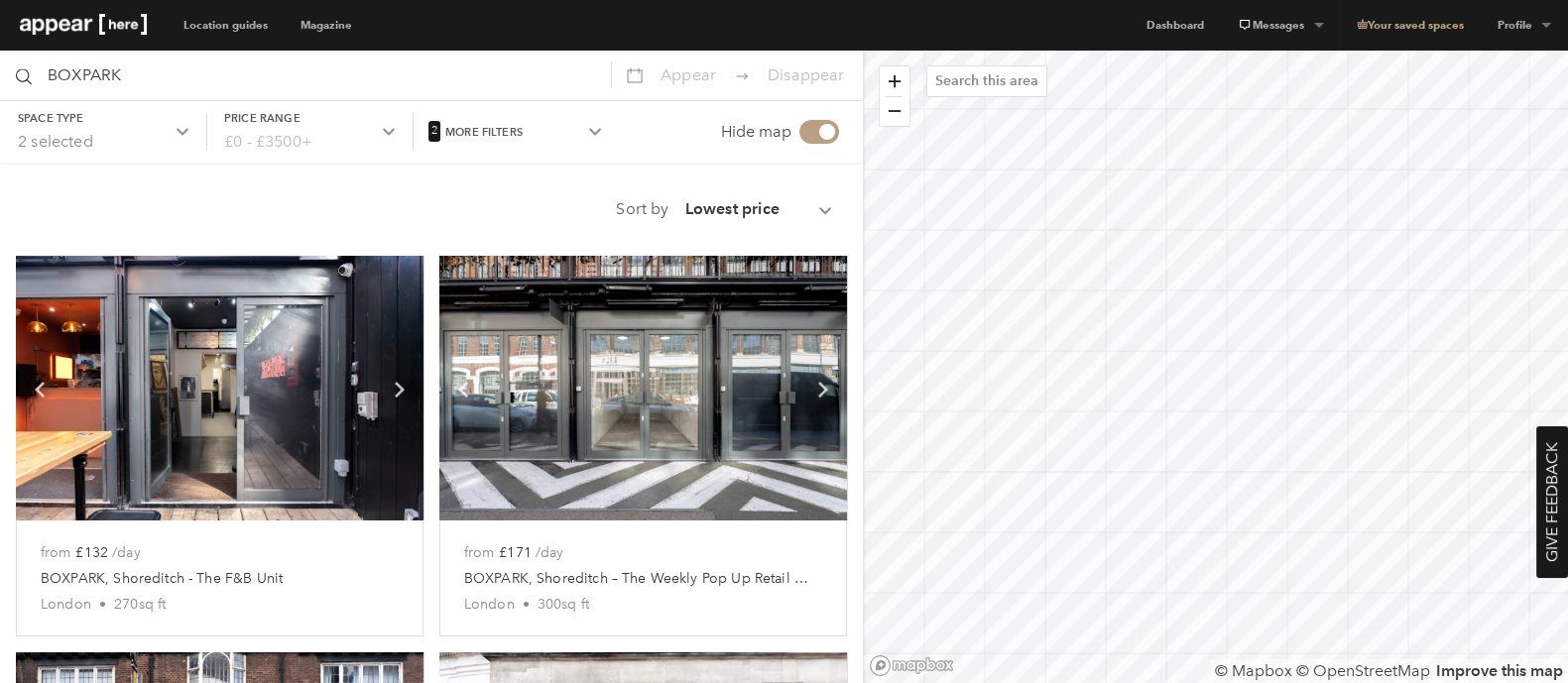 click on "Space type   2 selected" at bounding box center [103, 132] 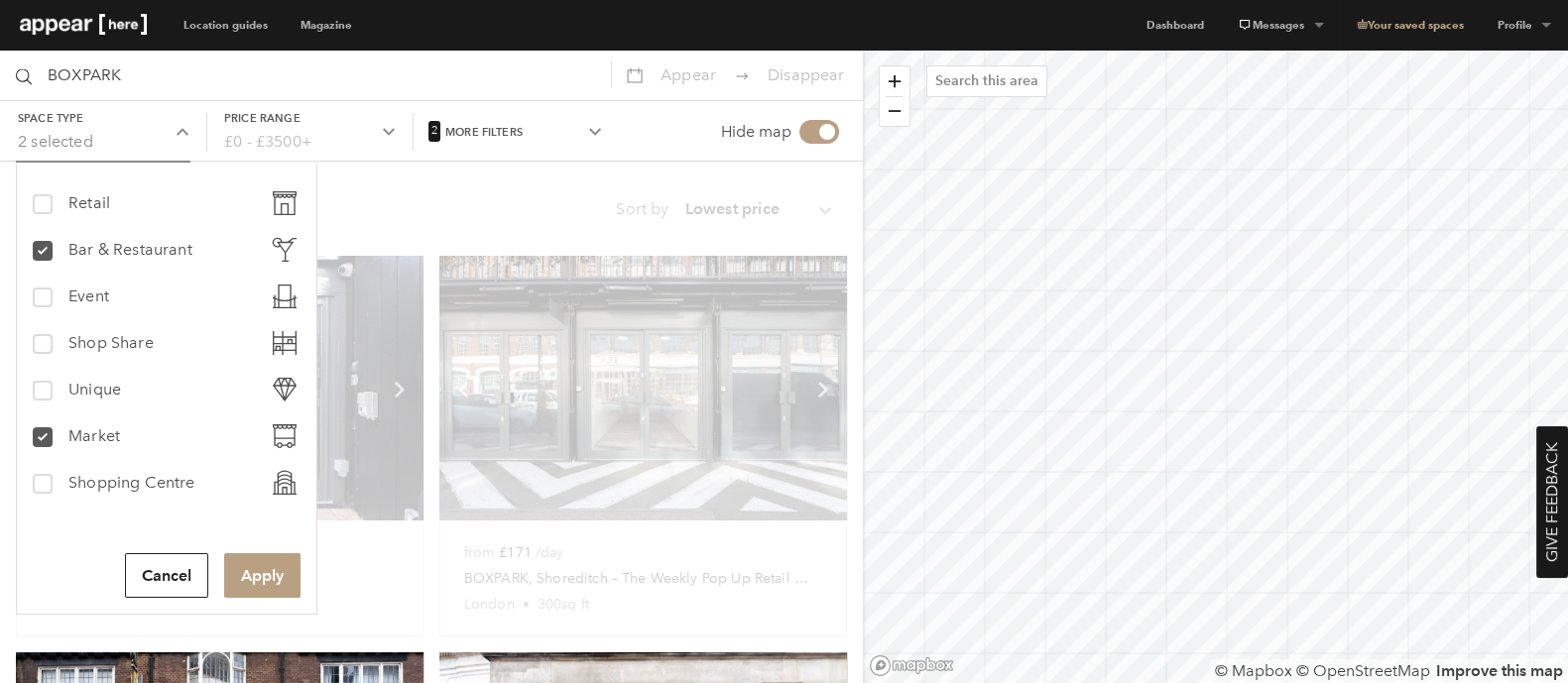 click on "More filters" at bounding box center [103, 118] 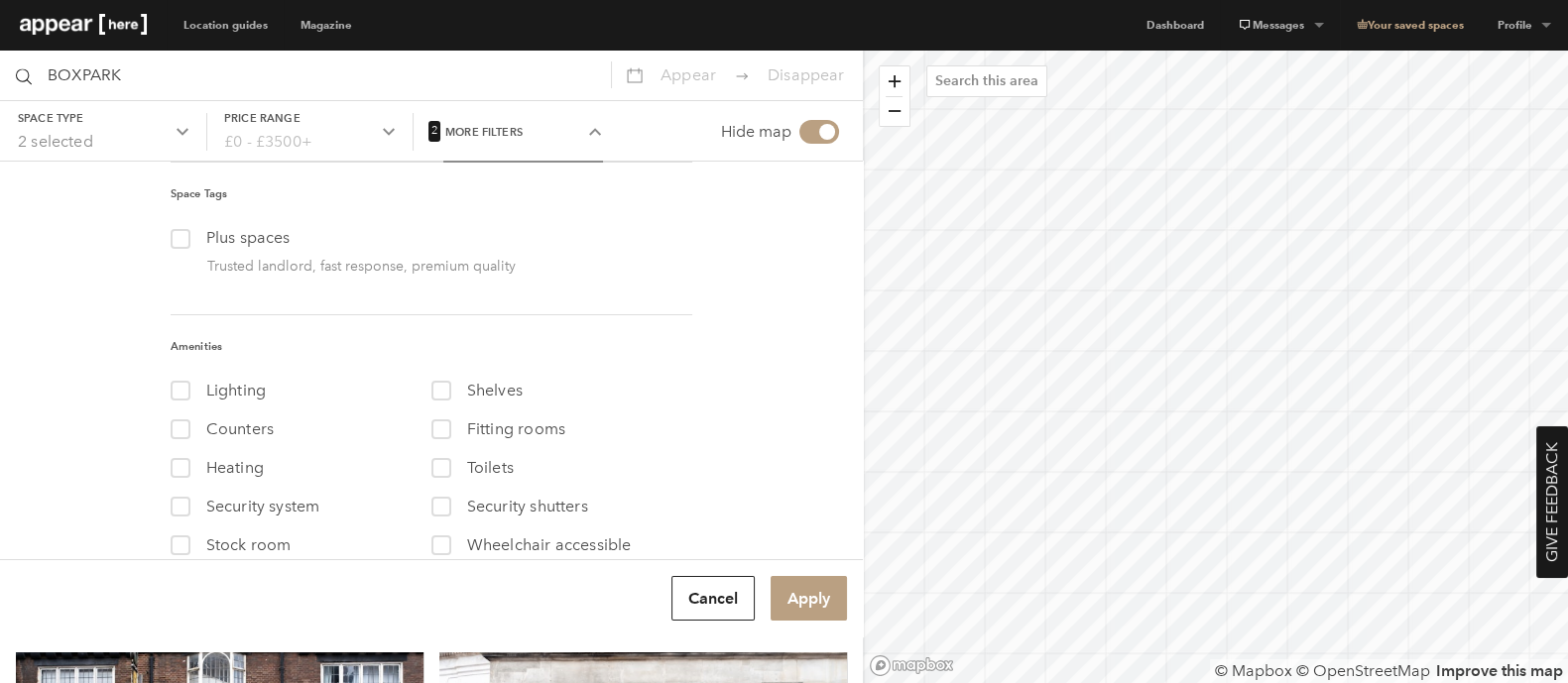 scroll, scrollTop: 0, scrollLeft: 0, axis: both 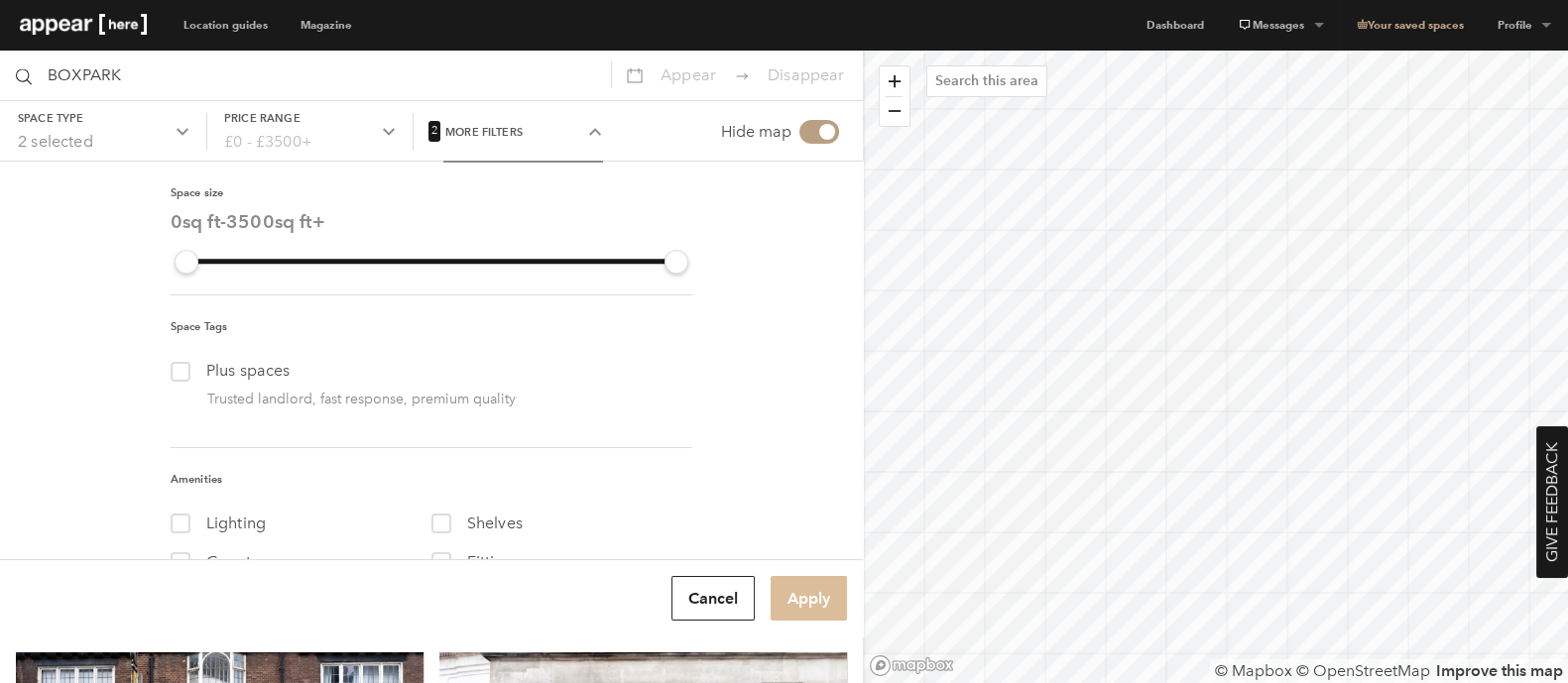 click on "Apply" at bounding box center (808, 598) 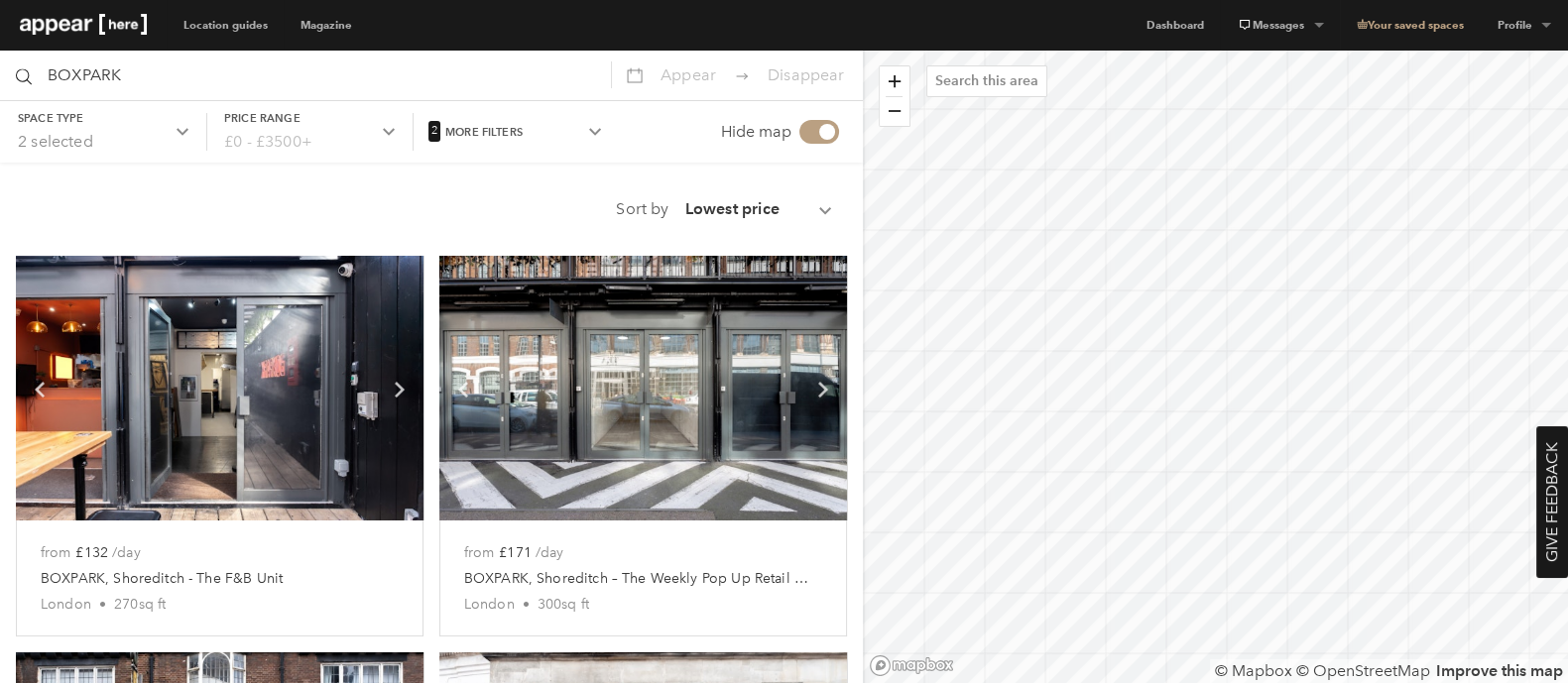 click on "Space type   2 selected" at bounding box center [103, 132] 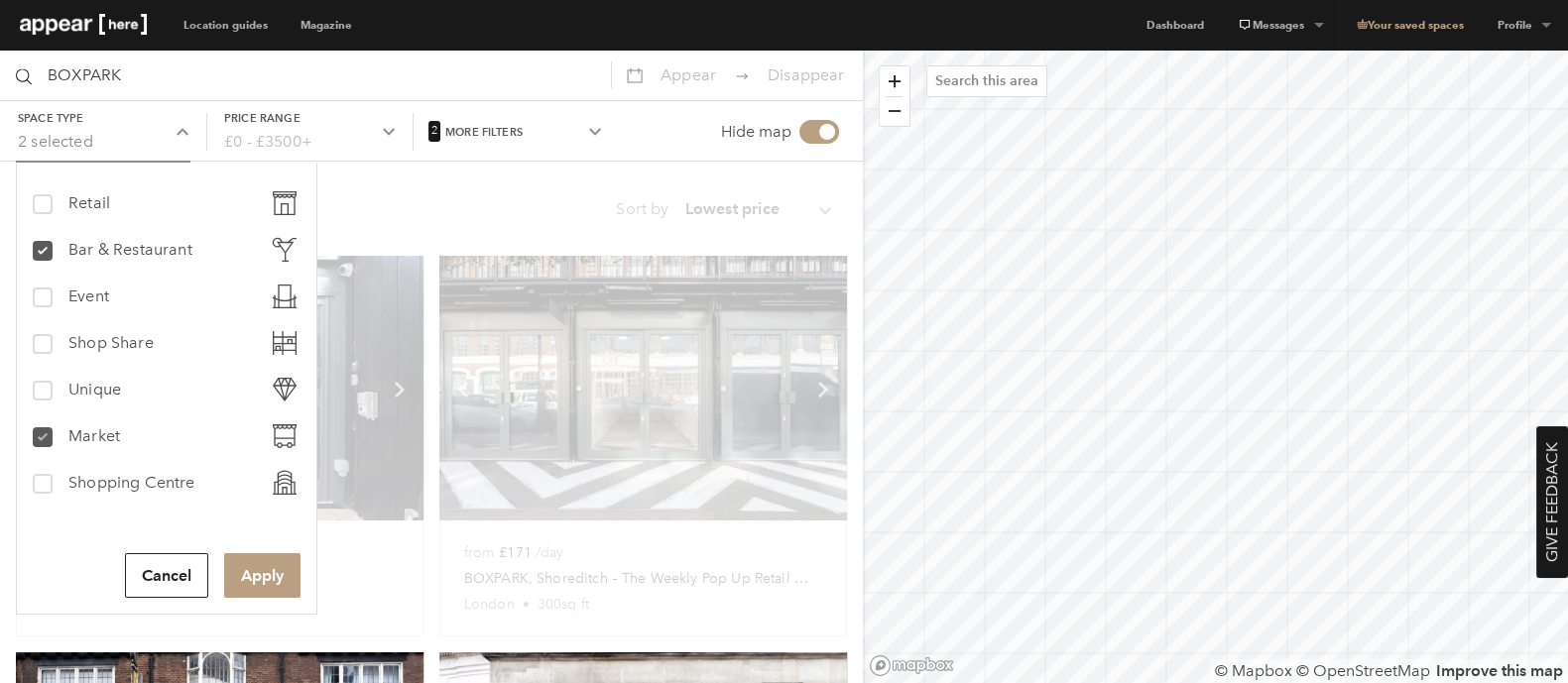 click on "Market" at bounding box center [94, 436] 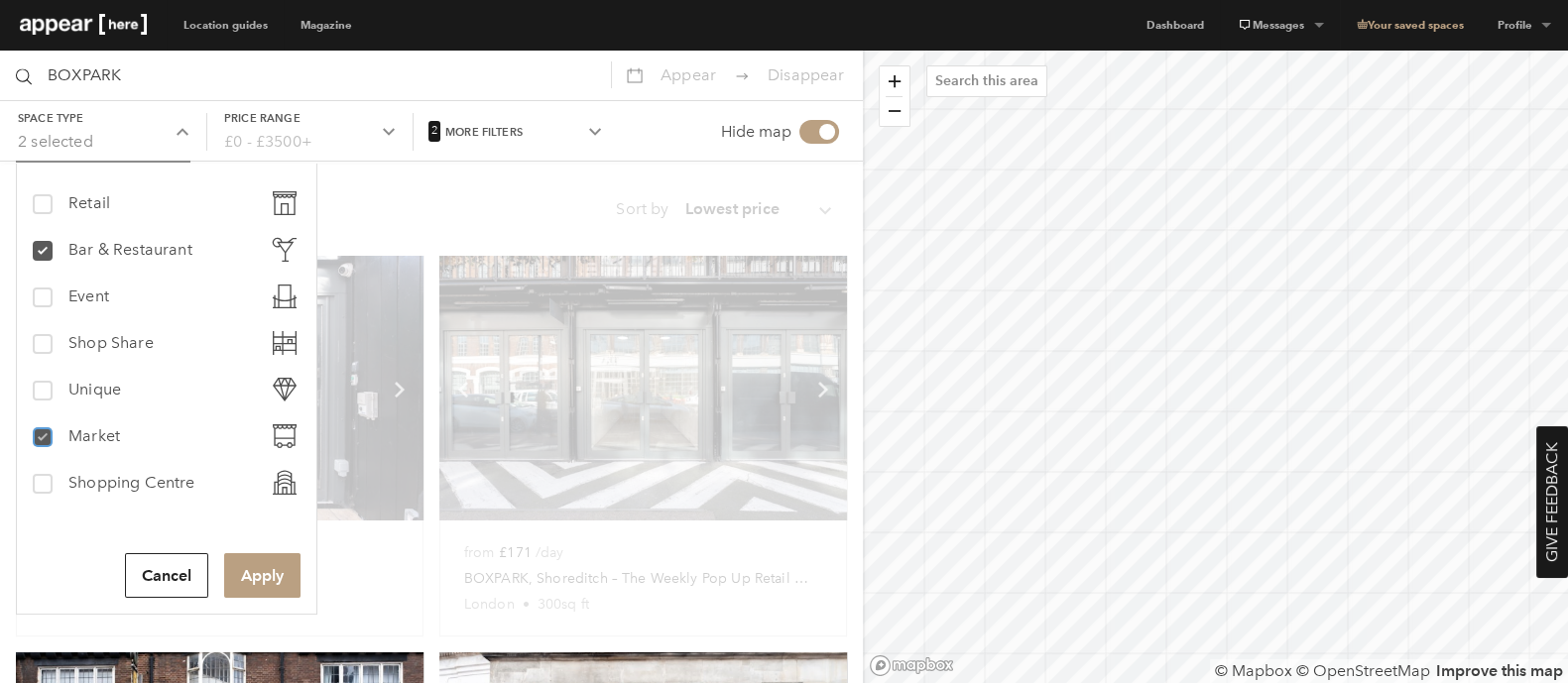 click on "market Market" at bounding box center (41, 428) 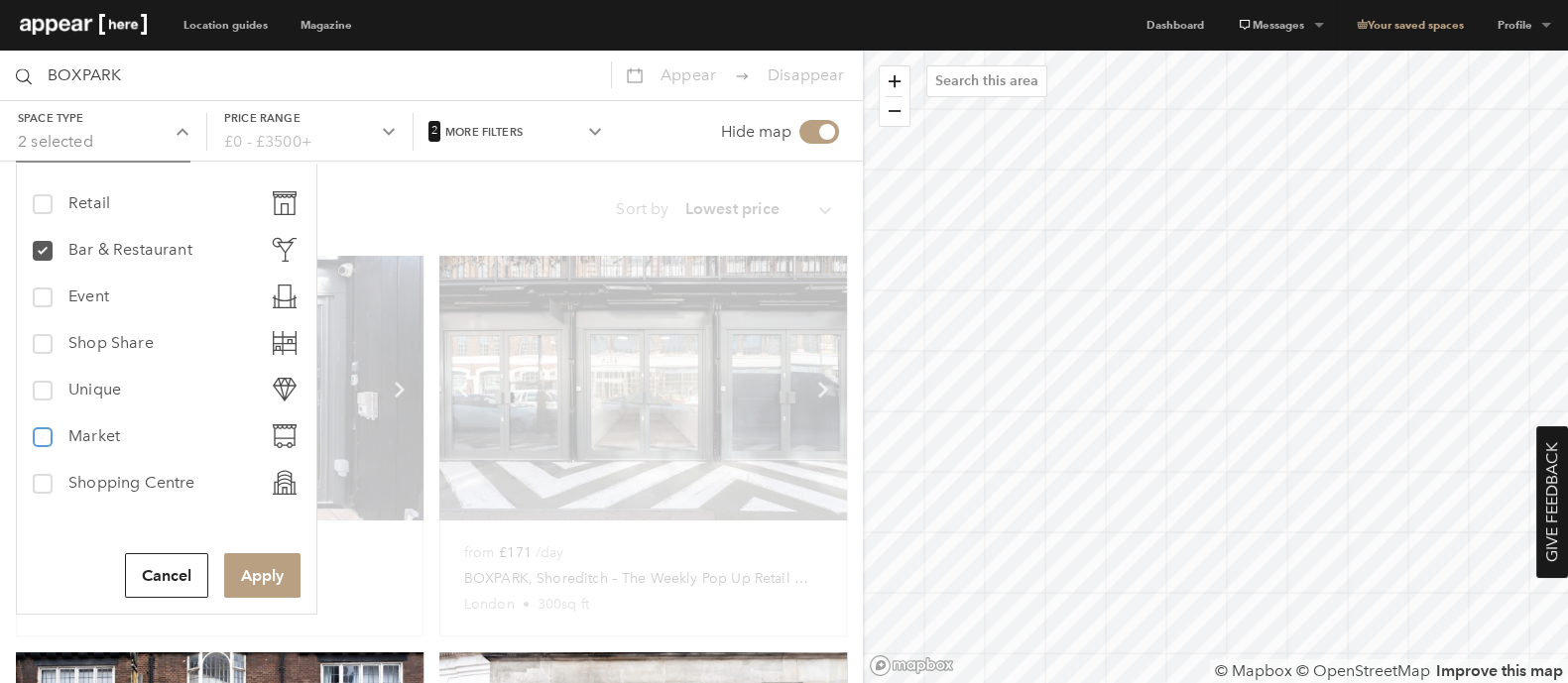 checkbox on "false" 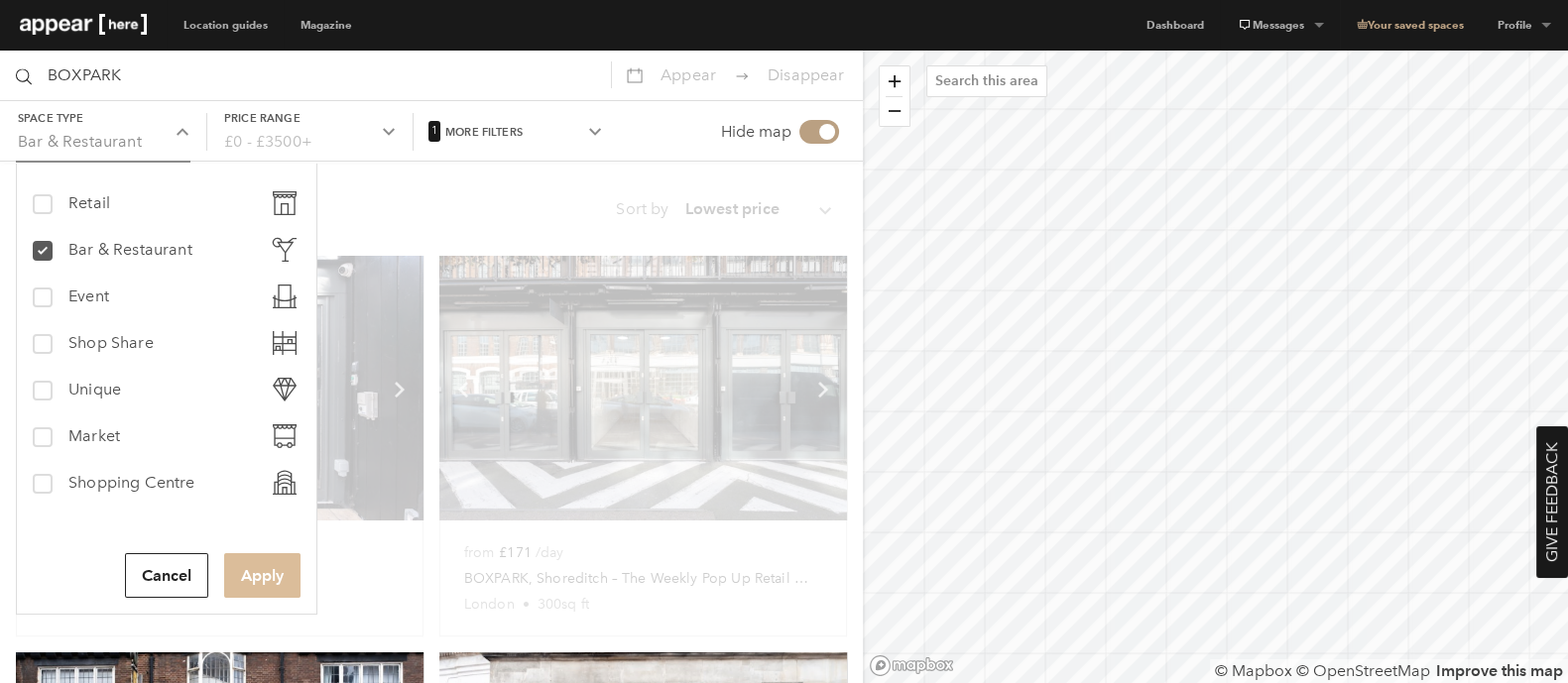 click on "Apply" at bounding box center [262, 575] 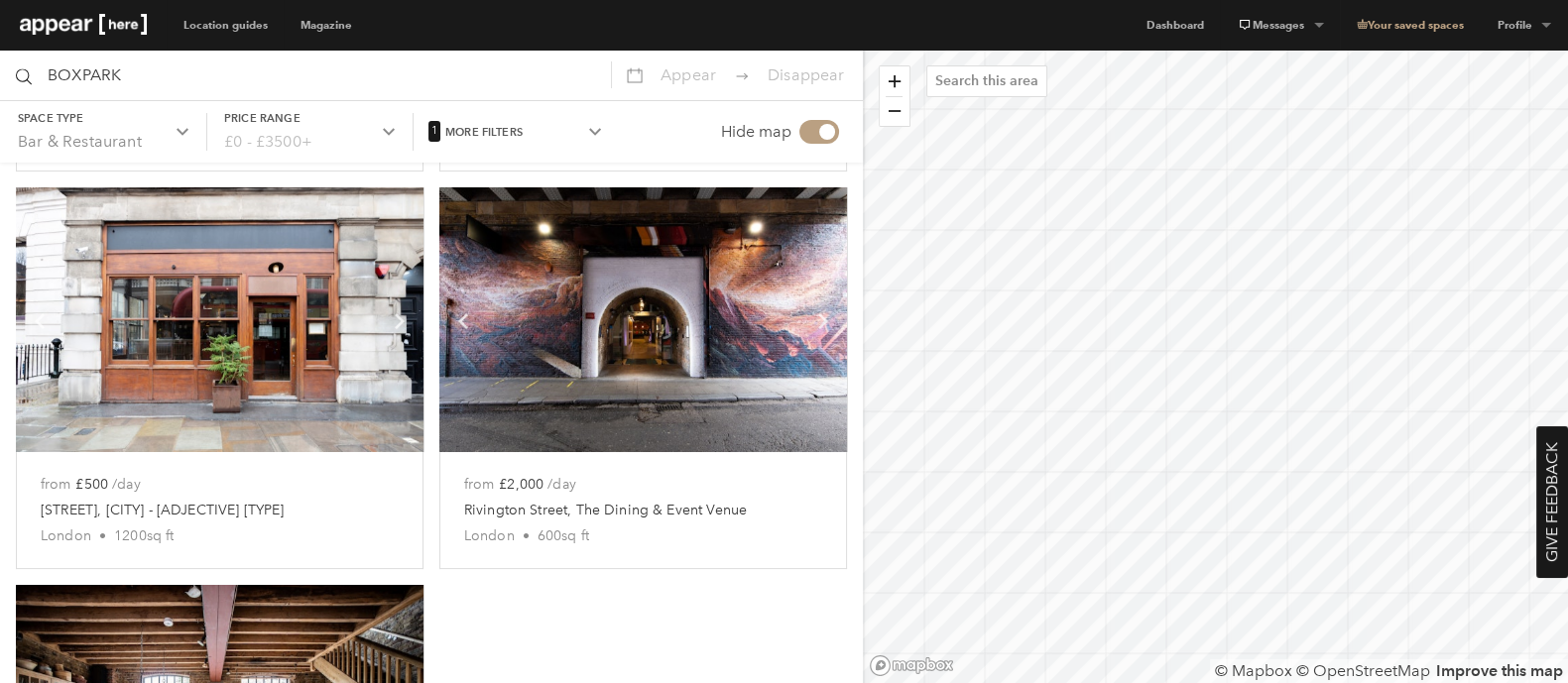 scroll, scrollTop: 495, scrollLeft: 0, axis: vertical 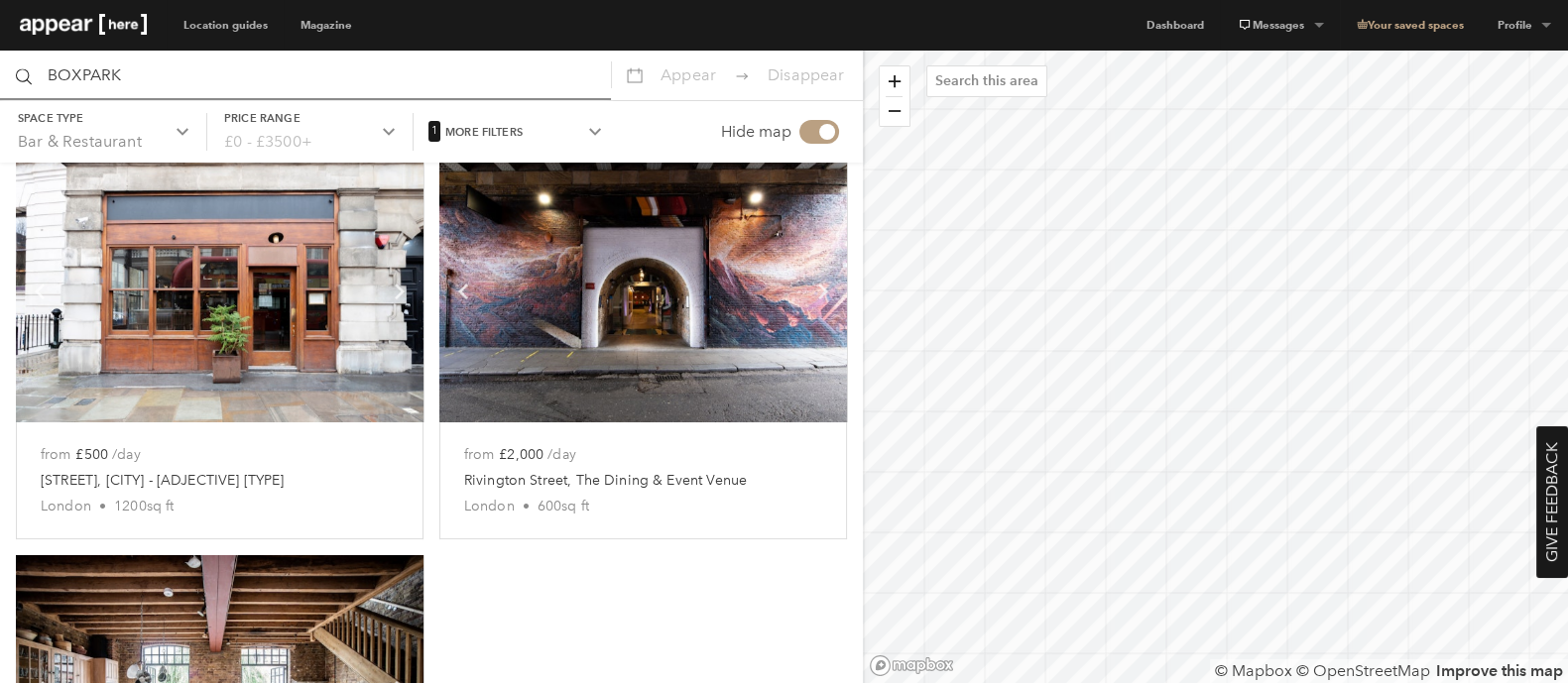 drag, startPoint x: 96, startPoint y: 85, endPoint x: 0, endPoint y: 85, distance: 96 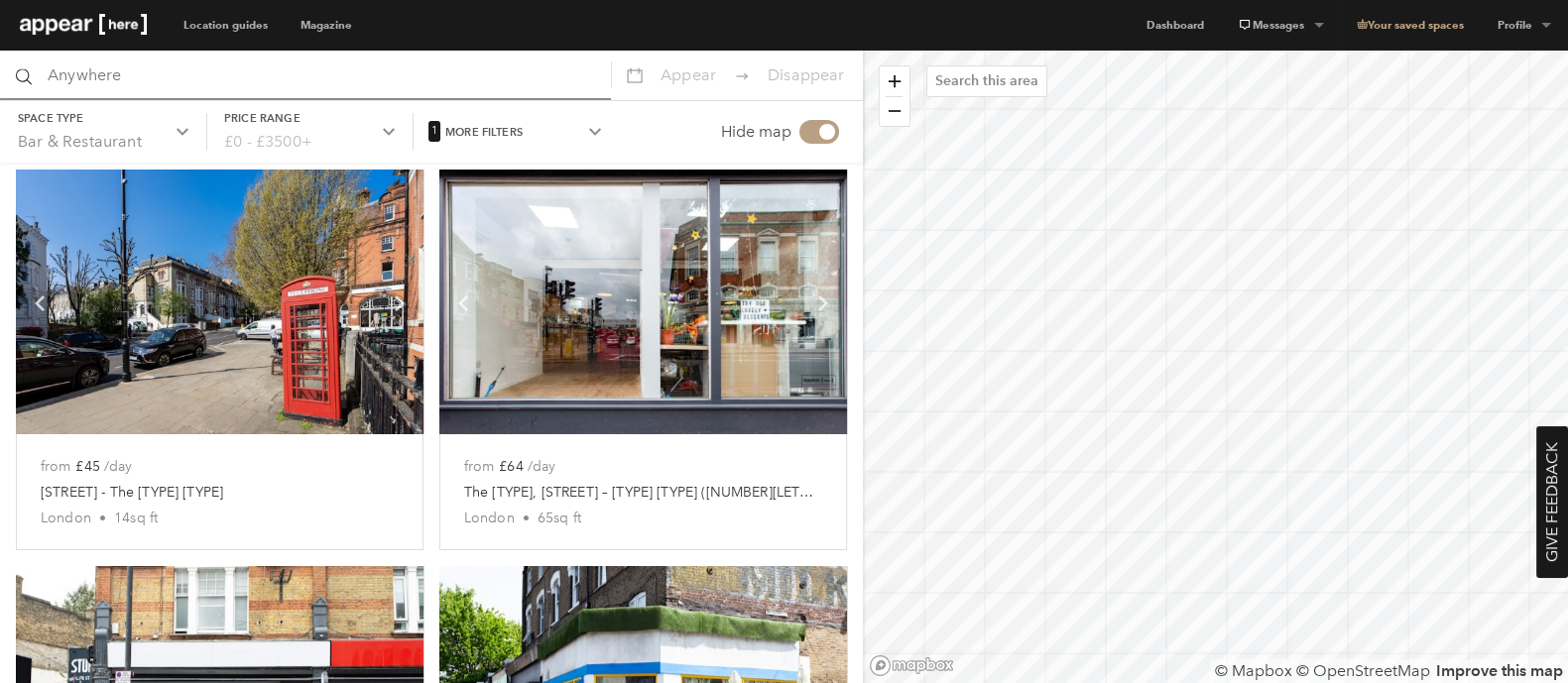 scroll, scrollTop: 247, scrollLeft: 0, axis: vertical 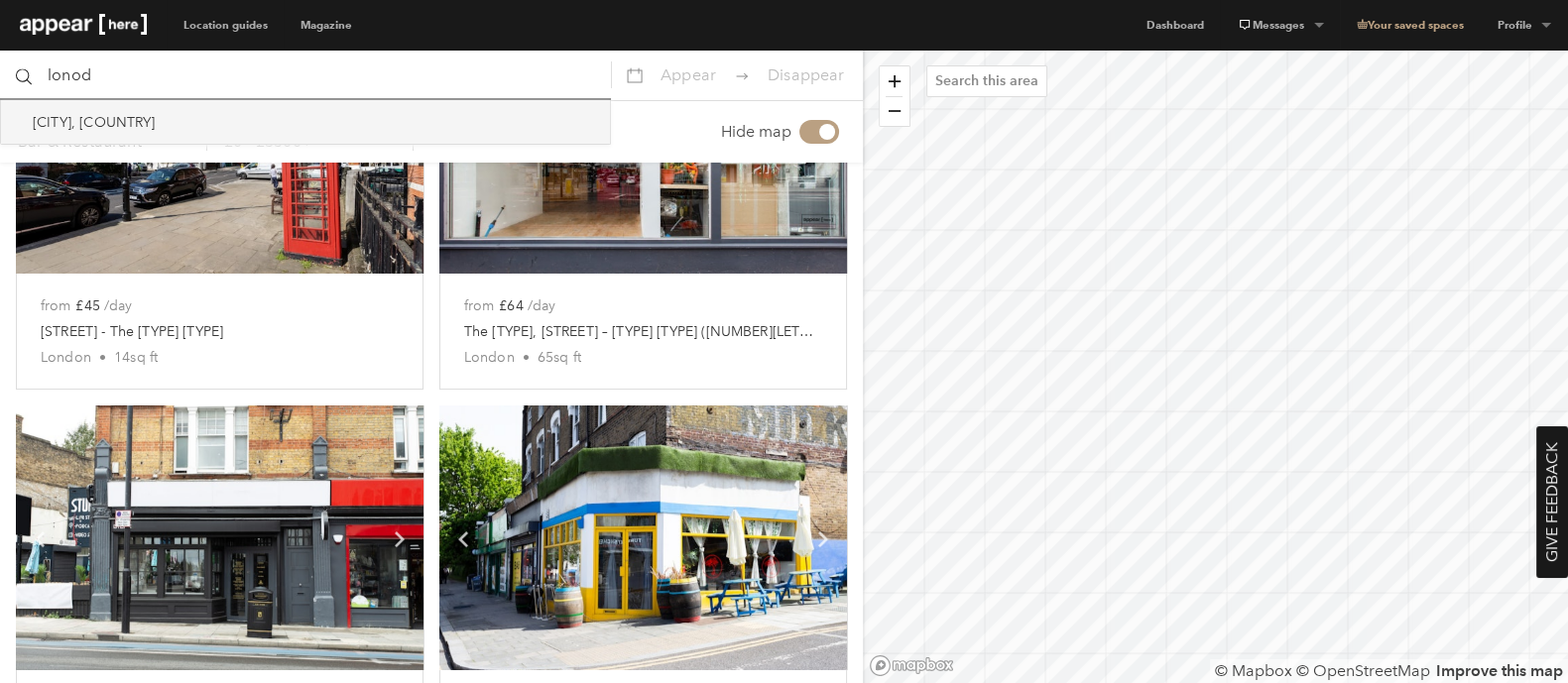 type on "lonod" 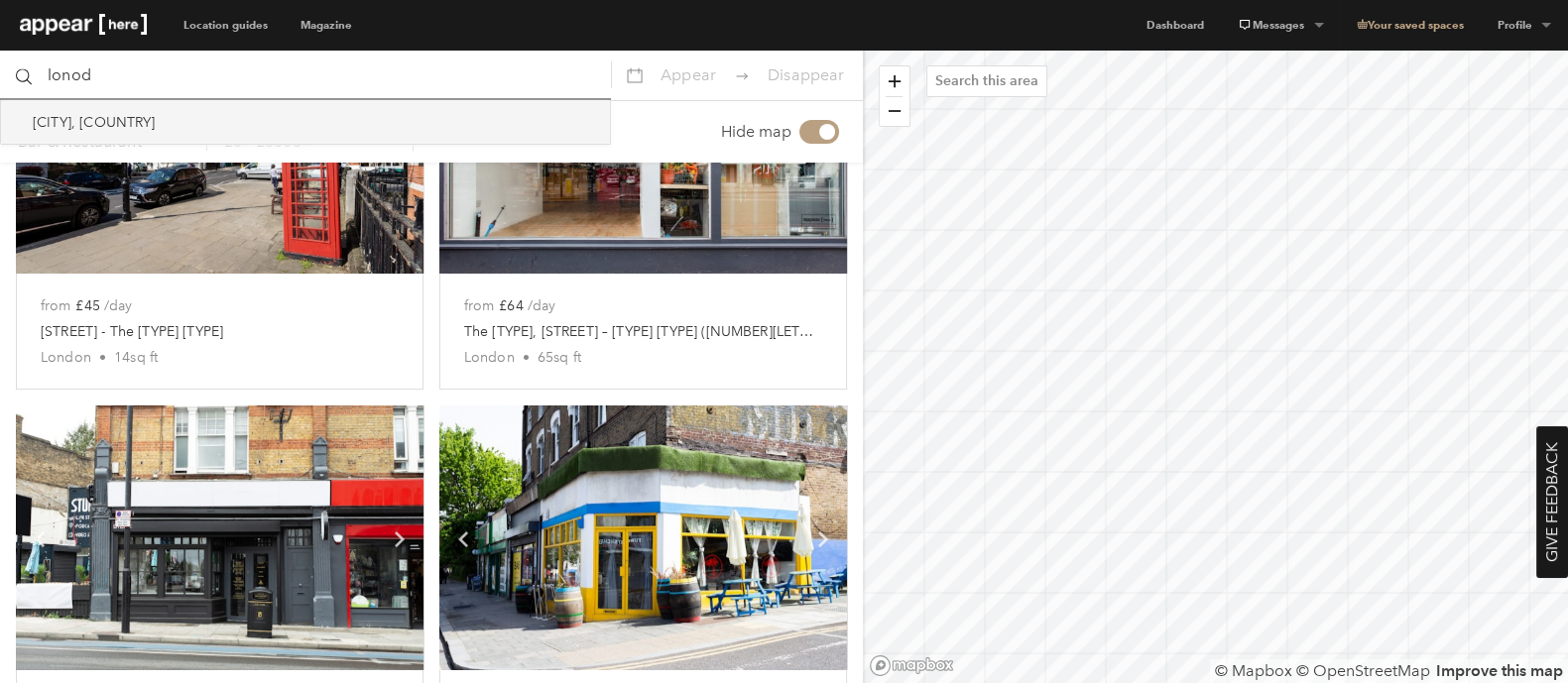 click on "London, UK" at bounding box center (305, 122) 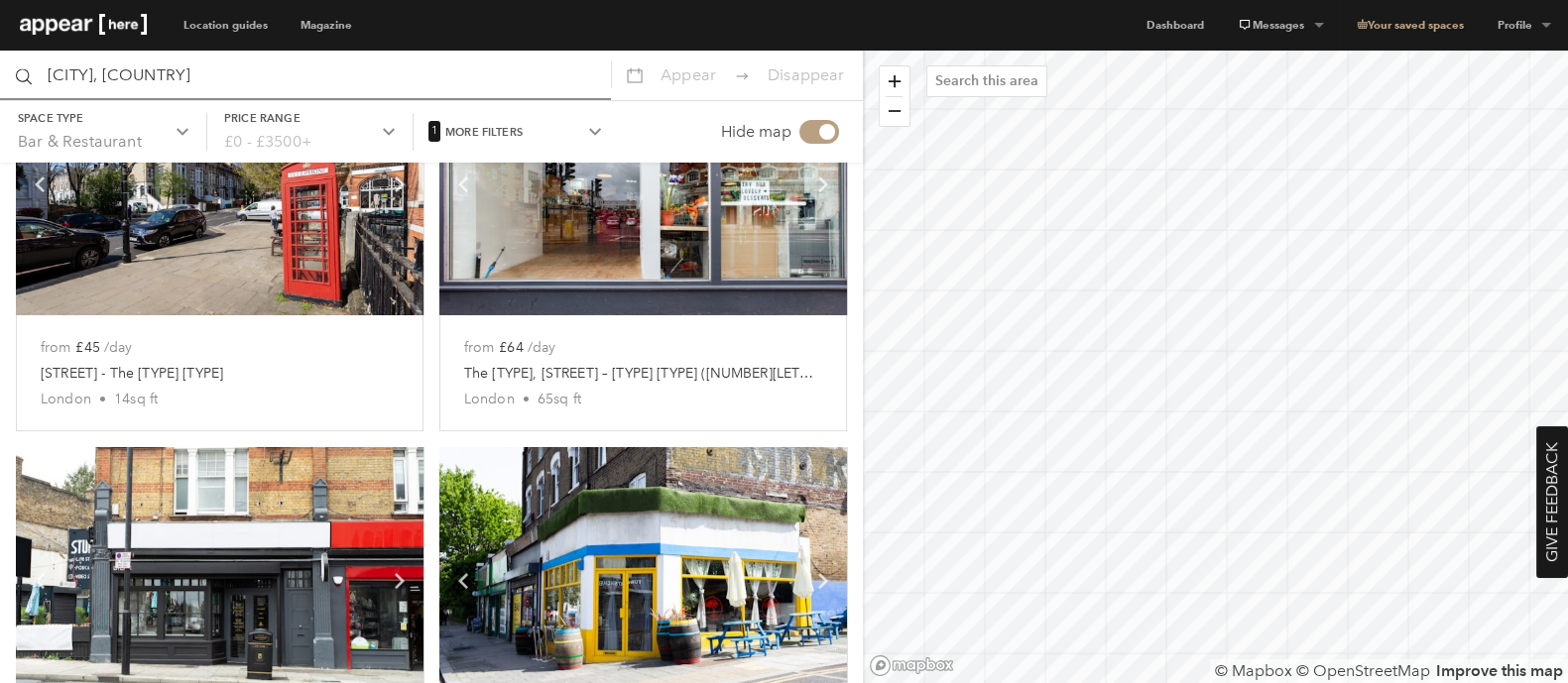 scroll, scrollTop: 743, scrollLeft: 0, axis: vertical 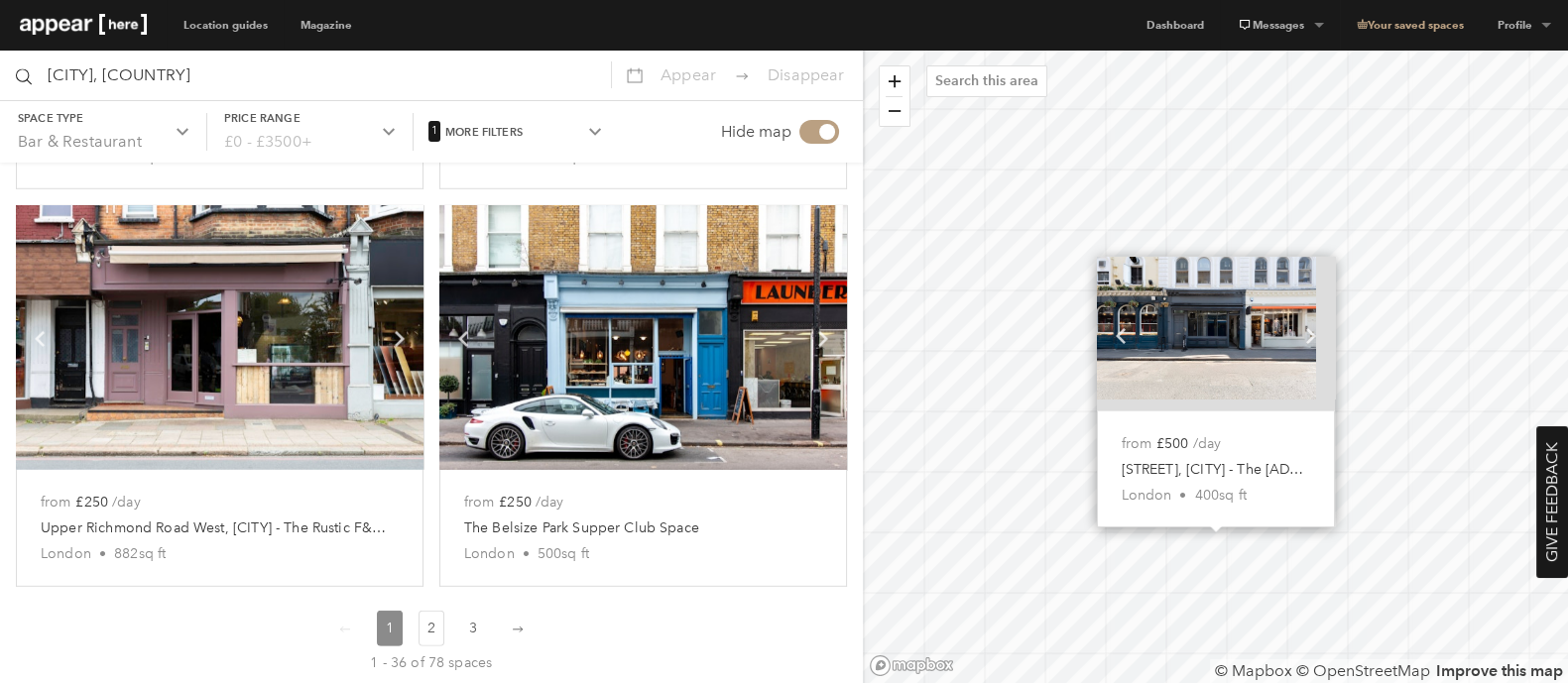 click on "2 go to page   2" at bounding box center (431, 628) 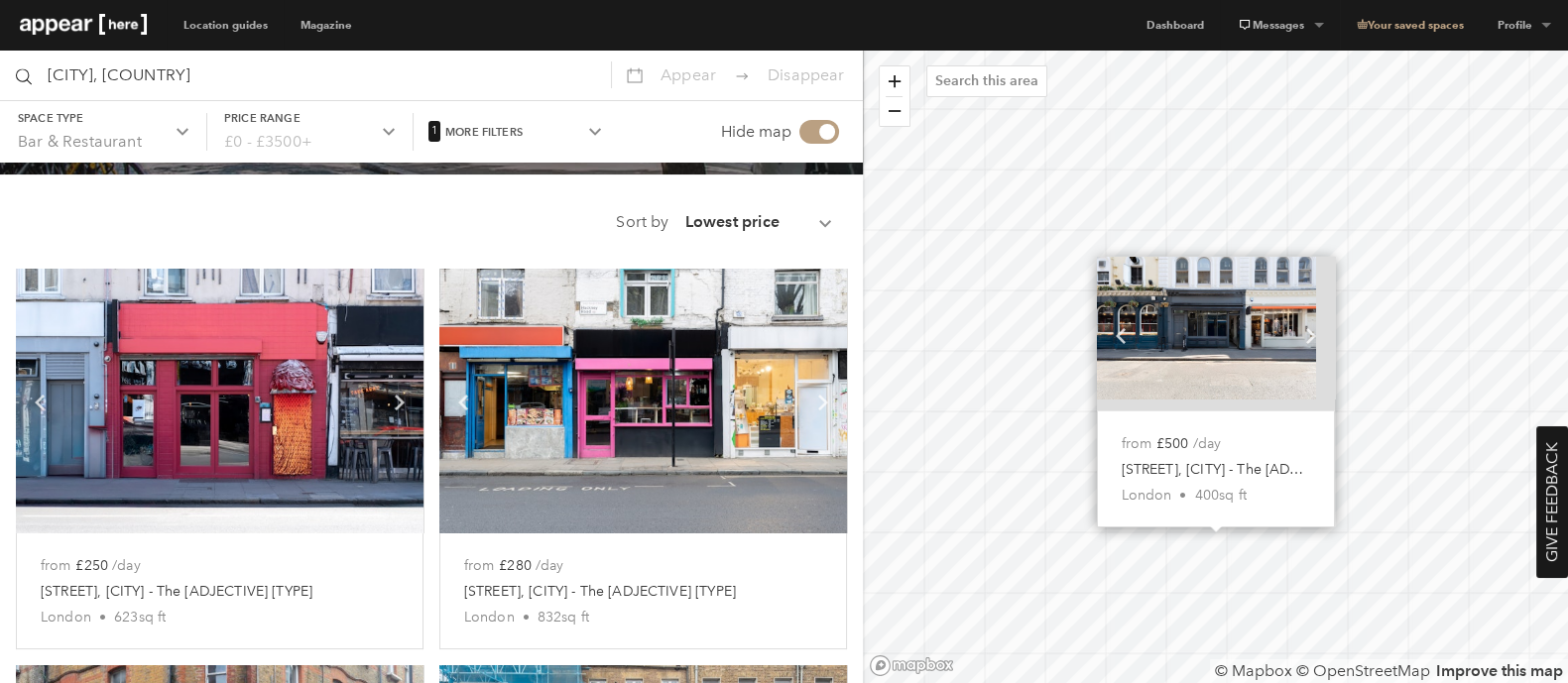 scroll, scrollTop: 247, scrollLeft: 0, axis: vertical 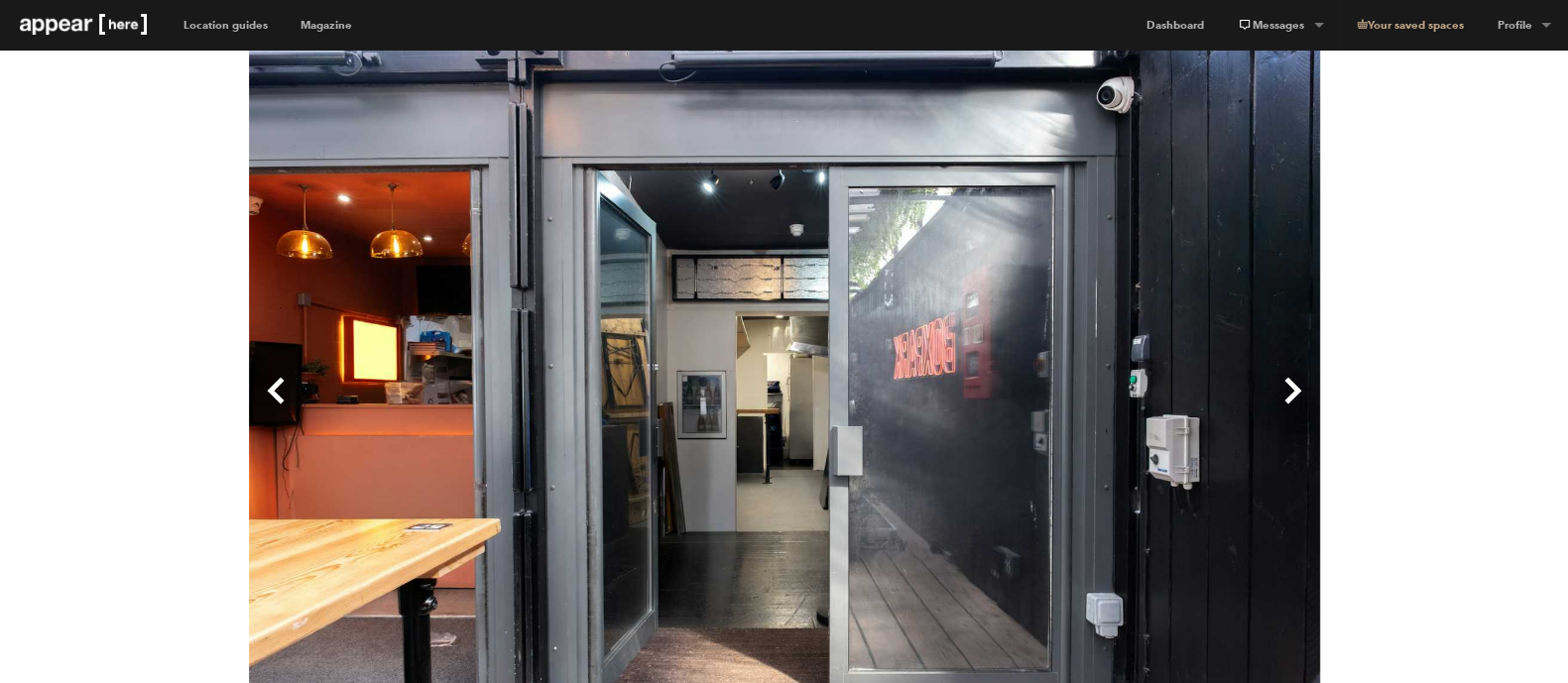 click on "Next" at bounding box center (1052, 406) 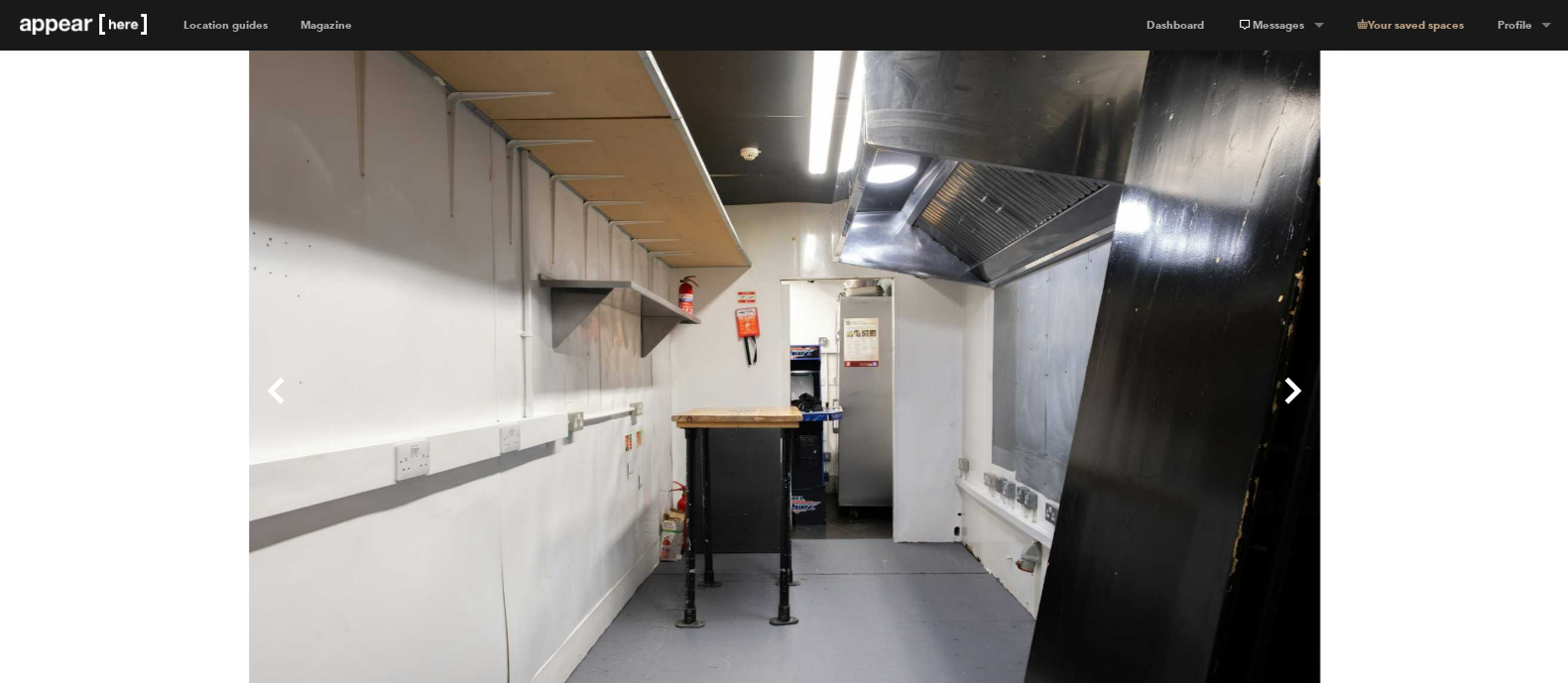 click on "Next" at bounding box center [1052, 406] 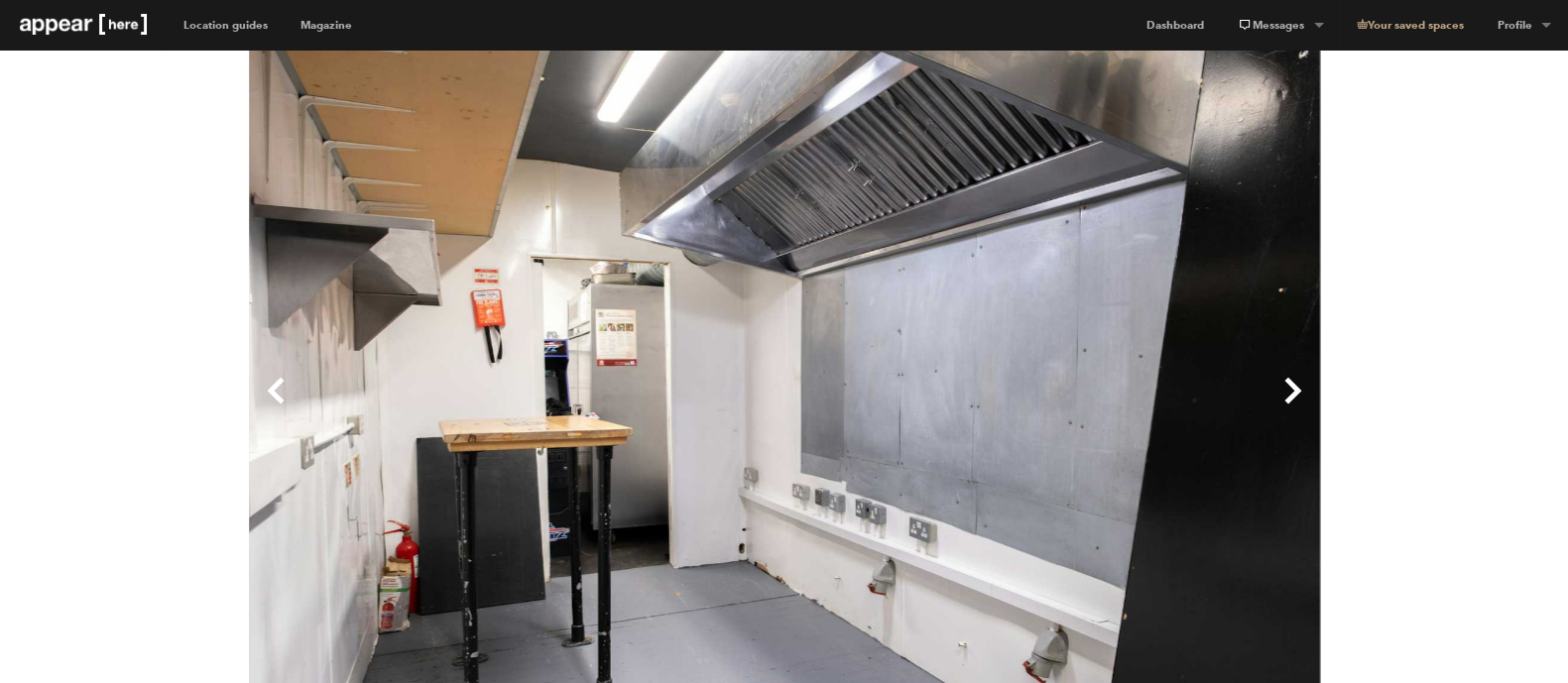 click on "Next" at bounding box center [1052, 406] 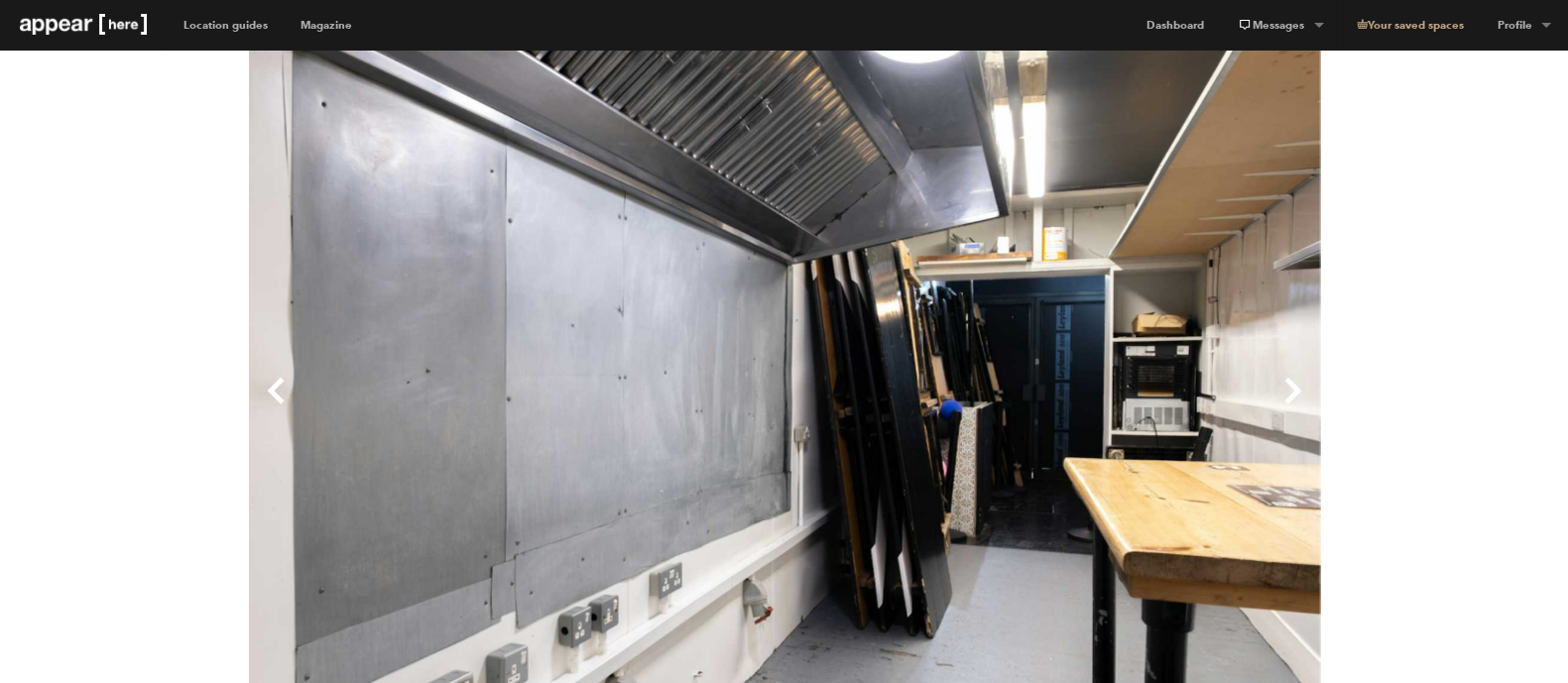 click on "Next" at bounding box center [1052, 406] 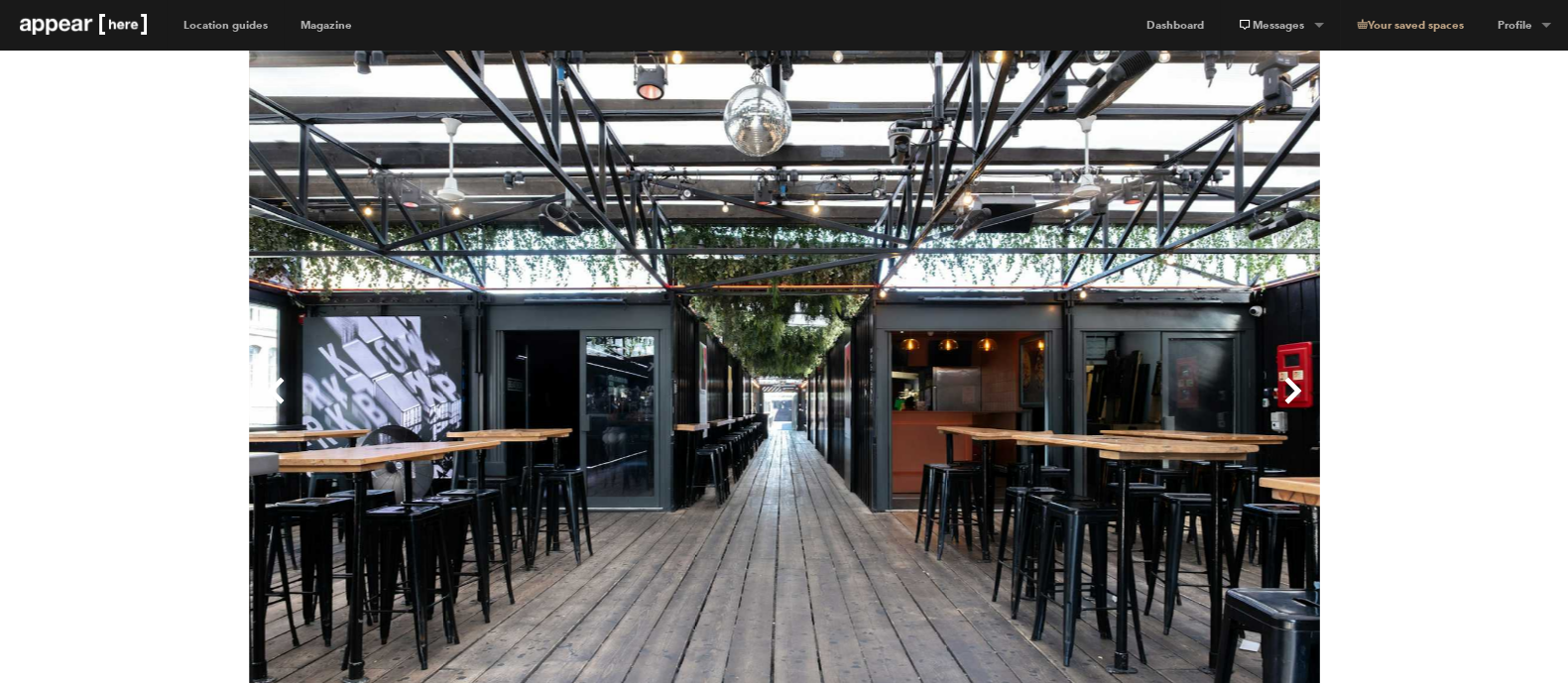 click on "Next" at bounding box center (1052, 406) 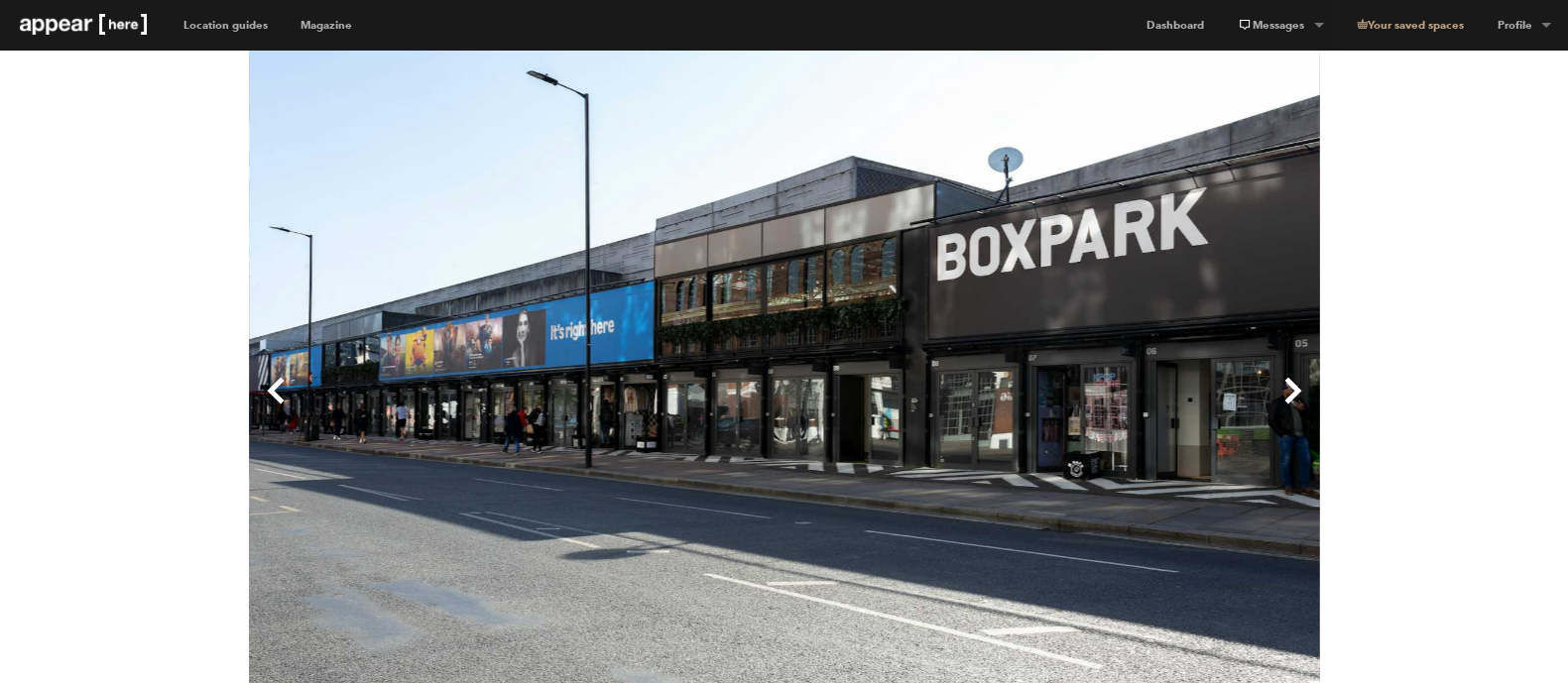 click on "Next" at bounding box center [1052, 406] 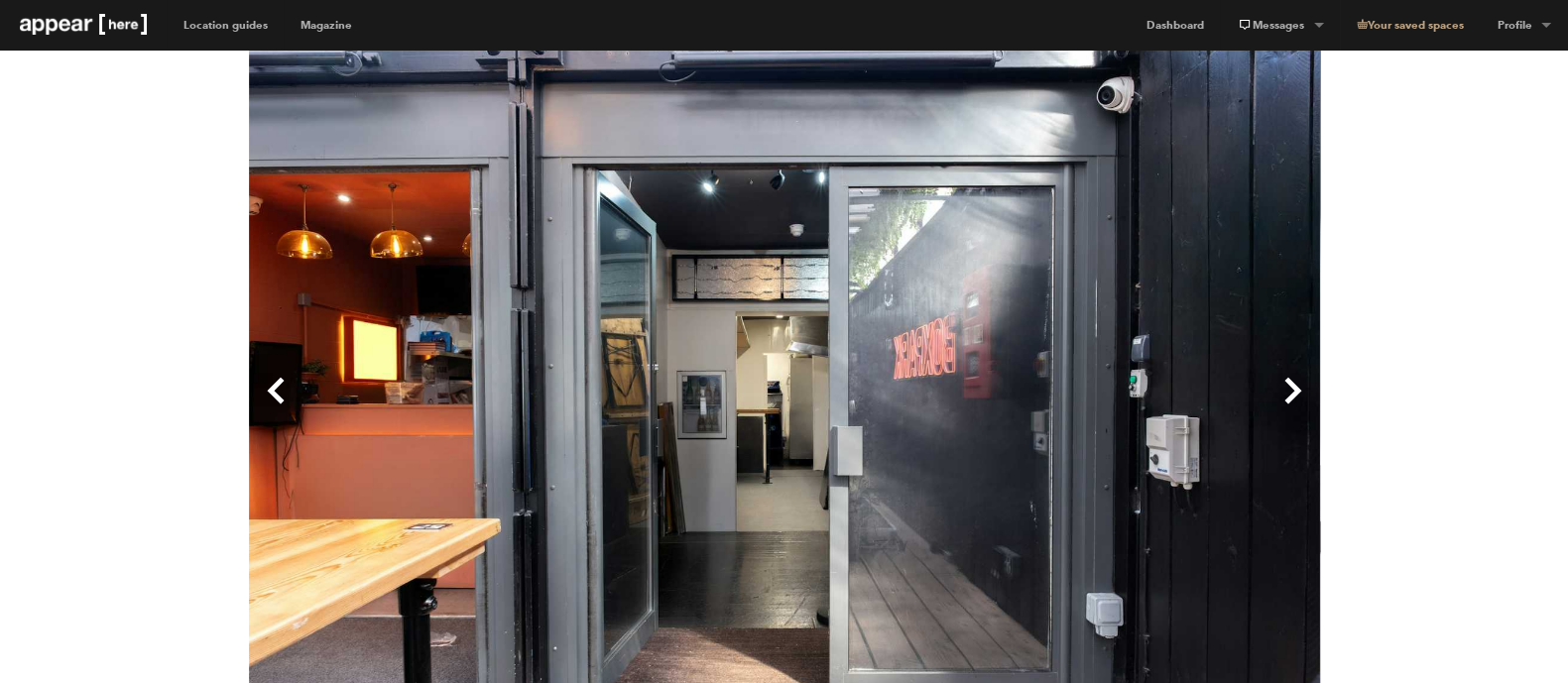click on "Next" at bounding box center (1052, 406) 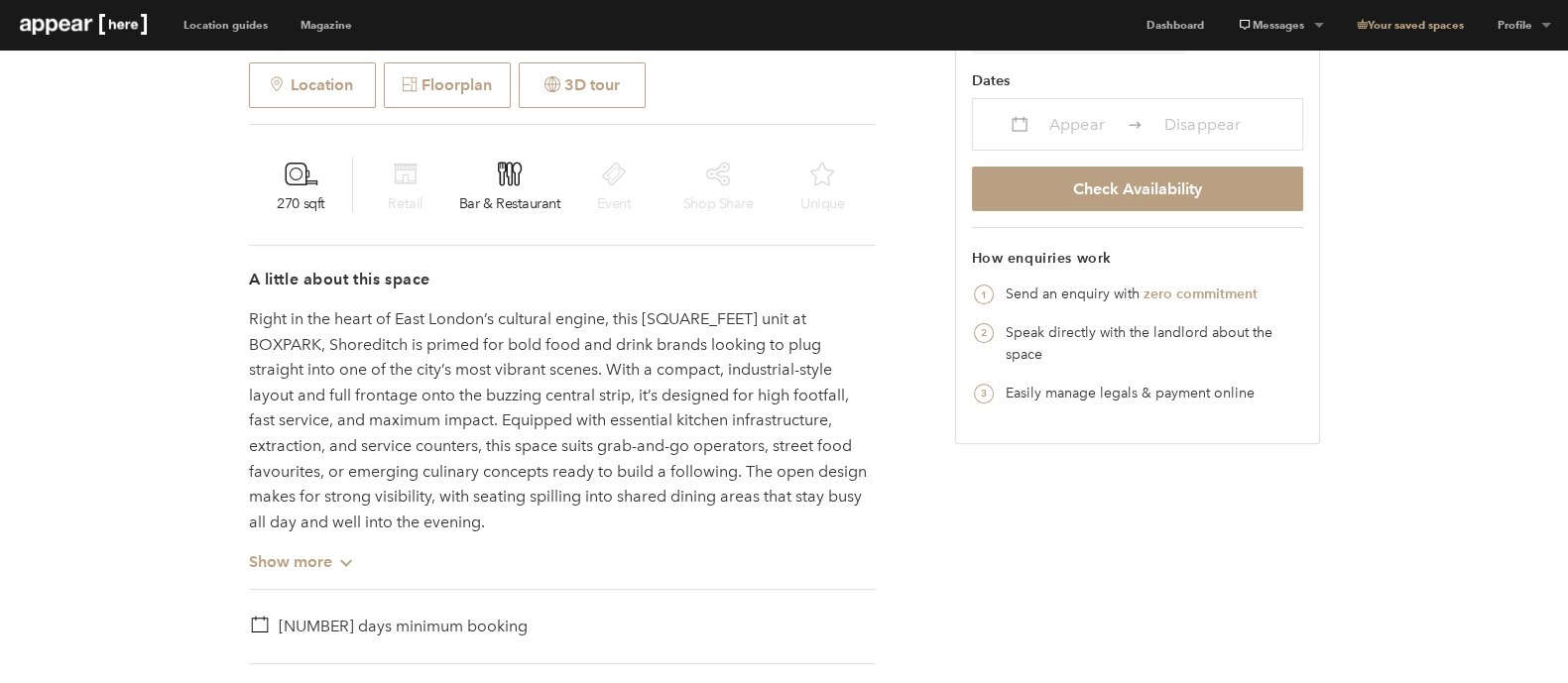 scroll, scrollTop: 866, scrollLeft: 0, axis: vertical 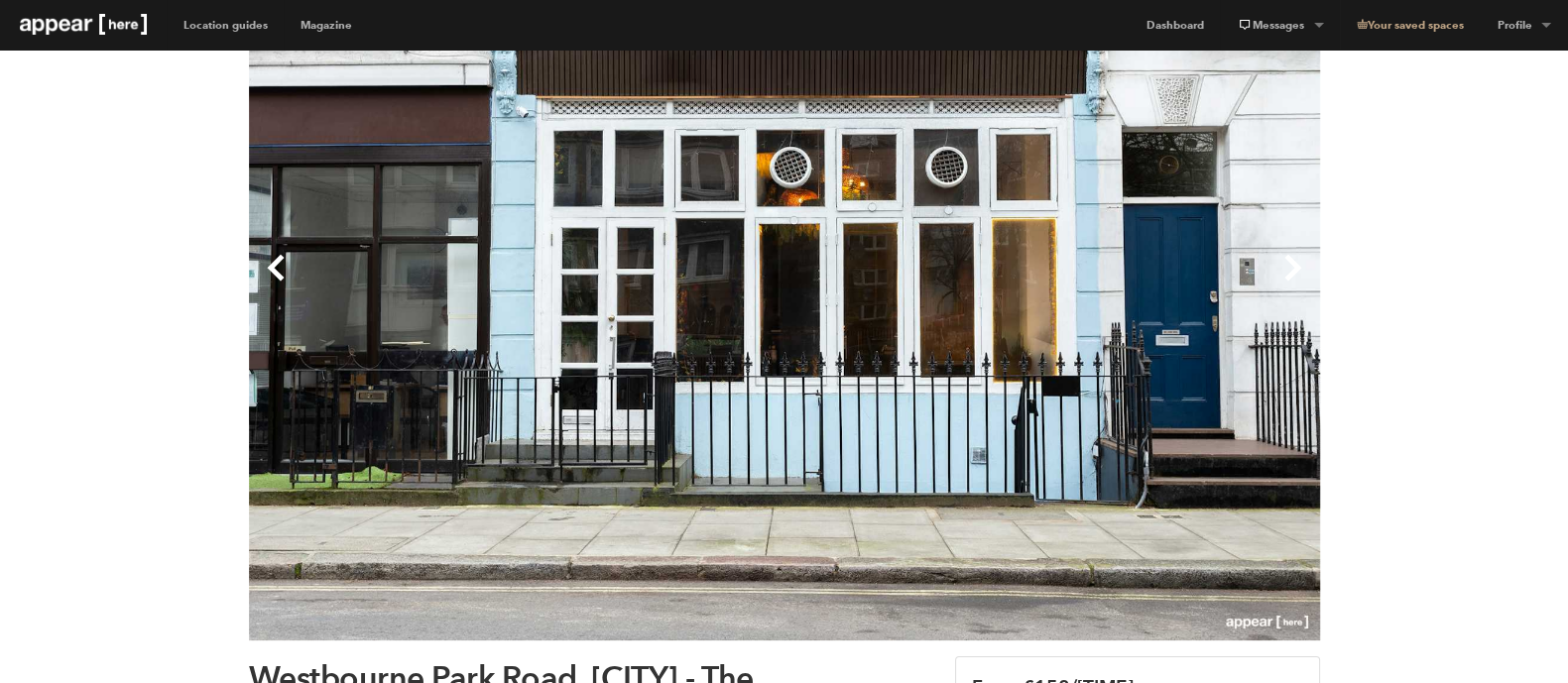 click on "Next" at bounding box center [1052, 284] 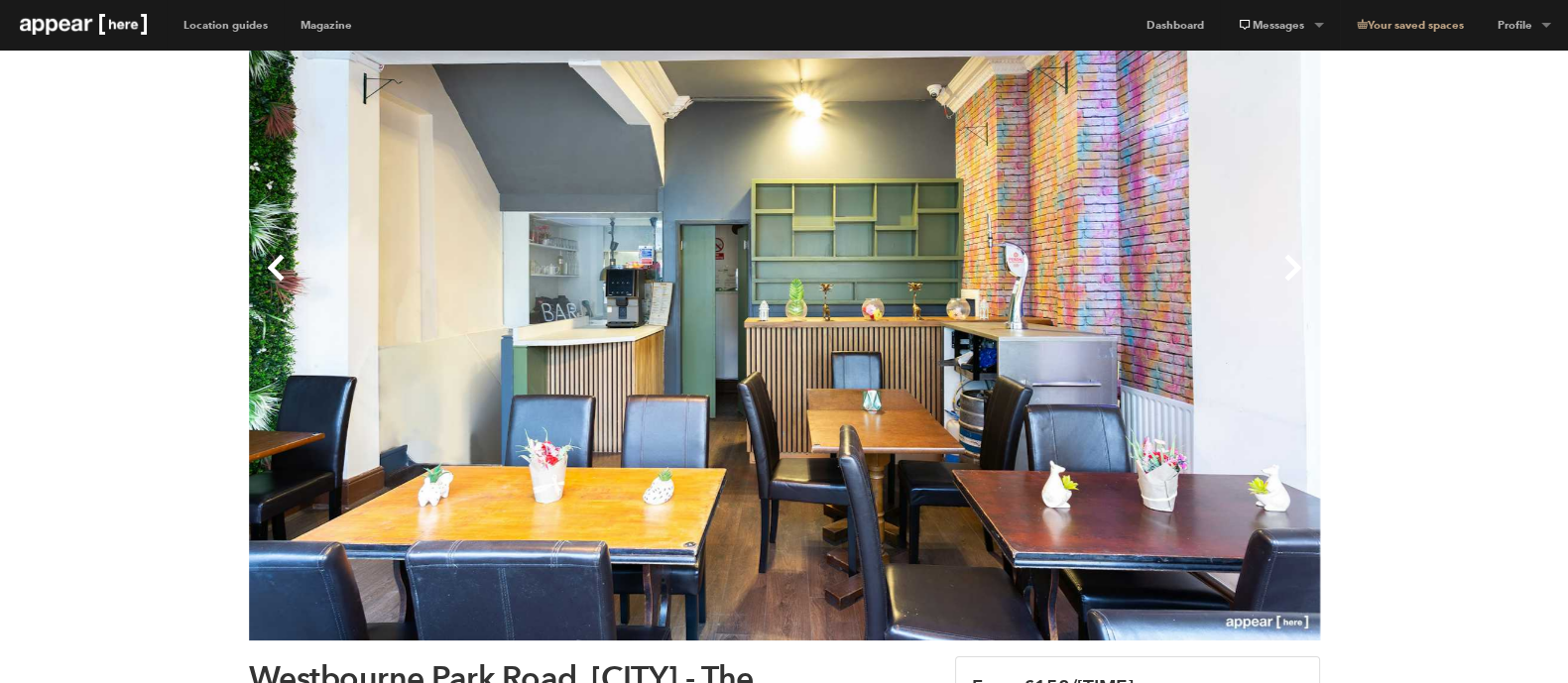 click on "Next" at bounding box center (1052, 284) 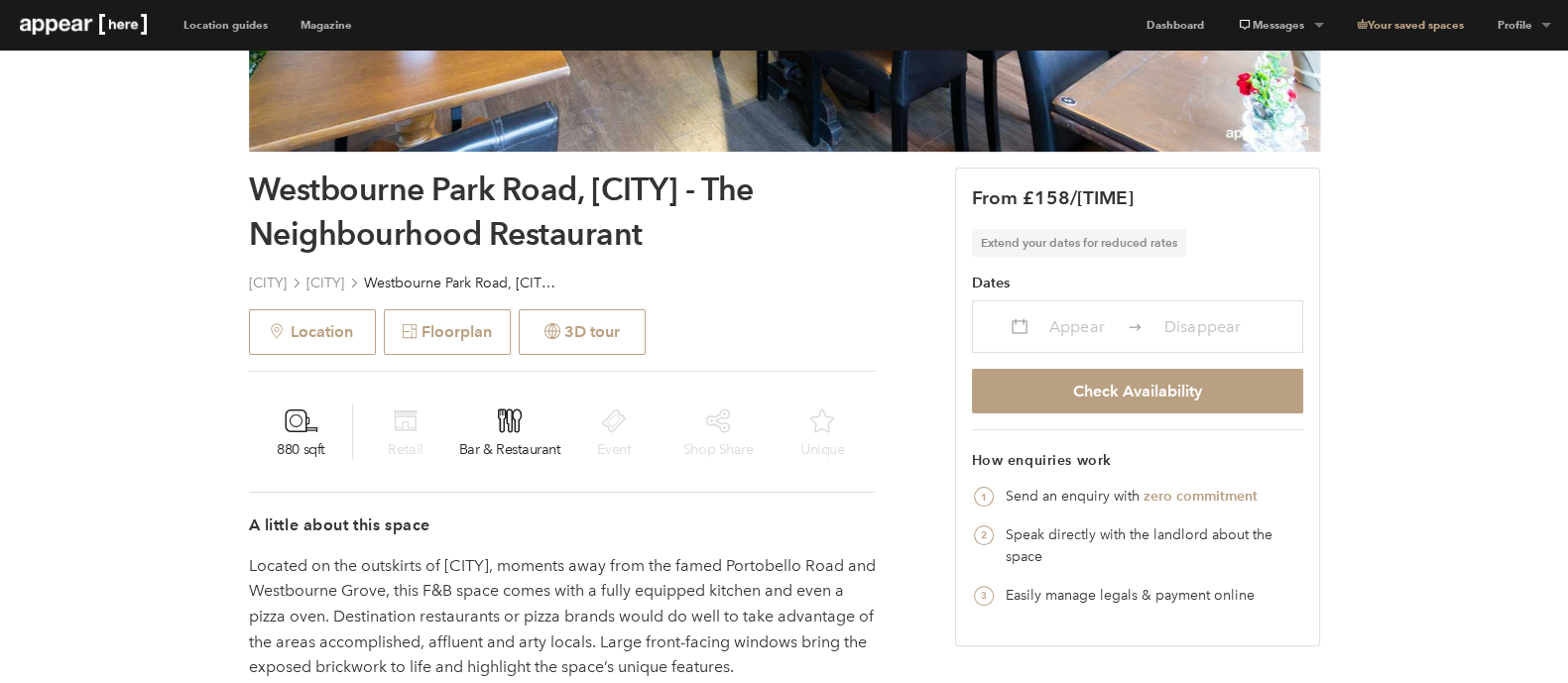 scroll, scrollTop: 620, scrollLeft: 0, axis: vertical 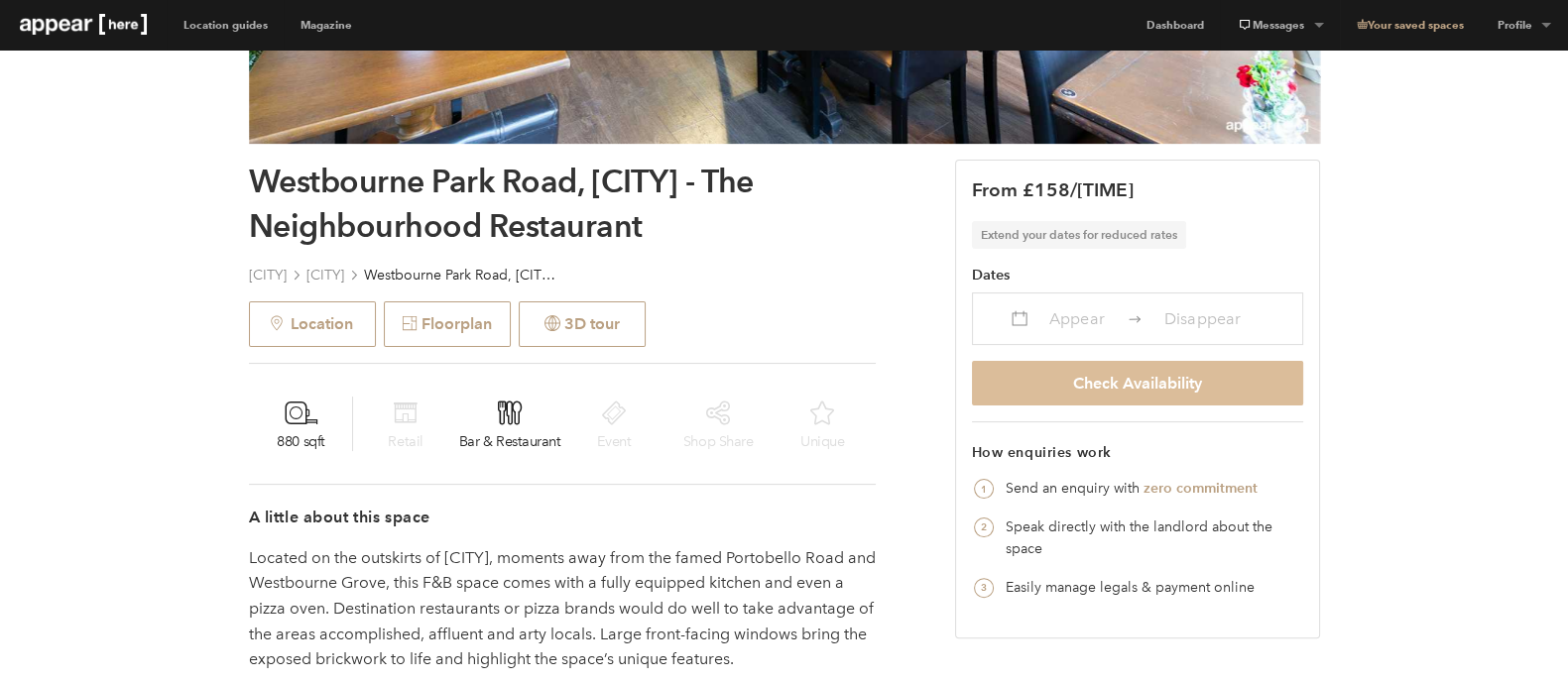 click on "Check Availability" at bounding box center (1138, 383) 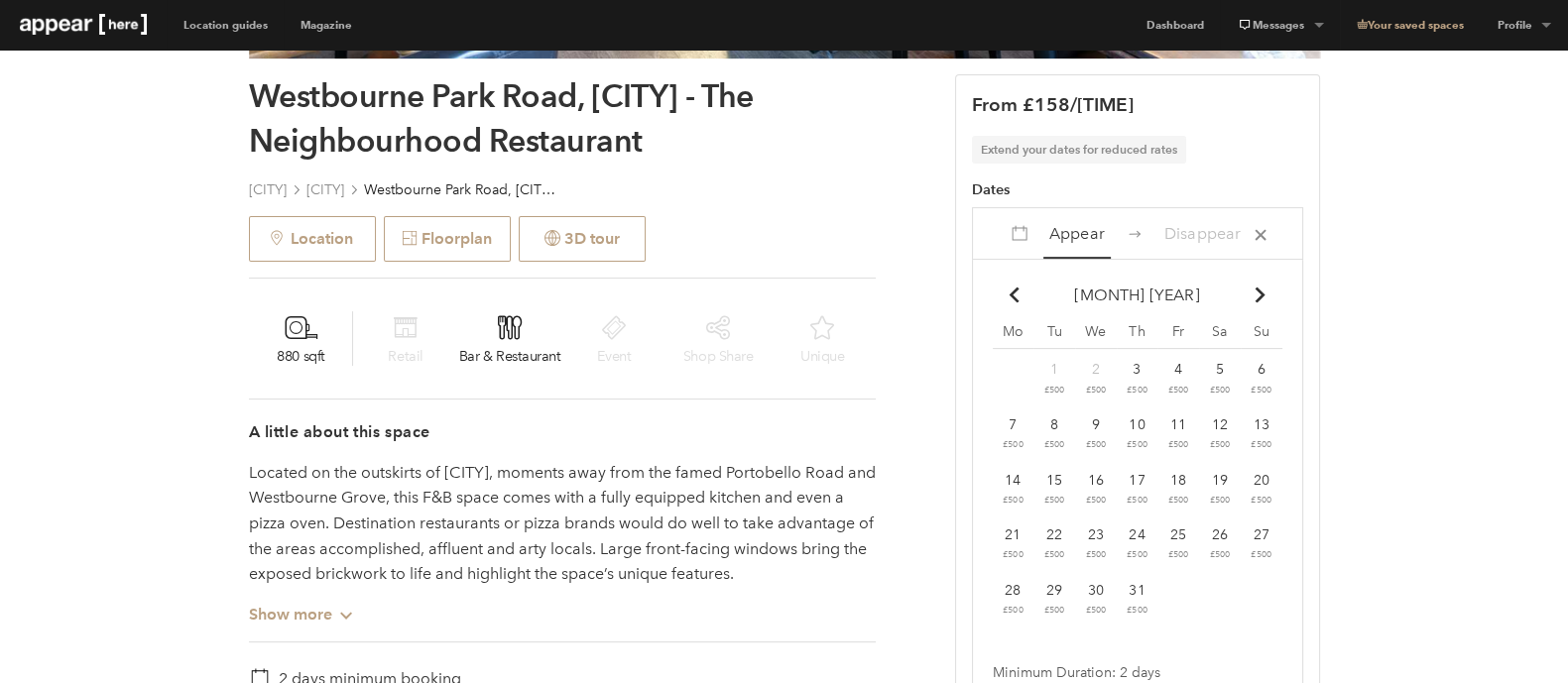 scroll, scrollTop: 743, scrollLeft: 0, axis: vertical 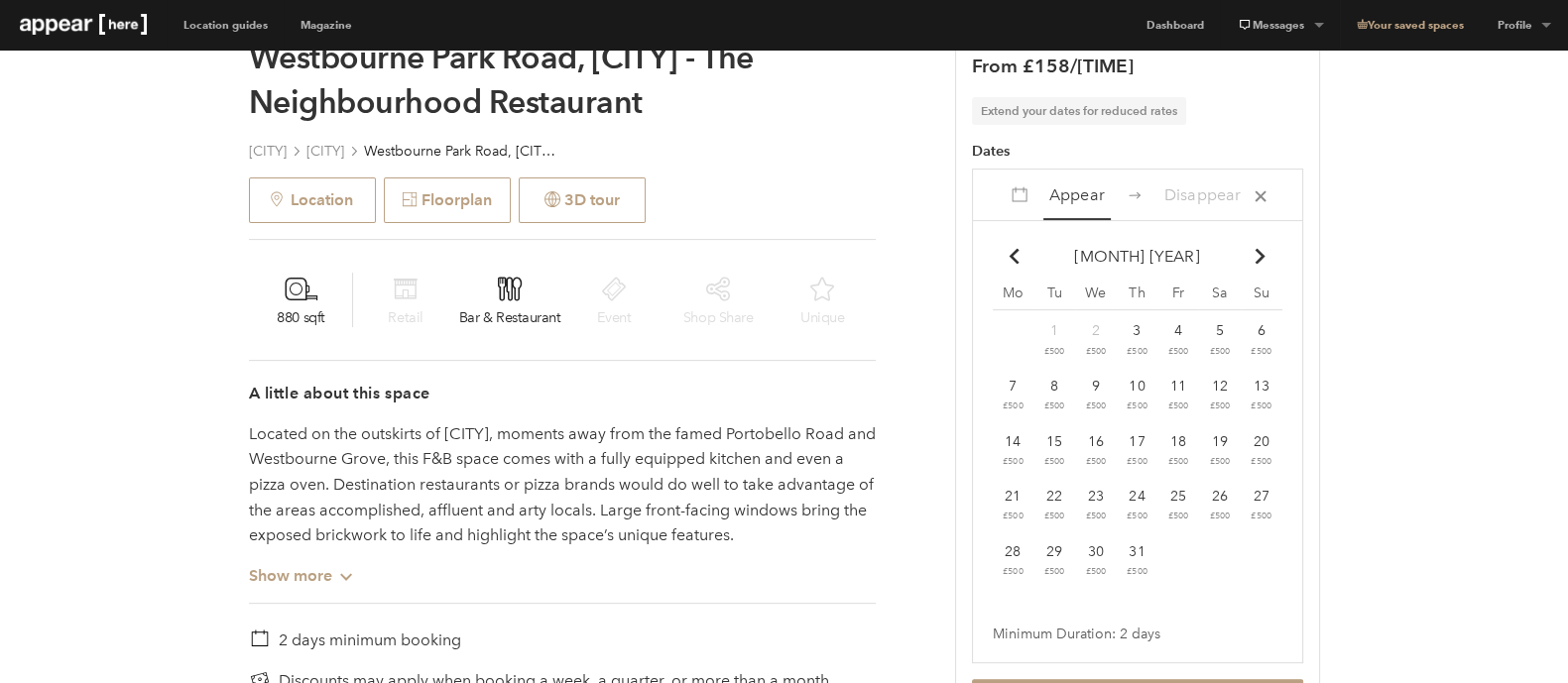 click on "Chevron-up" at bounding box center (1260, 256) 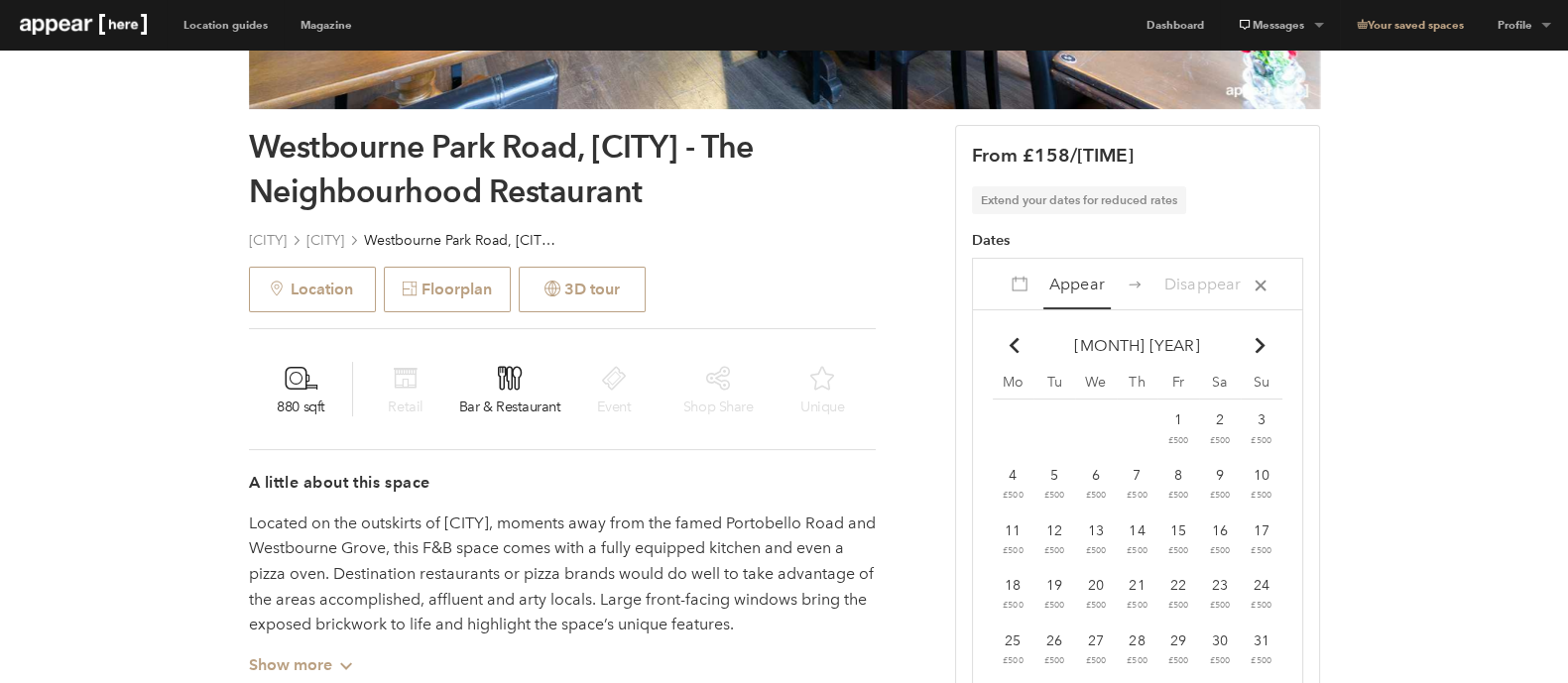 scroll, scrollTop: 743, scrollLeft: 0, axis: vertical 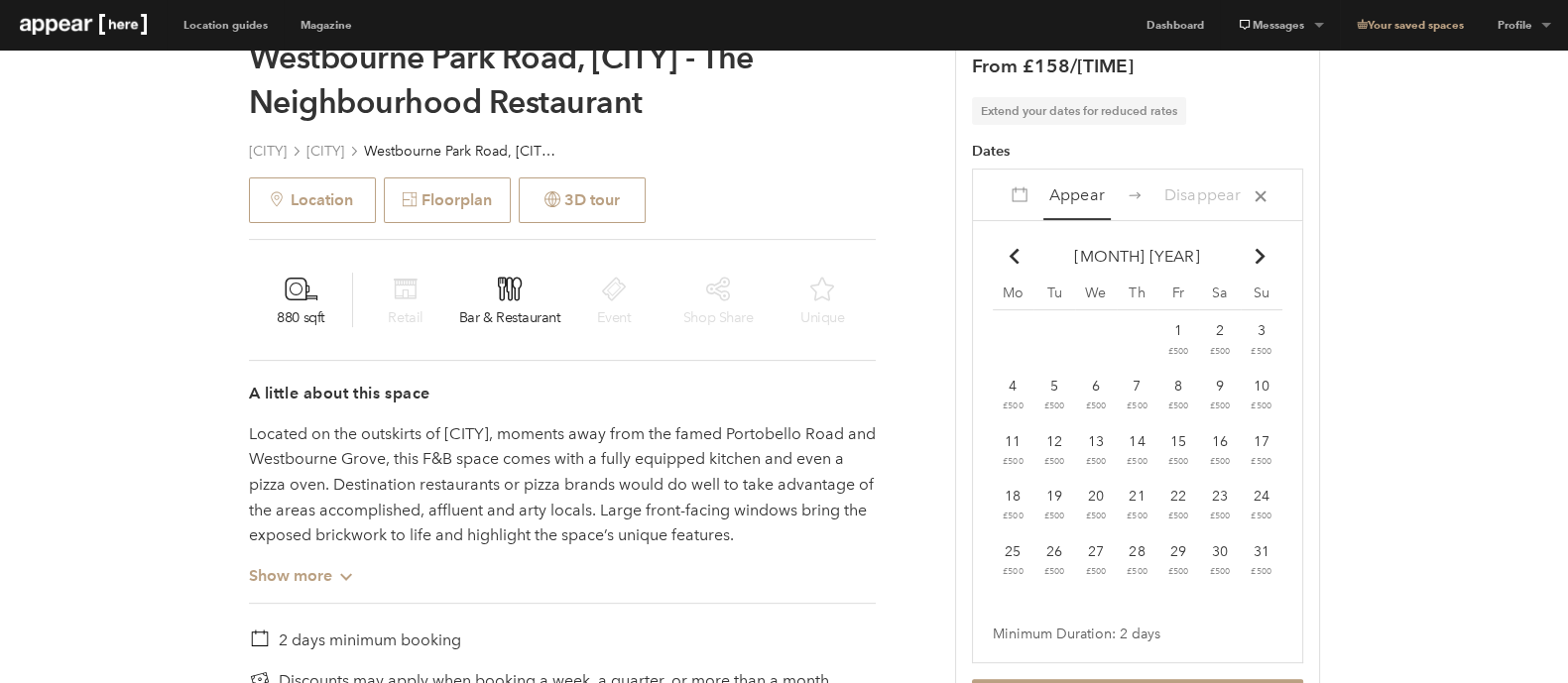 click on "1 £500" at bounding box center [1014, 340] 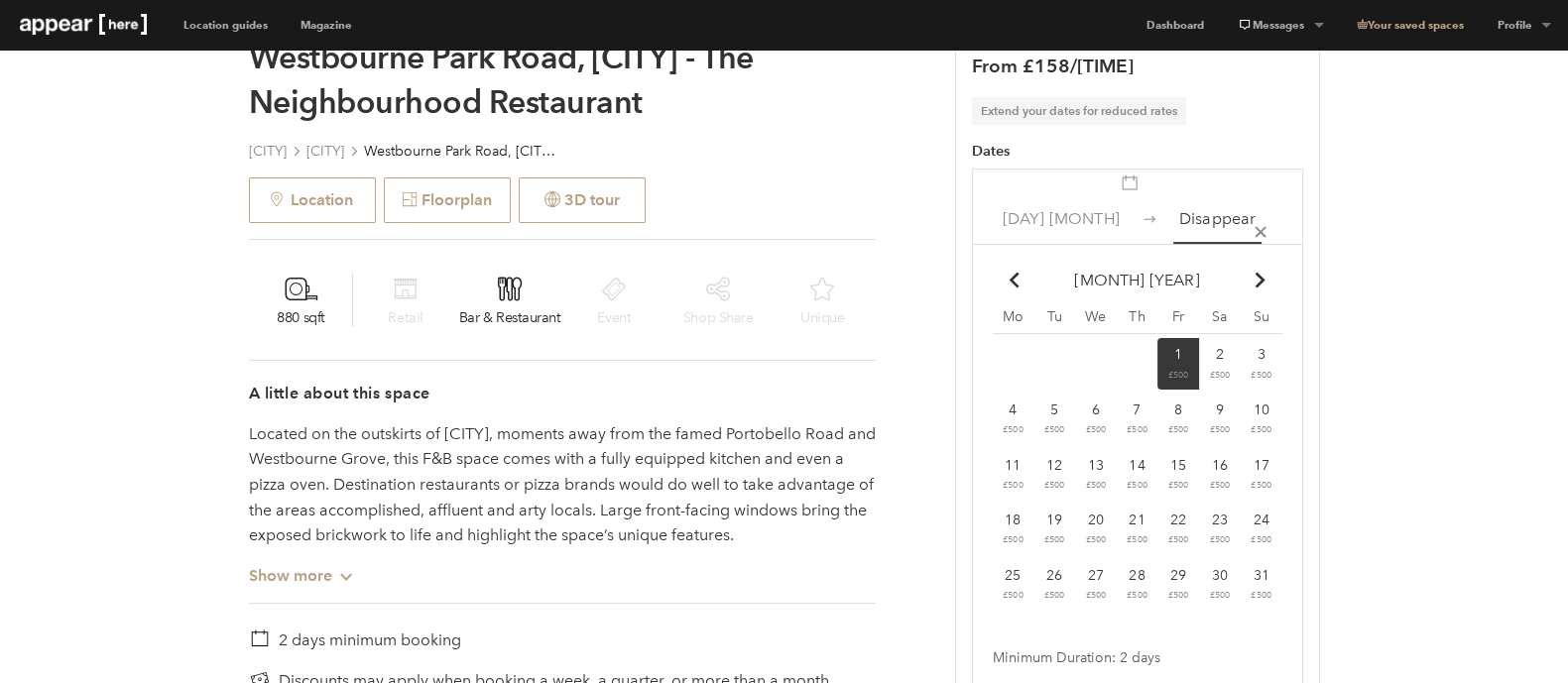 click on "2 £500" at bounding box center [1178, 364] 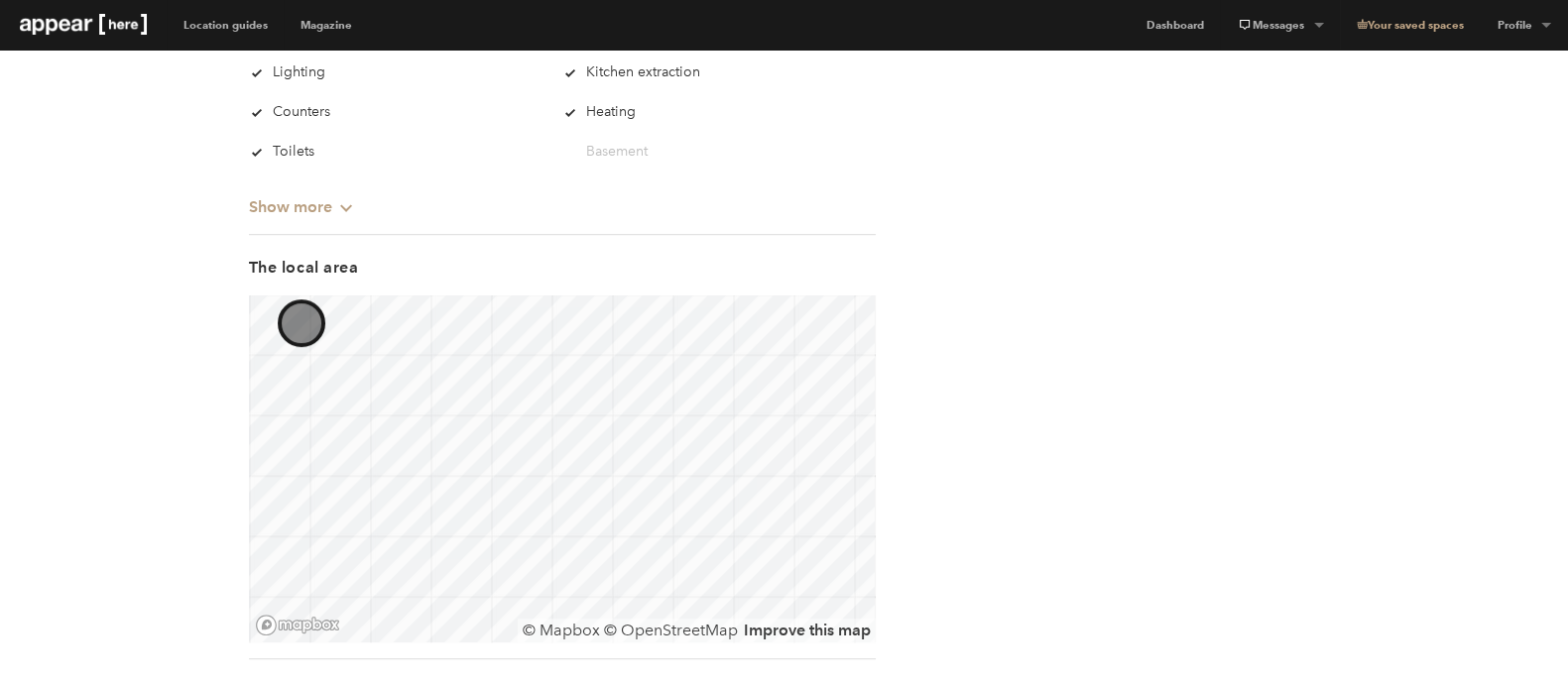 scroll, scrollTop: 1487, scrollLeft: 0, axis: vertical 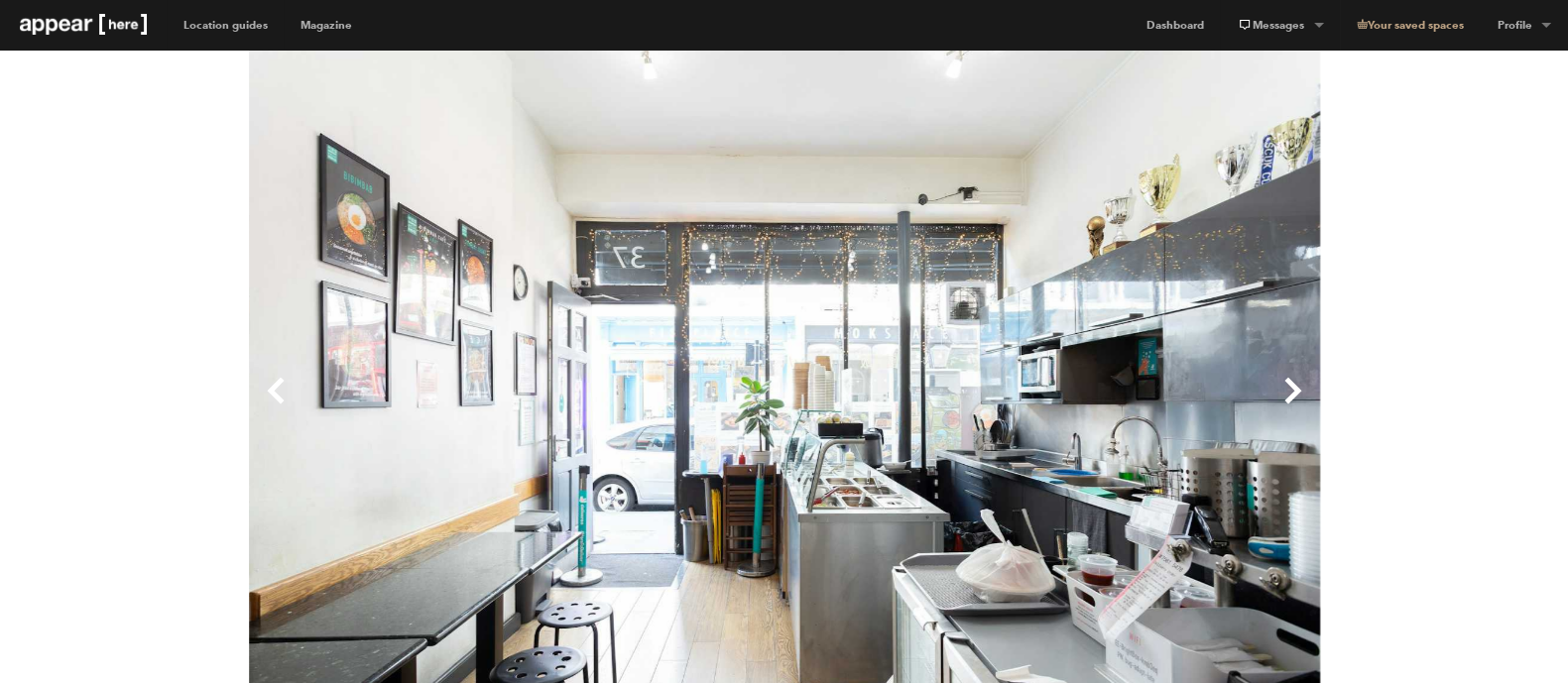 click on "Next" at bounding box center (1052, 406) 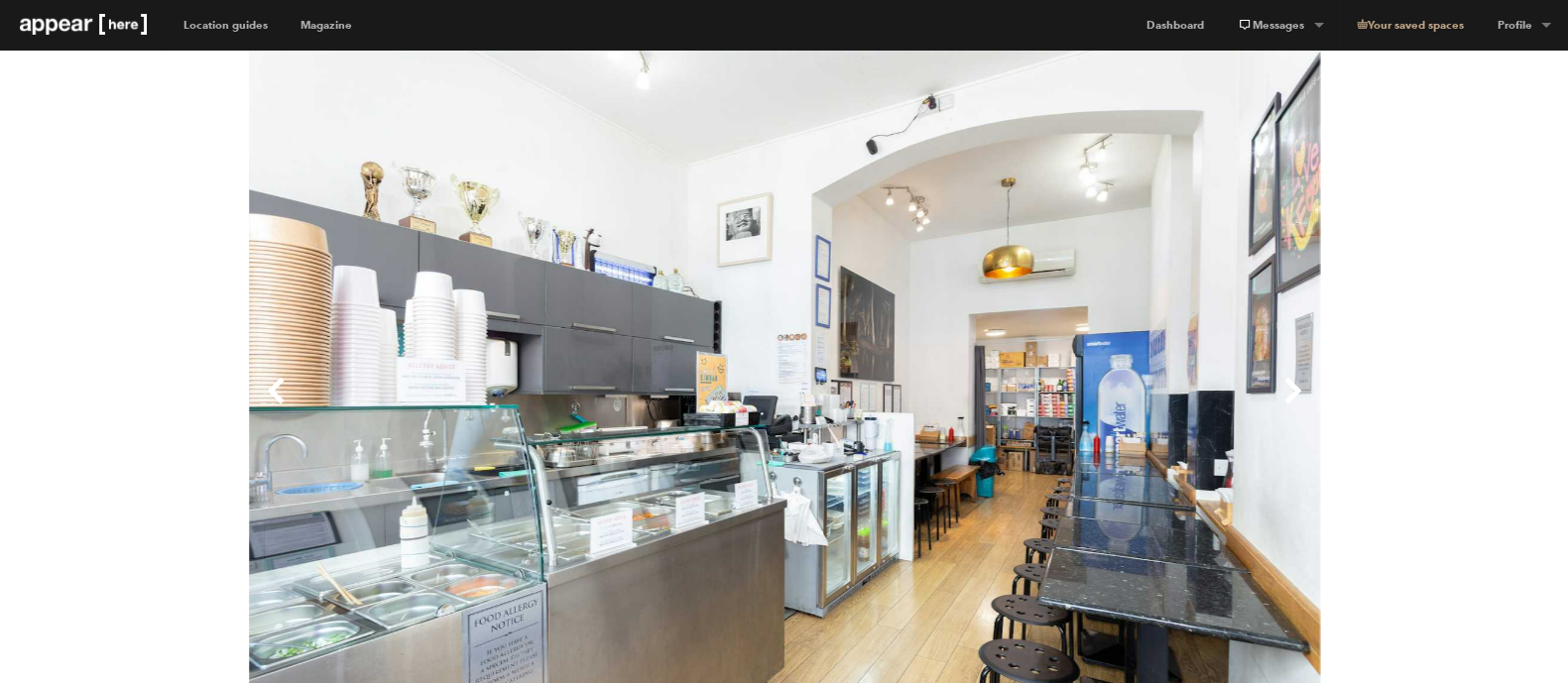 click on "Next" at bounding box center (1052, 406) 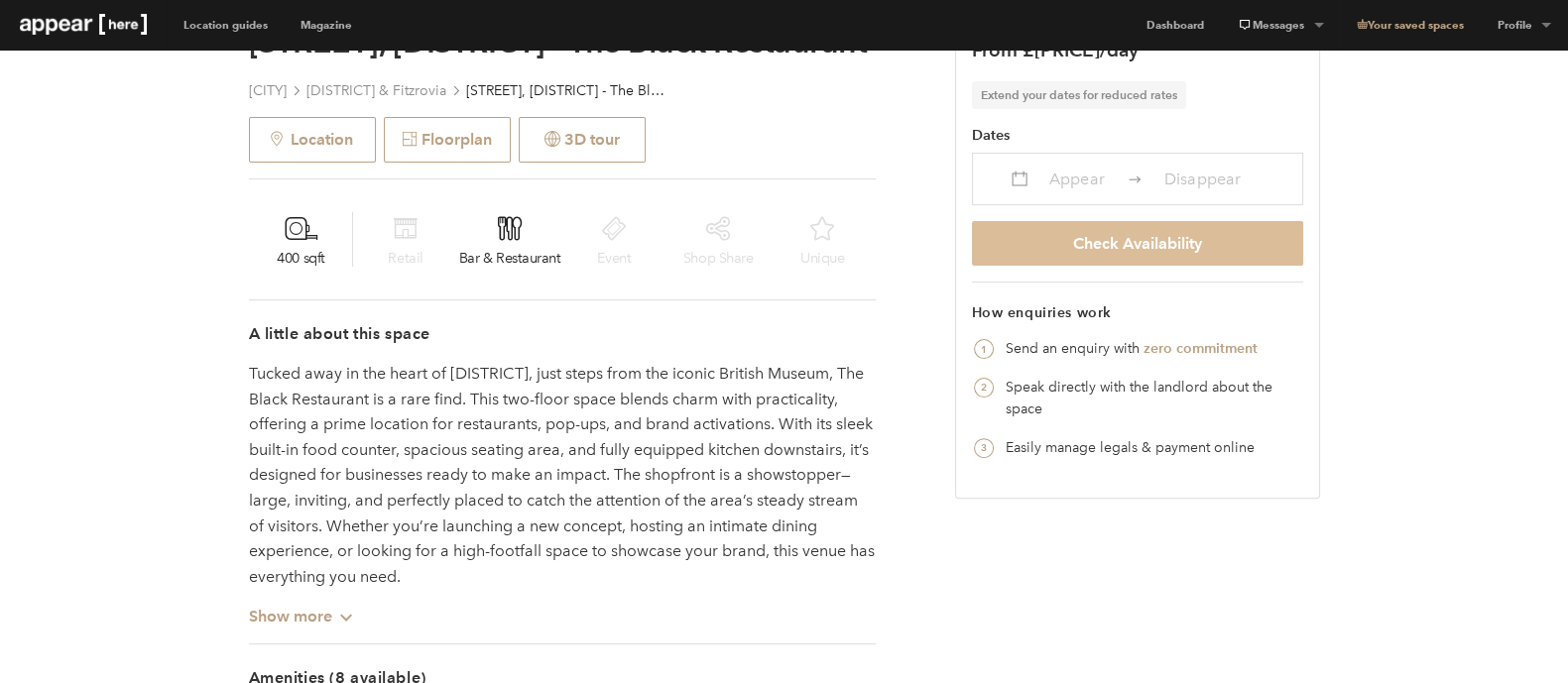 scroll, scrollTop: 620, scrollLeft: 0, axis: vertical 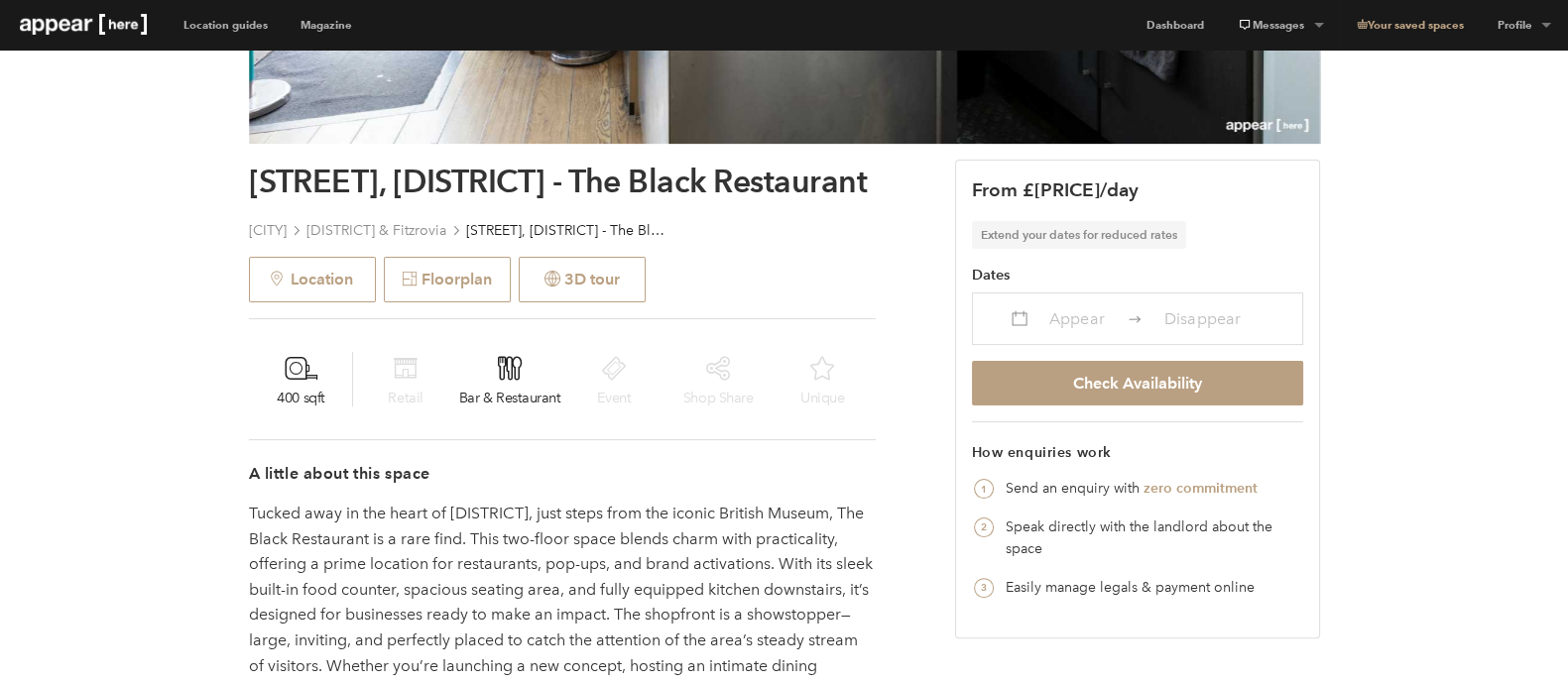 click at bounding box center (1135, 318) 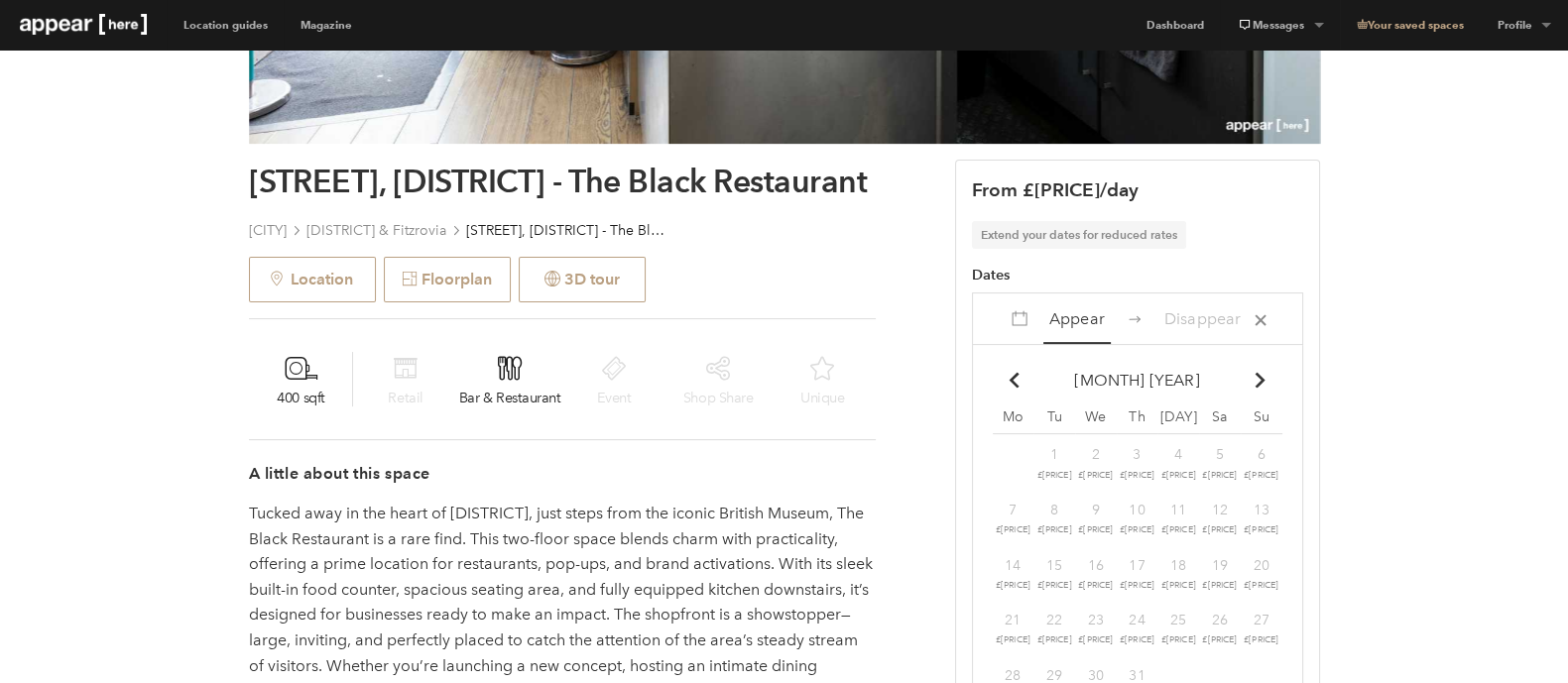 click at bounding box center [1260, 380] 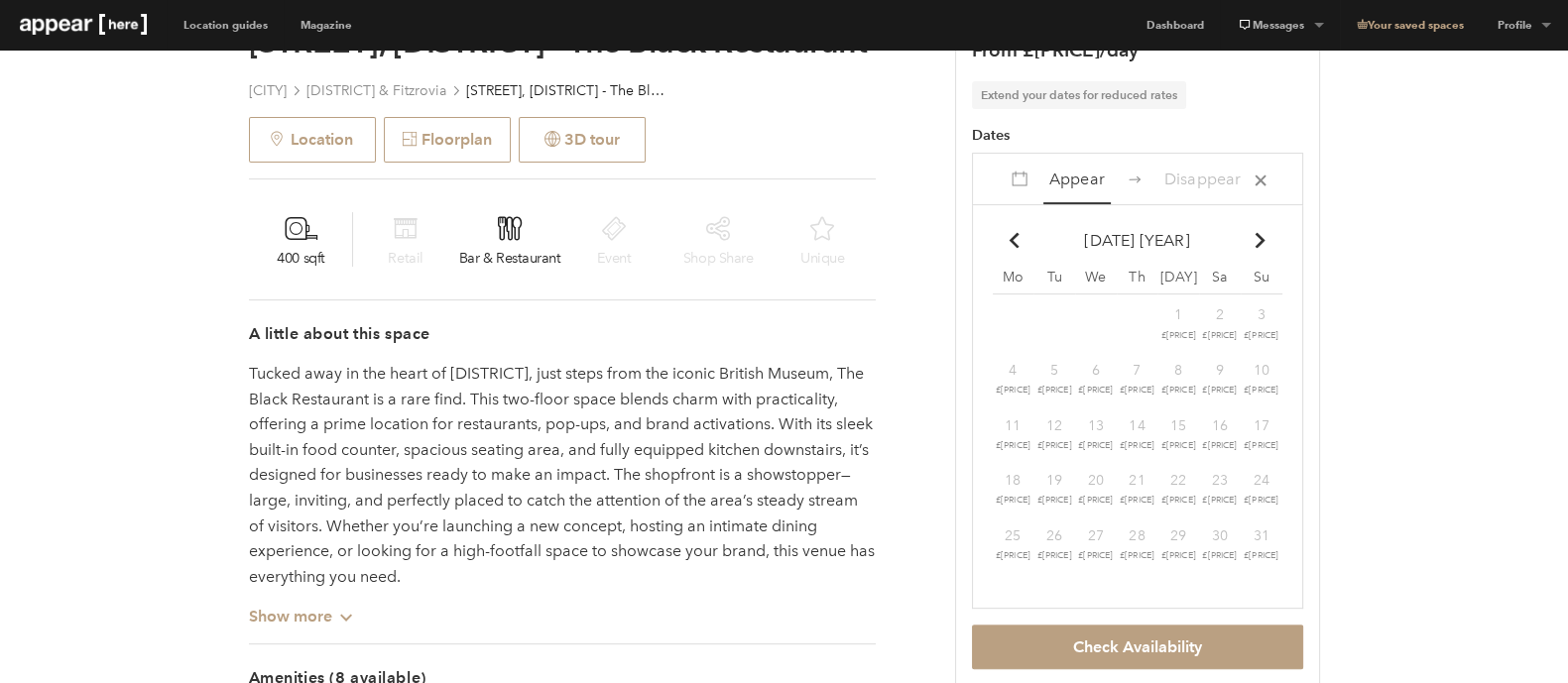 scroll, scrollTop: 620, scrollLeft: 0, axis: vertical 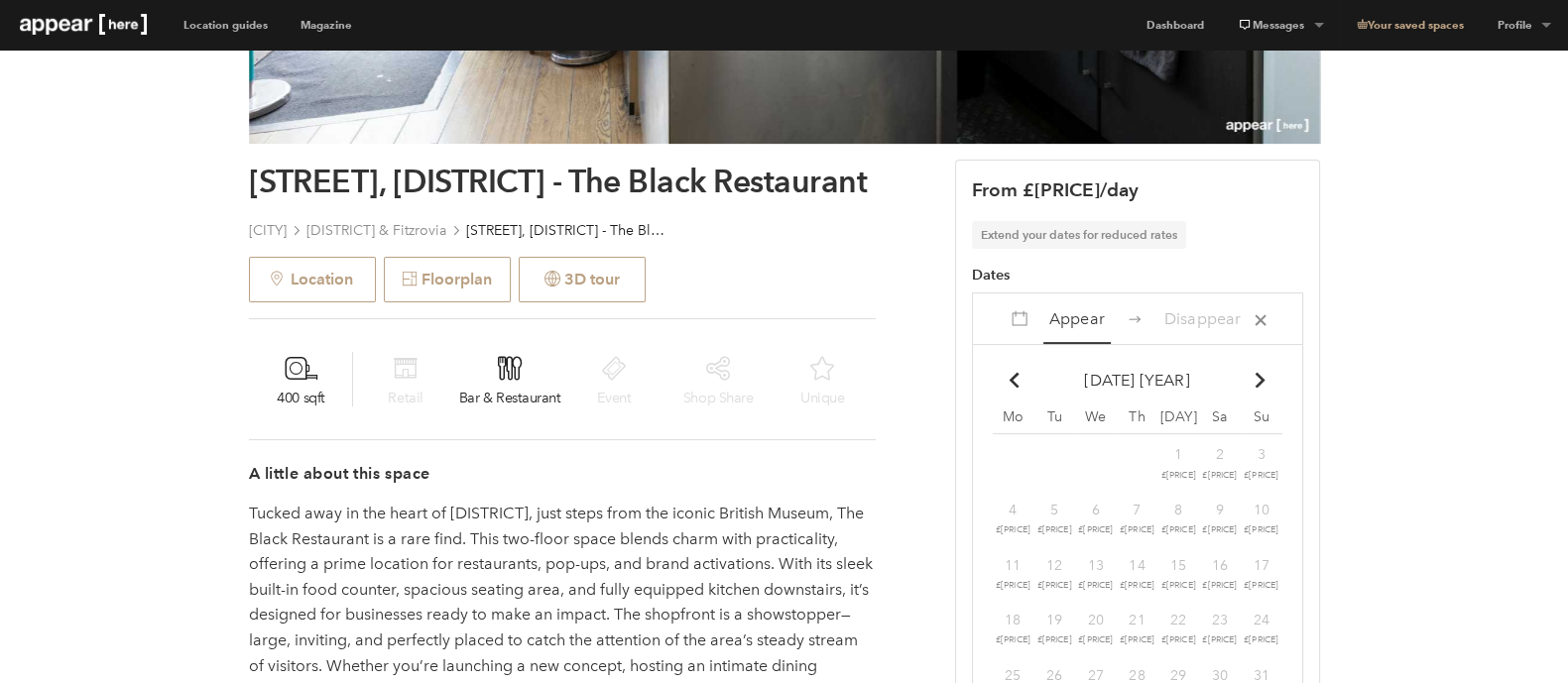 click on "Chevron-up Go to next month" at bounding box center (1013, 380) 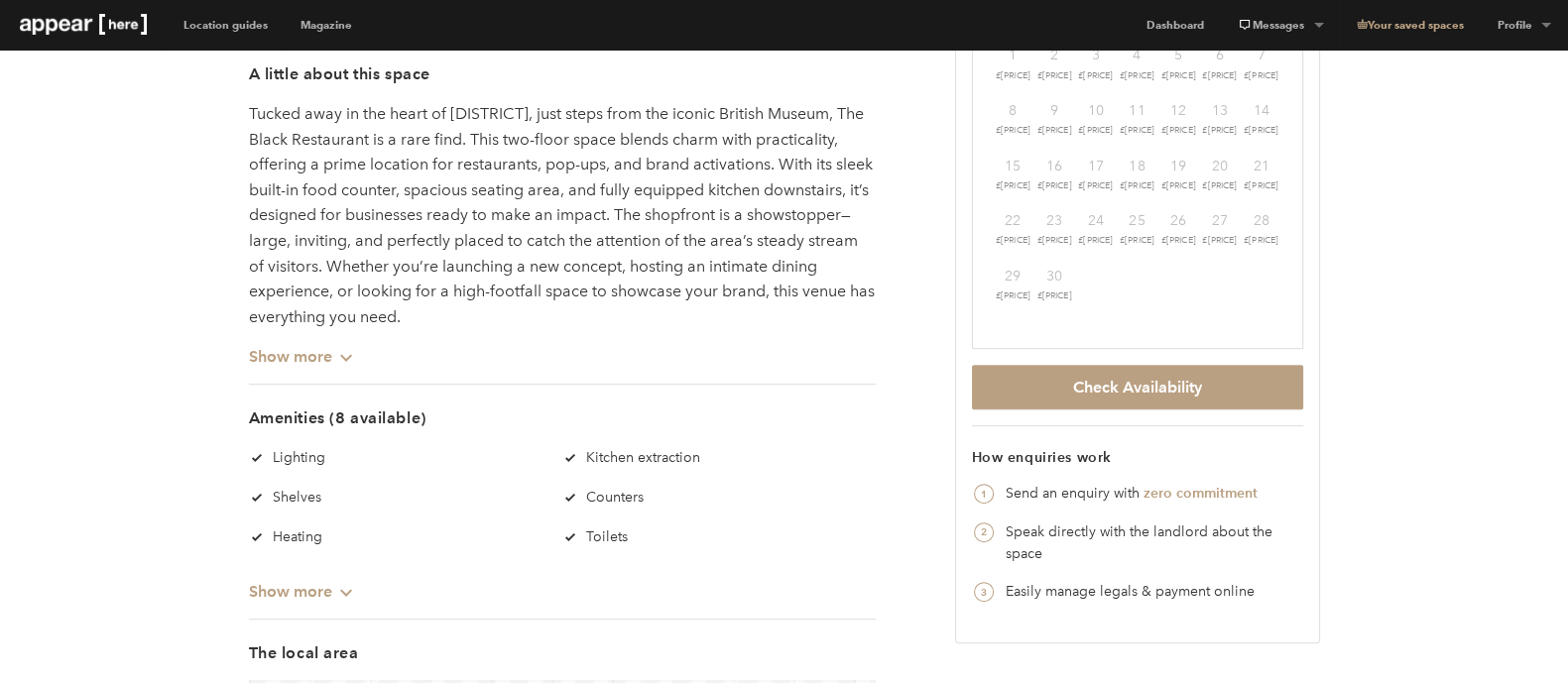 scroll, scrollTop: 866, scrollLeft: 0, axis: vertical 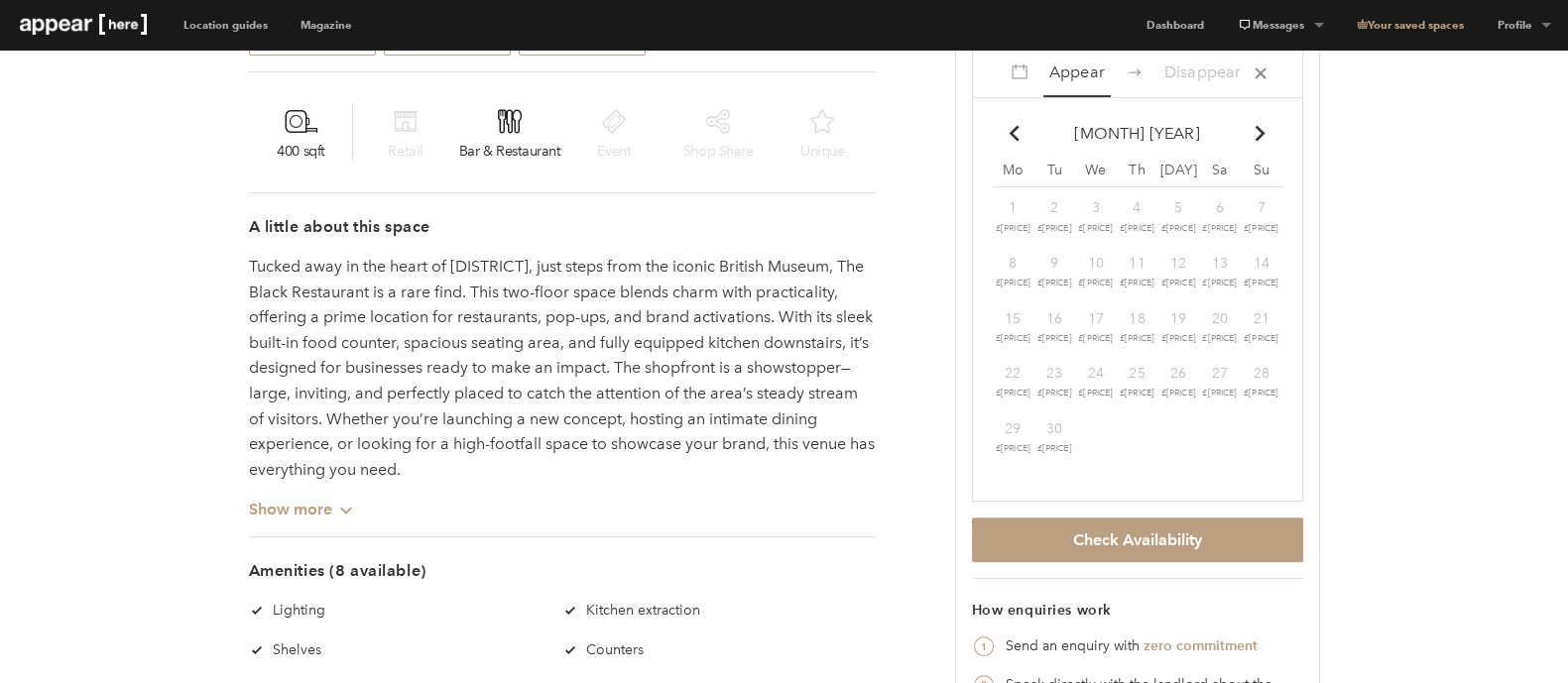 click on "Chevron-up Go to next month" at bounding box center [1013, 133] 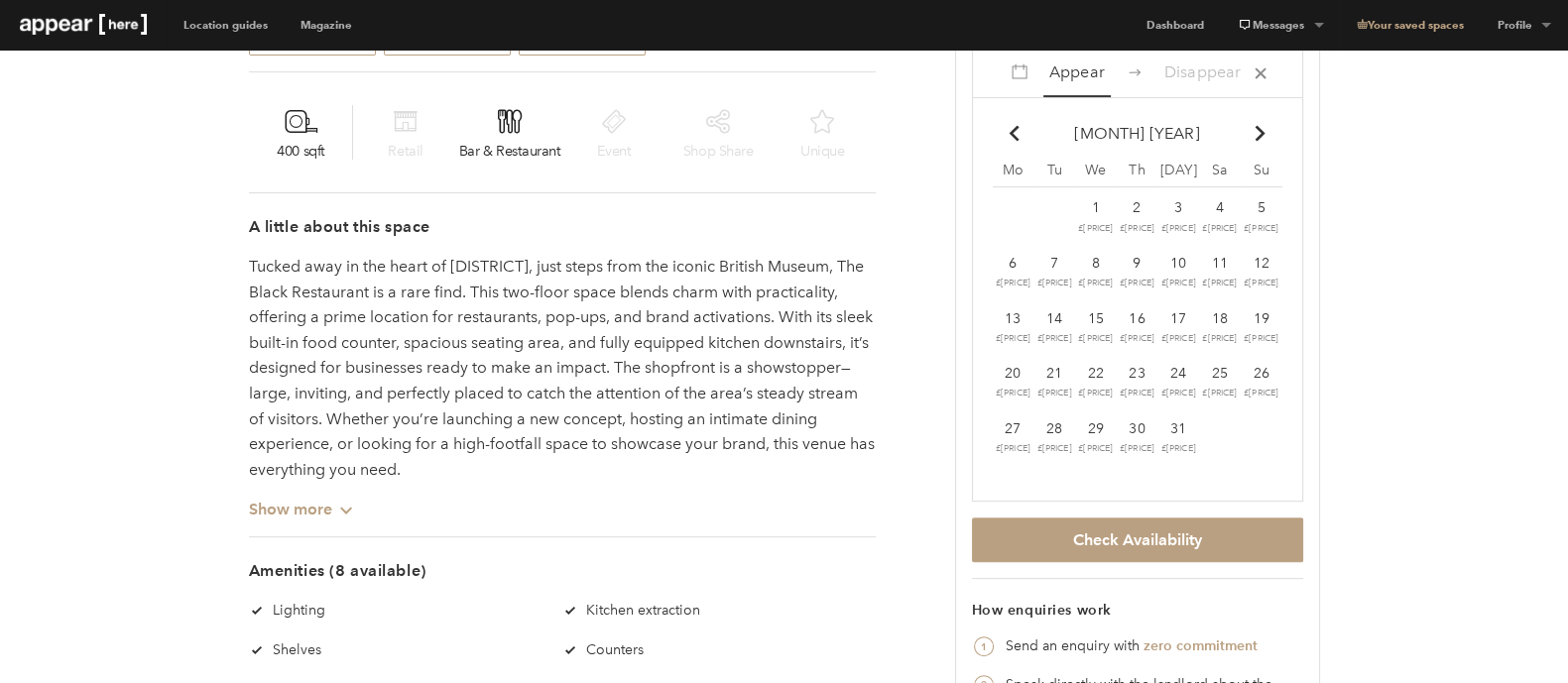 click on "Chevron-up Go to next month" at bounding box center [1013, 133] 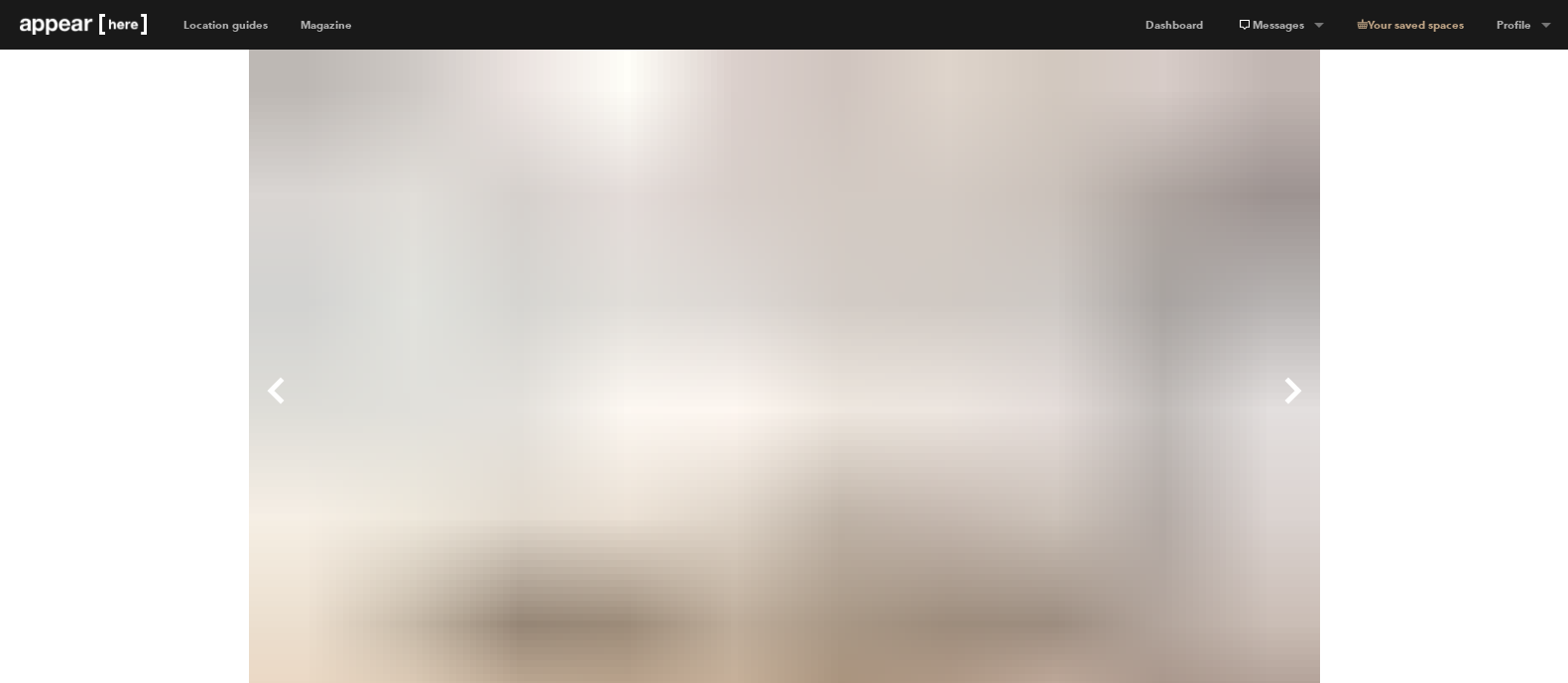scroll, scrollTop: 0, scrollLeft: 0, axis: both 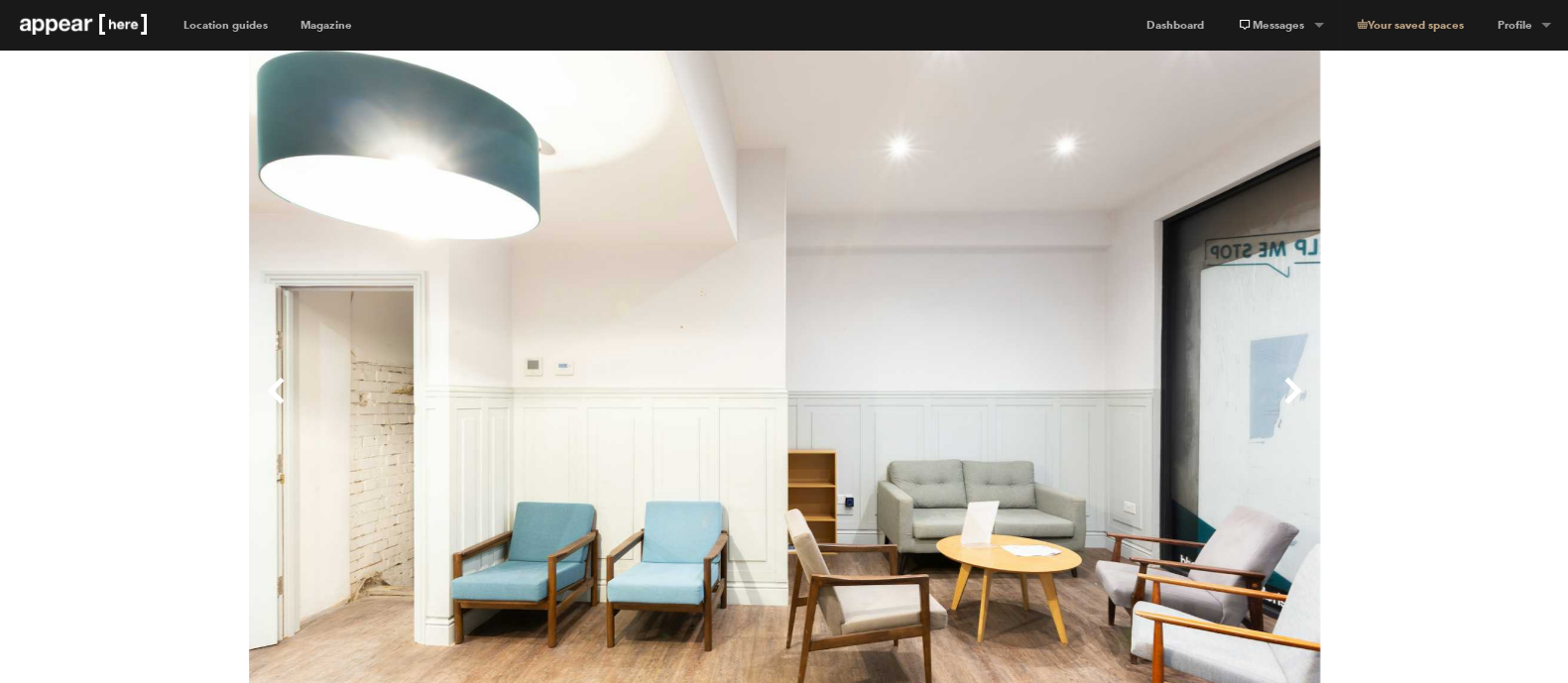 click on "Next" at bounding box center (1052, 406) 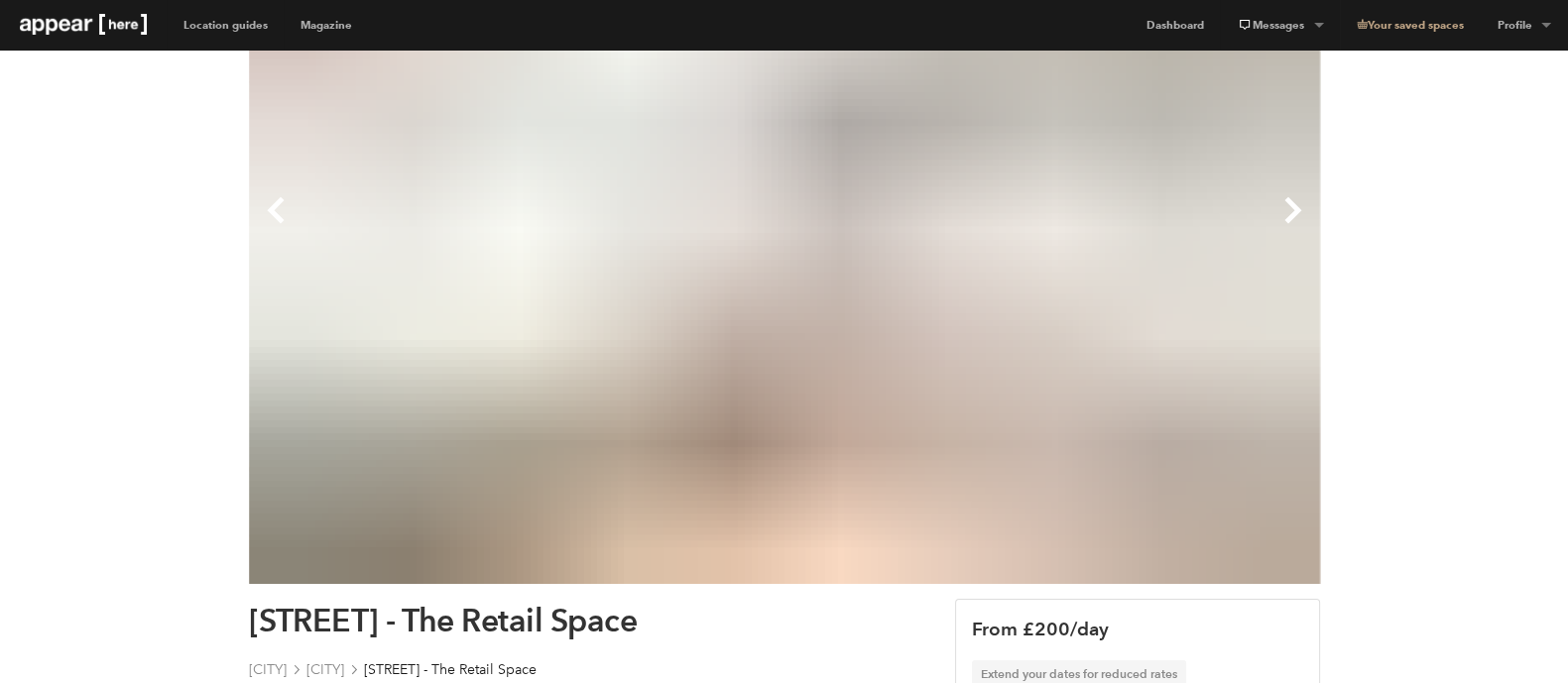 scroll, scrollTop: 620, scrollLeft: 0, axis: vertical 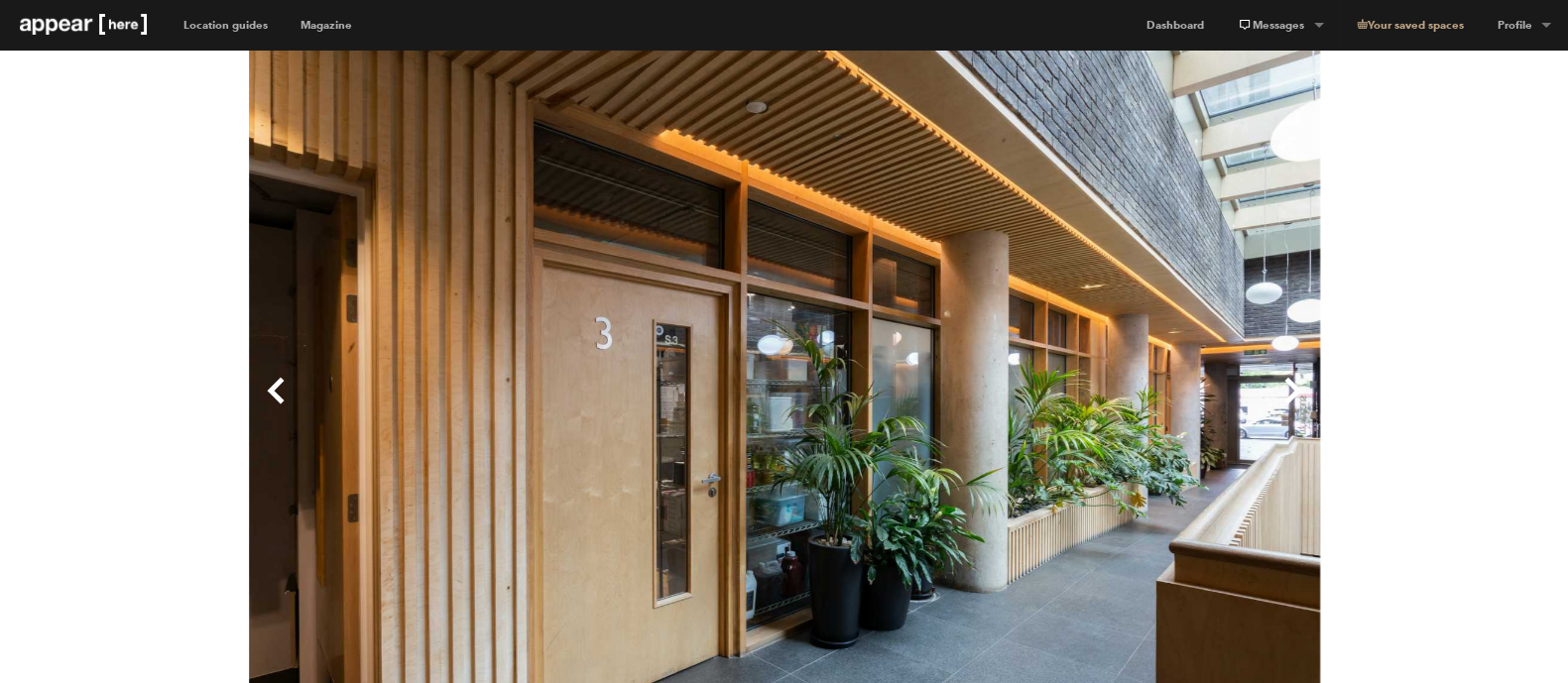 click on "Next" at bounding box center (1052, 406) 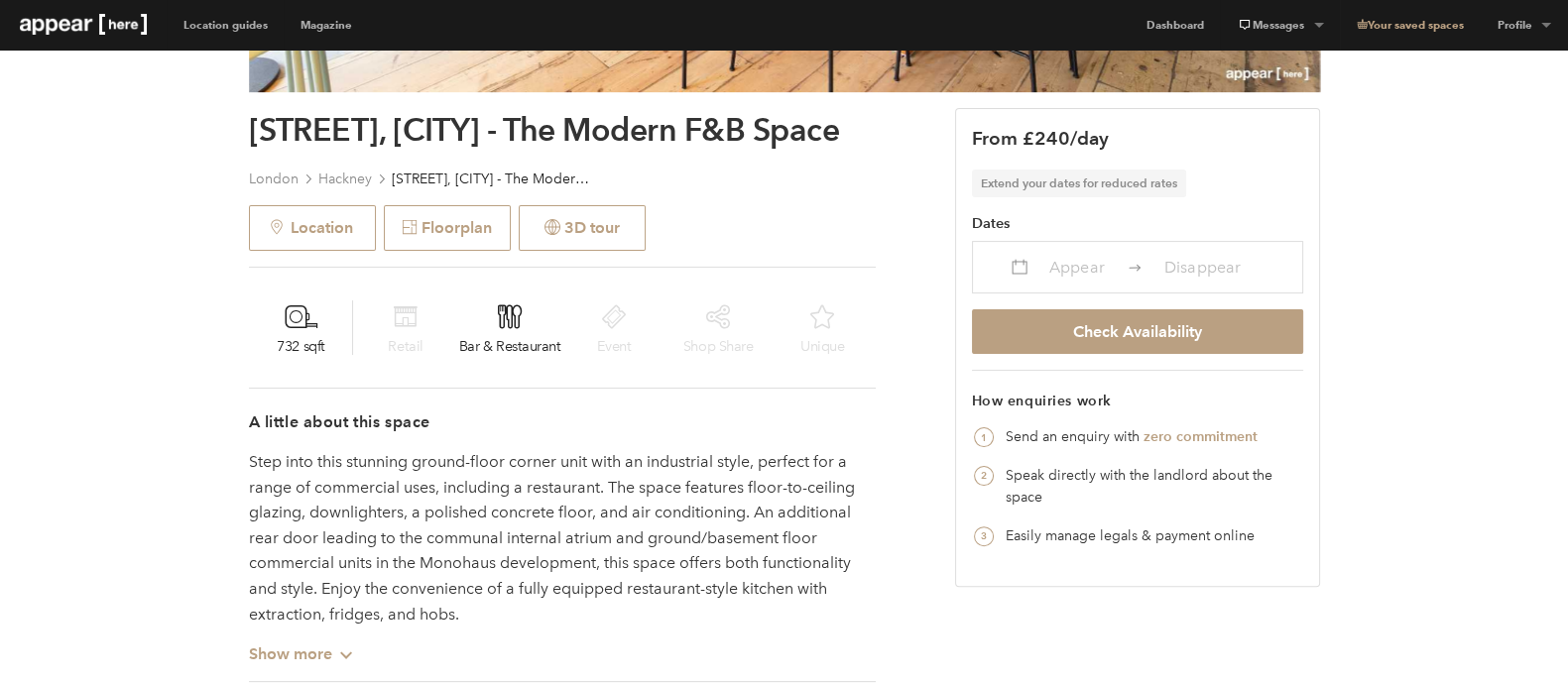 scroll, scrollTop: 990, scrollLeft: 0, axis: vertical 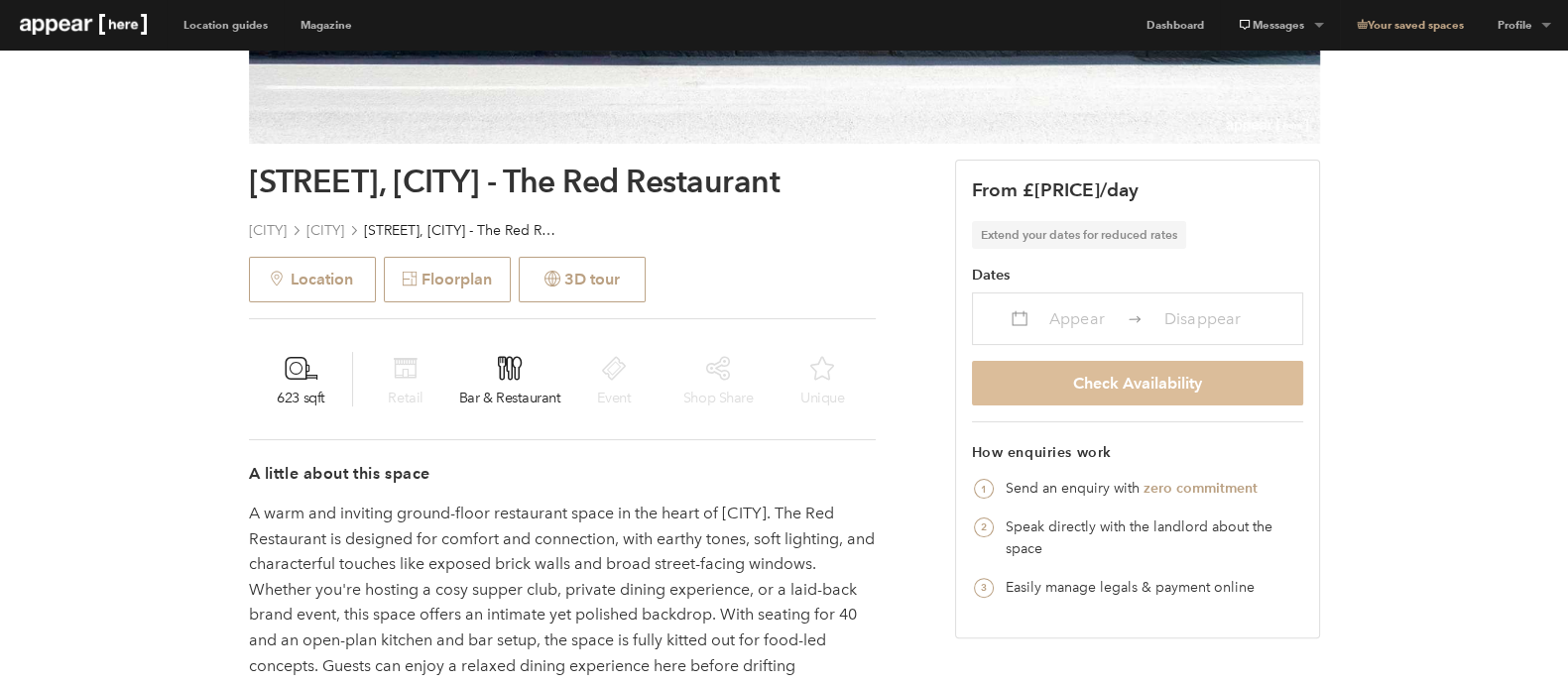 click on "Check Availability" at bounding box center (1138, 383) 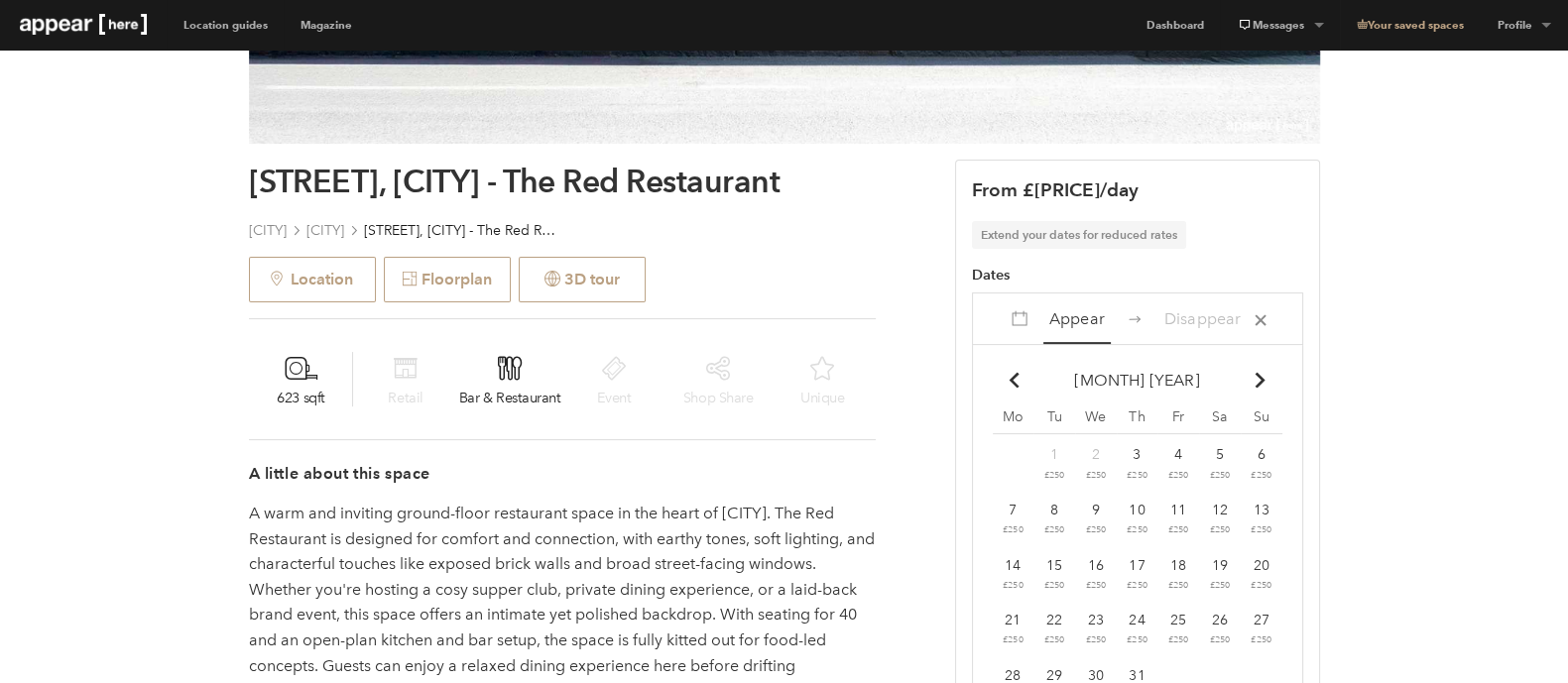 click on "10" at bounding box center [1054, 454] 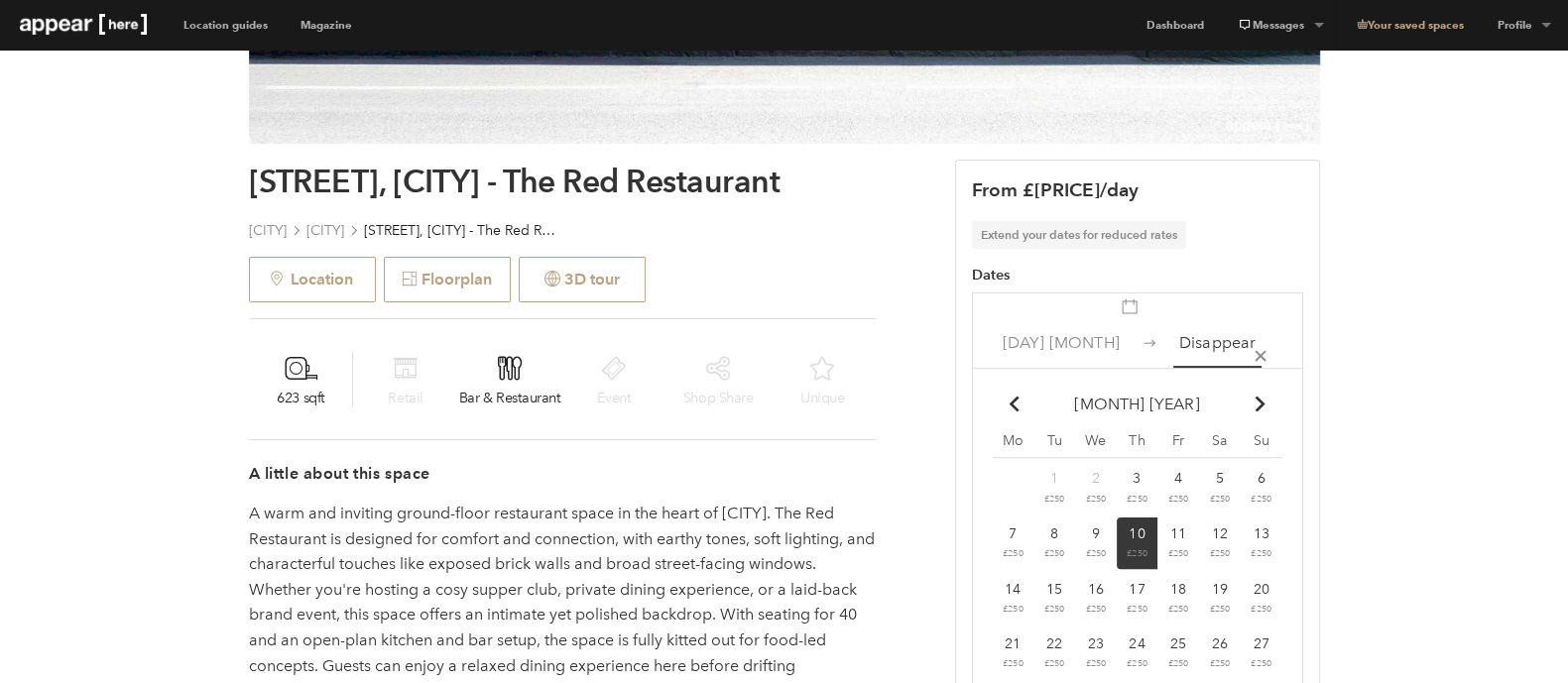 click on "11" at bounding box center [1054, 478] 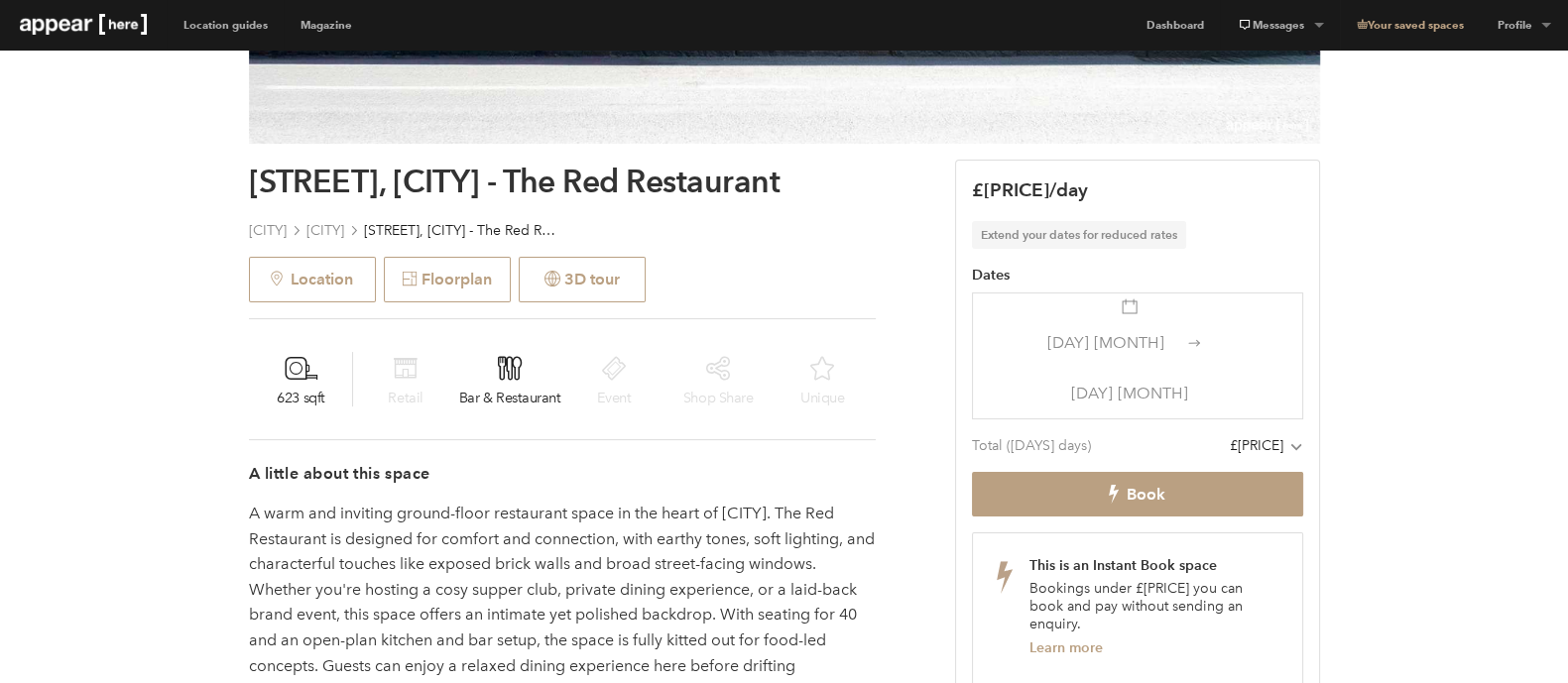 click on "10 Jul" at bounding box center (1105, 342) 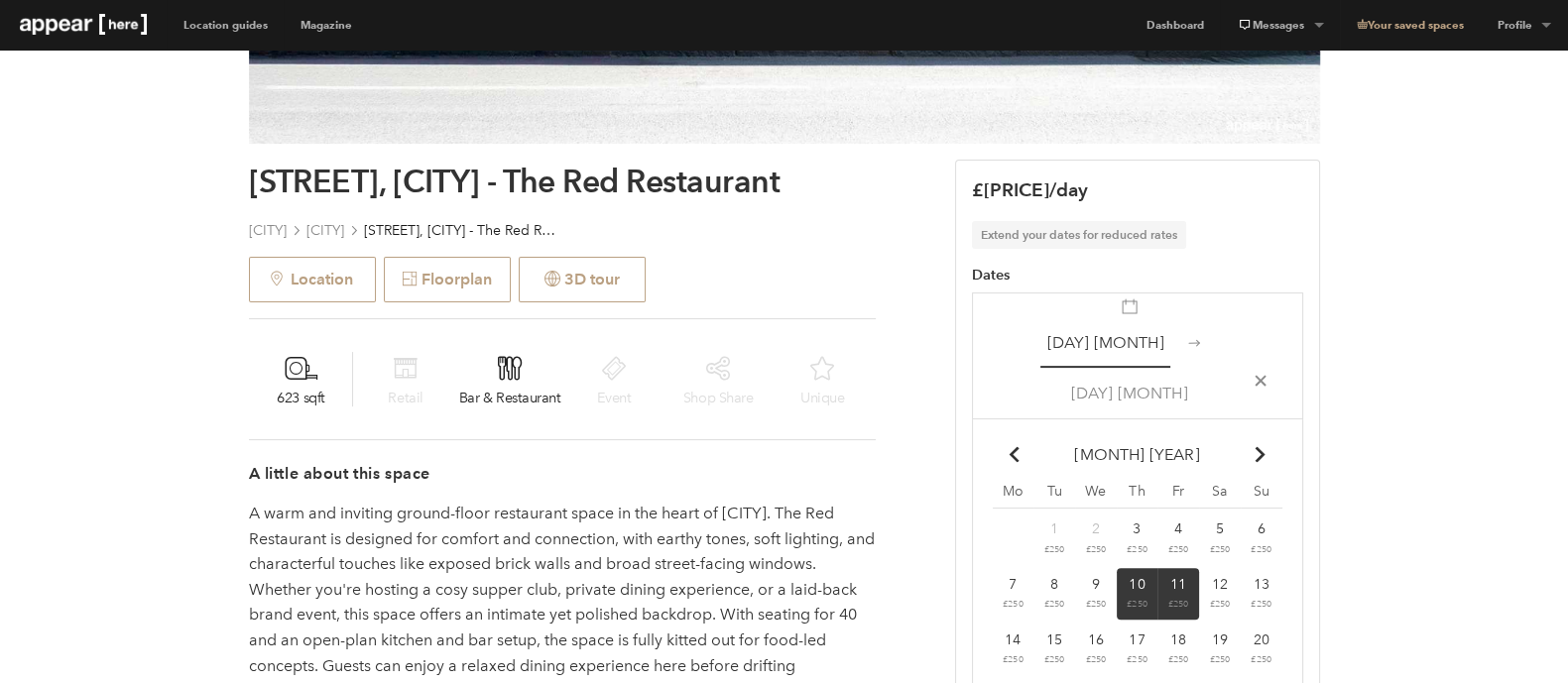 click on "10" at bounding box center (1137, 584) 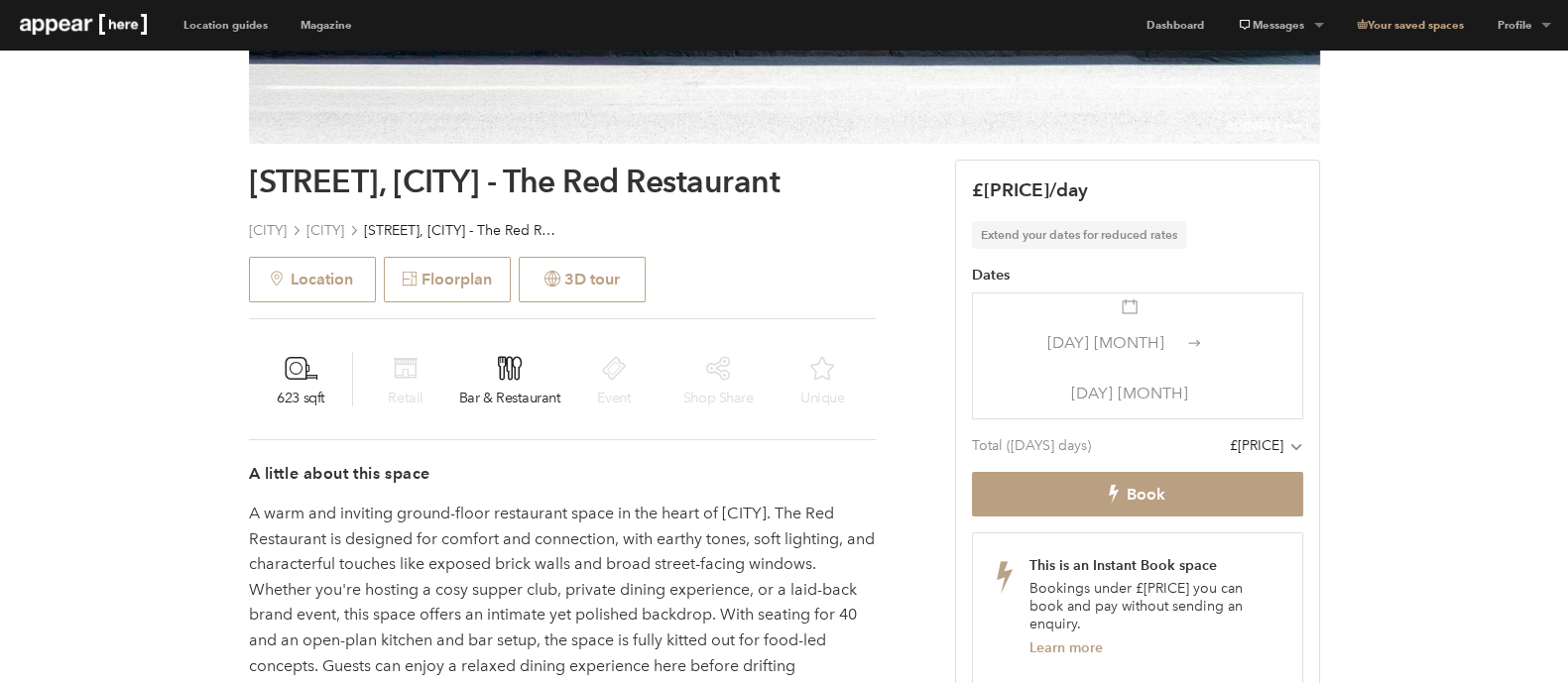click at bounding box center [1194, 342] 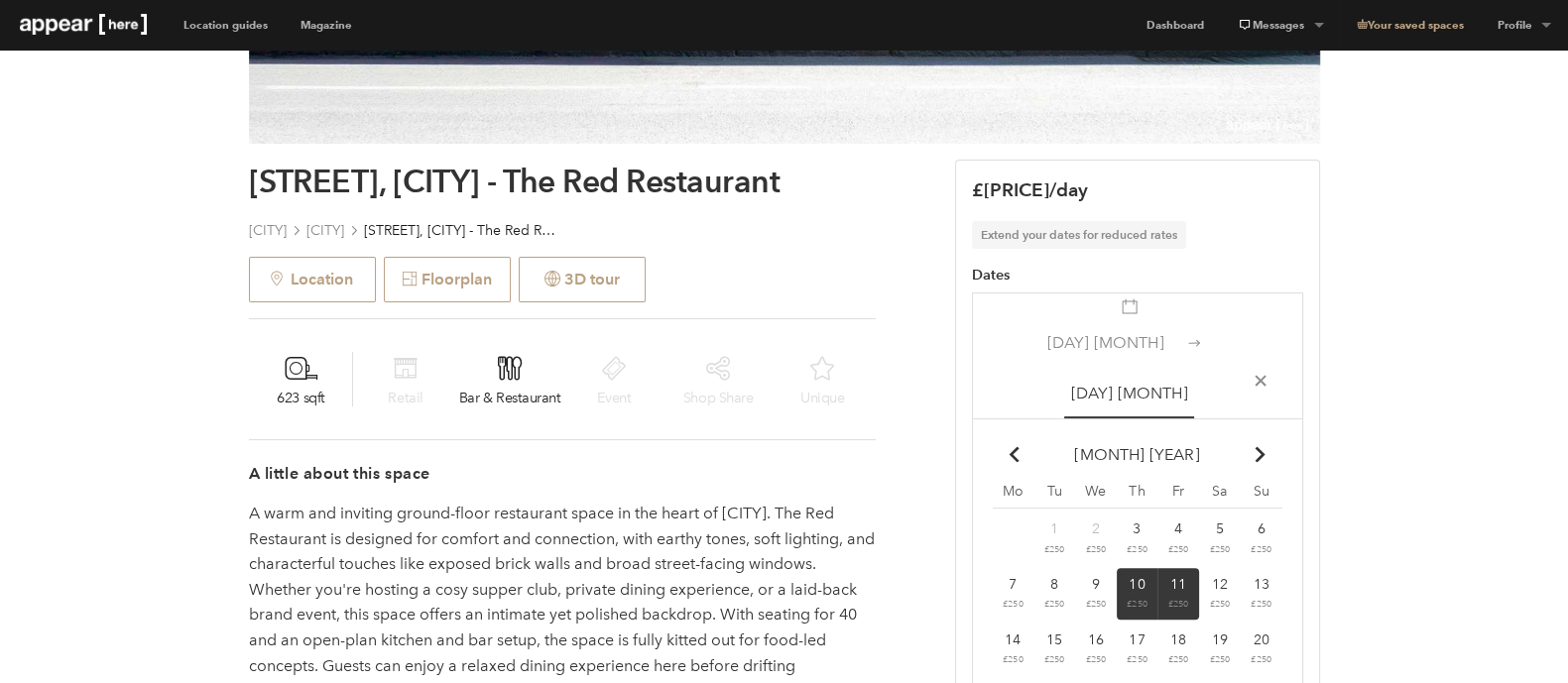 click on "£250" at bounding box center (1054, 549) 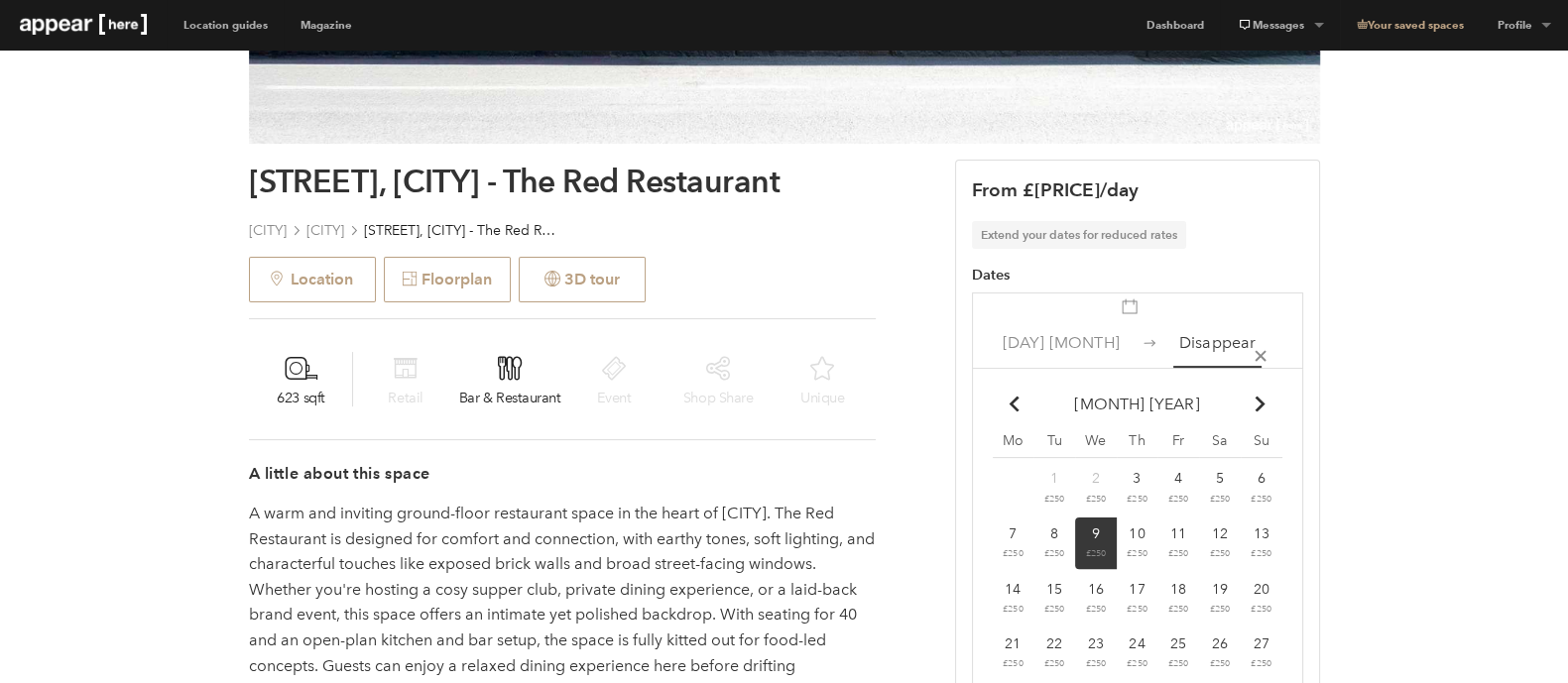 click on "9" at bounding box center [1096, 533] 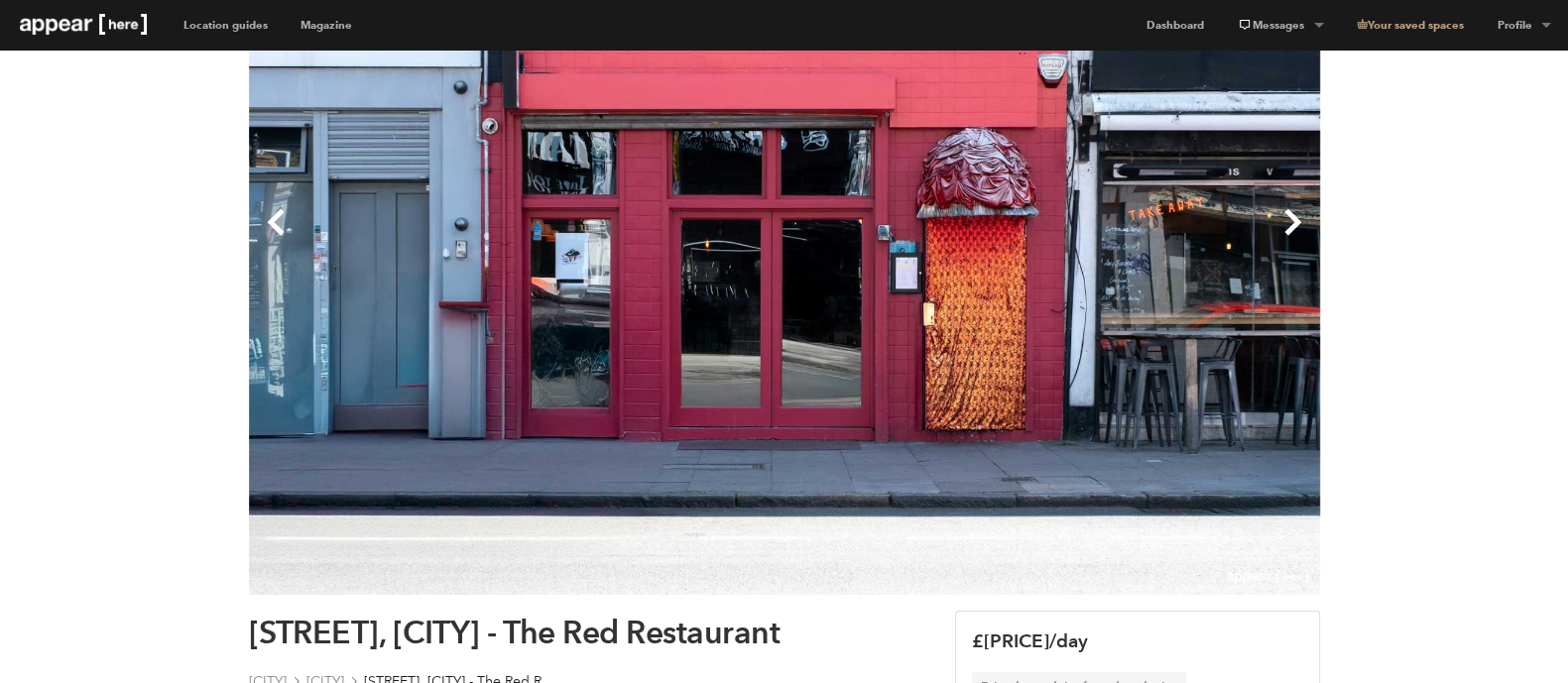 scroll, scrollTop: 0, scrollLeft: 0, axis: both 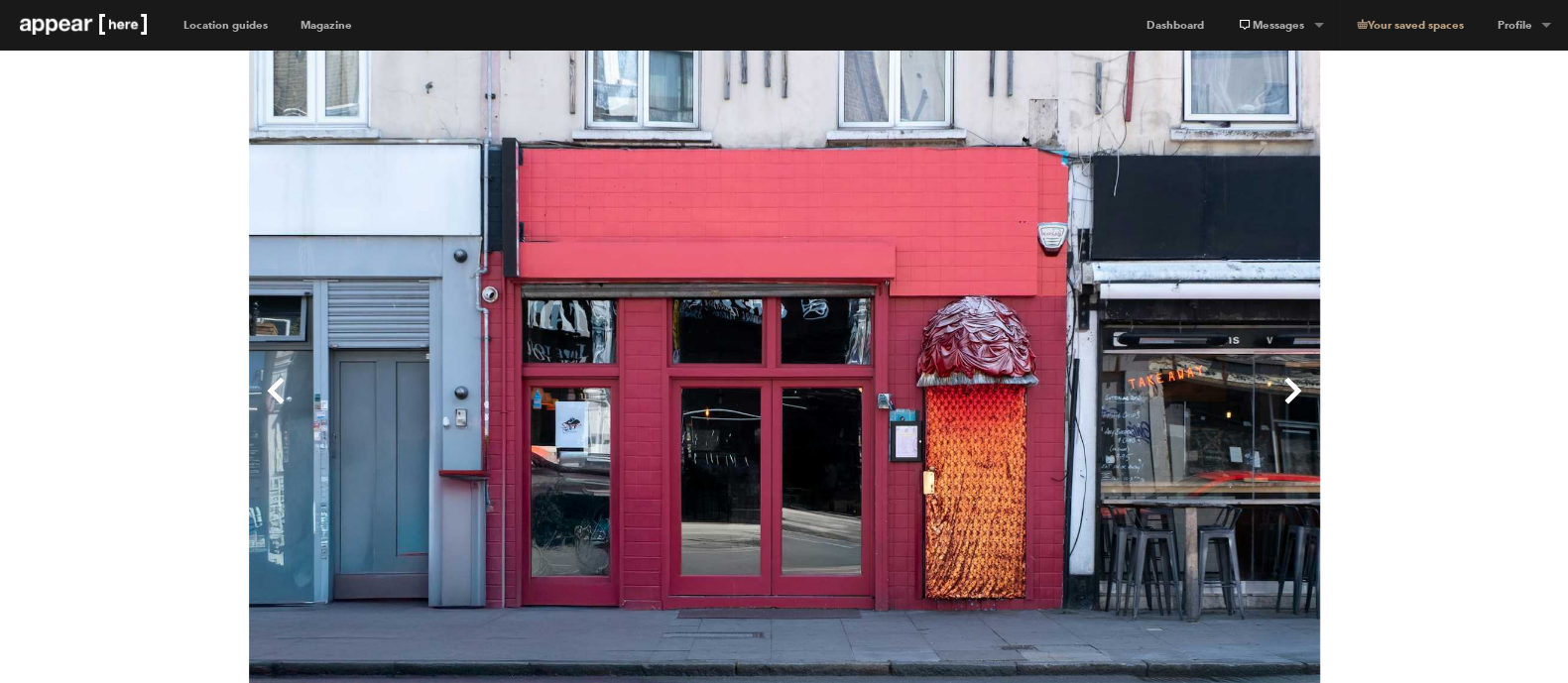 click on "Next" at bounding box center (1052, 406) 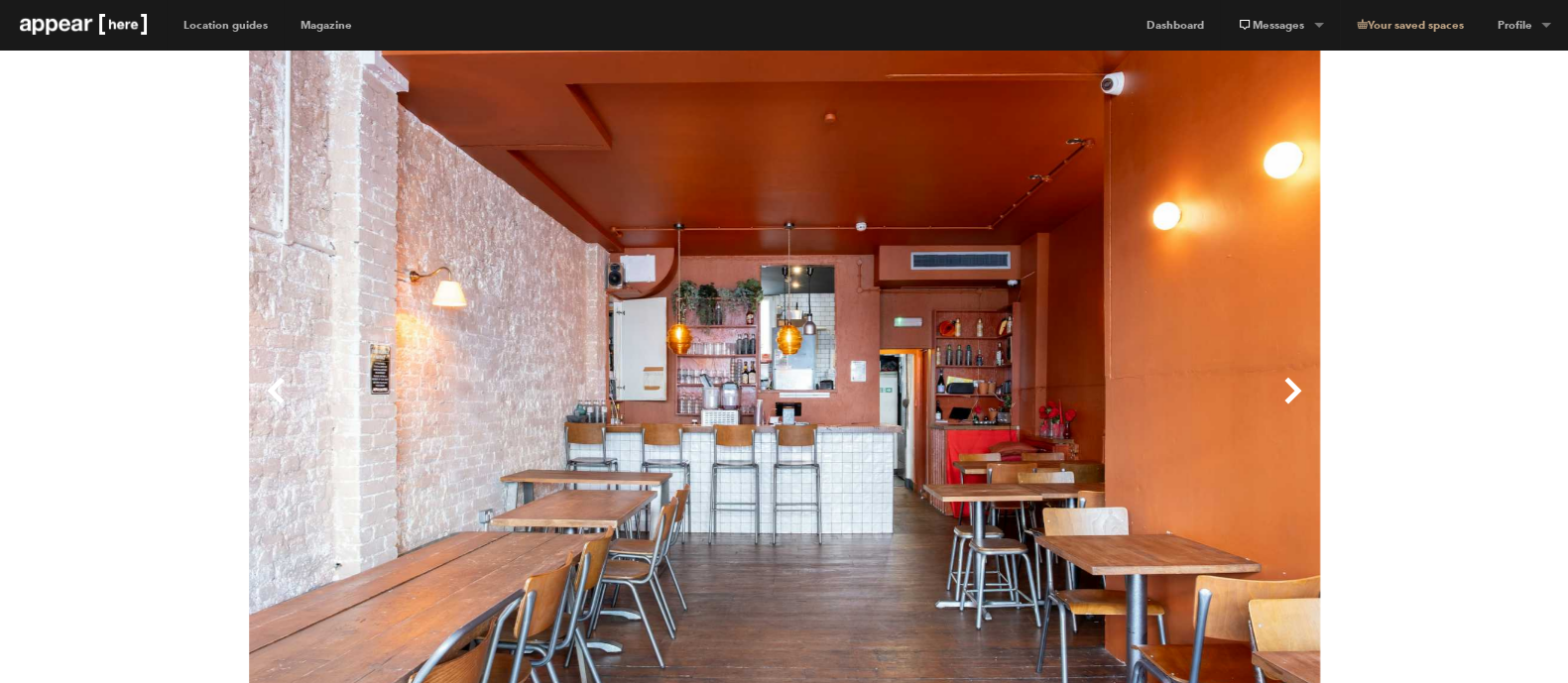 click on "Next" at bounding box center (1052, 406) 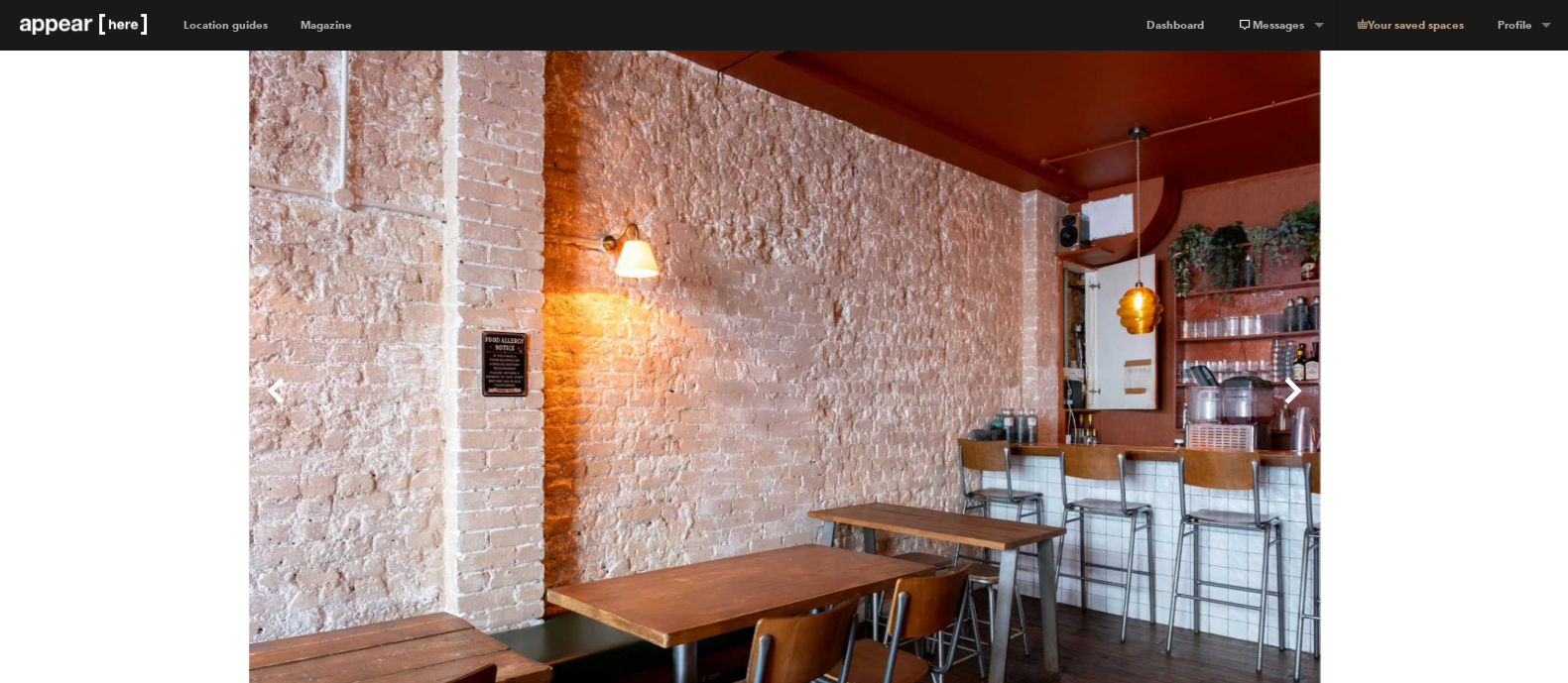 drag, startPoint x: 1300, startPoint y: 398, endPoint x: 1312, endPoint y: 407, distance: 15 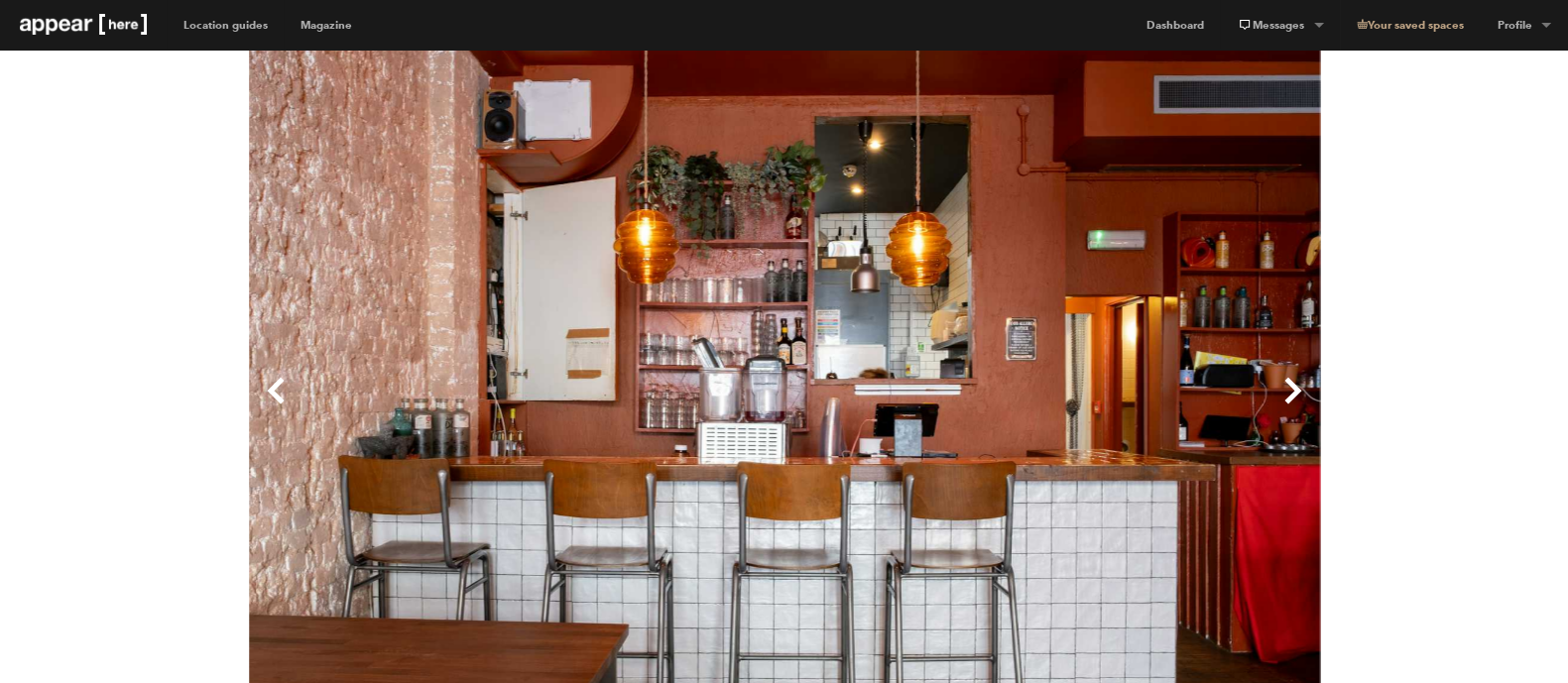 click on "Next" at bounding box center [1052, 406] 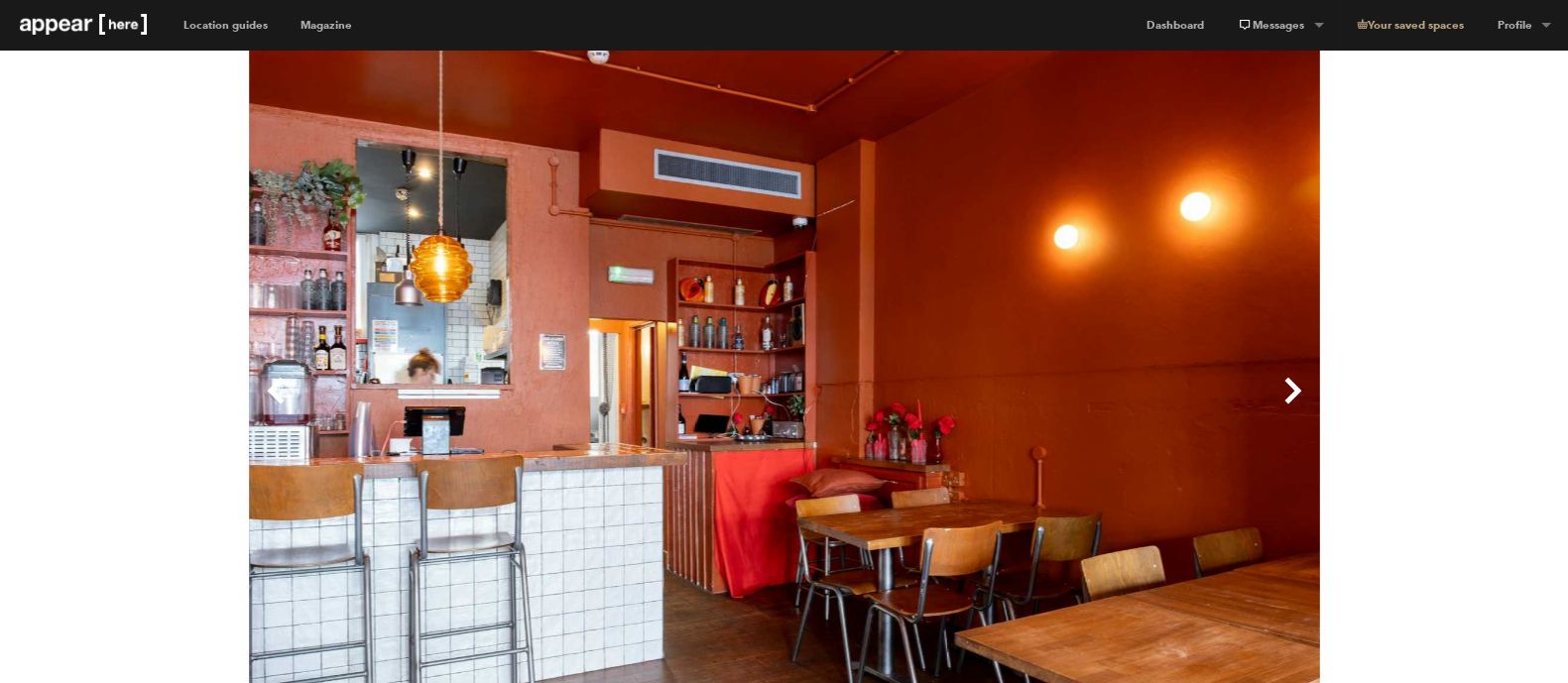 click on "Next" at bounding box center [1052, 406] 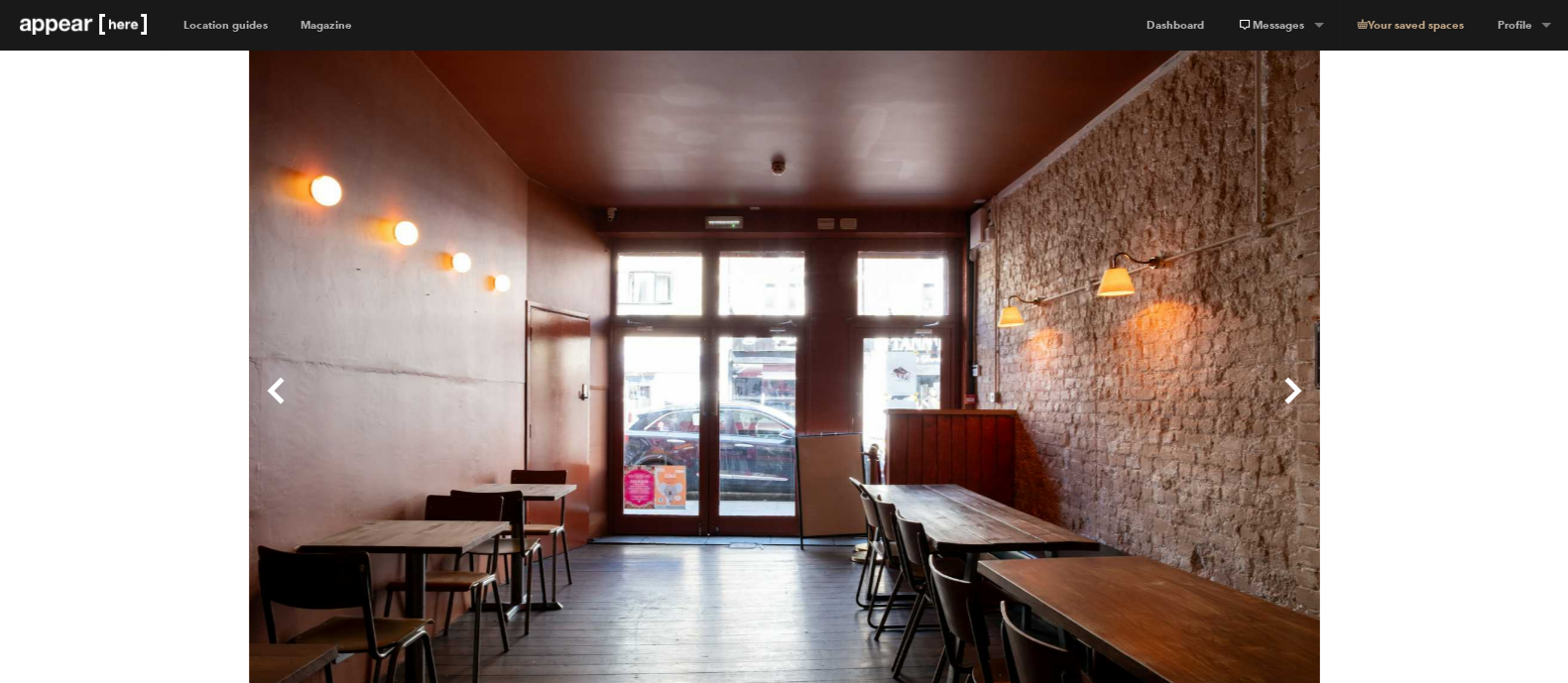 click on "Next" at bounding box center (1052, 406) 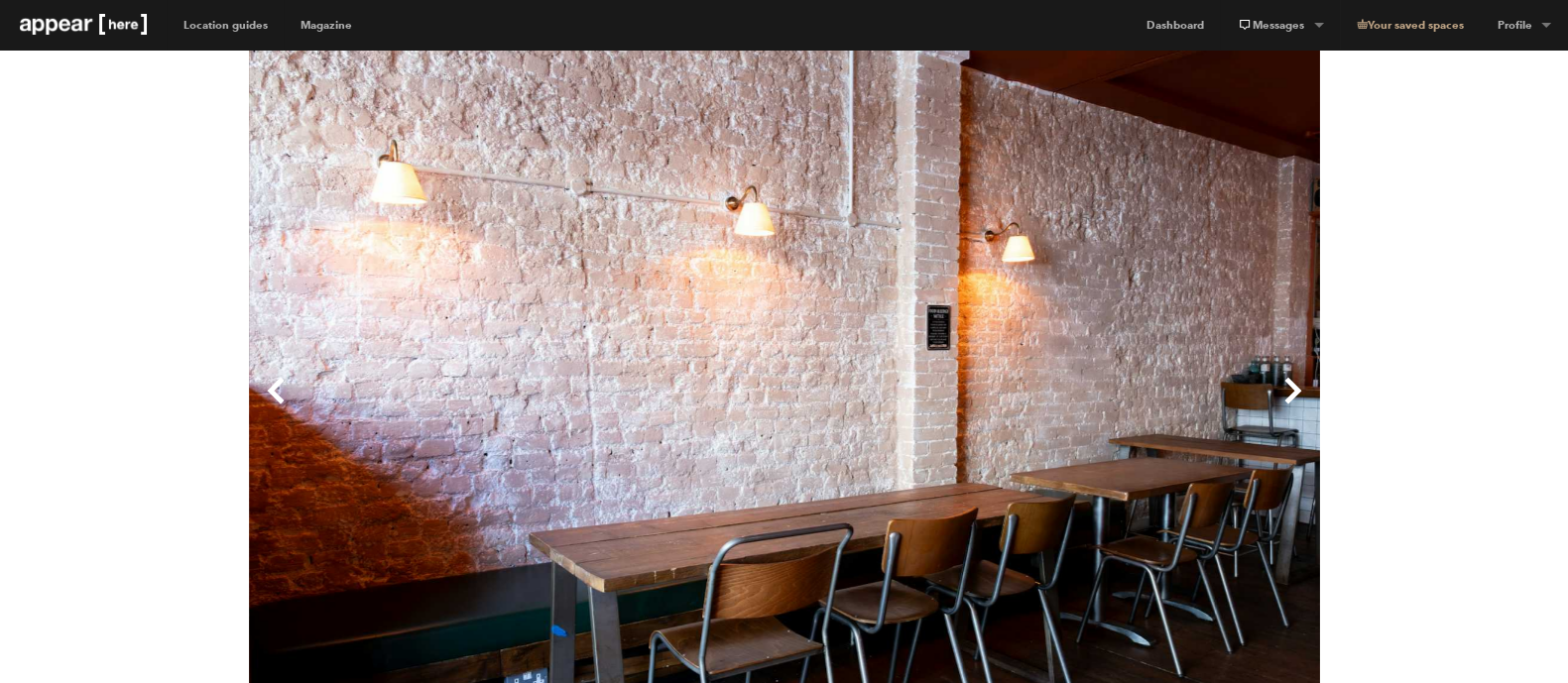 click on "Next" at bounding box center [1052, 406] 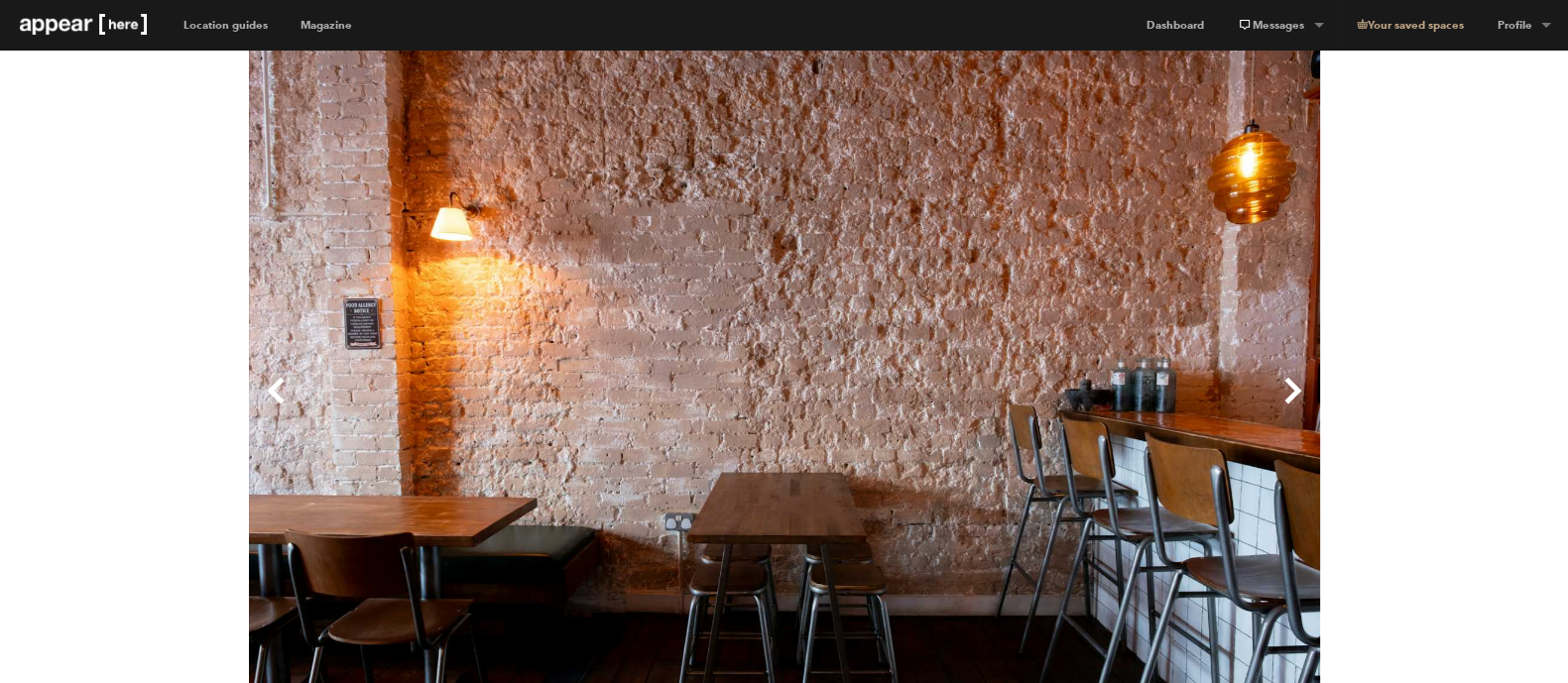 click on "Next" at bounding box center (1052, 406) 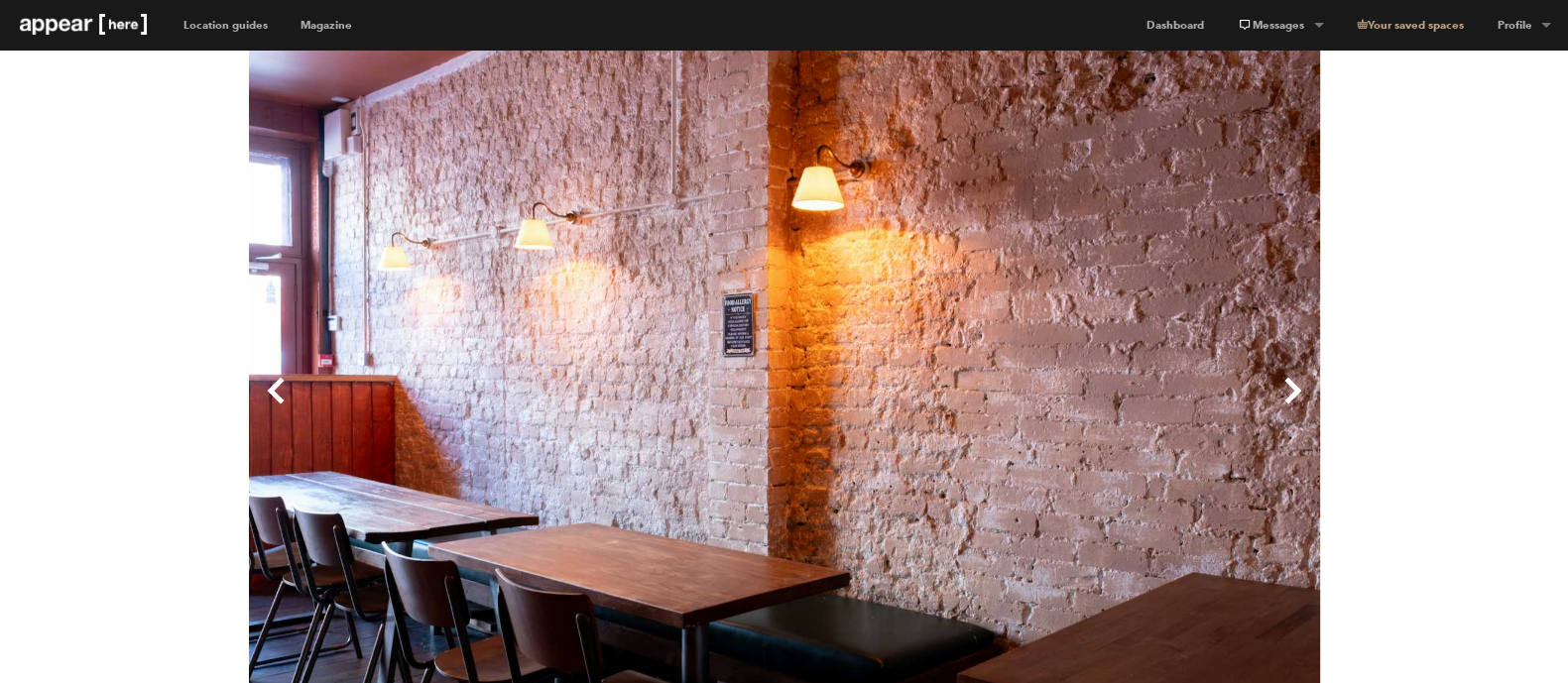 click on "Next" at bounding box center [1052, 406] 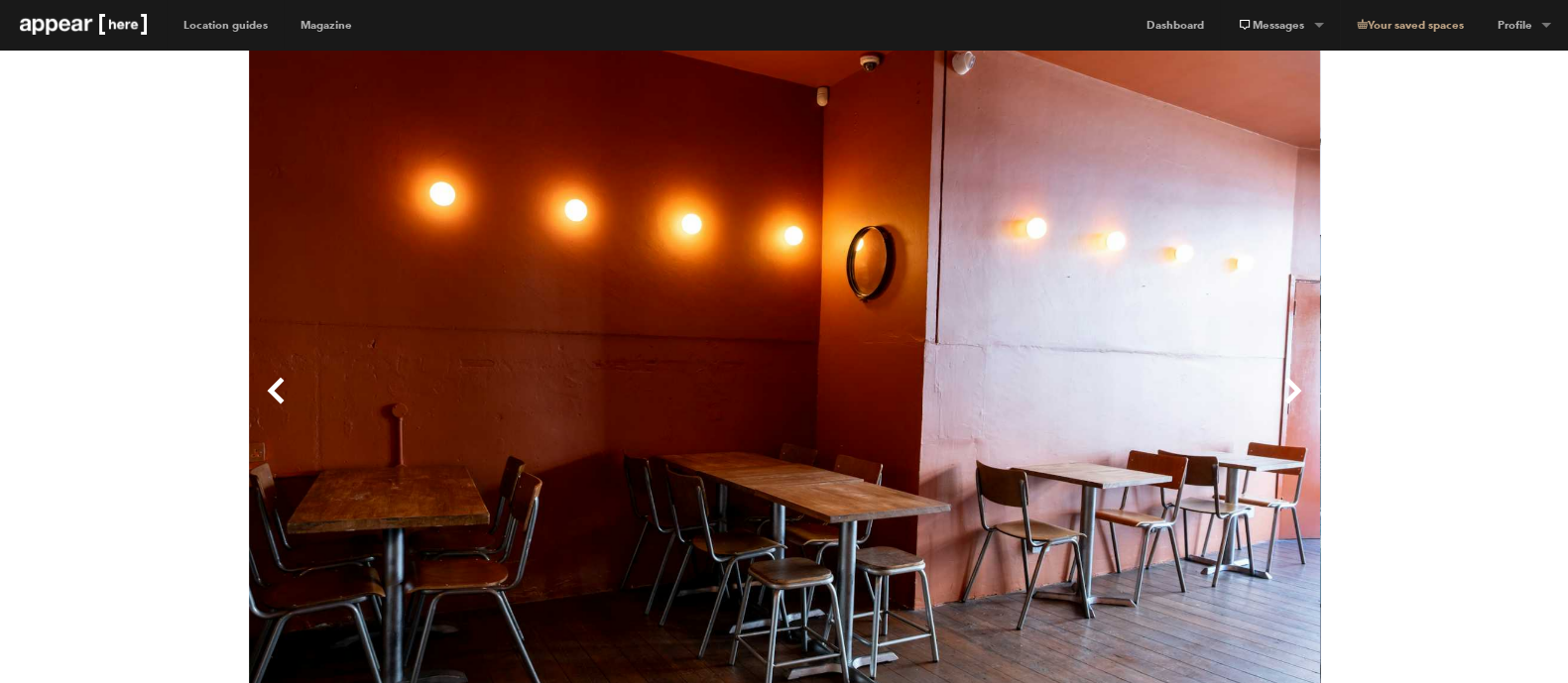 click on "Next" at bounding box center [1052, 406] 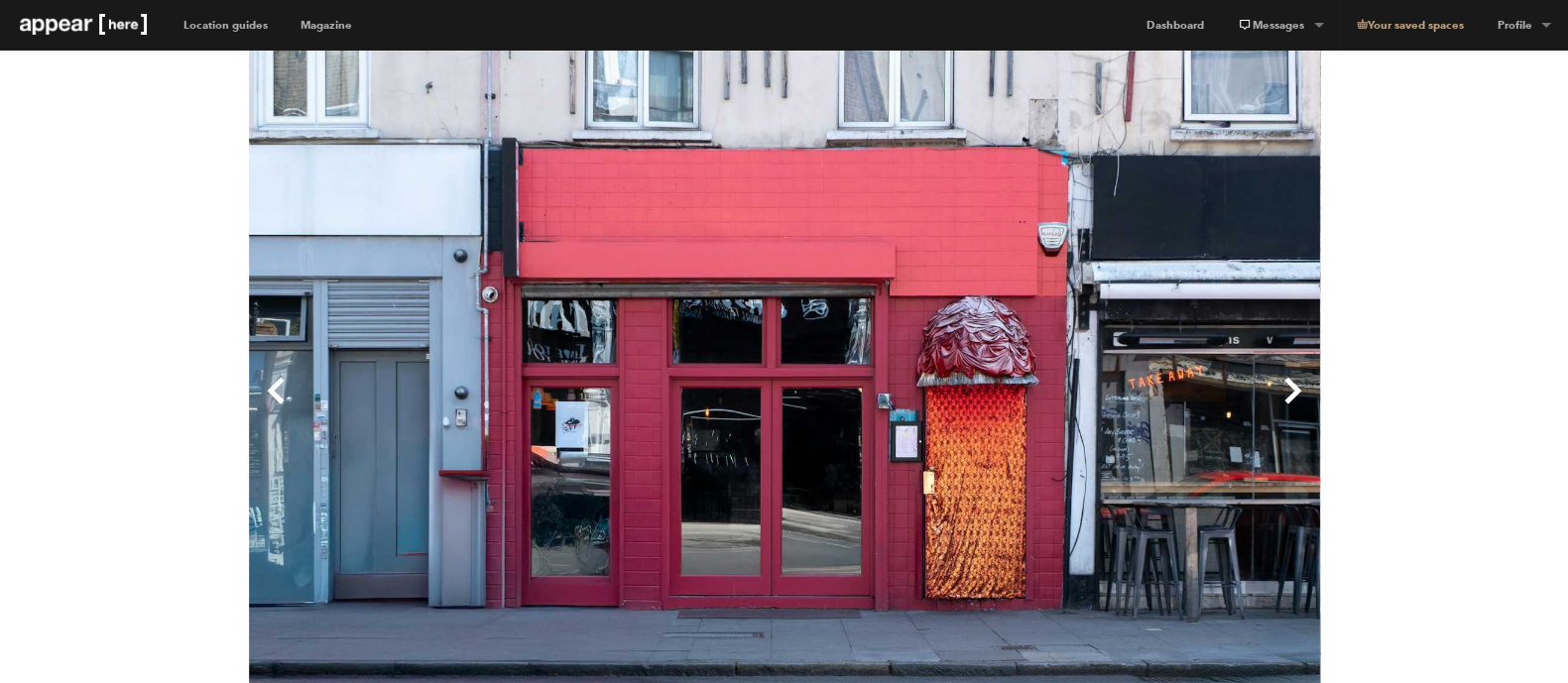 click on "Next" at bounding box center (1052, 406) 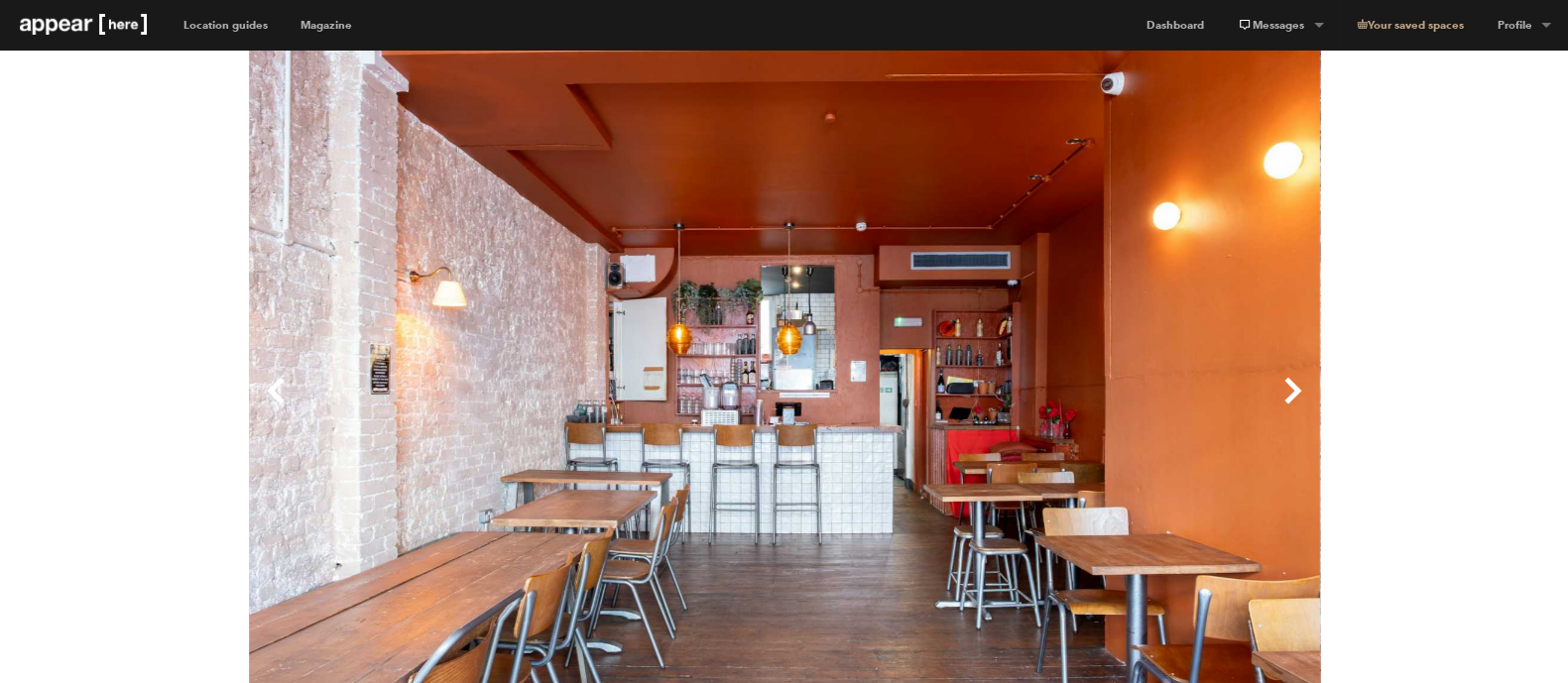 click on "Next" at bounding box center [1052, 406] 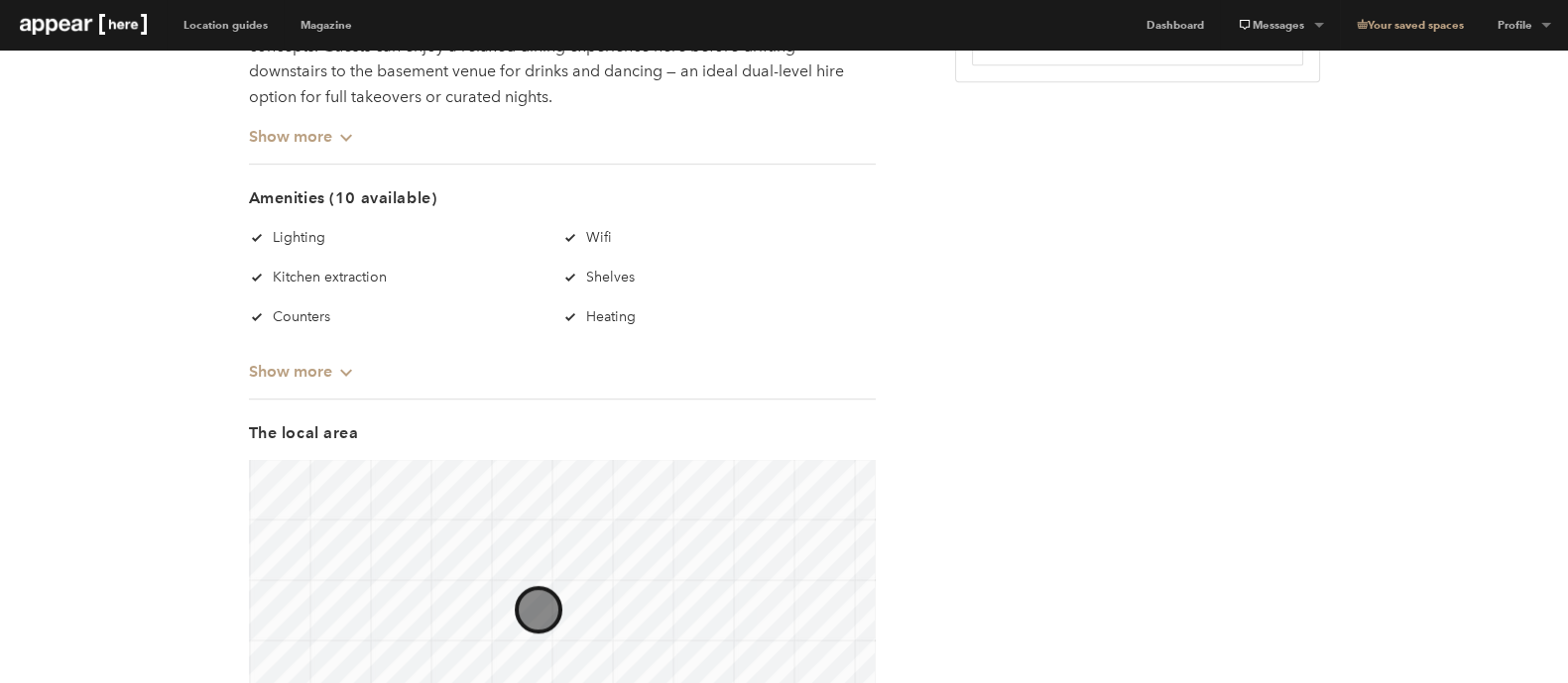 scroll, scrollTop: 495, scrollLeft: 0, axis: vertical 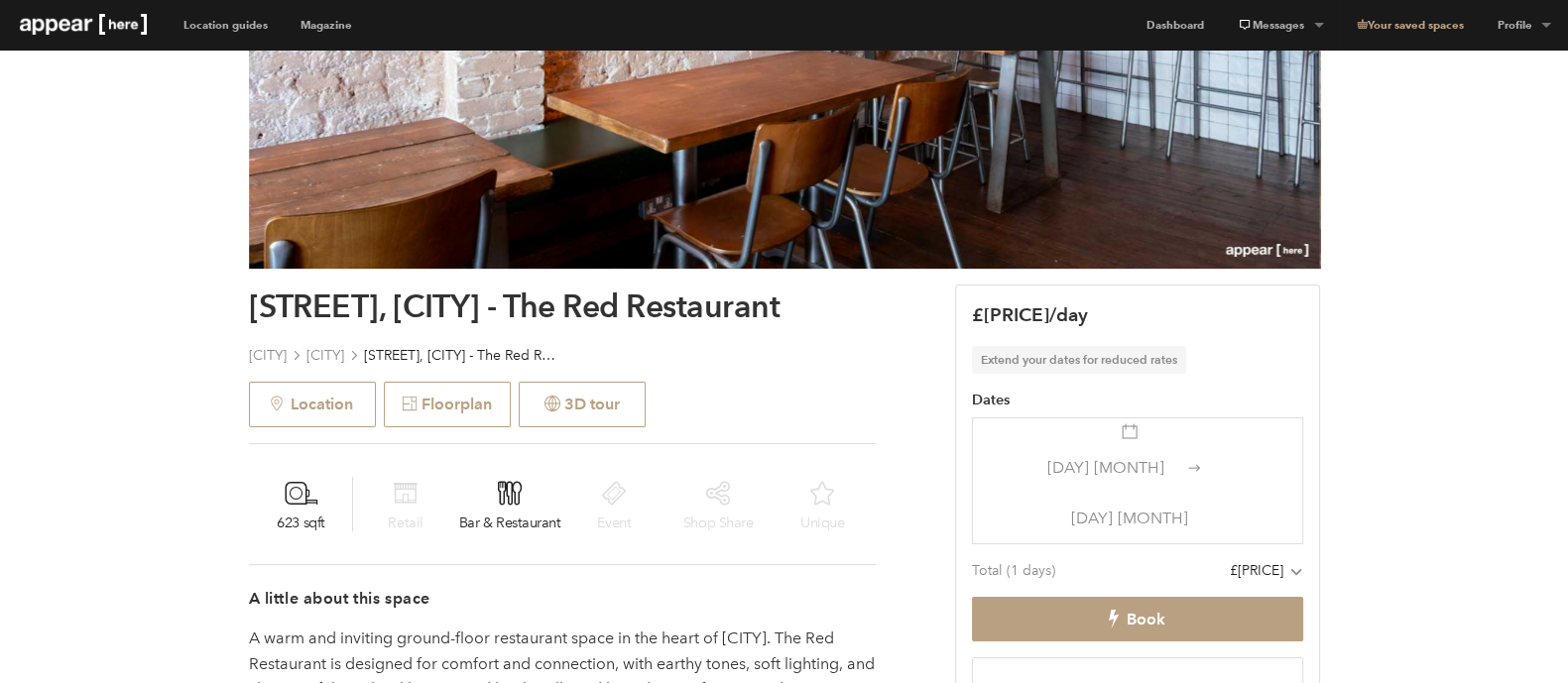 click at bounding box center (1194, 467) 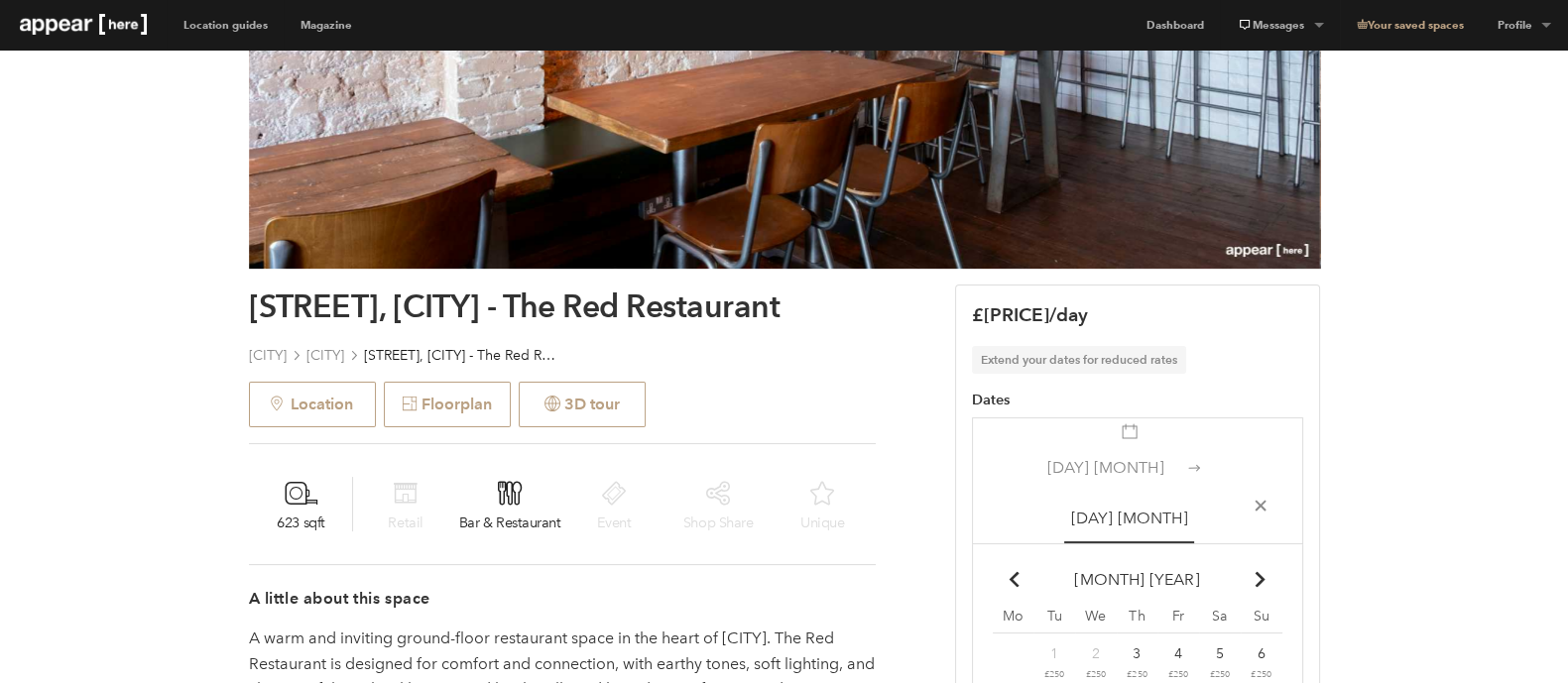 click on "Unique" at bounding box center [822, 504] 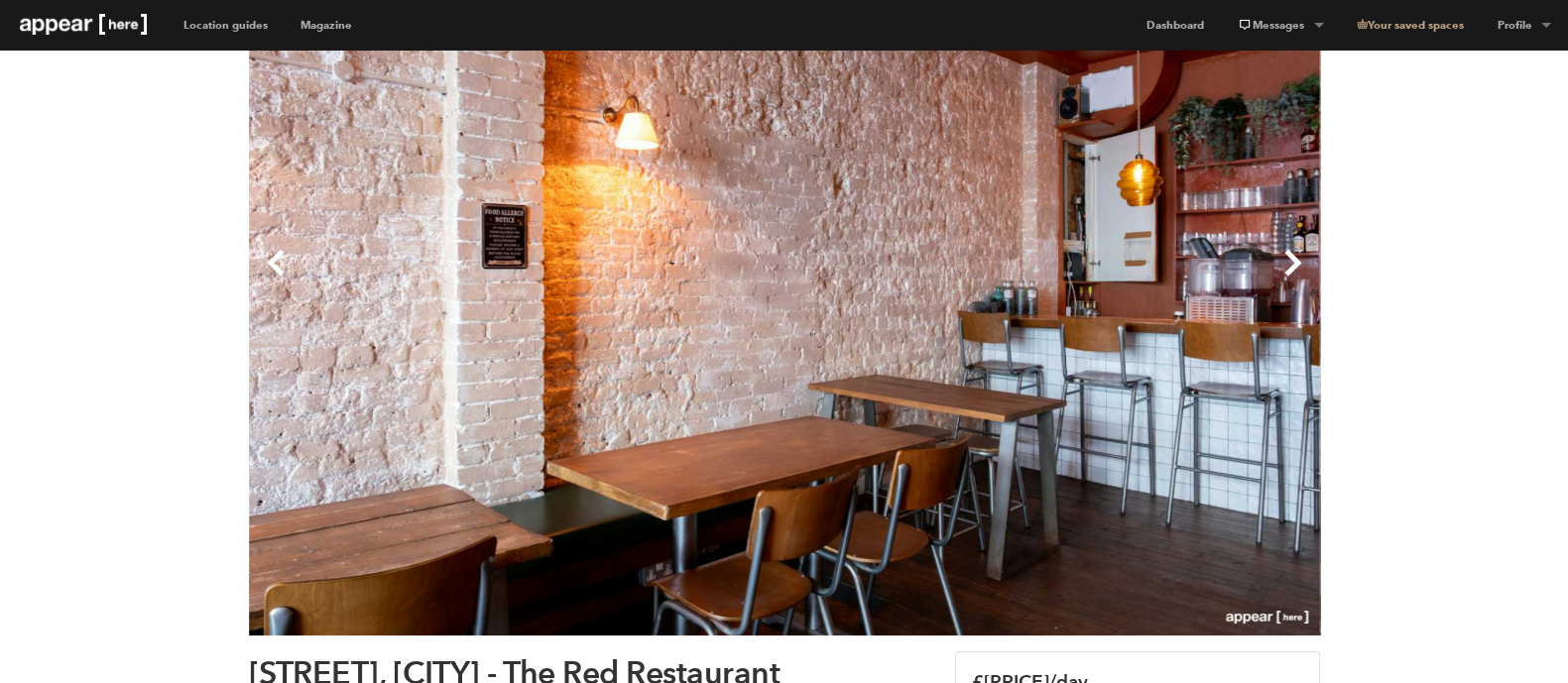 scroll, scrollTop: 123, scrollLeft: 0, axis: vertical 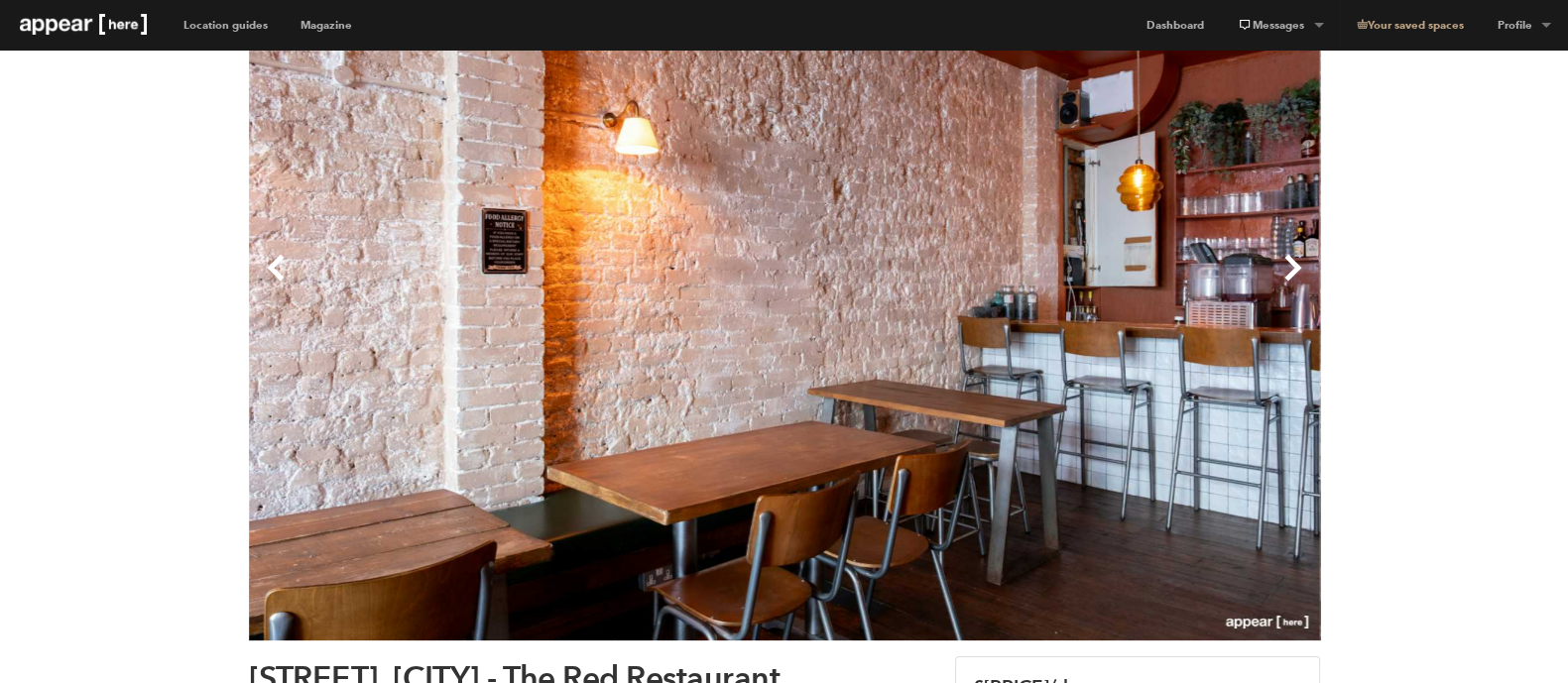 click on "Next" at bounding box center (1052, 284) 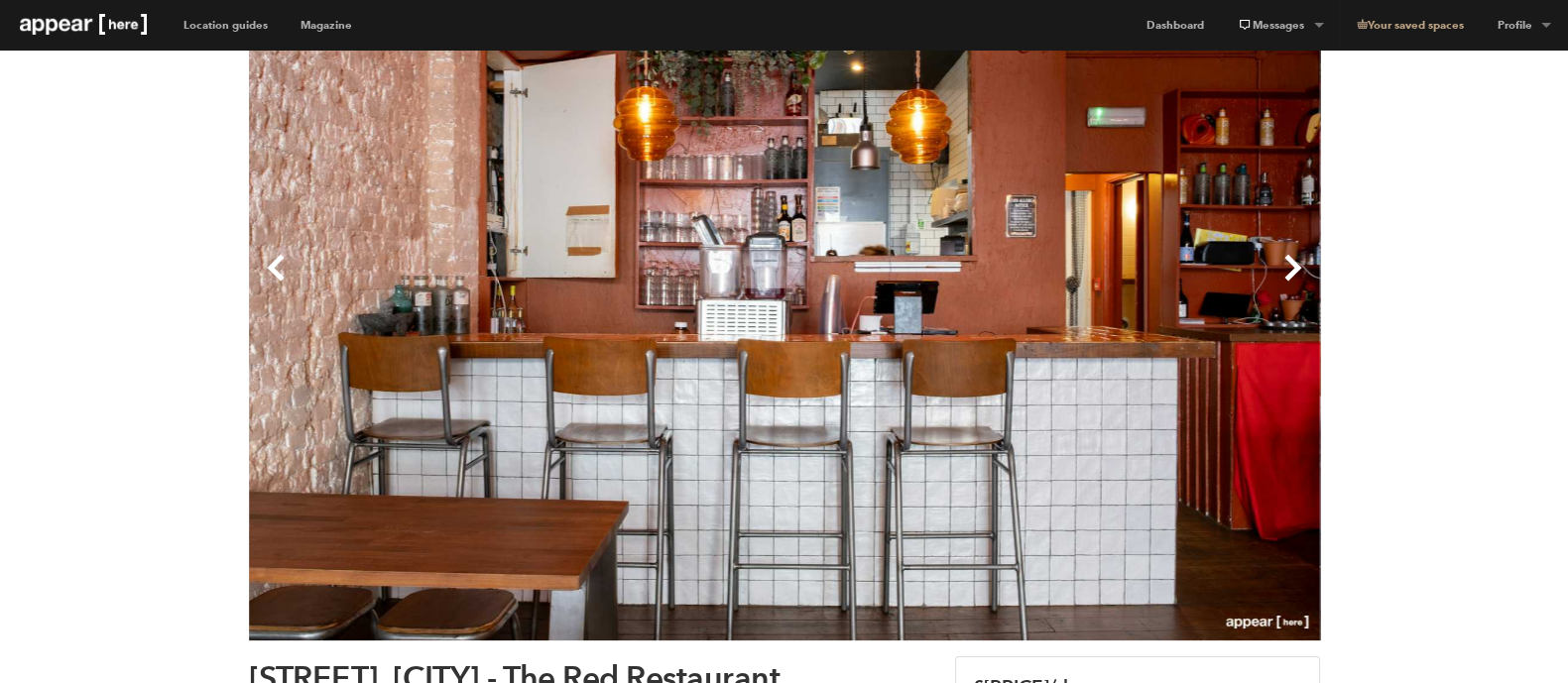 click on "Next" at bounding box center [1052, 284] 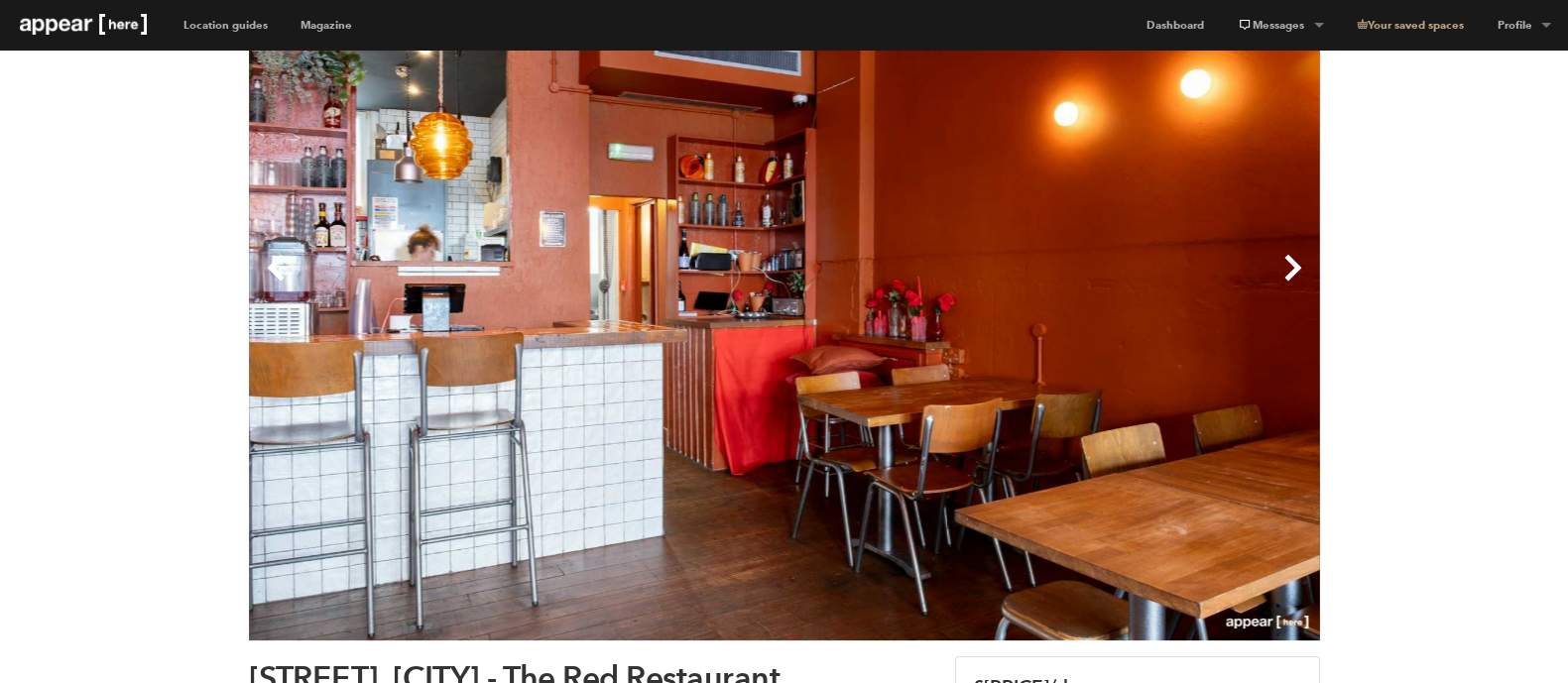 click on "Next" at bounding box center (1052, 284) 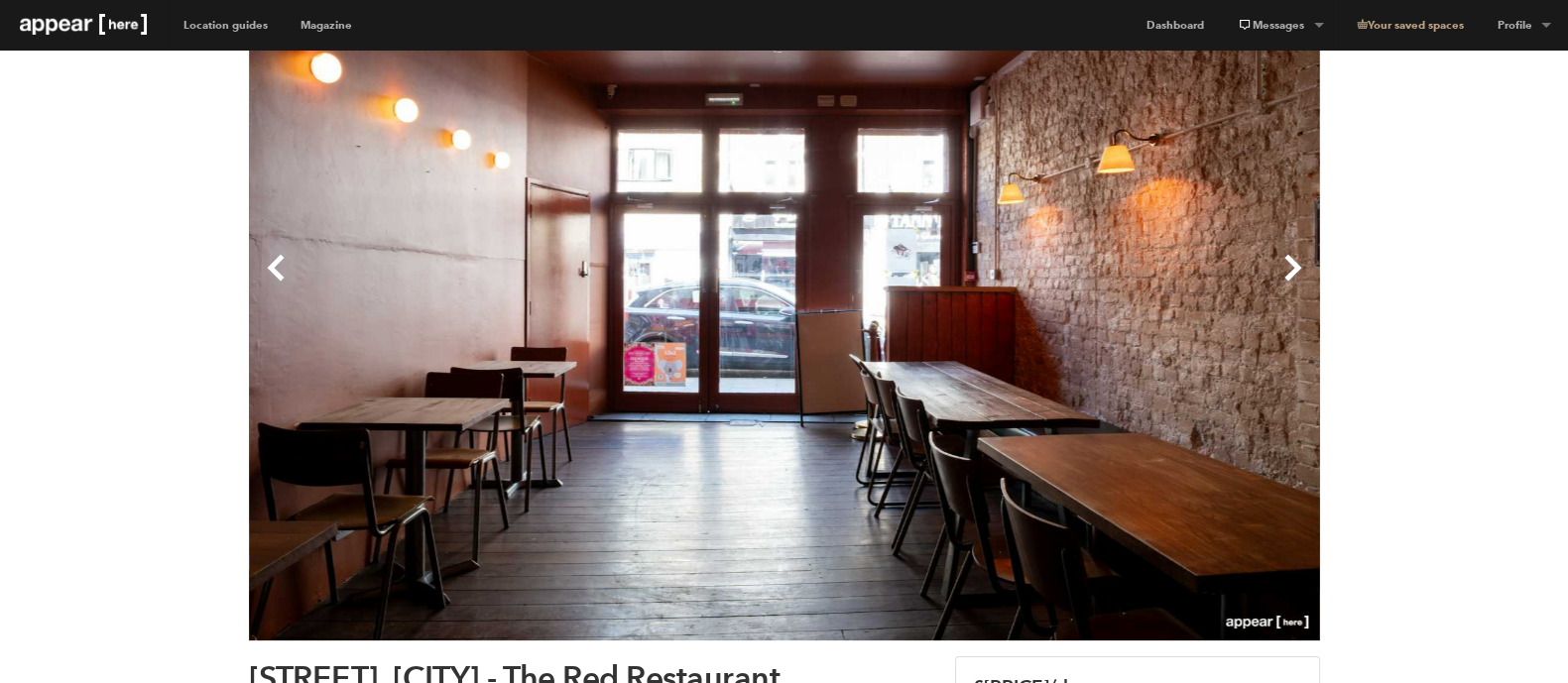 click on "Next" at bounding box center [1052, 284] 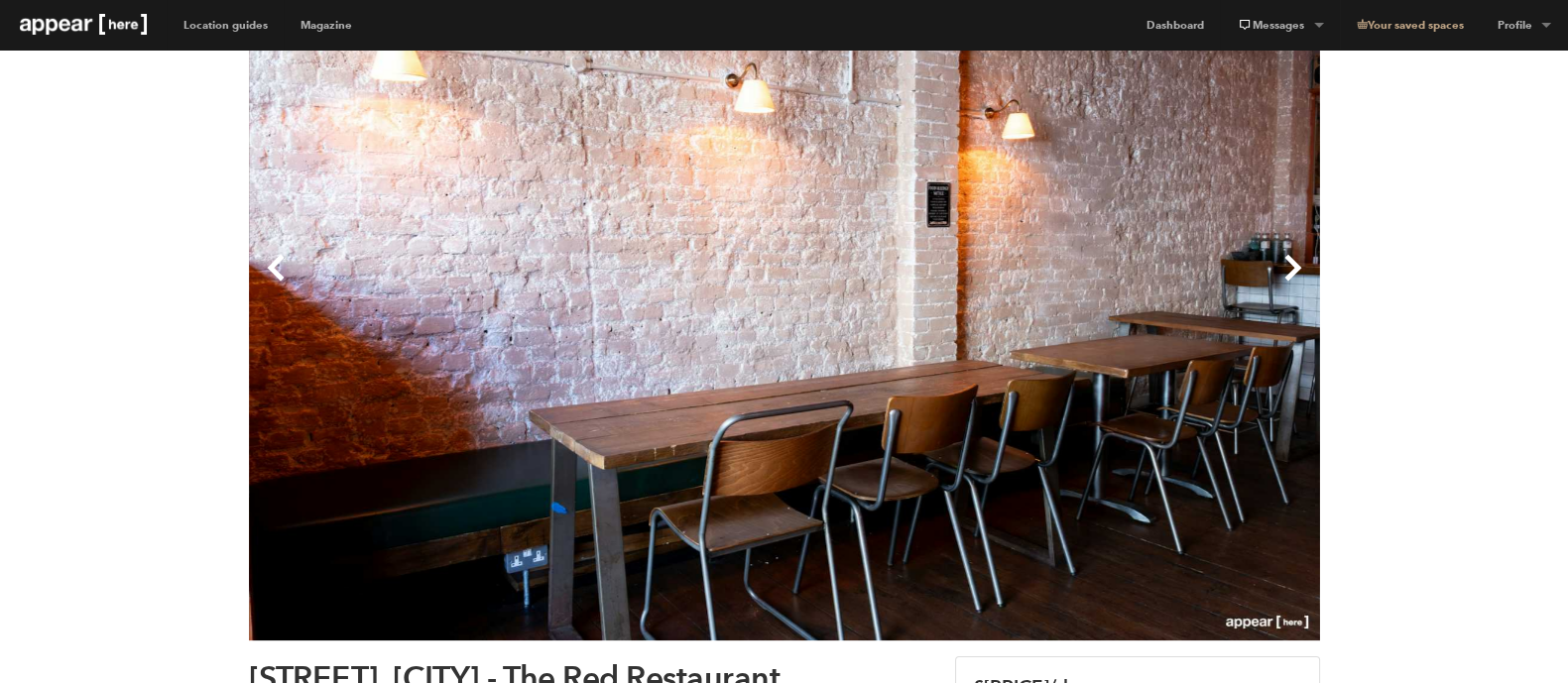 click on "Next" at bounding box center [1052, 284] 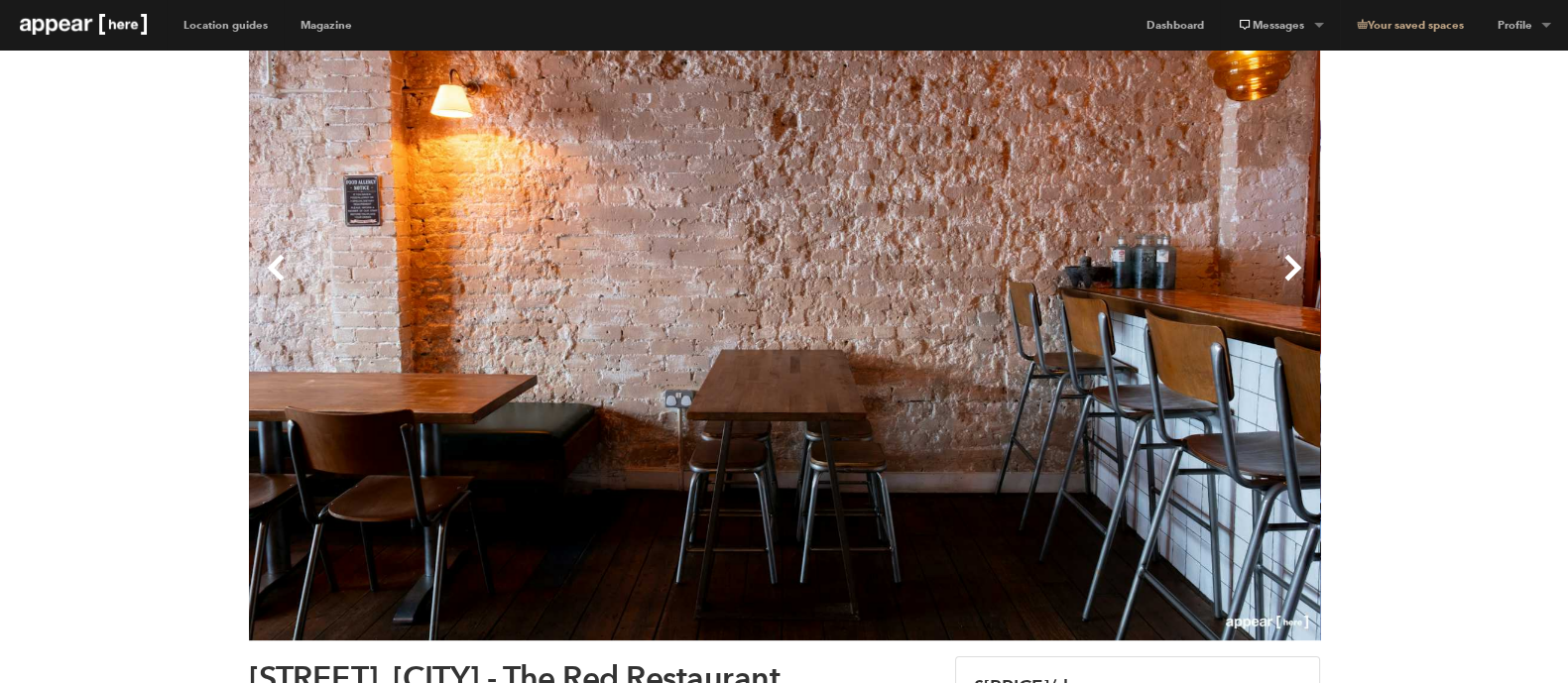 click on "Next" at bounding box center (1052, 284) 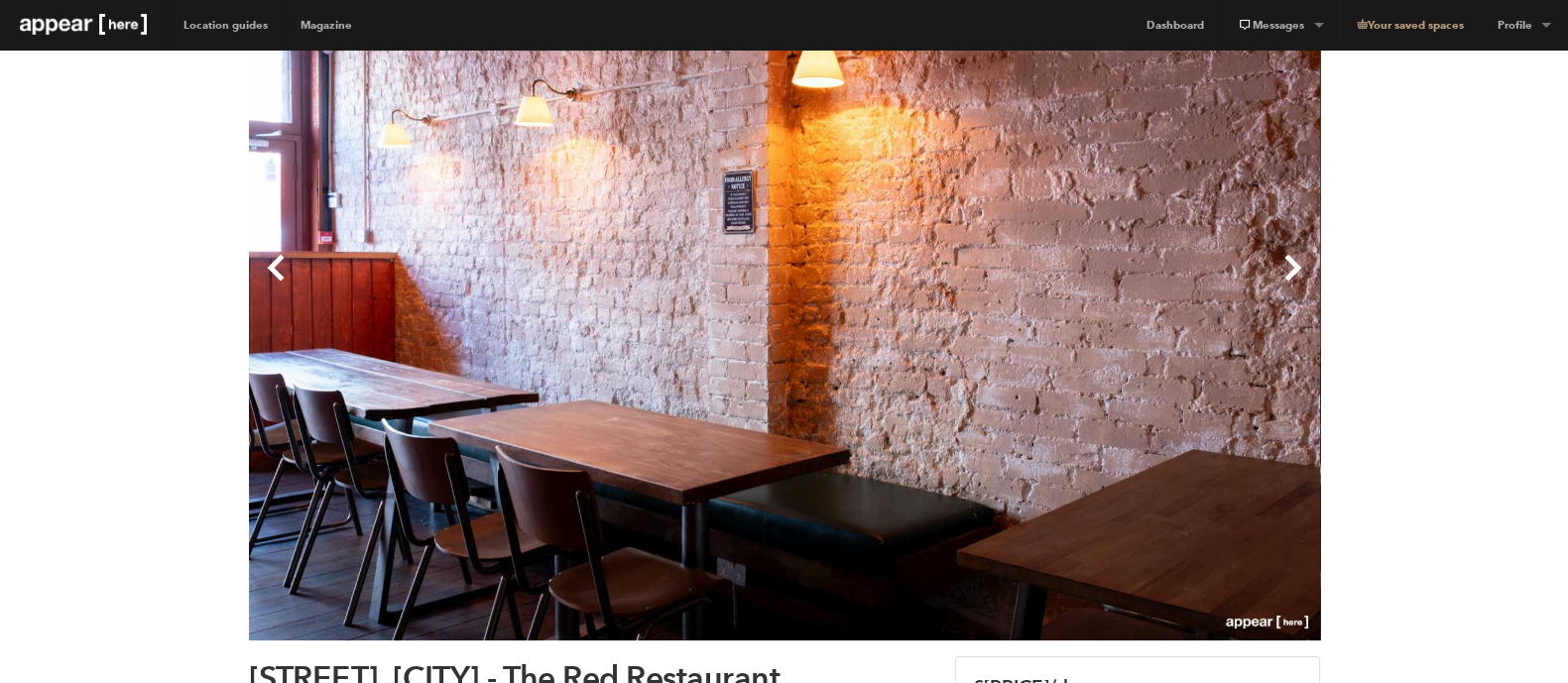 click on "Next" at bounding box center (1052, 284) 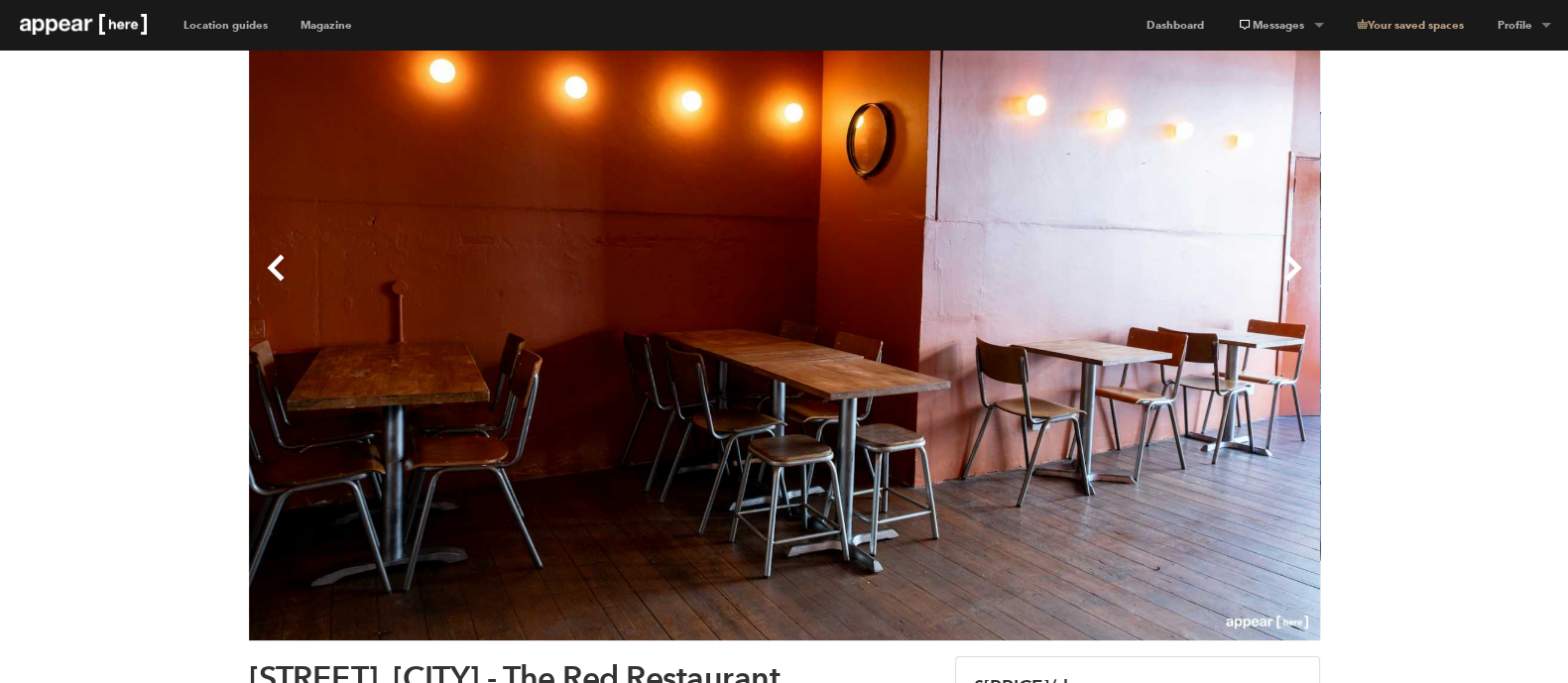 click on "Next" at bounding box center [1052, 284] 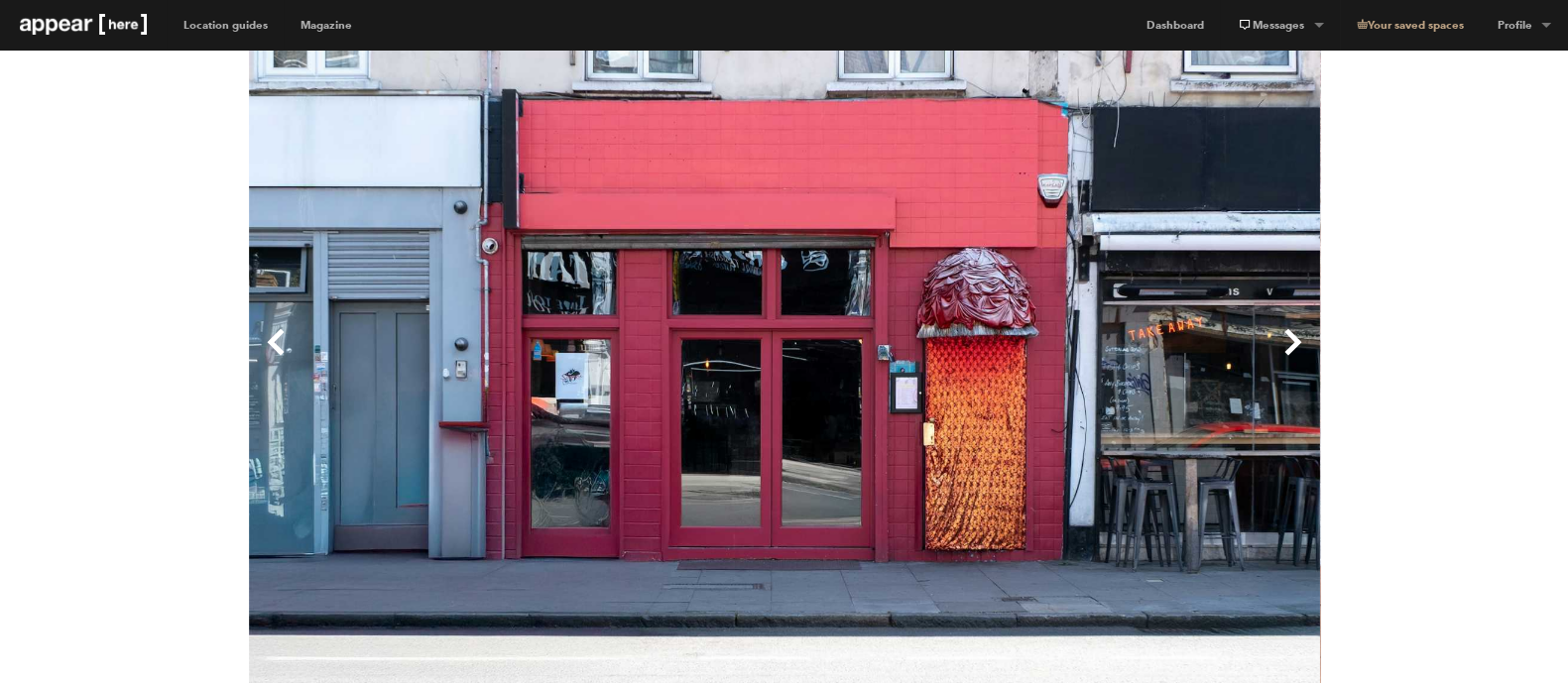 scroll, scrollTop: 0, scrollLeft: 0, axis: both 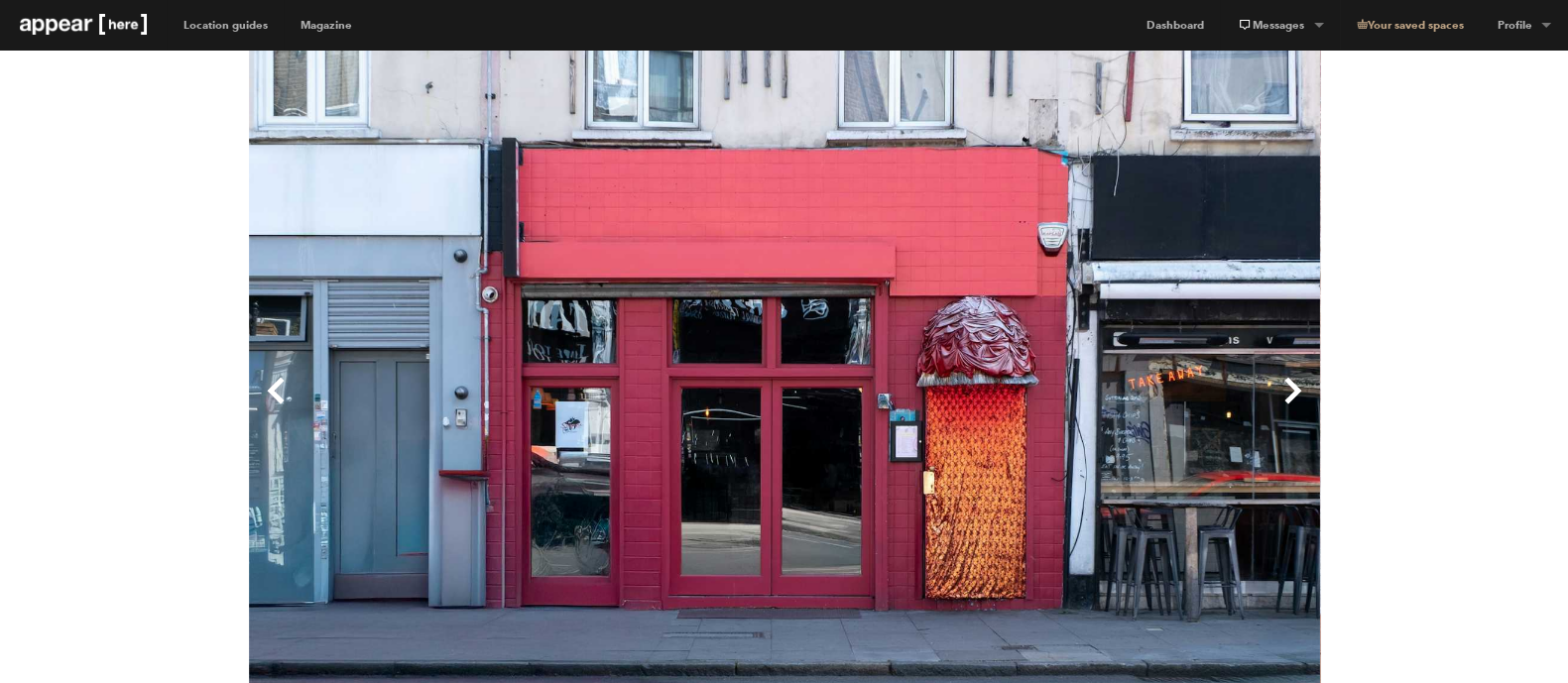 click on "Next" at bounding box center (1052, 406) 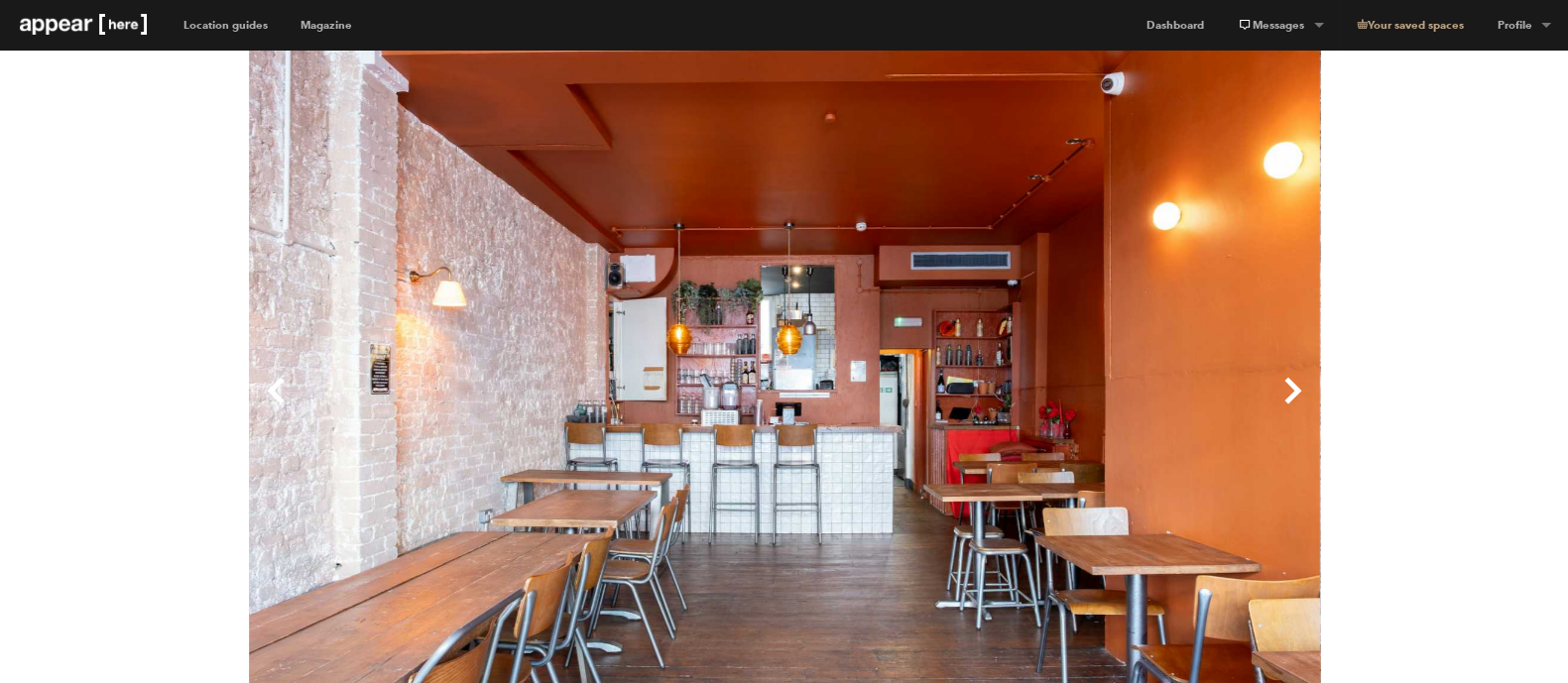 click on "Next" at bounding box center [1052, 406] 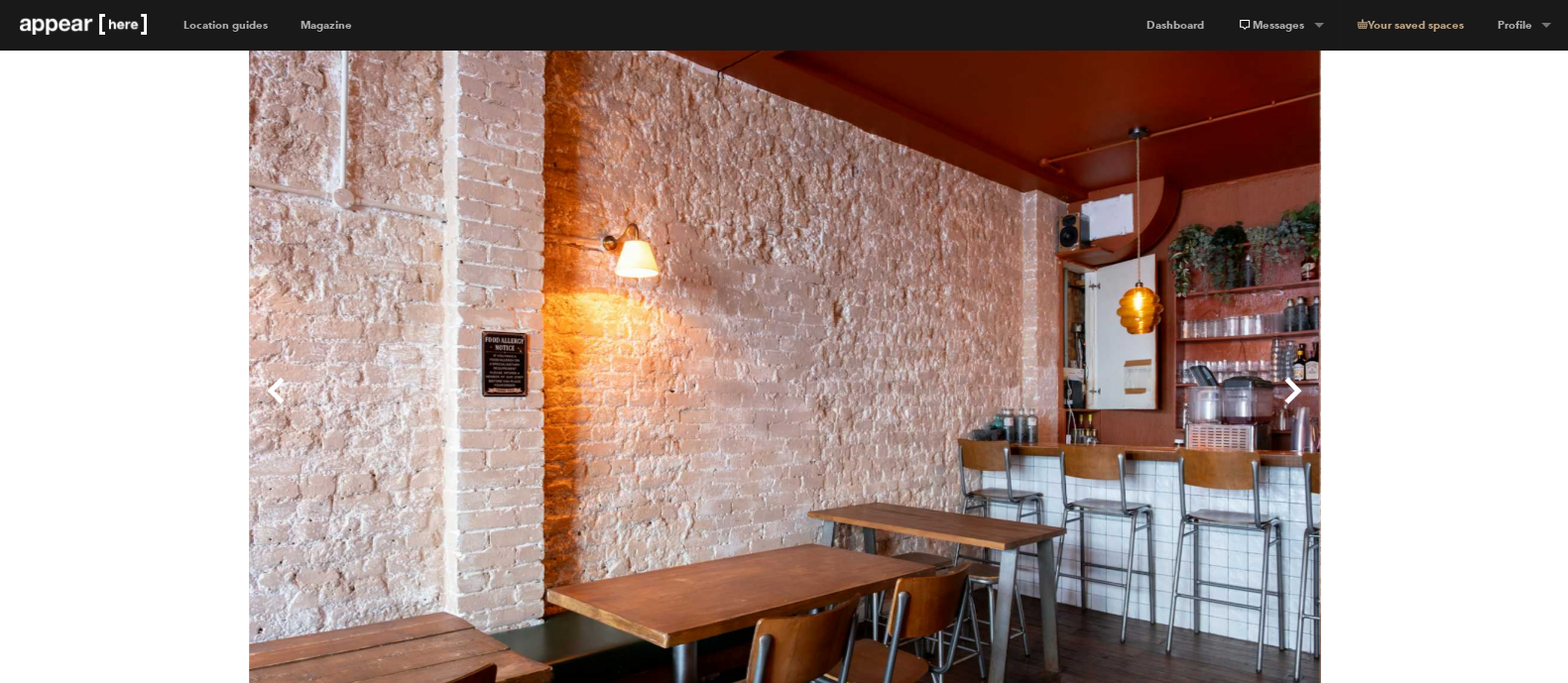 click on "Next" at bounding box center (1052, 406) 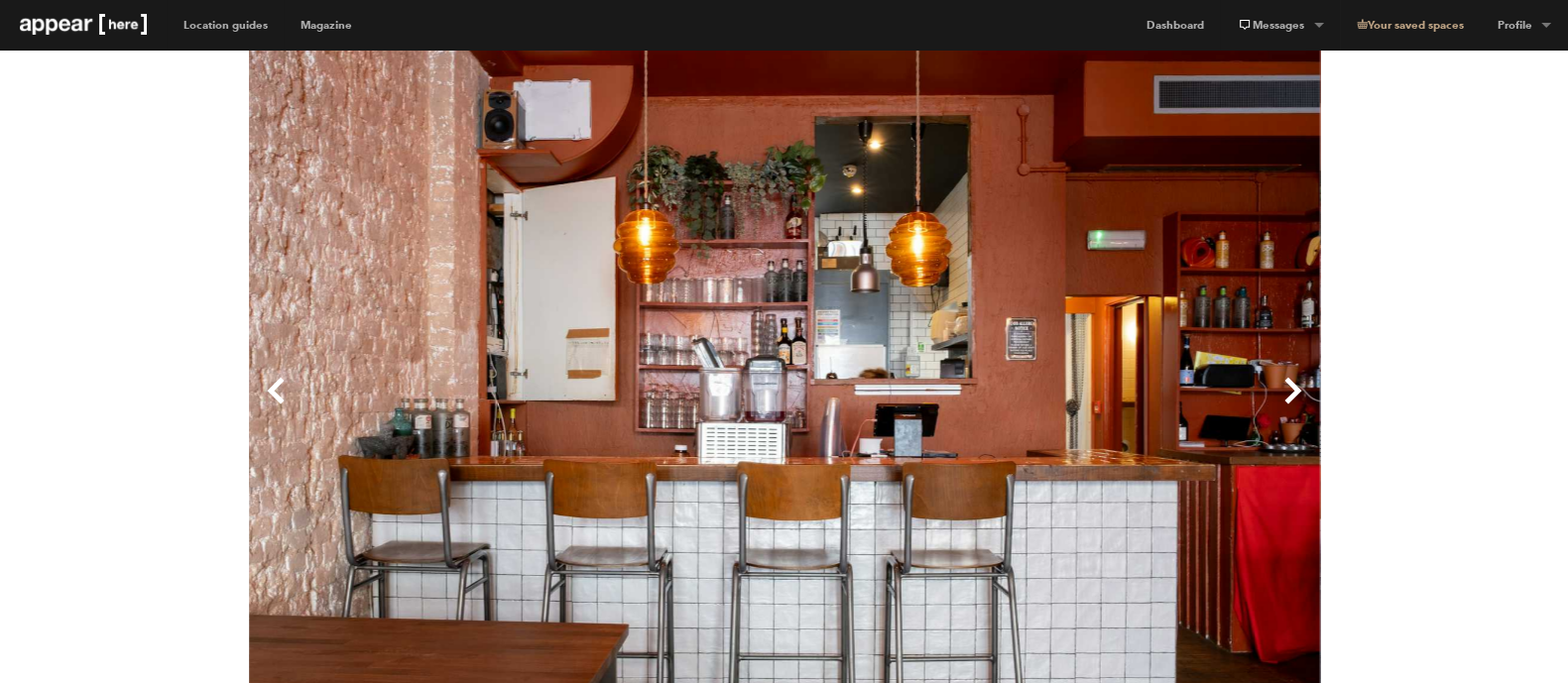 click on "Next" at bounding box center (1052, 406) 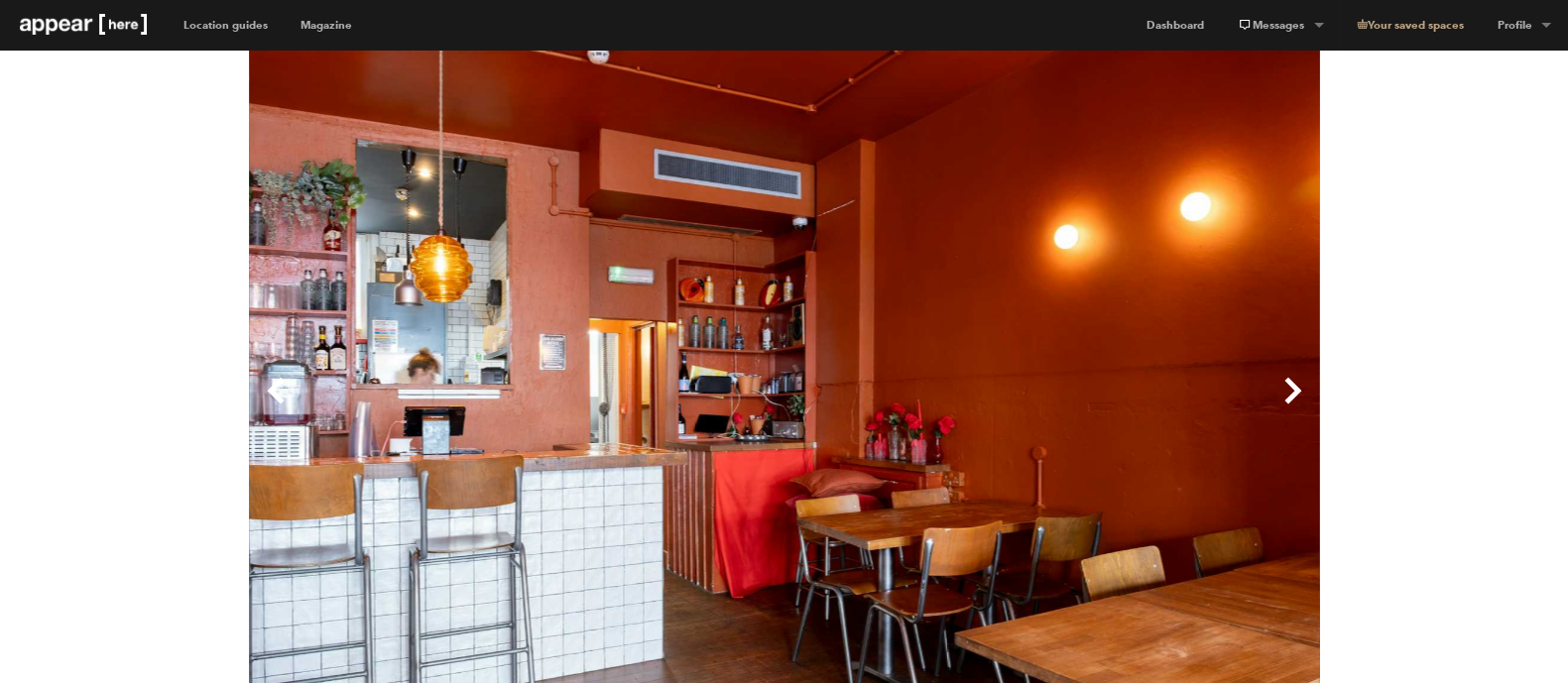 click on "Next" at bounding box center (1052, 406) 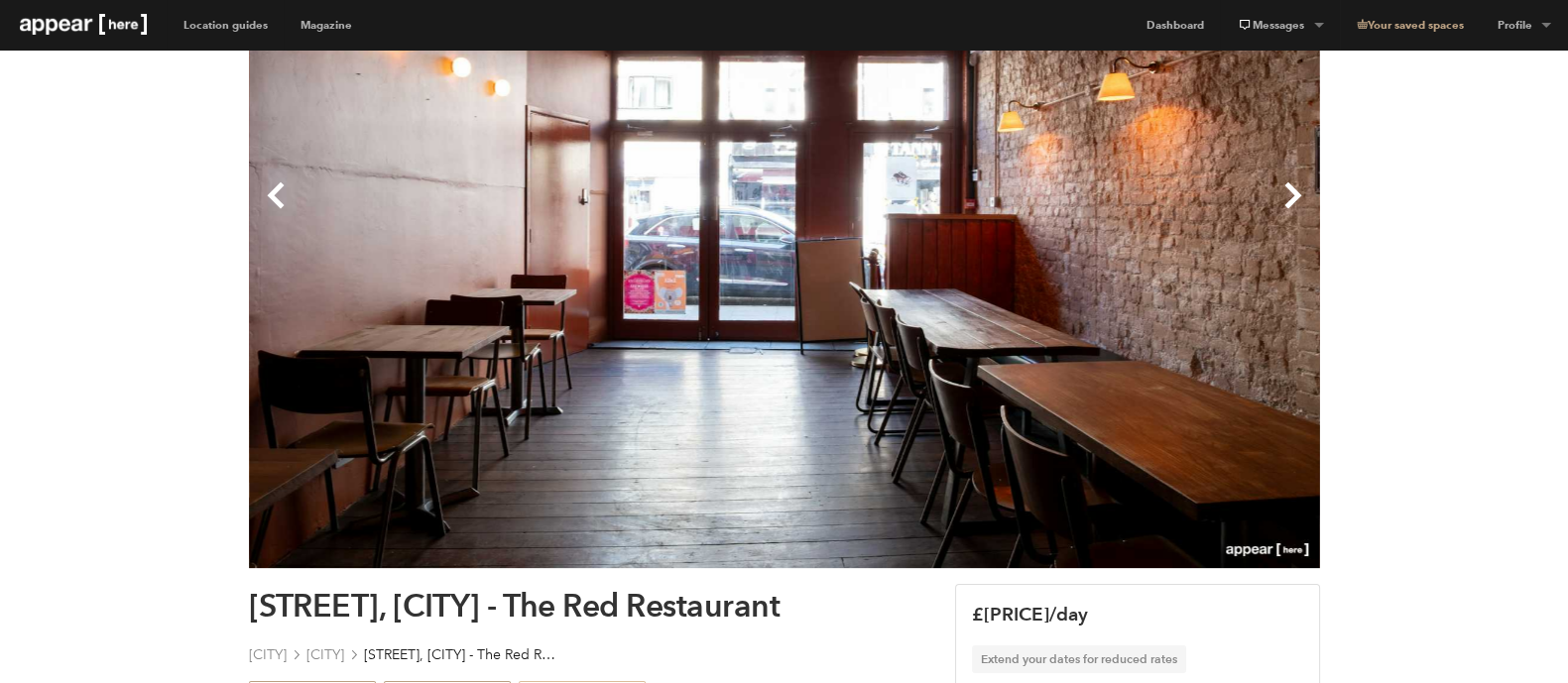 scroll, scrollTop: 372, scrollLeft: 0, axis: vertical 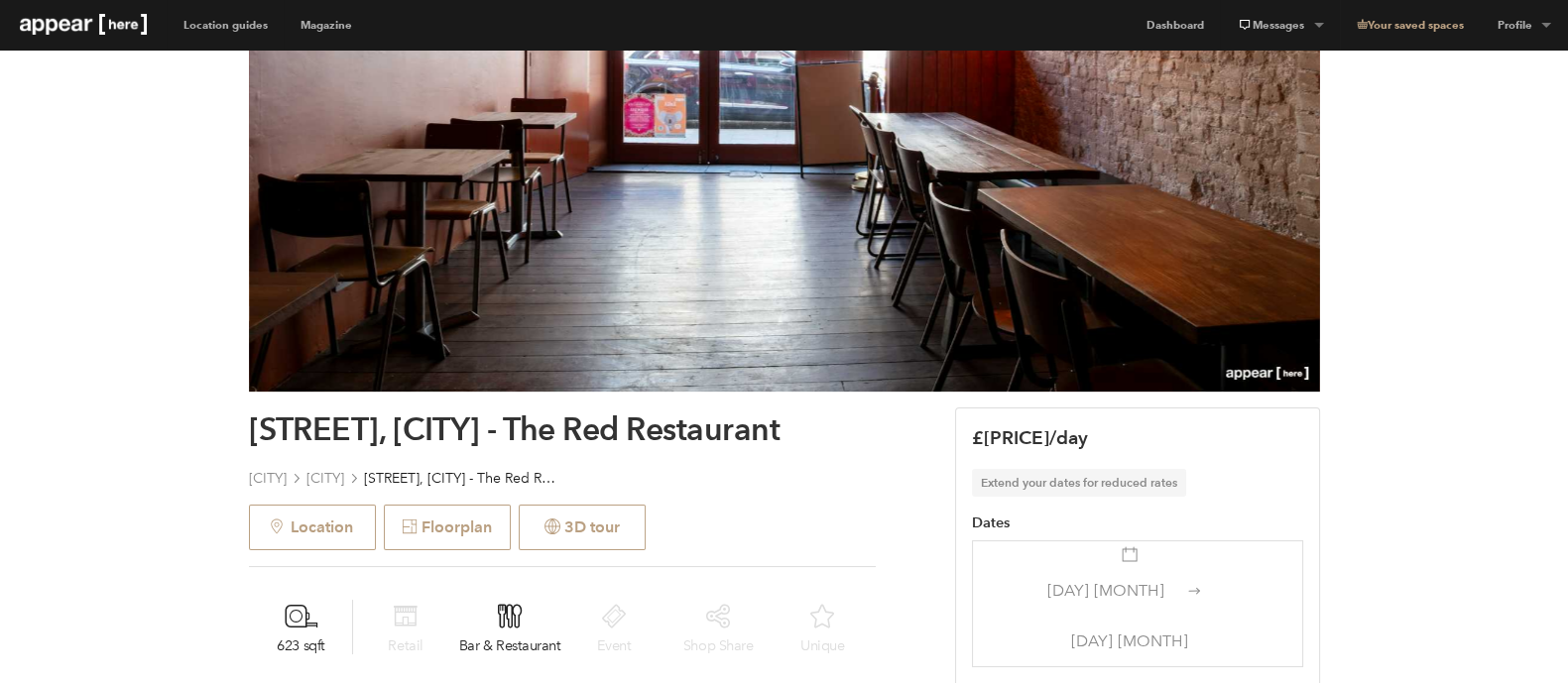 click on "Stoke Newington High Street, Hackney - The Red Restaurant" at bounding box center (562, 429) 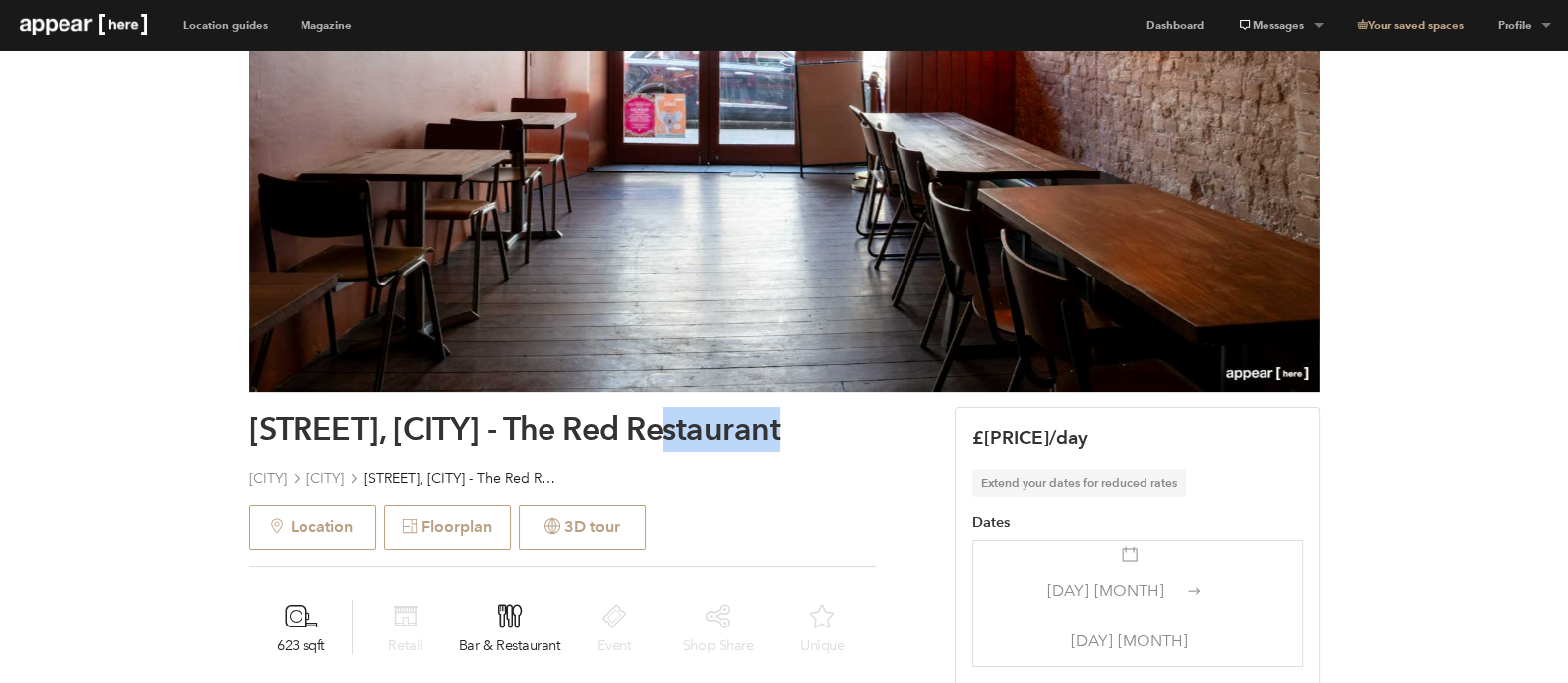 click on "Stoke Newington High Street, Hackney - The Red Restaurant" at bounding box center [562, 429] 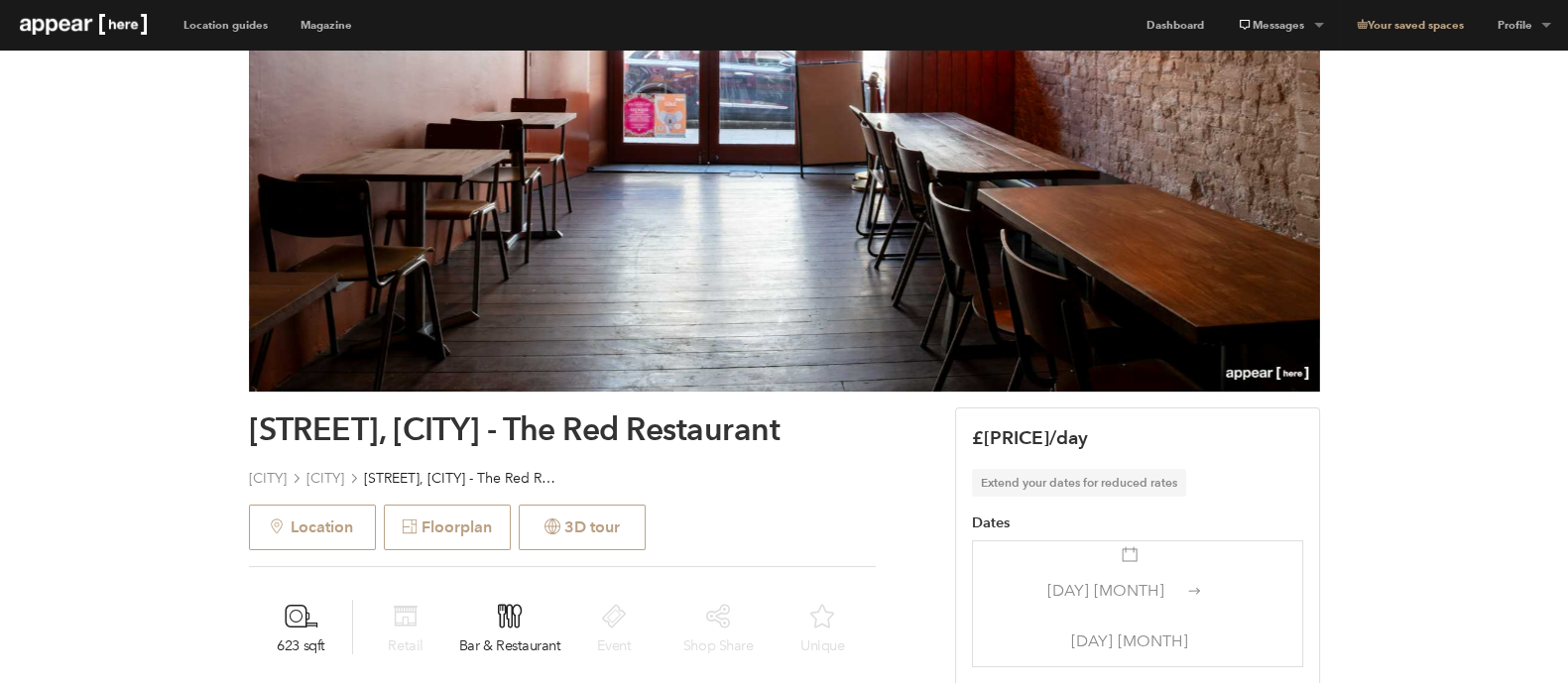 click on "Stoke Newington High Street, Hackney - The Red Restaurant" at bounding box center [562, 429] 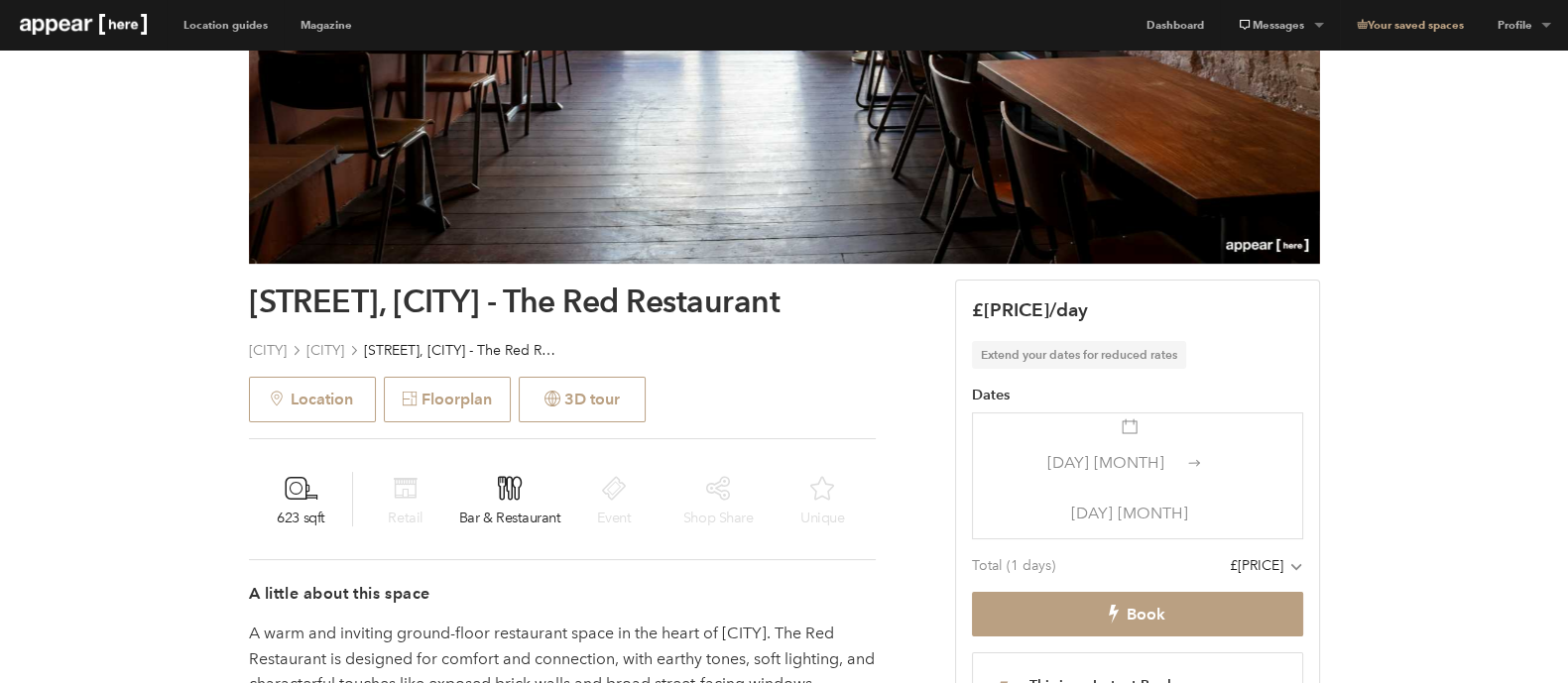 scroll, scrollTop: 620, scrollLeft: 0, axis: vertical 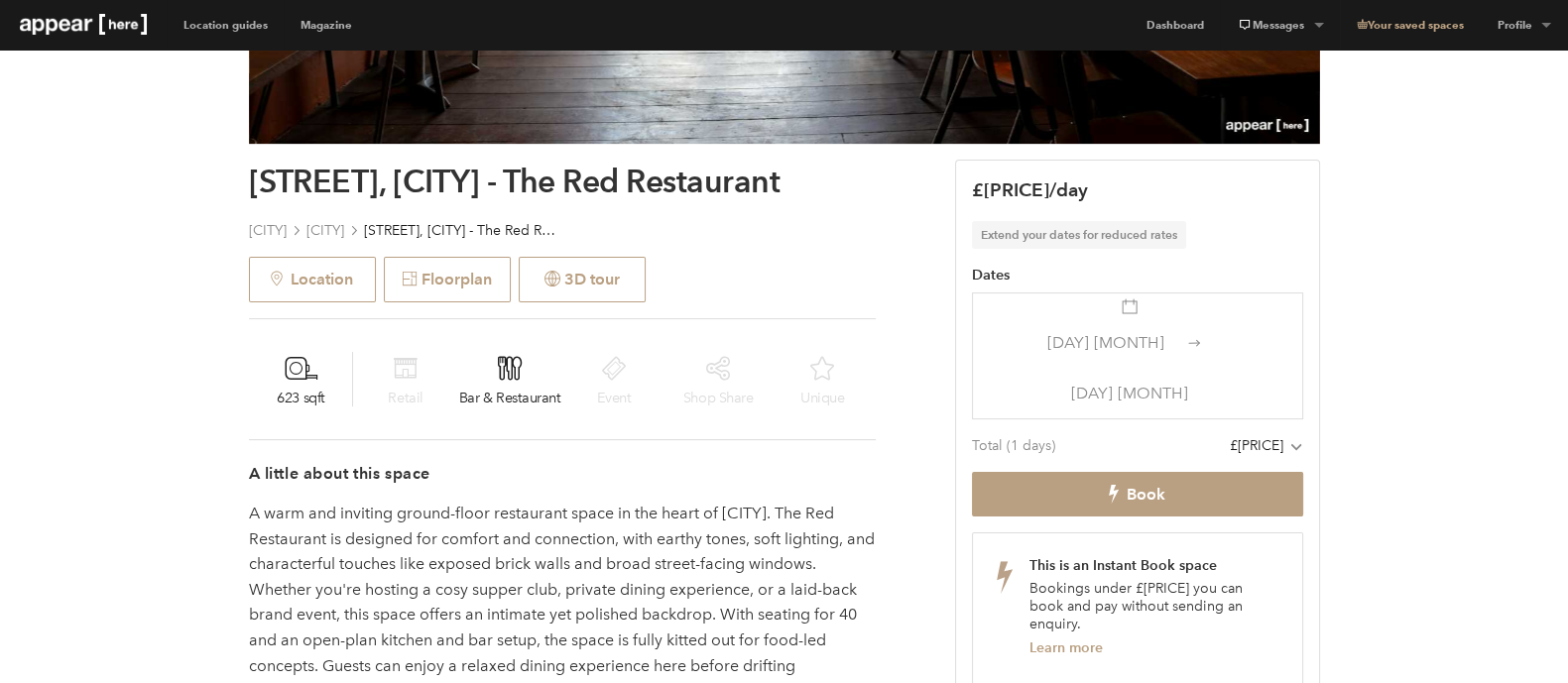 drag, startPoint x: 1006, startPoint y: 195, endPoint x: 950, endPoint y: 191, distance: 56.142675 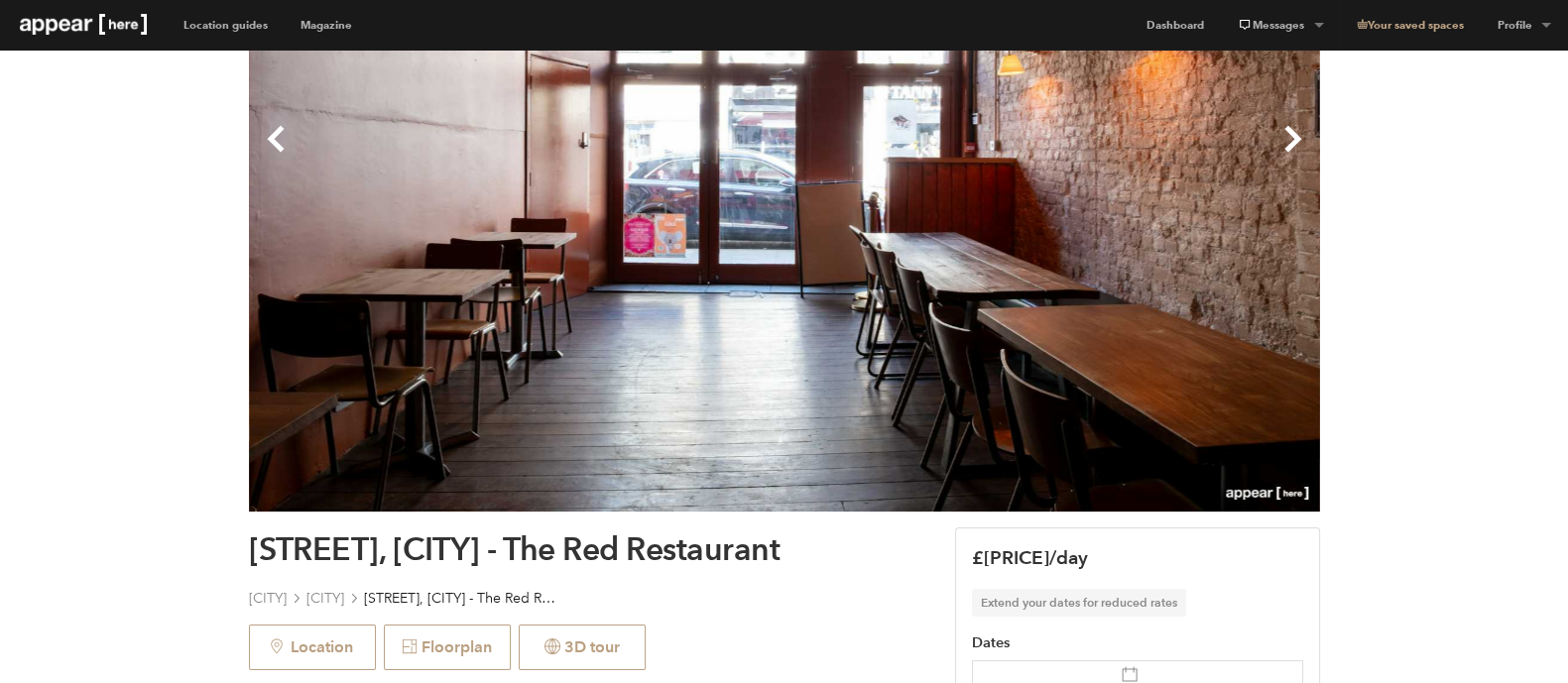 scroll, scrollTop: 0, scrollLeft: 0, axis: both 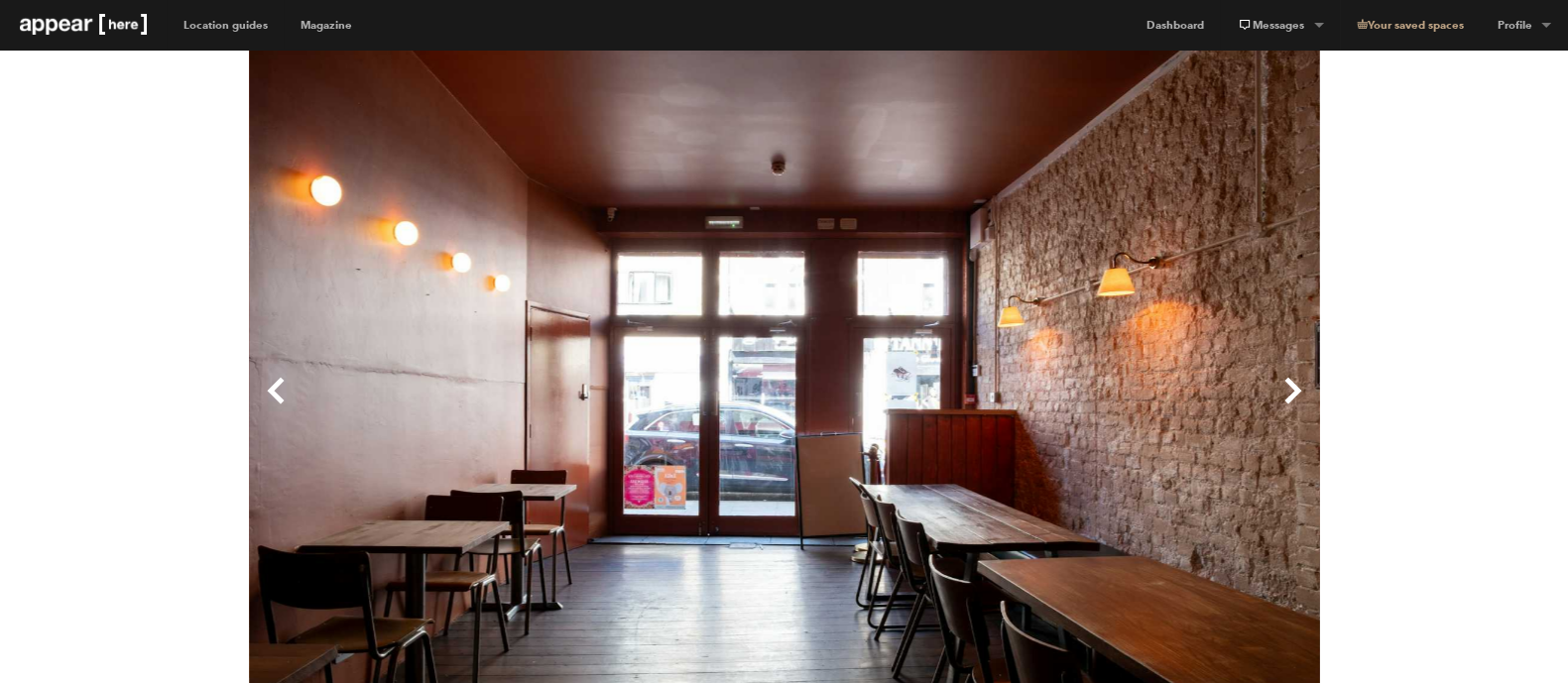 click on "Next" at bounding box center (1052, 406) 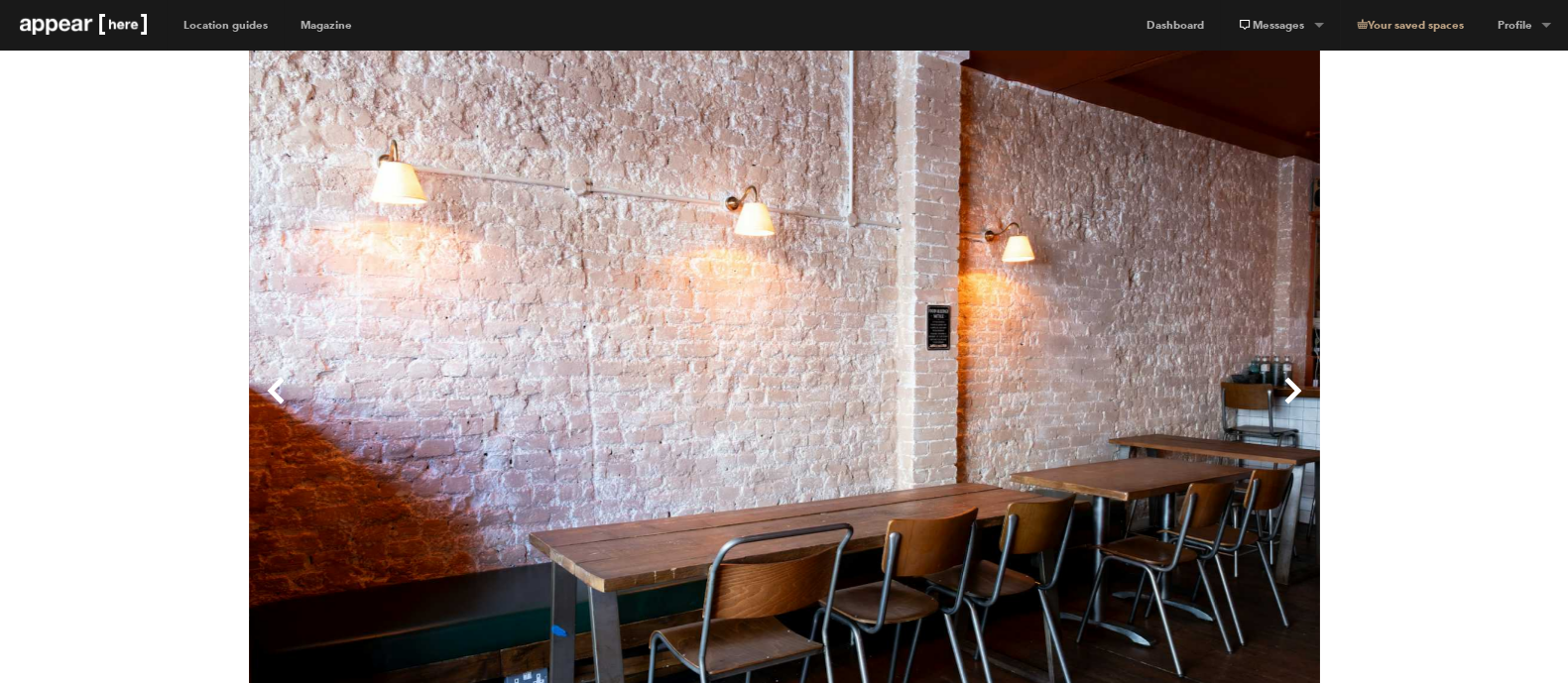 click on "Next" at bounding box center [1052, 406] 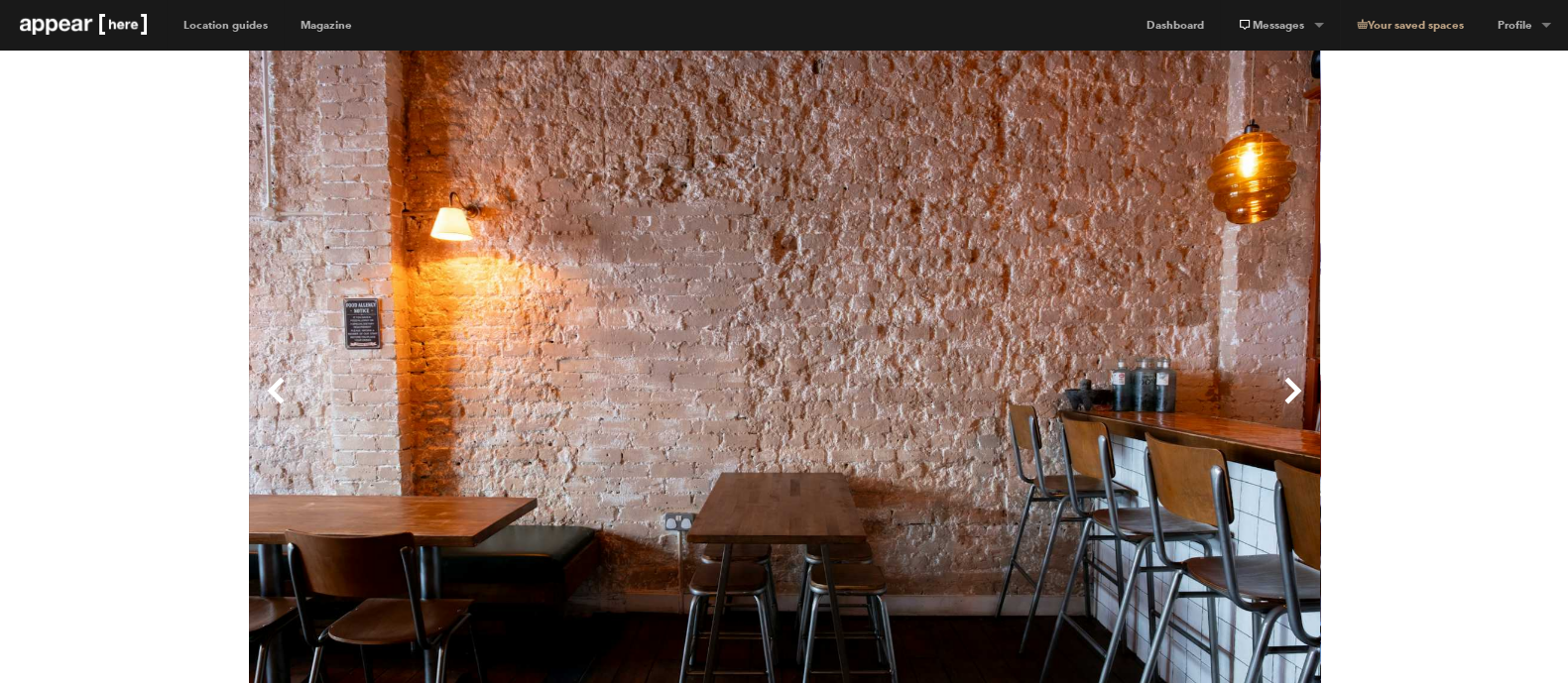 click on "Next" at bounding box center [1052, 406] 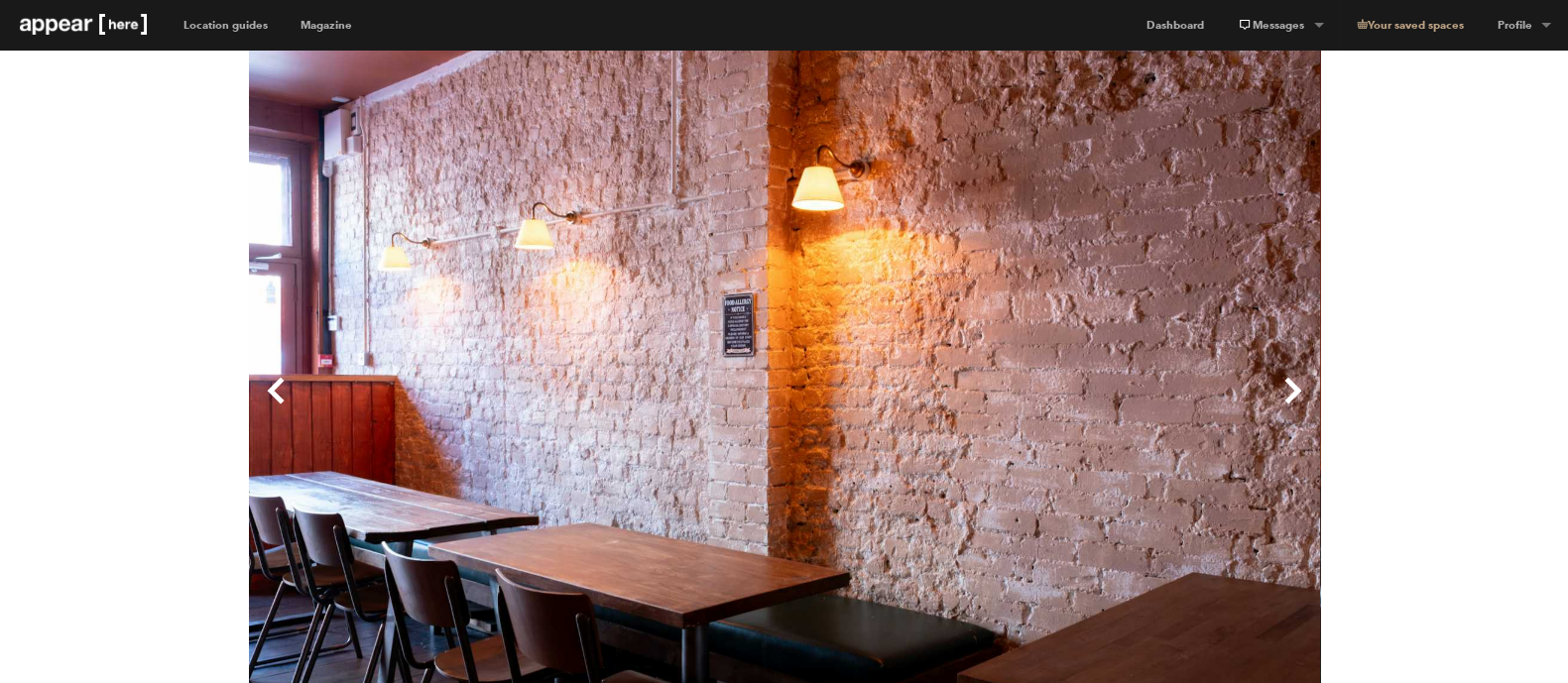 click on "Next" at bounding box center [1052, 406] 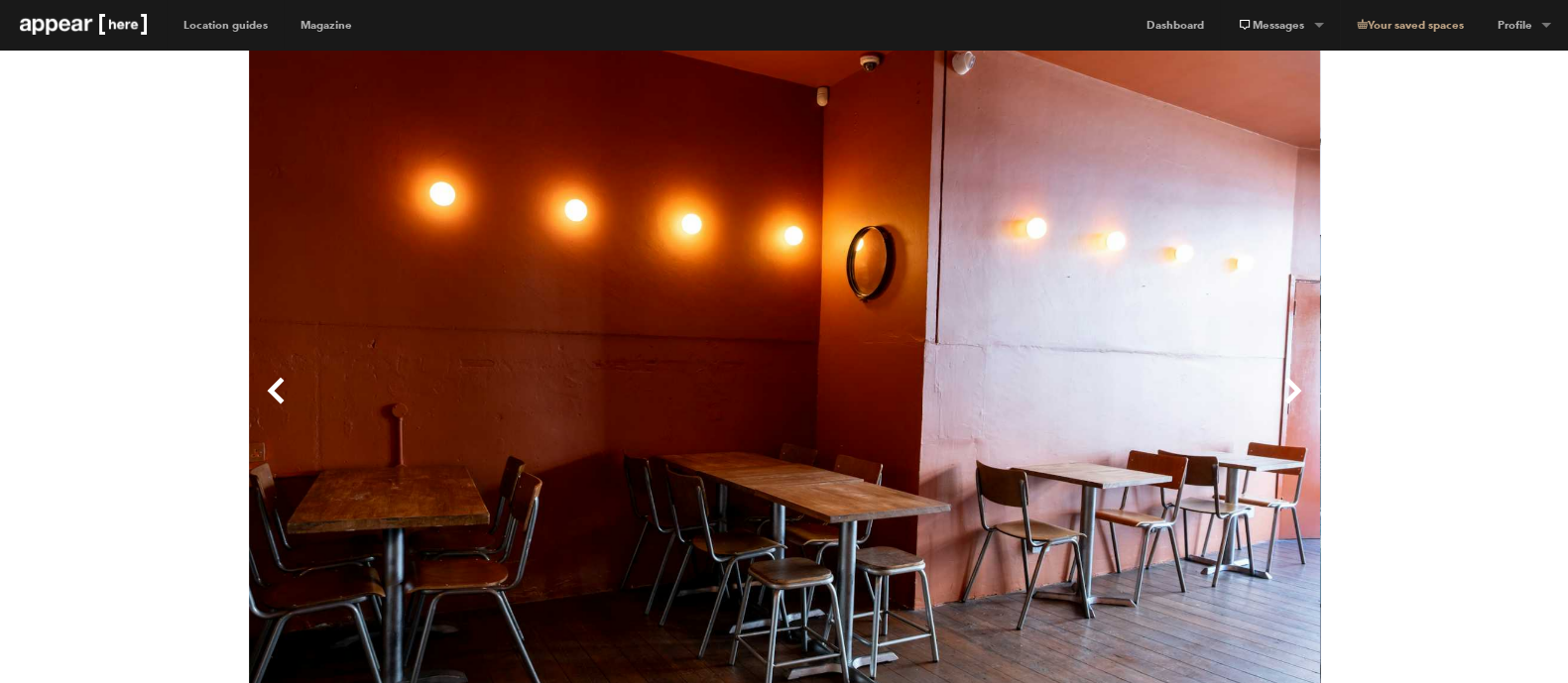 click on "Next" at bounding box center [1052, 406] 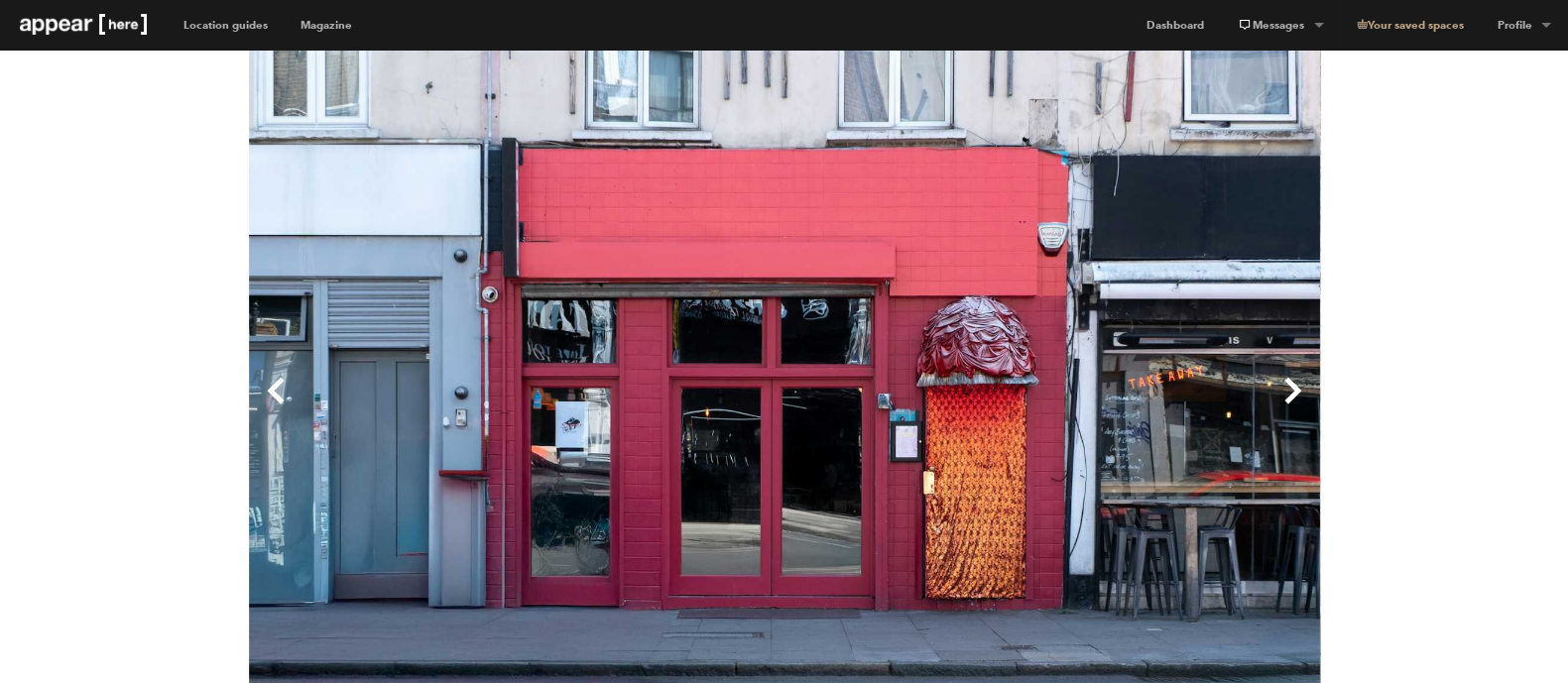 click on "Next" at bounding box center [1052, 406] 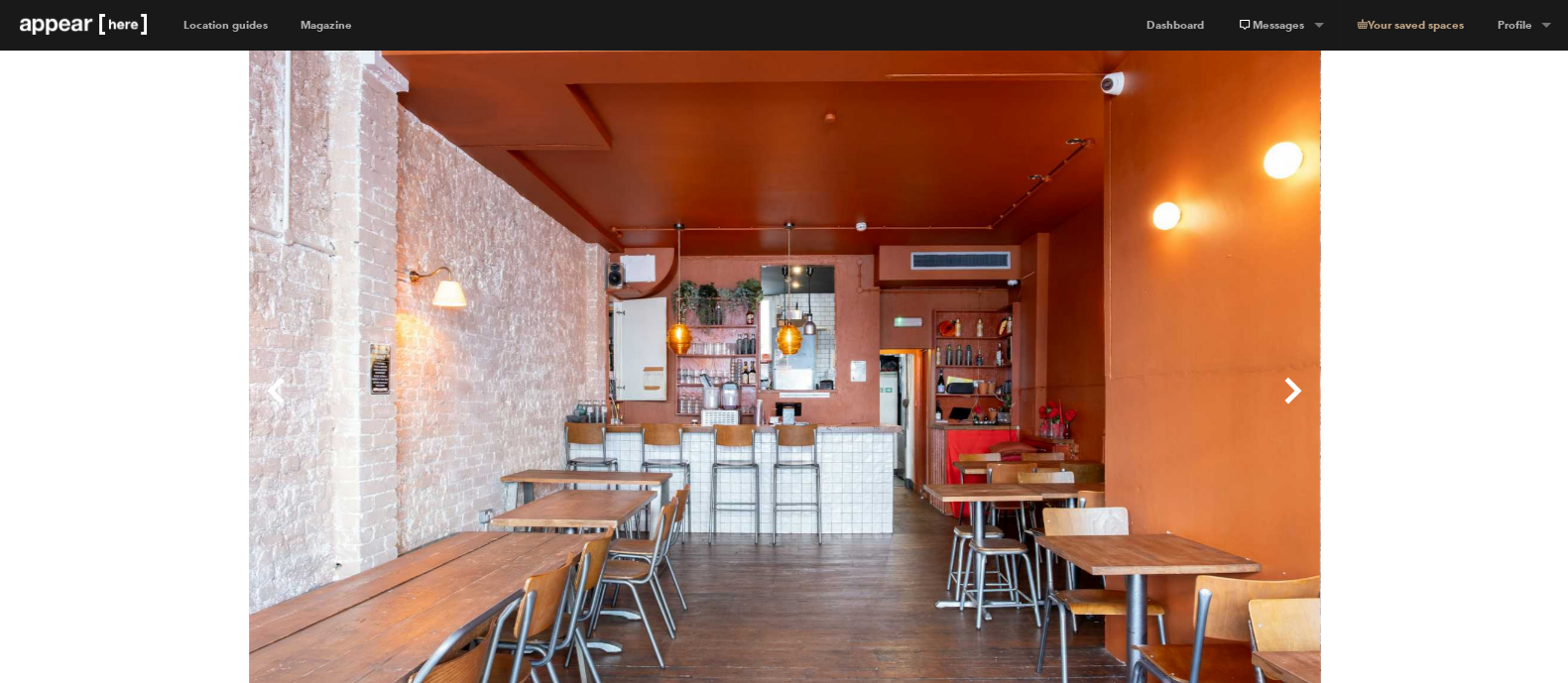 click on "Next" at bounding box center (1052, 406) 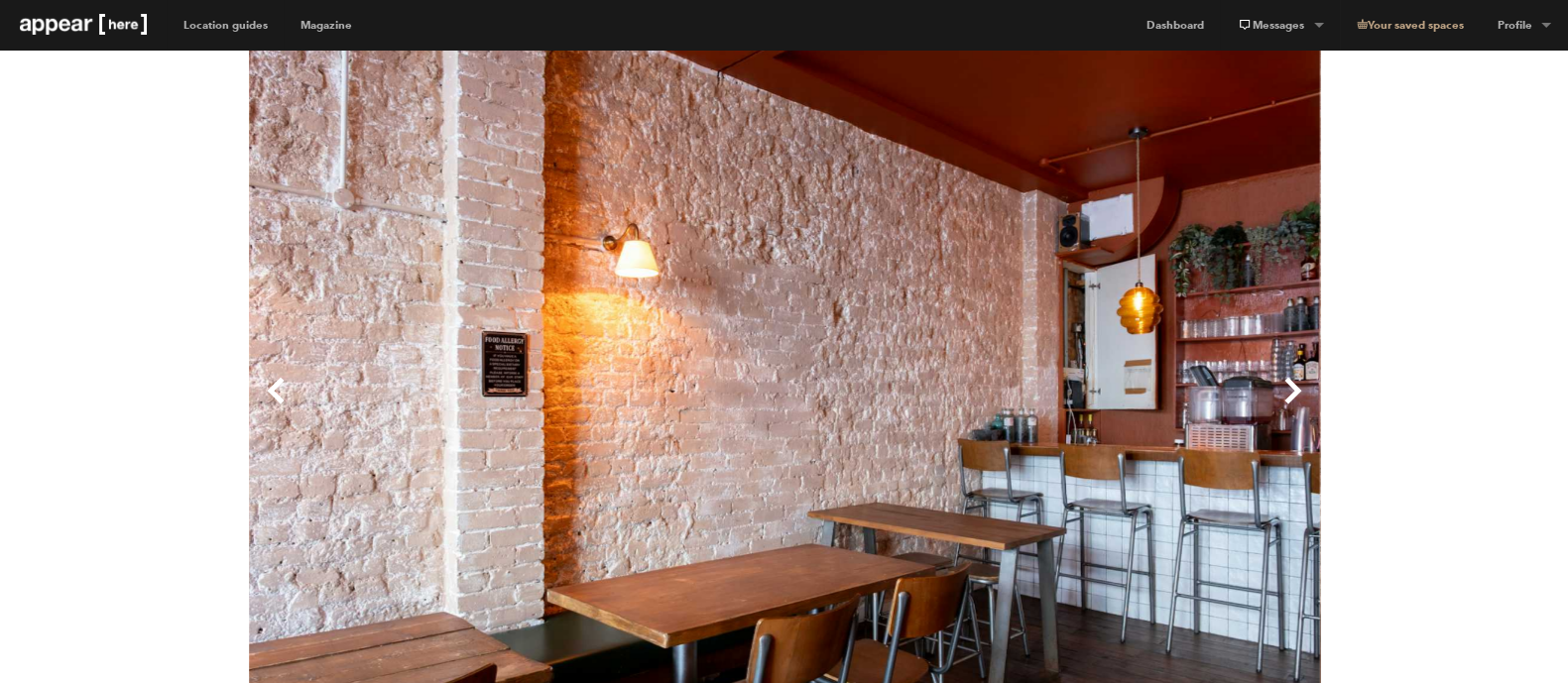 click on "Previous" at bounding box center [517, 406] 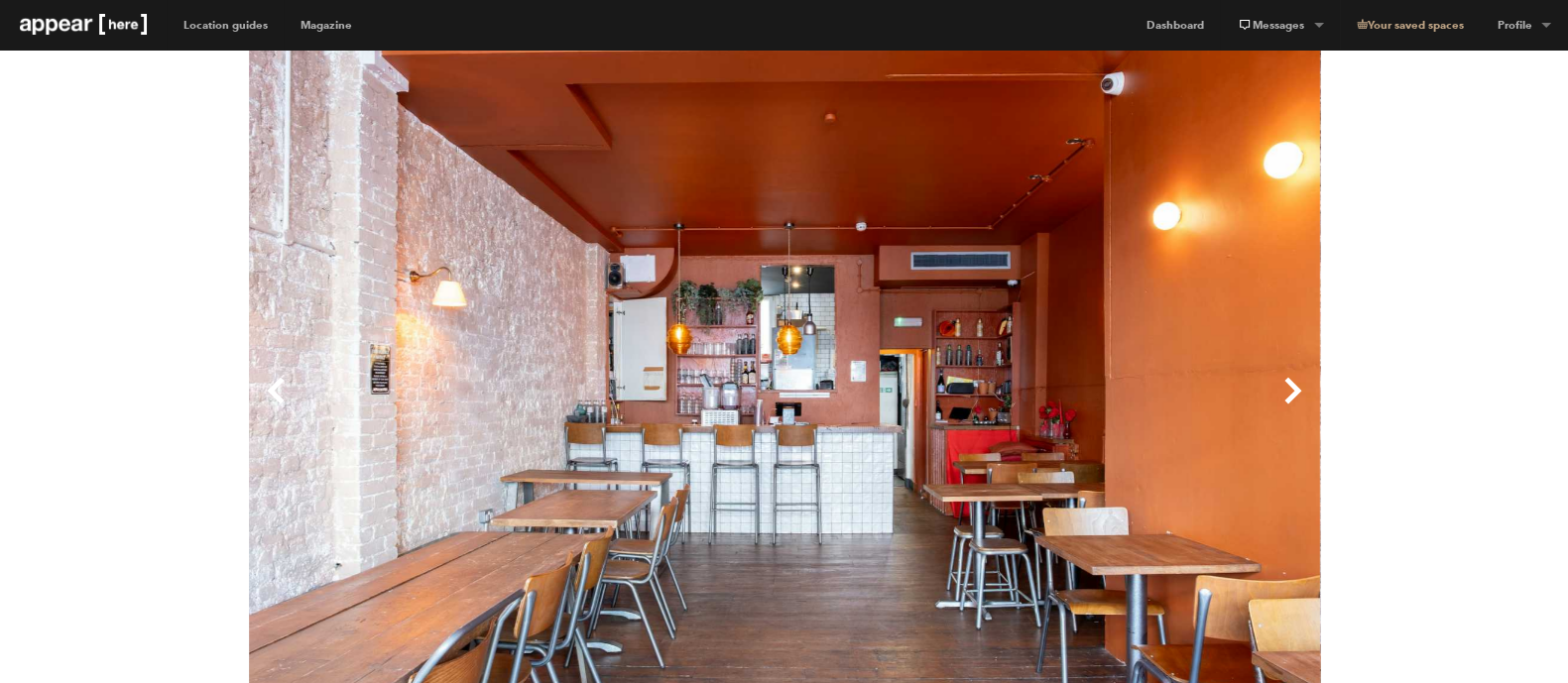 click on "Next" at bounding box center [1052, 406] 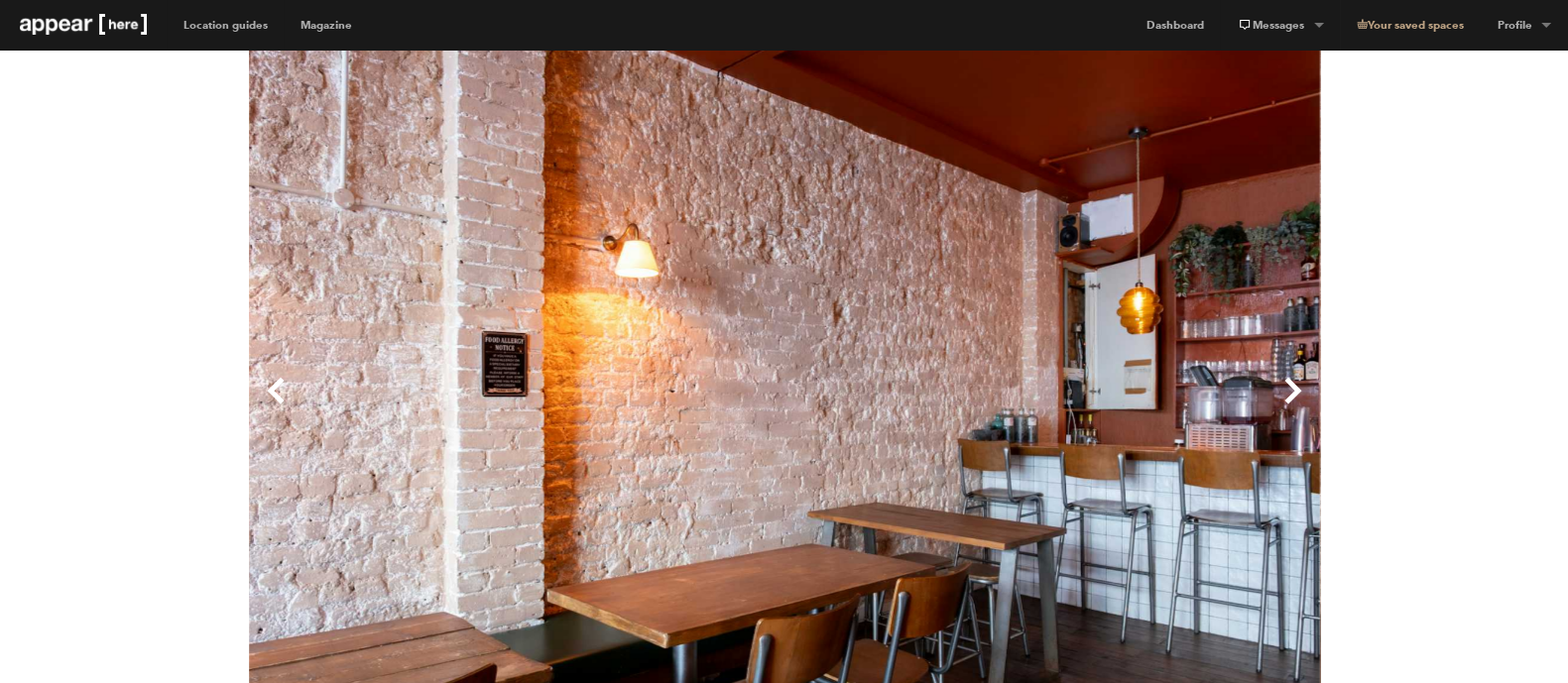click on "Next" at bounding box center (1052, 406) 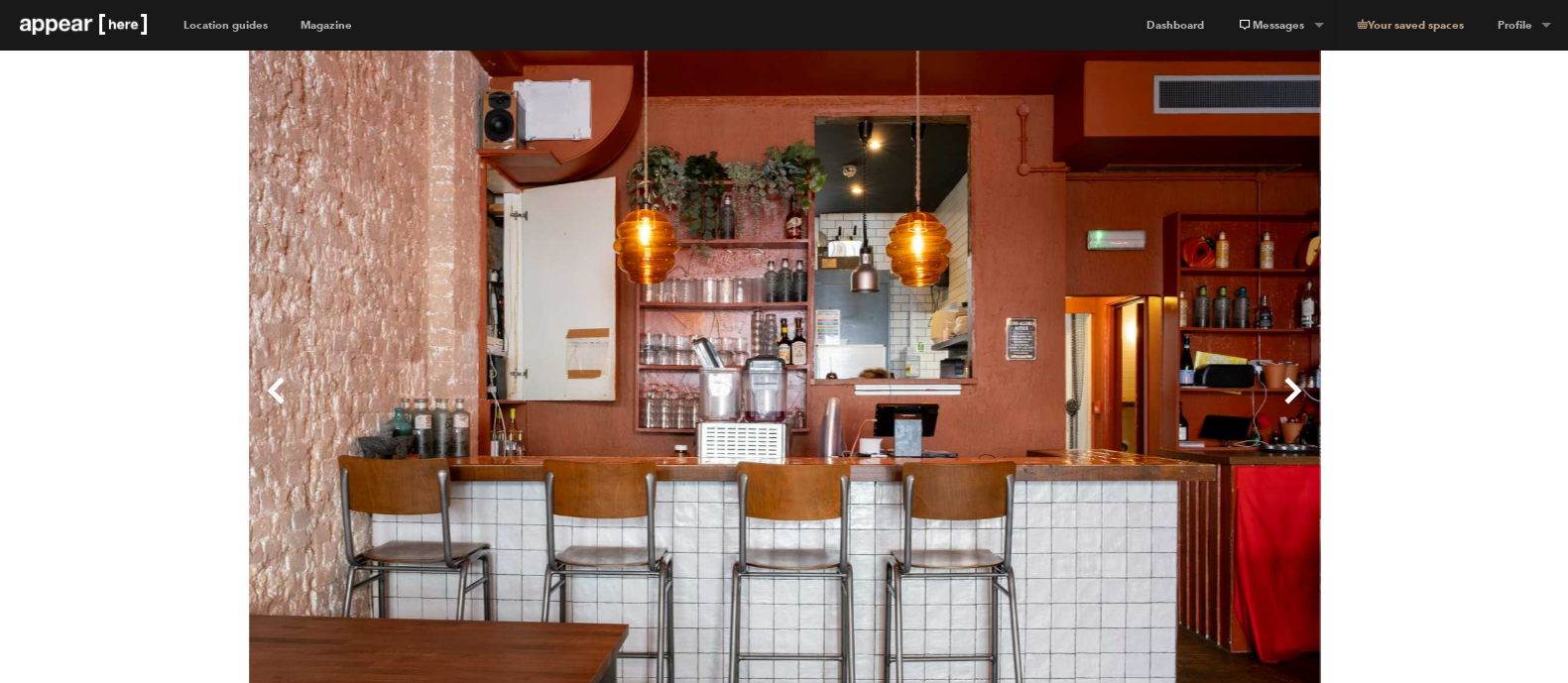 click on "Next" at bounding box center (1052, 406) 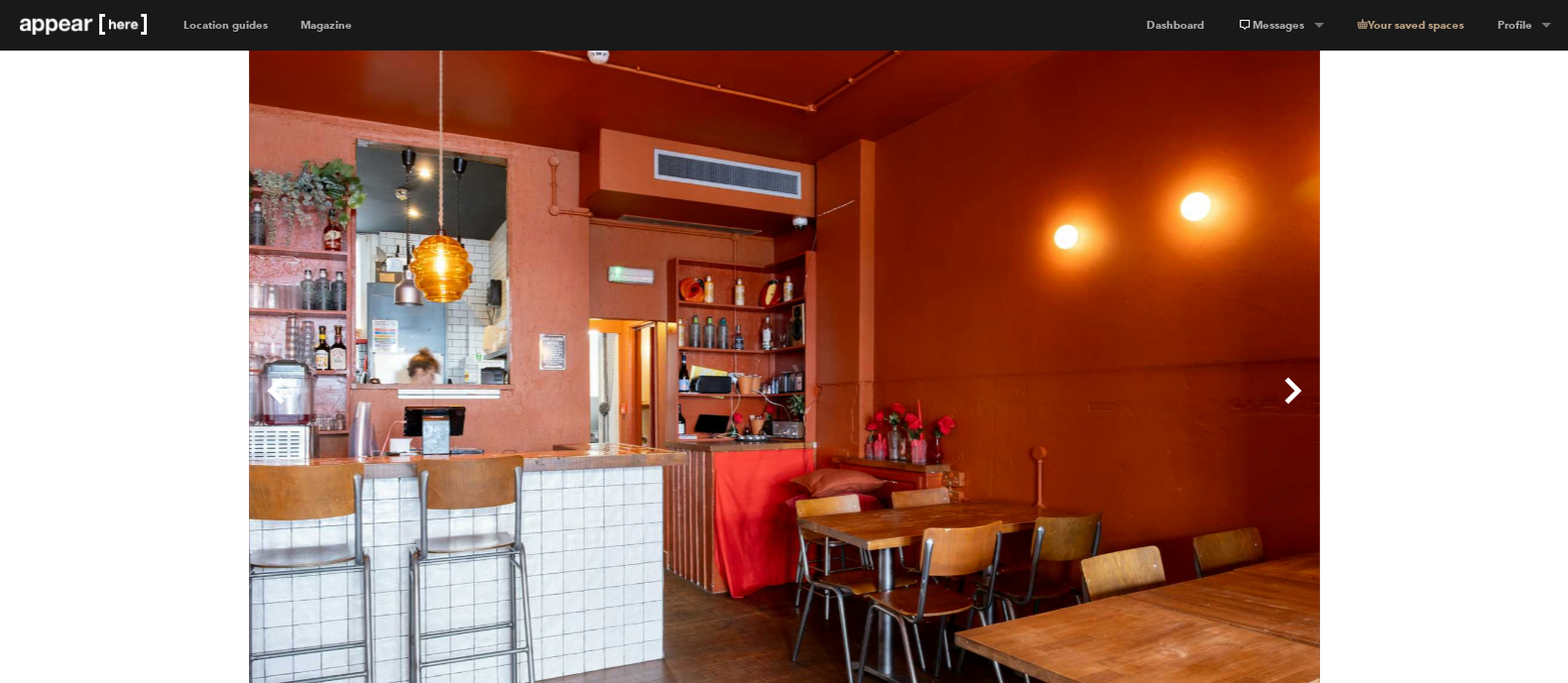 click on "Next" at bounding box center [1052, 406] 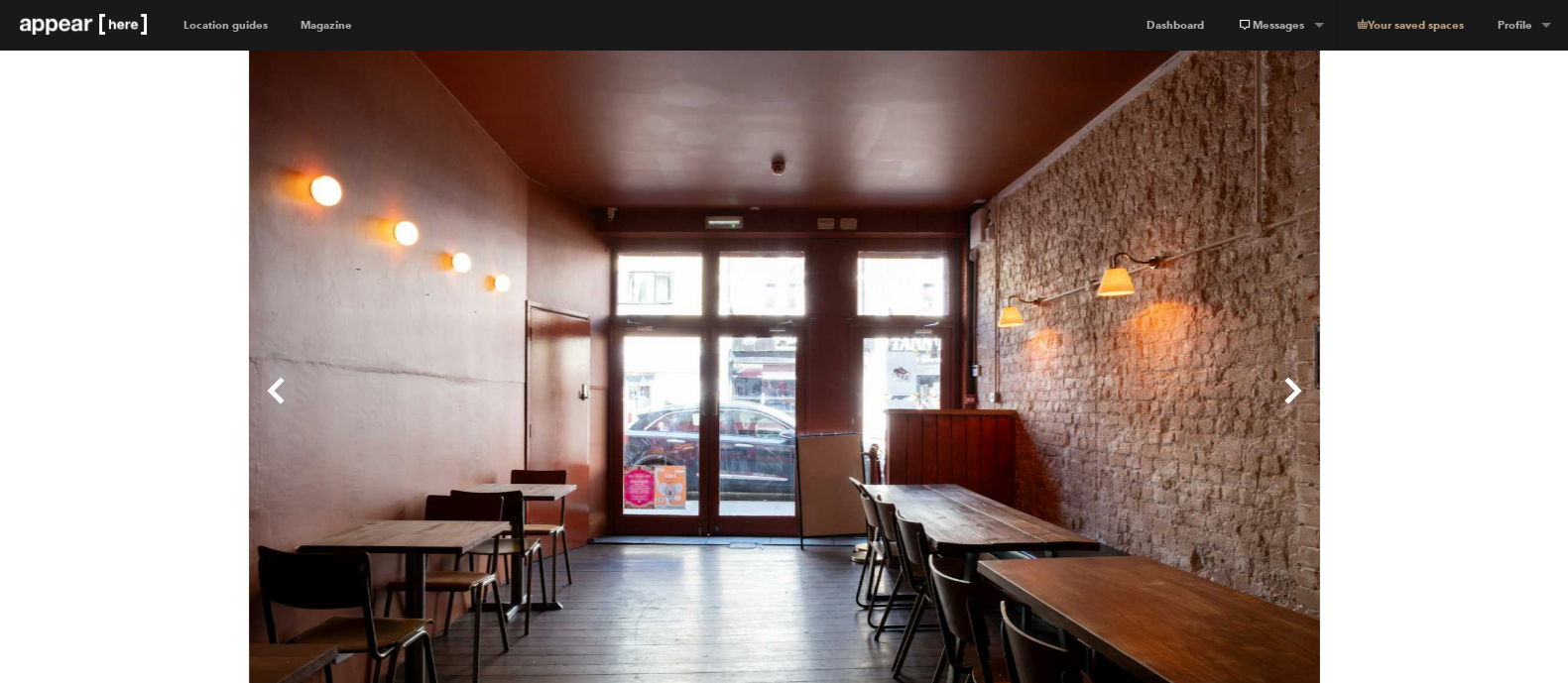 click on "Next" at bounding box center [1052, 406] 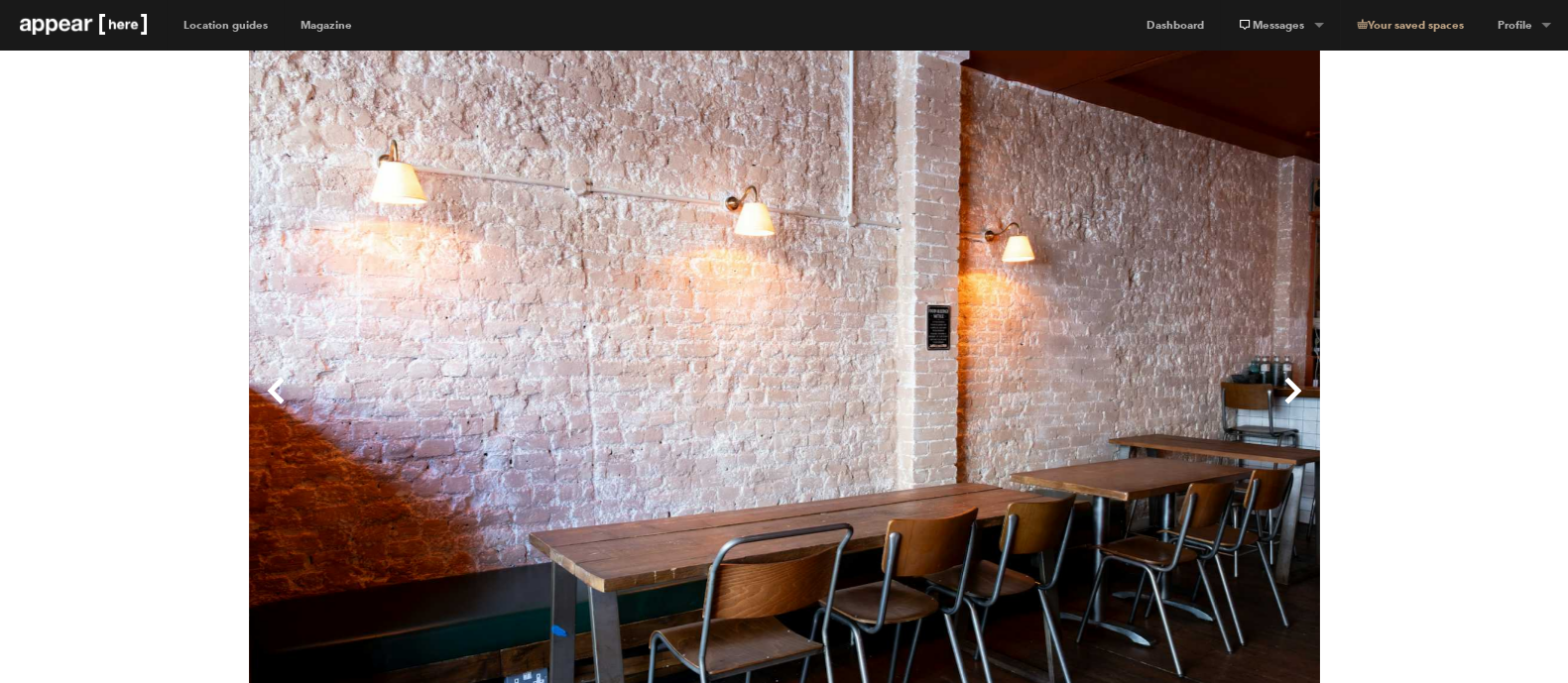 click on "Previous" at bounding box center [517, 406] 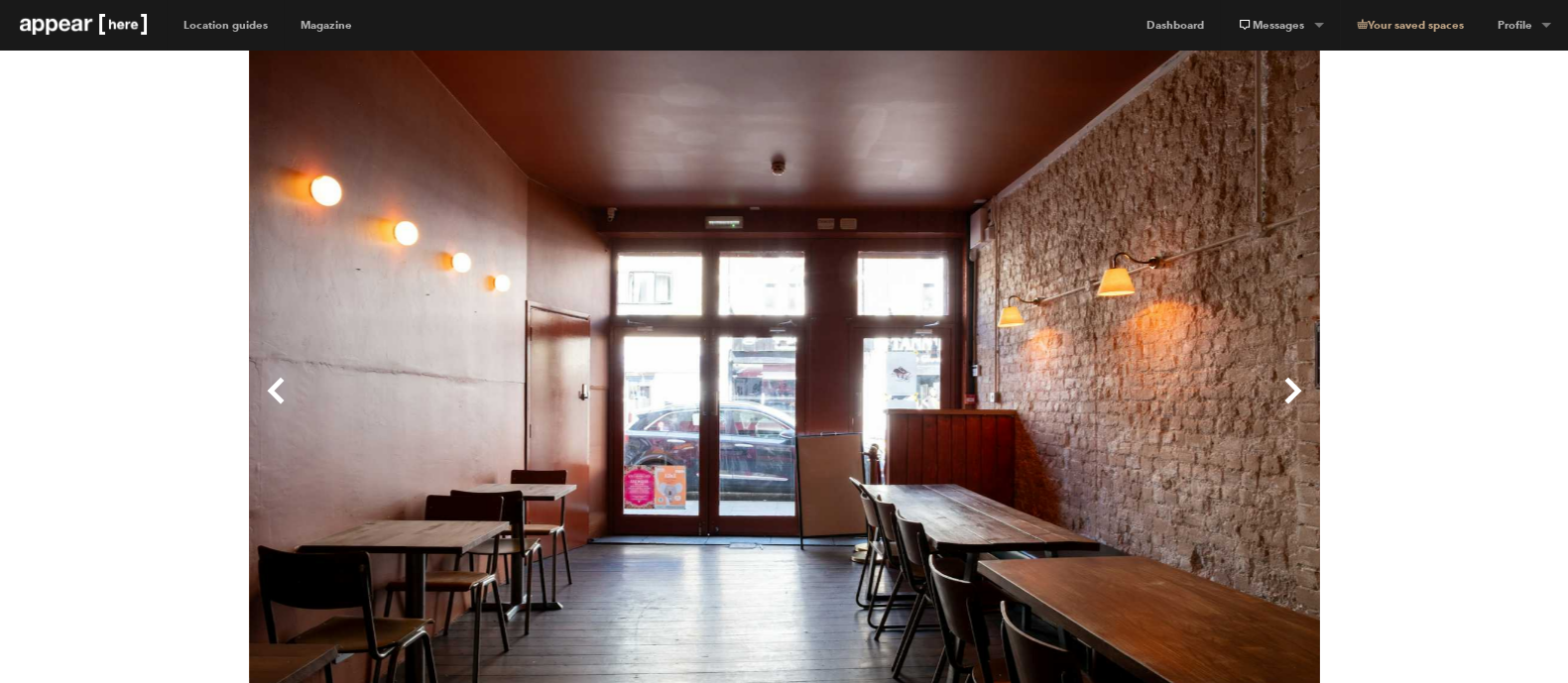 click on "Next" at bounding box center [1052, 406] 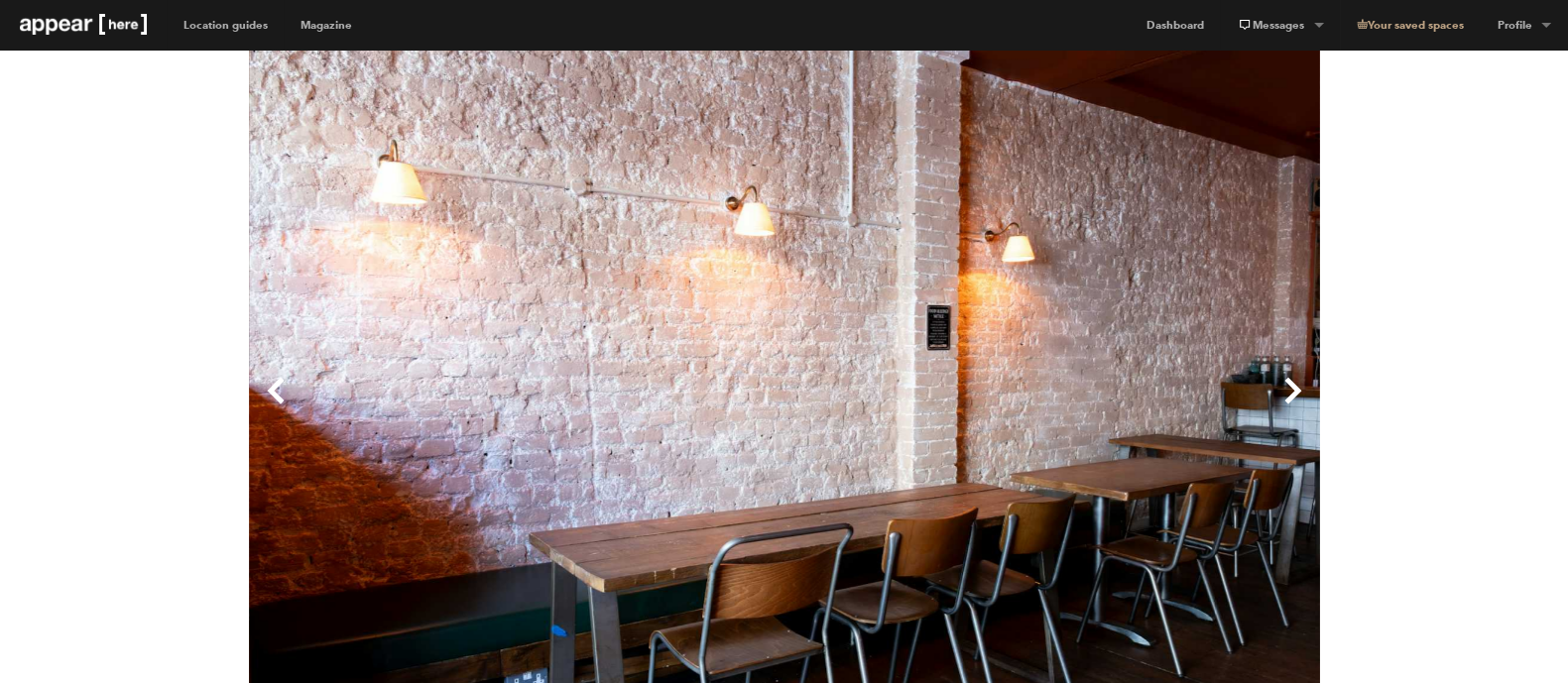 click on "Next" at bounding box center (1052, 406) 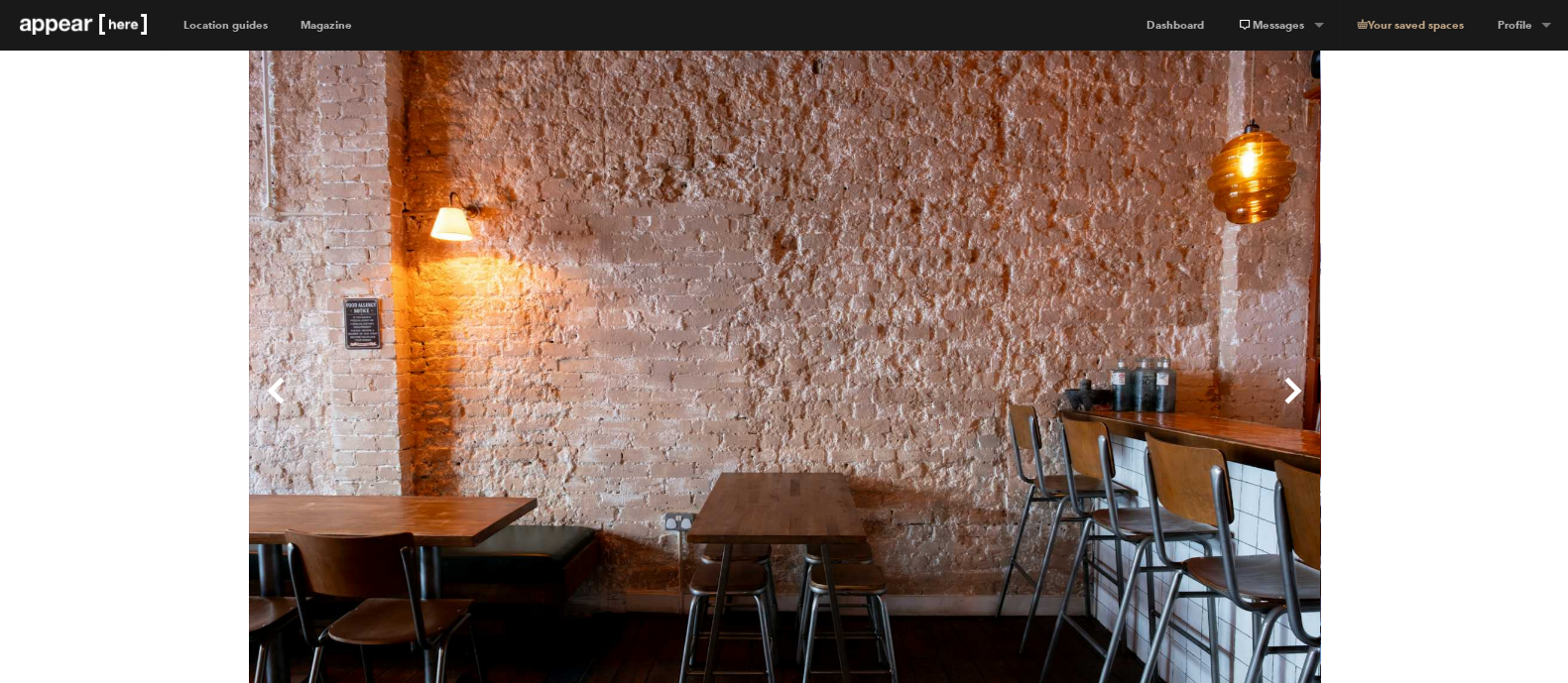 click on "Next" at bounding box center (1052, 406) 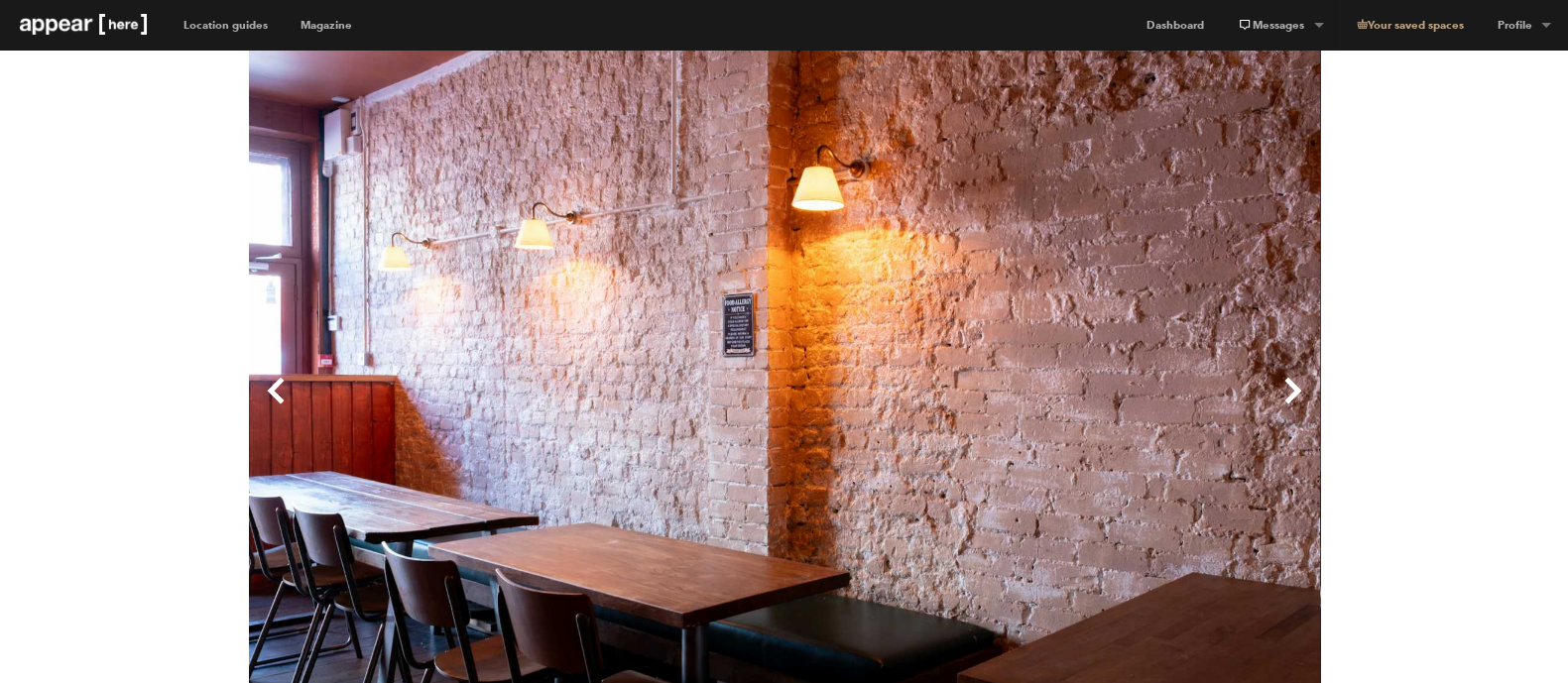 click on "Next" at bounding box center [1052, 406] 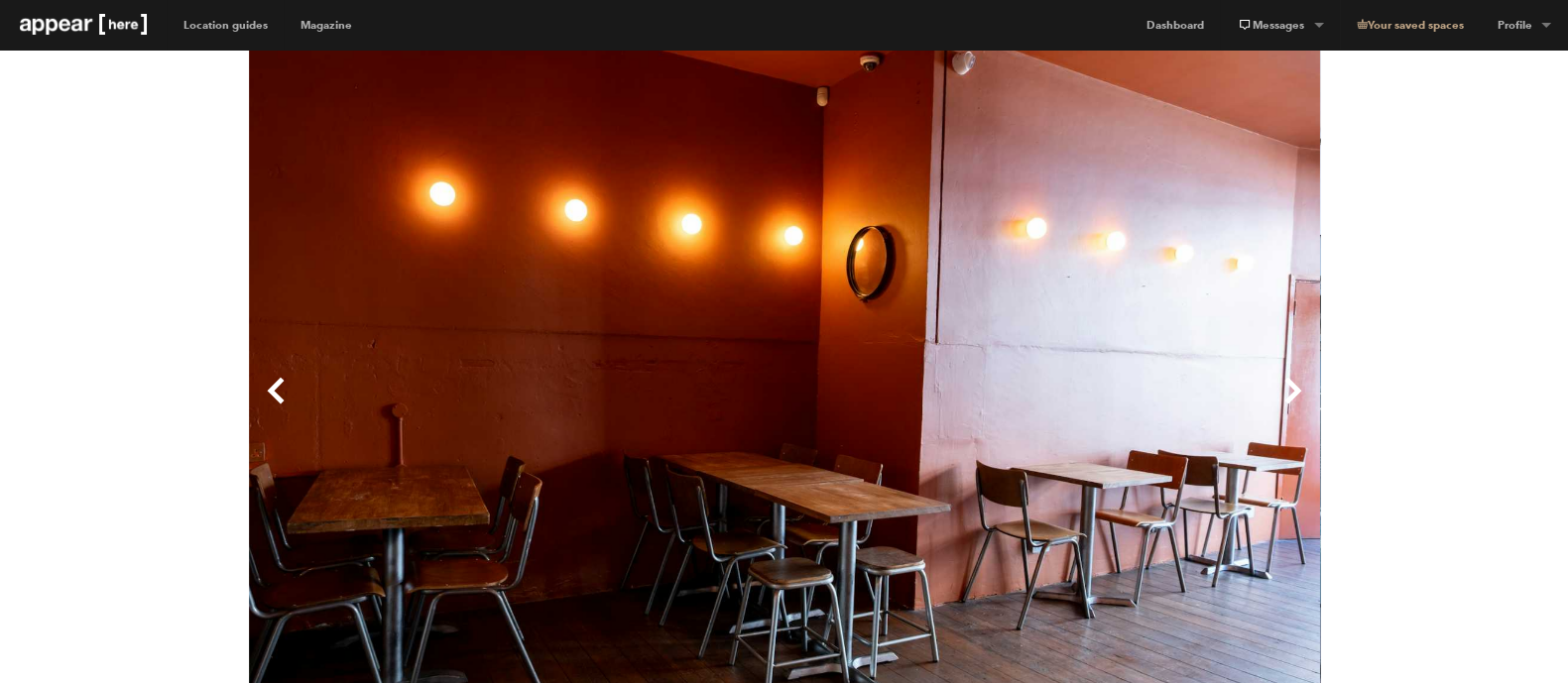 click on "Next" at bounding box center [1052, 406] 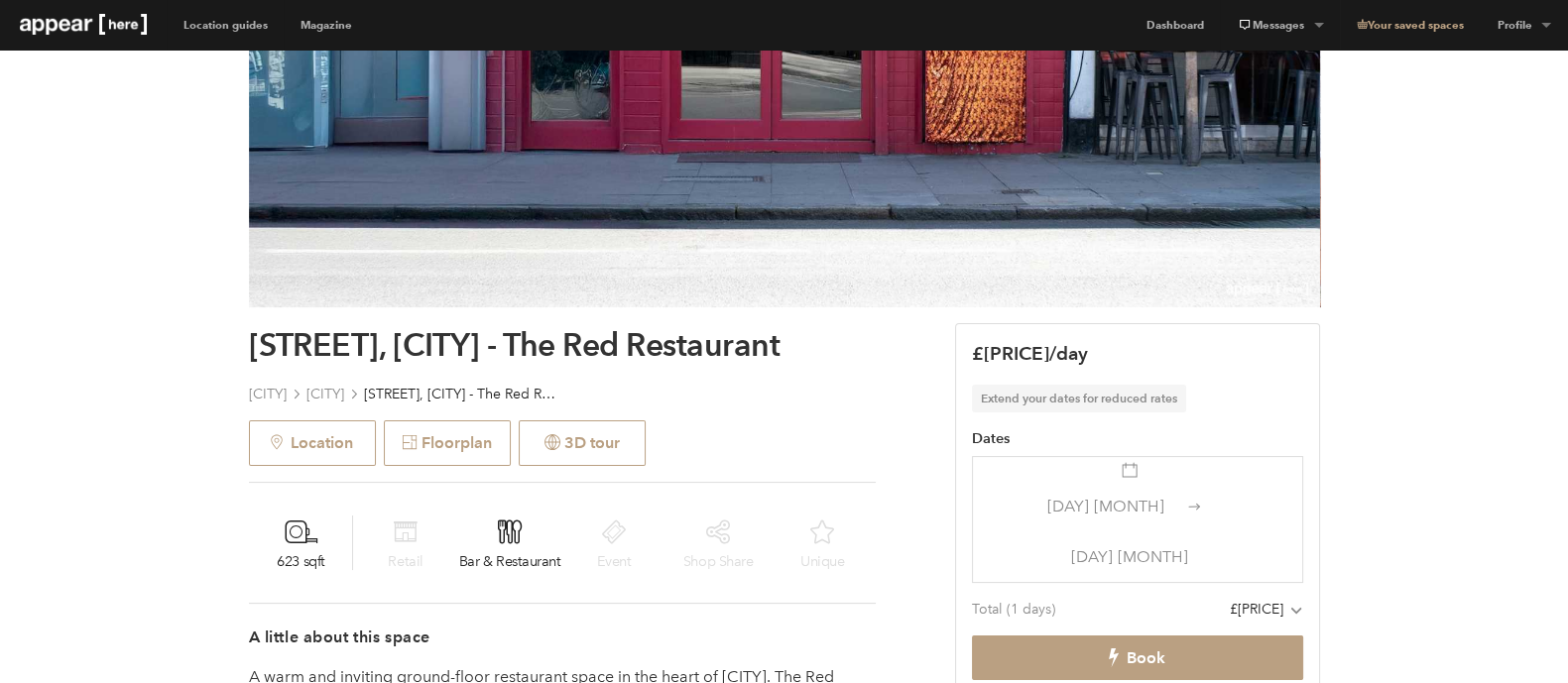 scroll, scrollTop: 495, scrollLeft: 0, axis: vertical 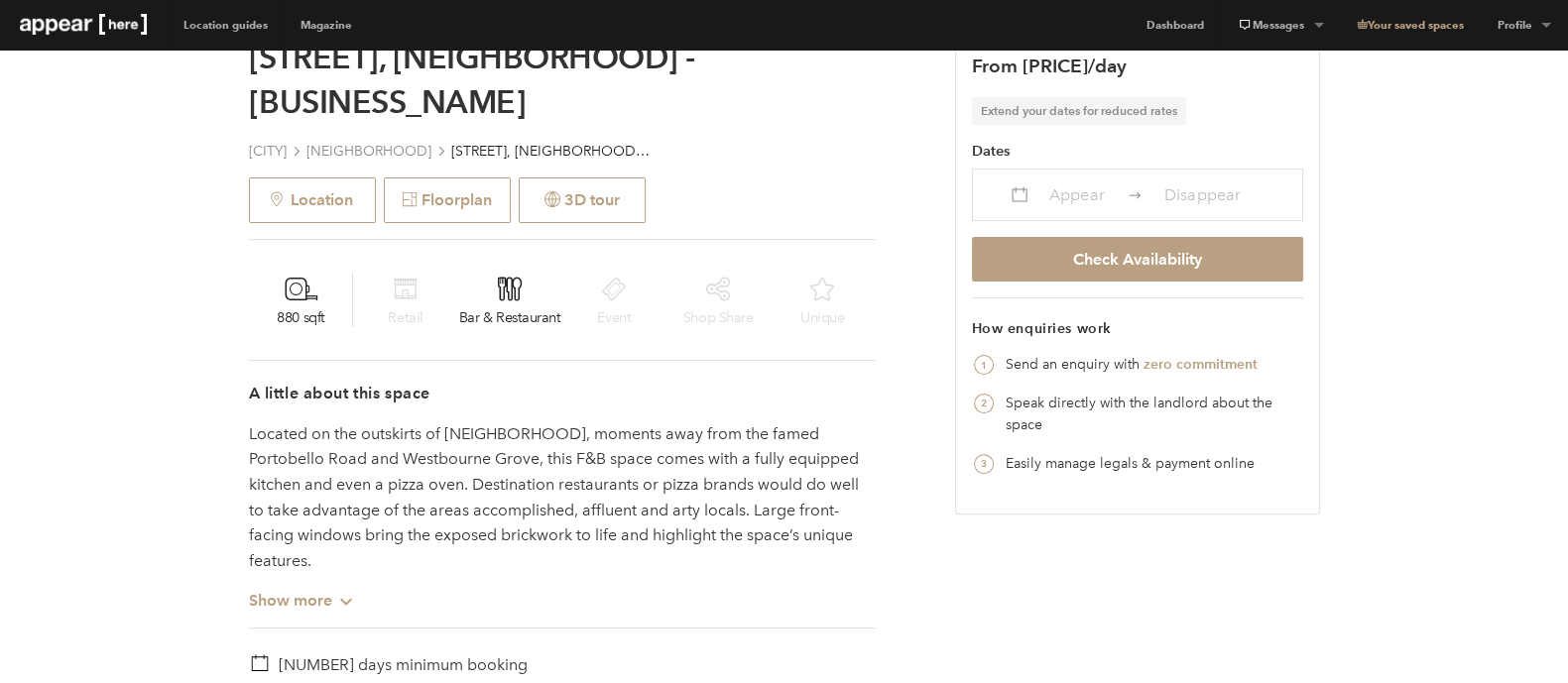 click on "Appear" at bounding box center (1077, 194) 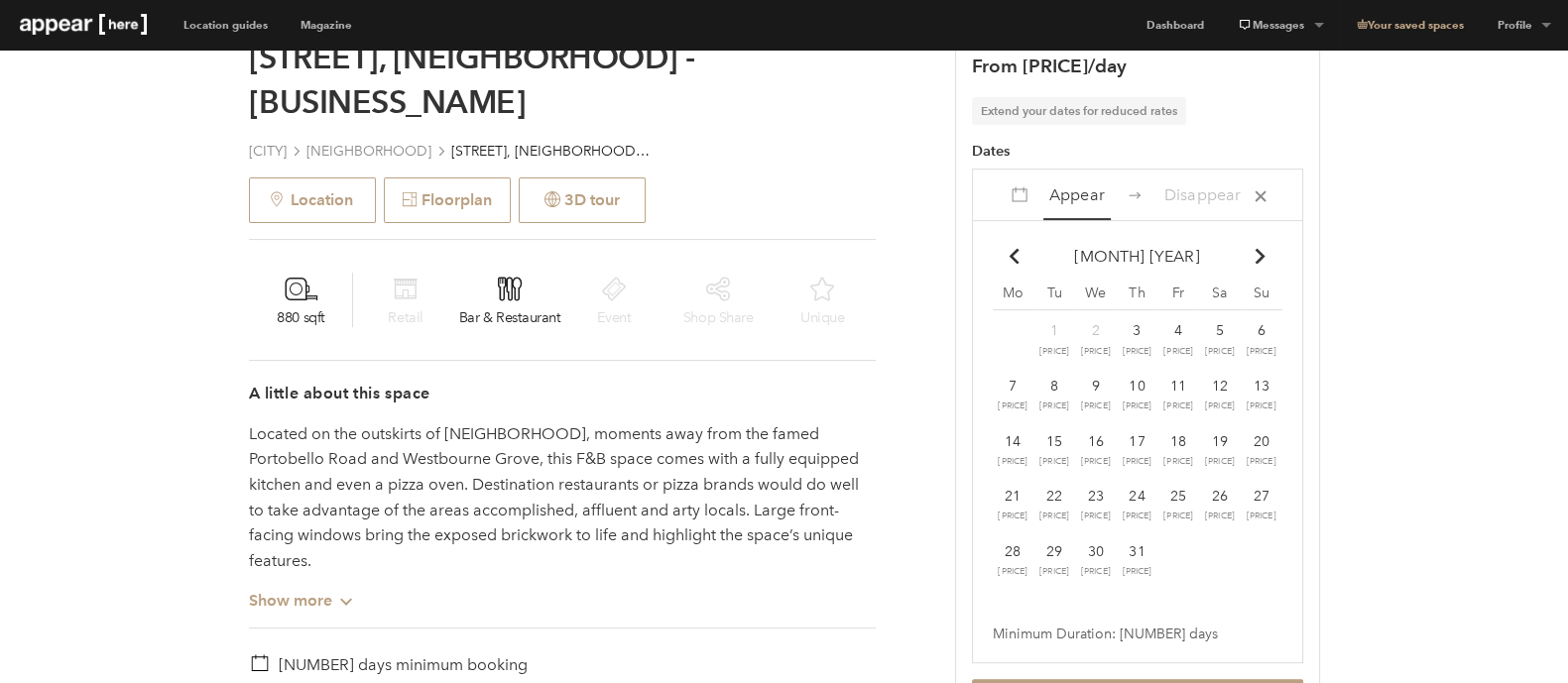 click at bounding box center [1260, 256] 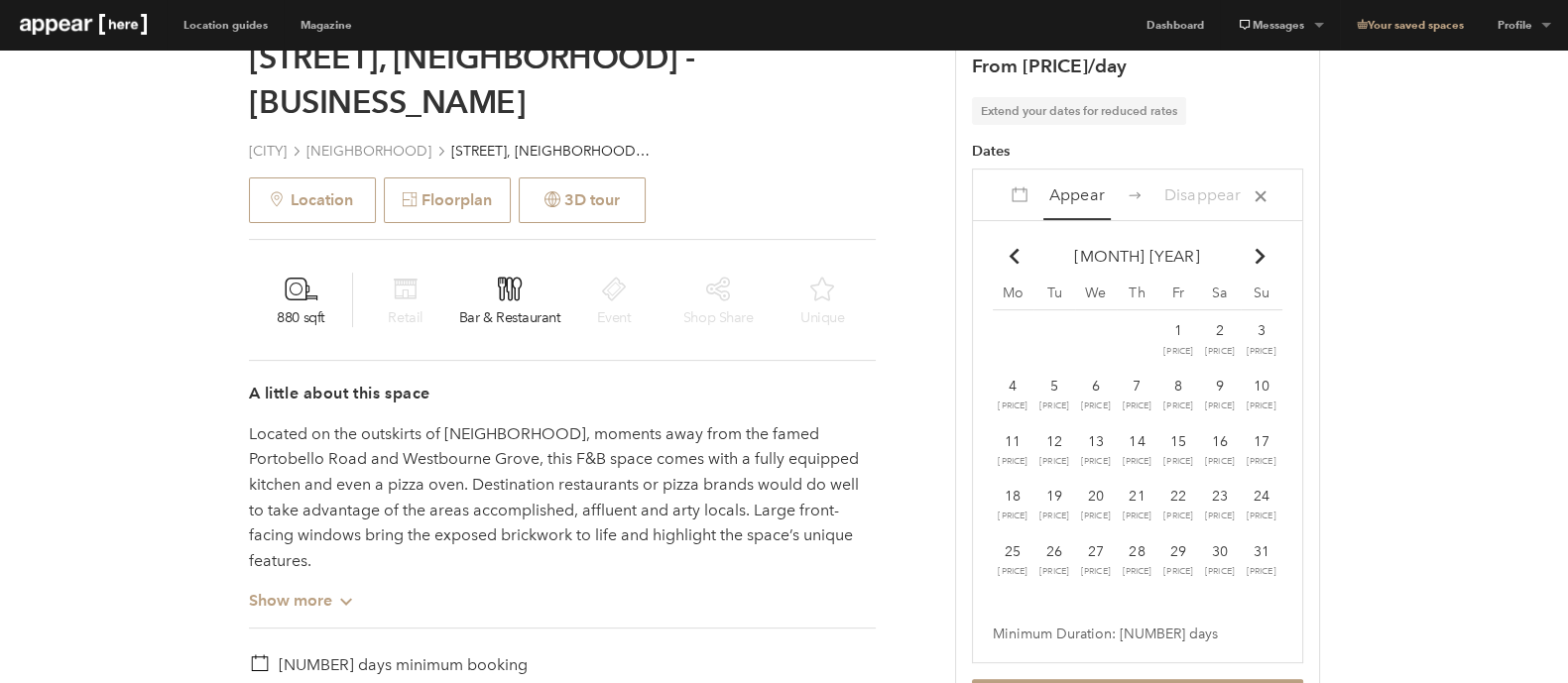 click at bounding box center [1260, 256] 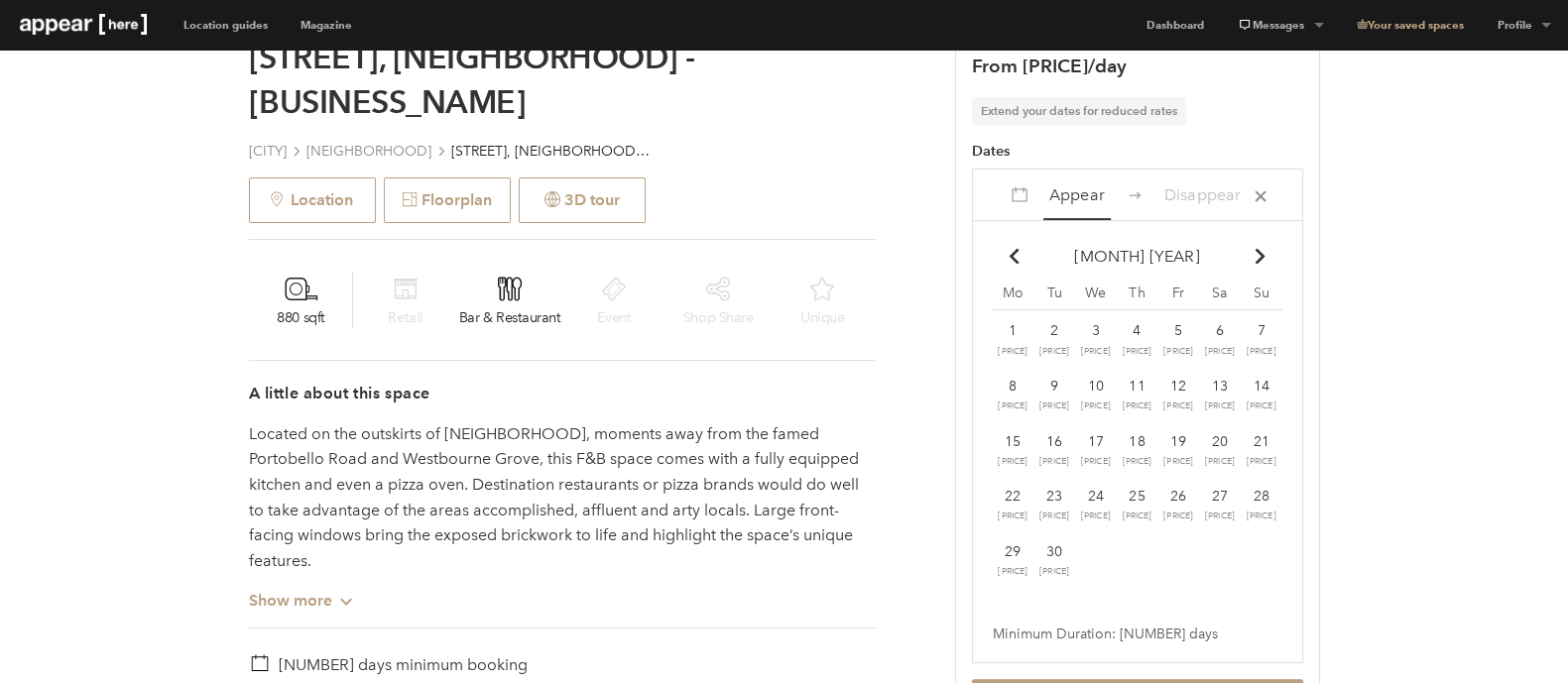 click at bounding box center (1260, 256) 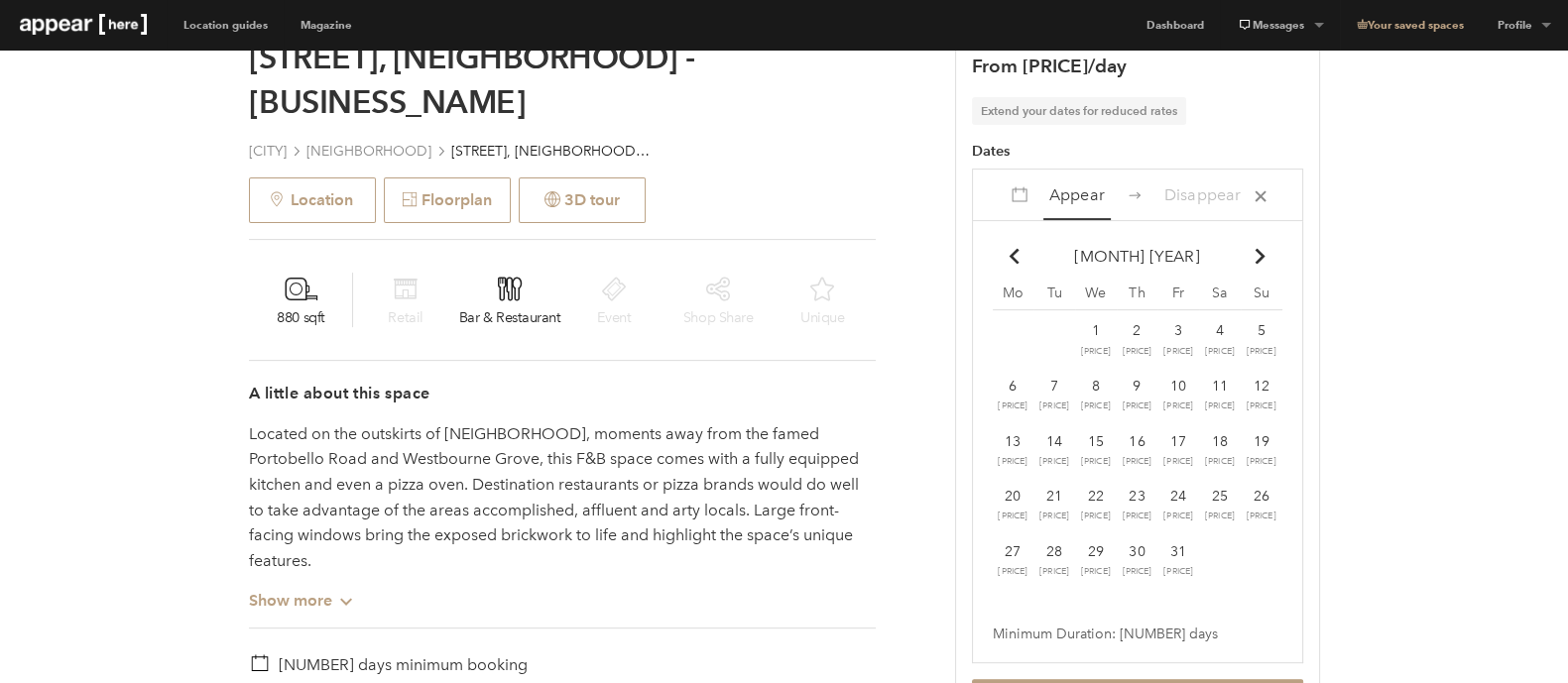 click at bounding box center (1260, 256) 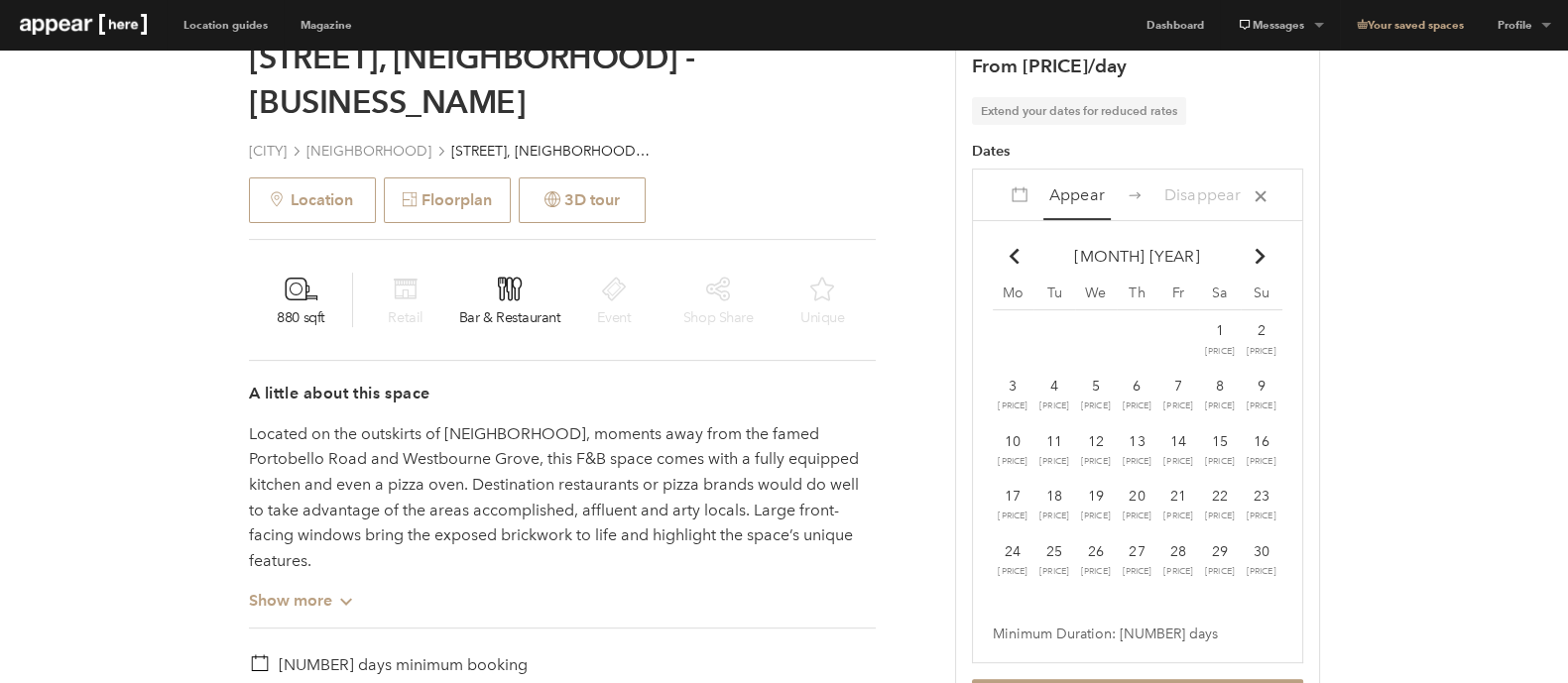 click at bounding box center [1260, 256] 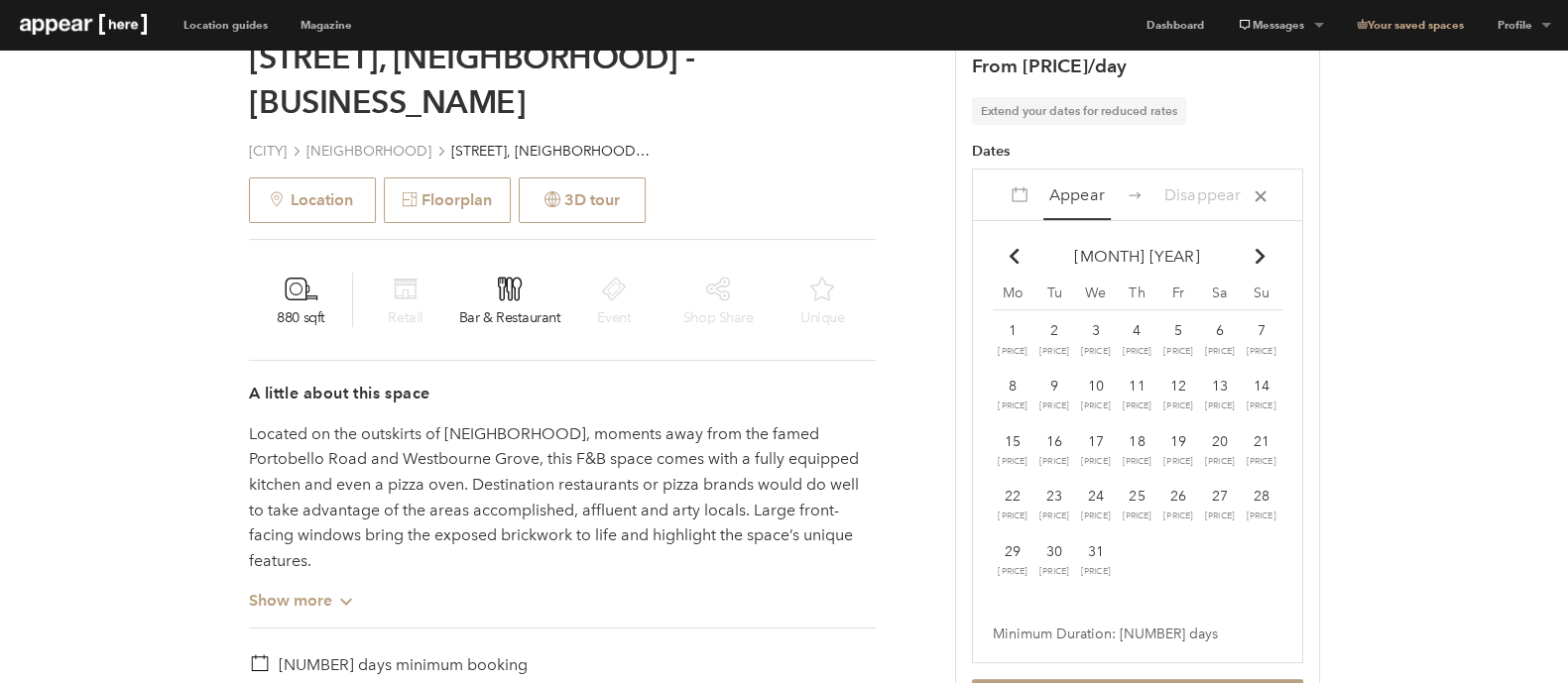click at bounding box center [1260, 256] 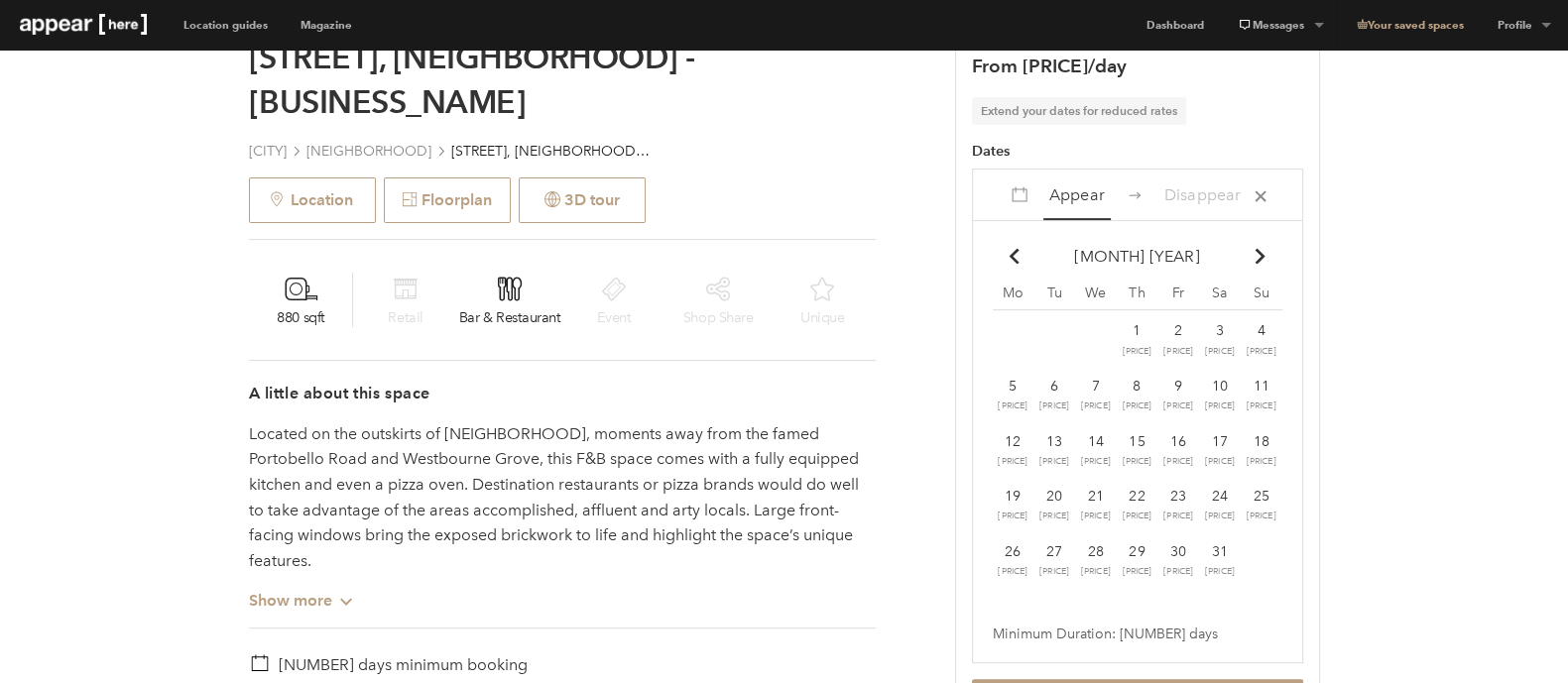 click at bounding box center (1260, 256) 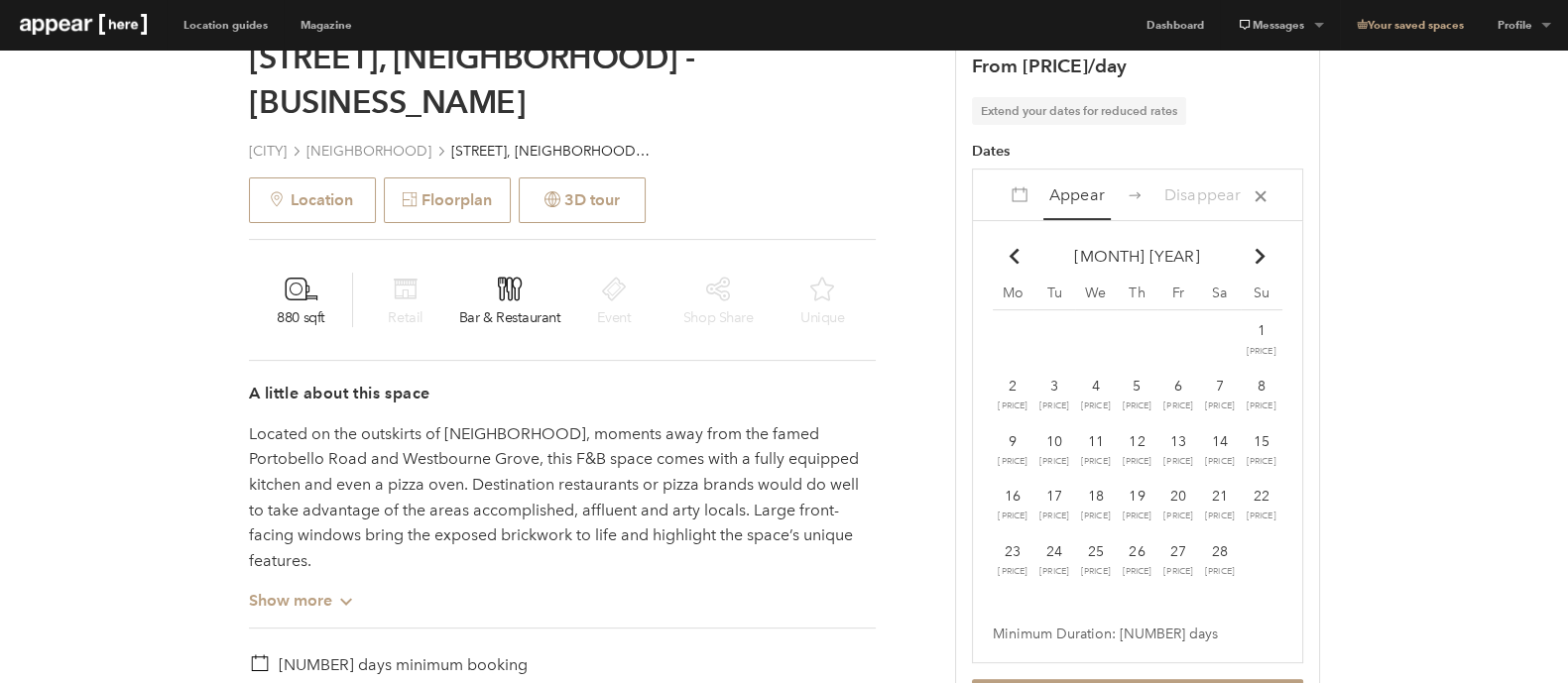 click at bounding box center (1260, 256) 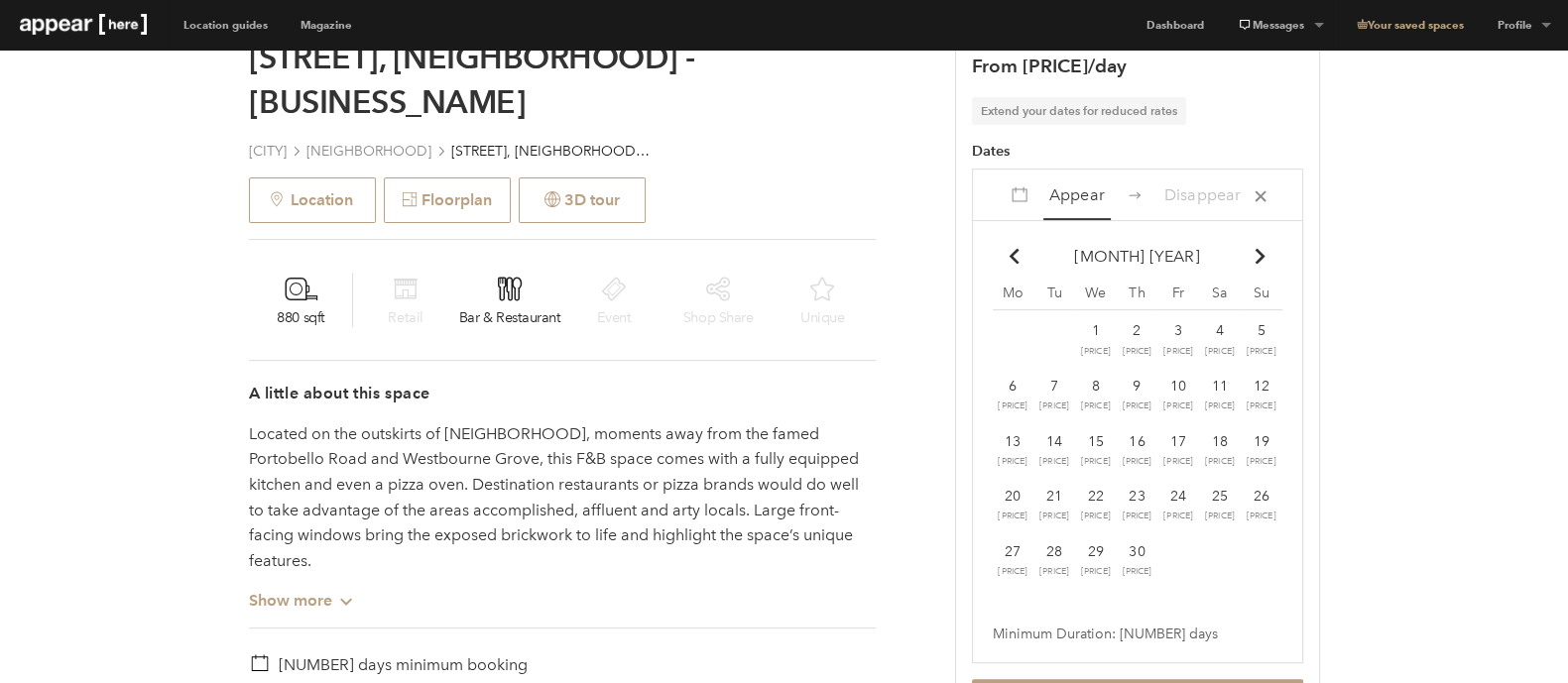 click at bounding box center (1260, 256) 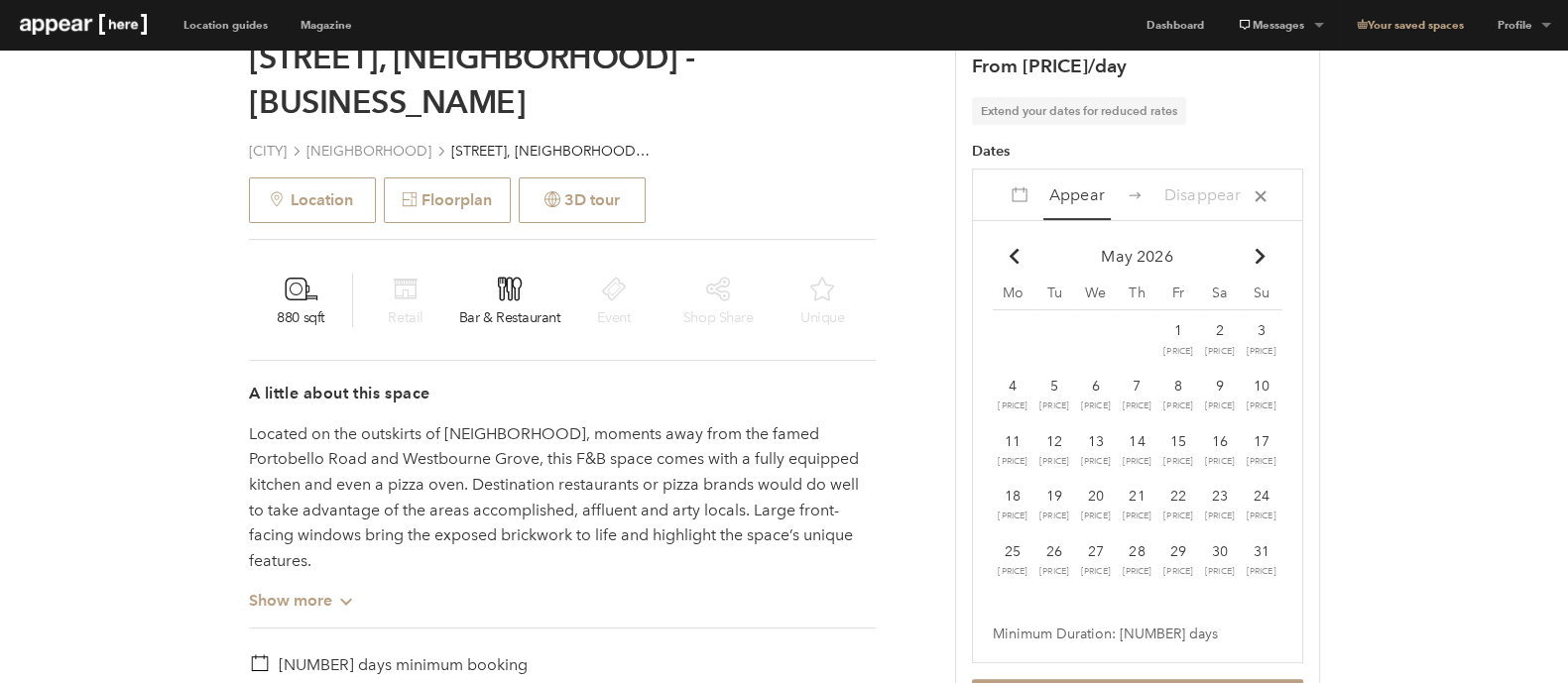 click at bounding box center [1260, 256] 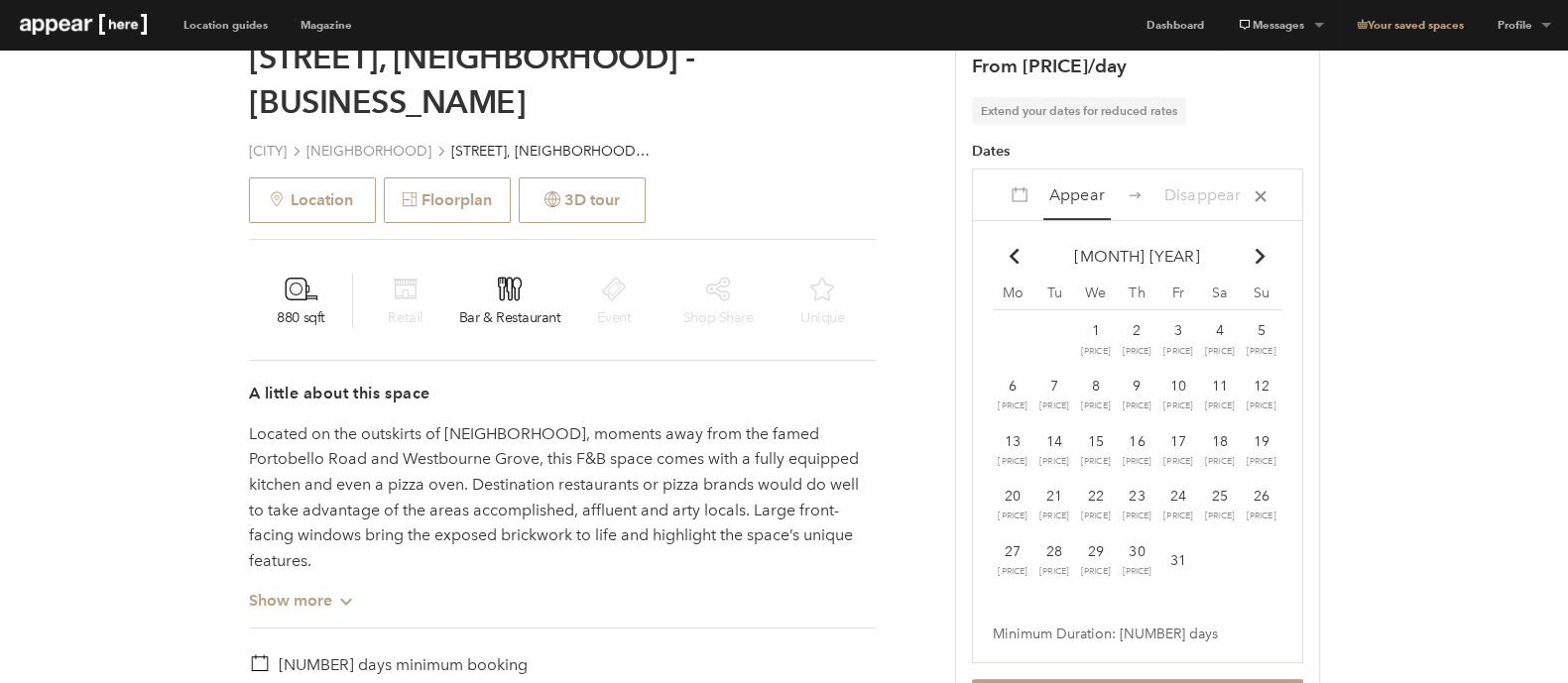 click at bounding box center (1260, 256) 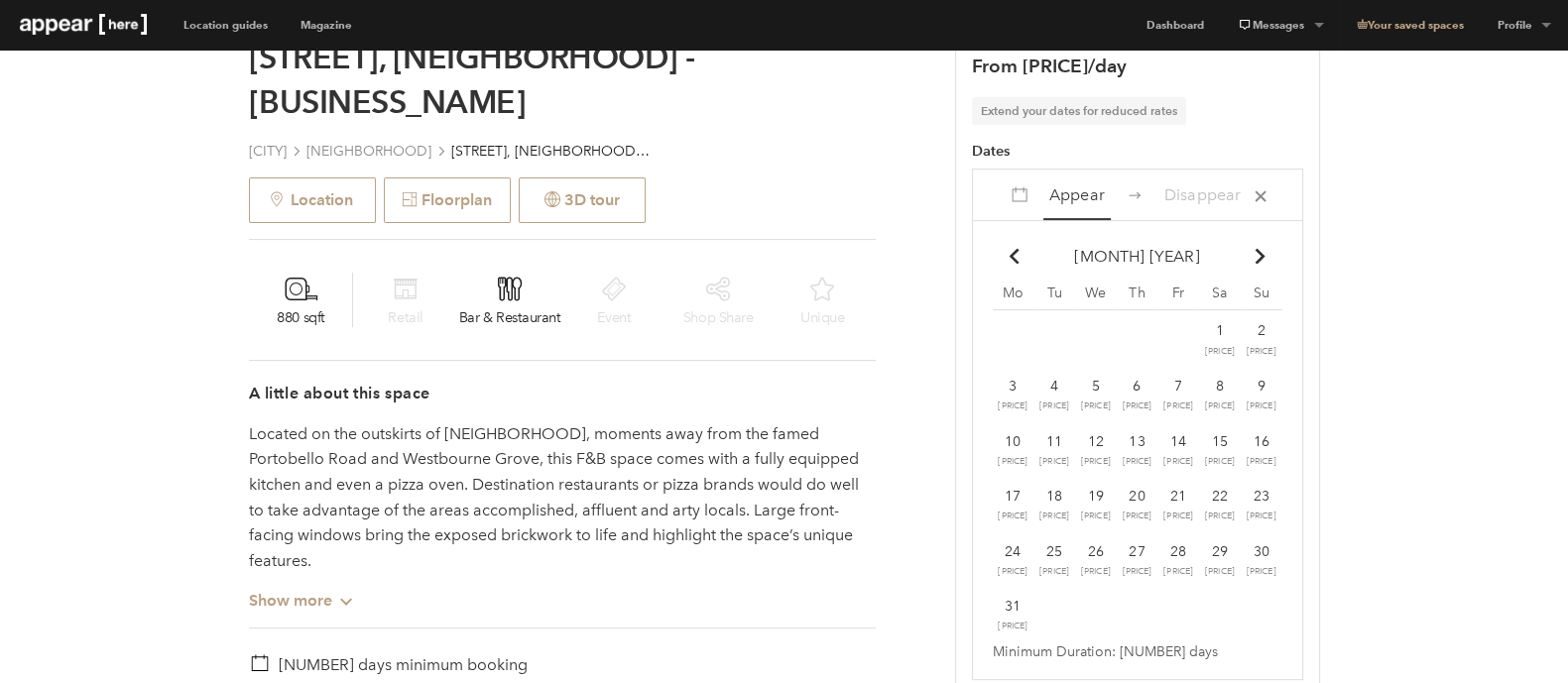 click at bounding box center [1260, 256] 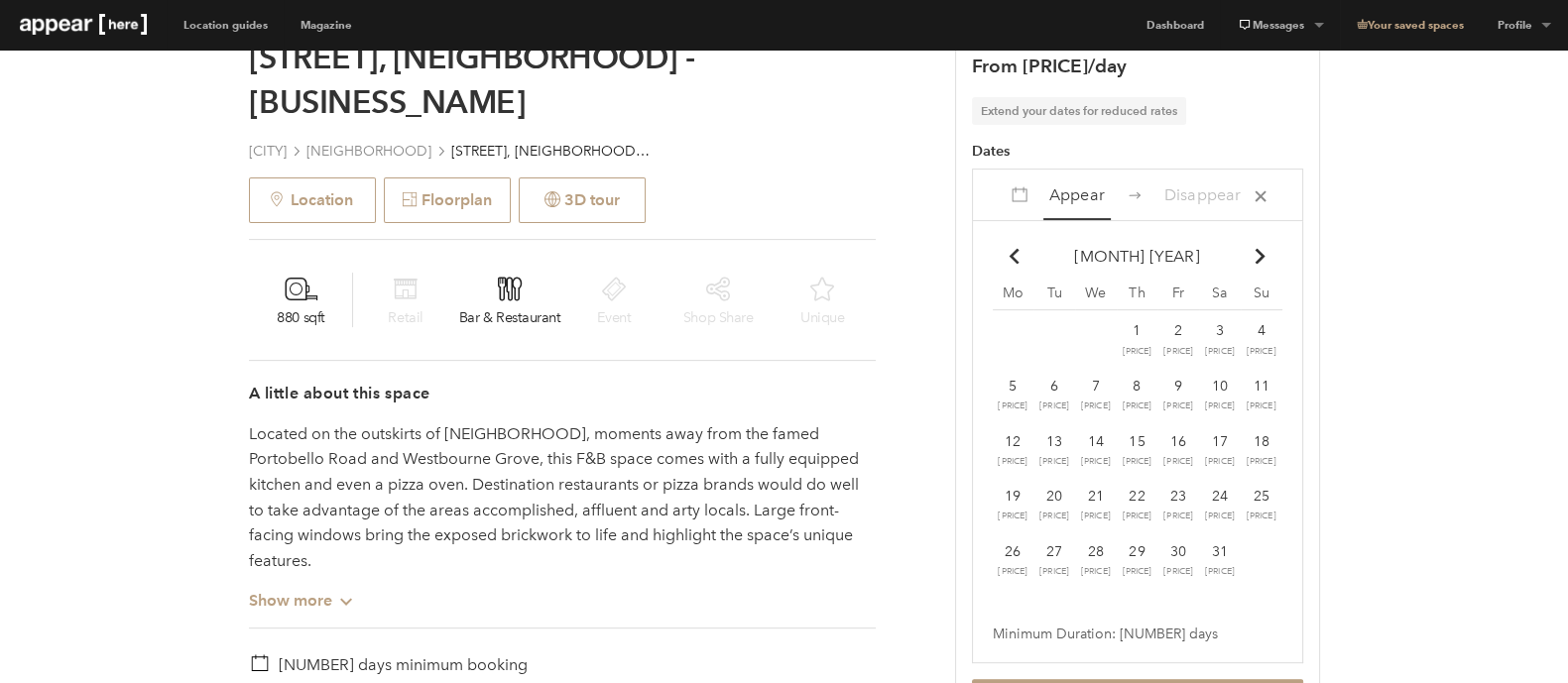 click on "Chevron-up Go to previous month" at bounding box center (1013, 256) 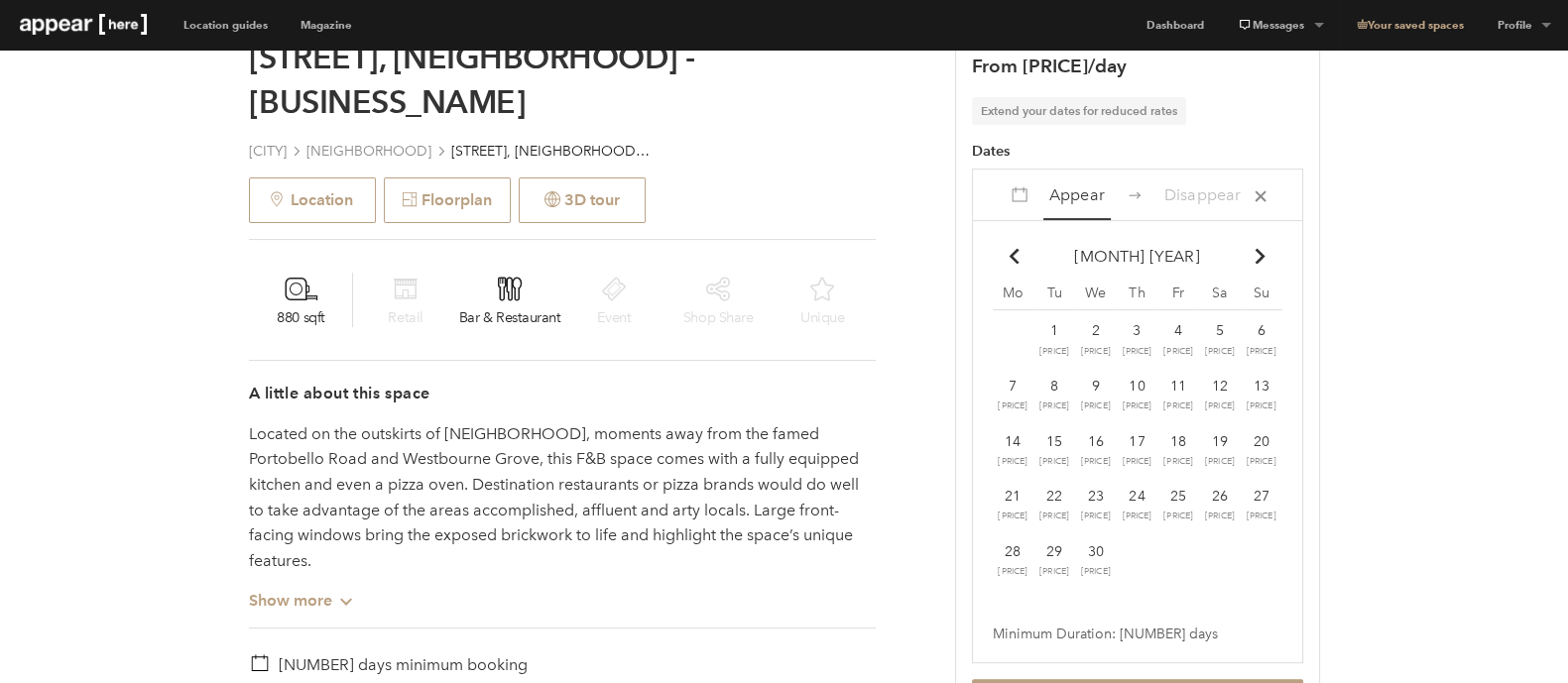 click on "Located on the outskirts of Notting Hill, moments away from the famed Portobello Road and Westbourne Grove, this F&B space comes with a fully equipped kitchen and even a pizza oven. Destination restaurants or pizza brands would do well to take advantage of the areas accomplished, affluent and arty locals. Large front-facing windows bring the exposed brickwork to life and highlight the space’s unique features." at bounding box center (562, 498) 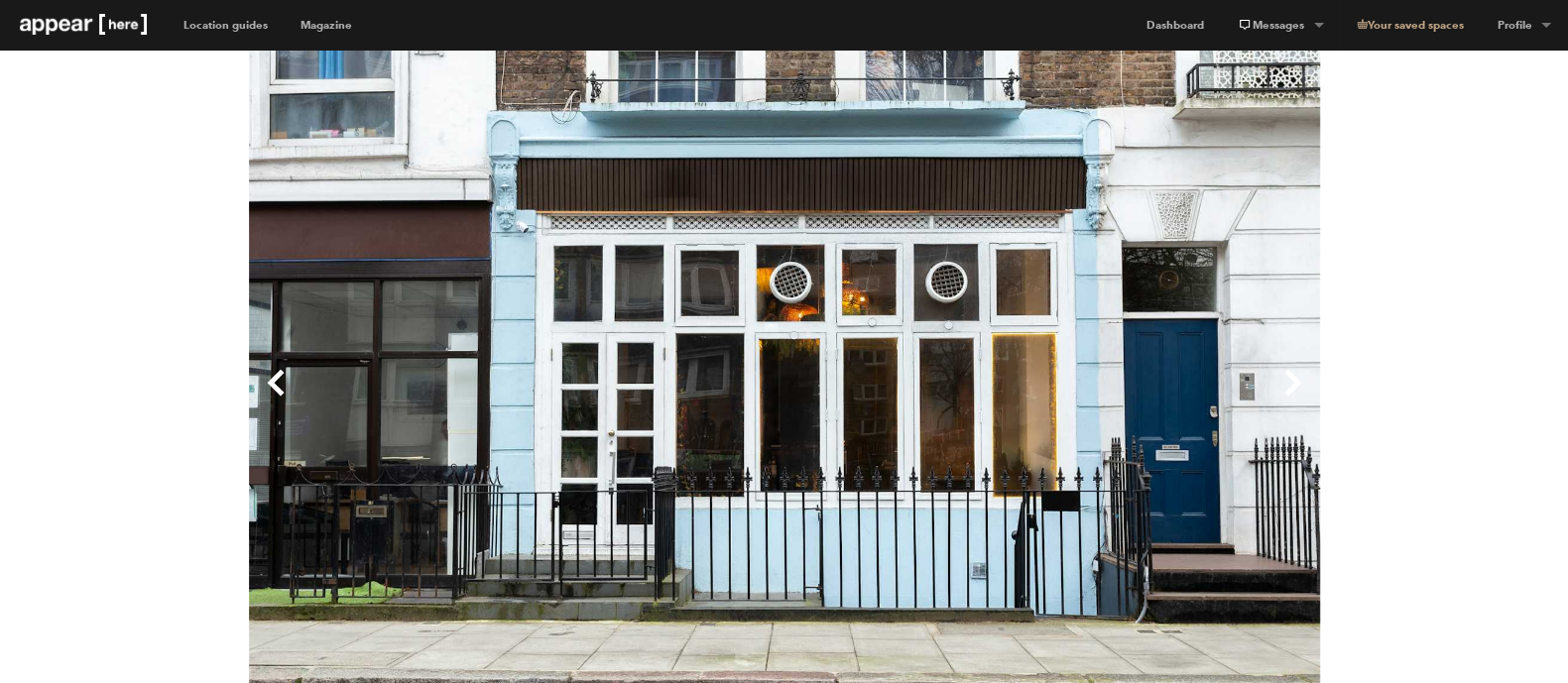 scroll, scrollTop: 0, scrollLeft: 0, axis: both 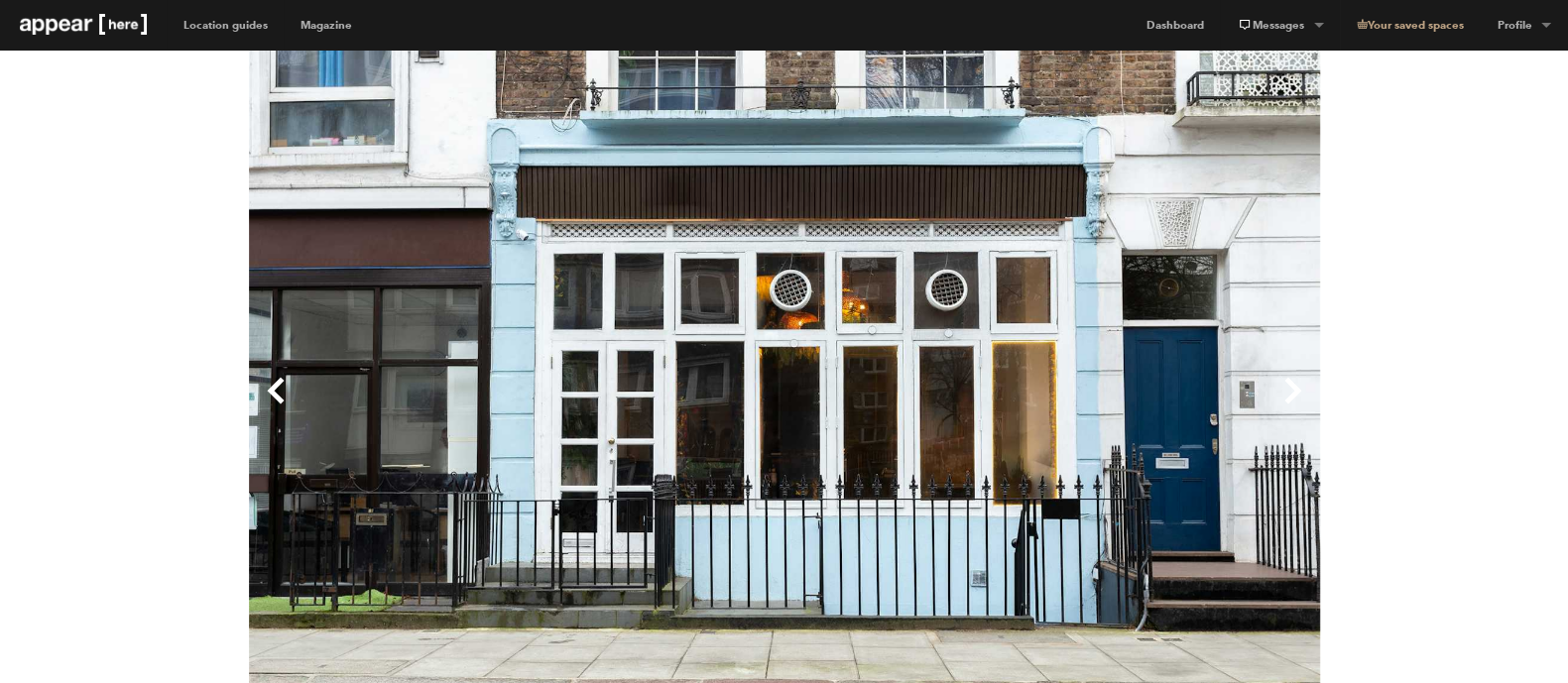 click on "Next" at bounding box center [1052, 406] 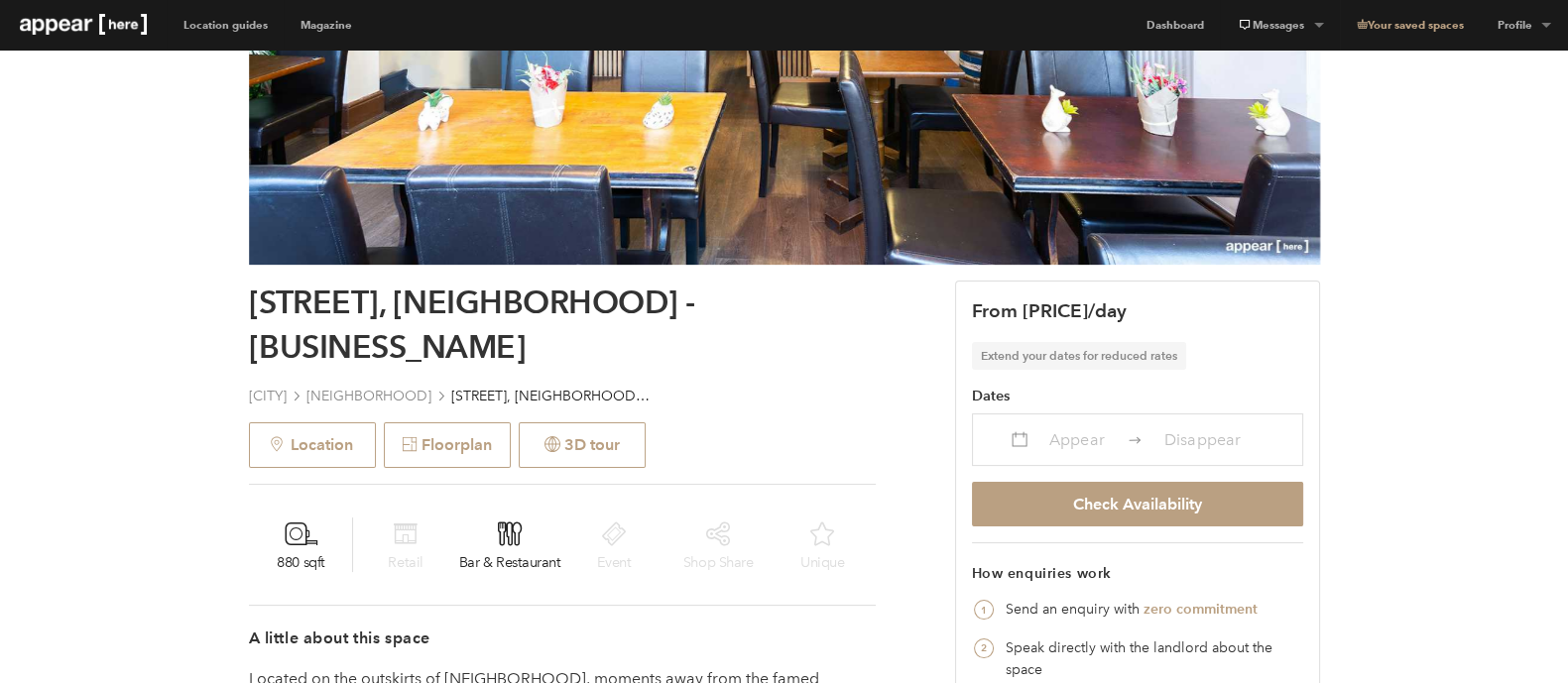 scroll, scrollTop: 495, scrollLeft: 0, axis: vertical 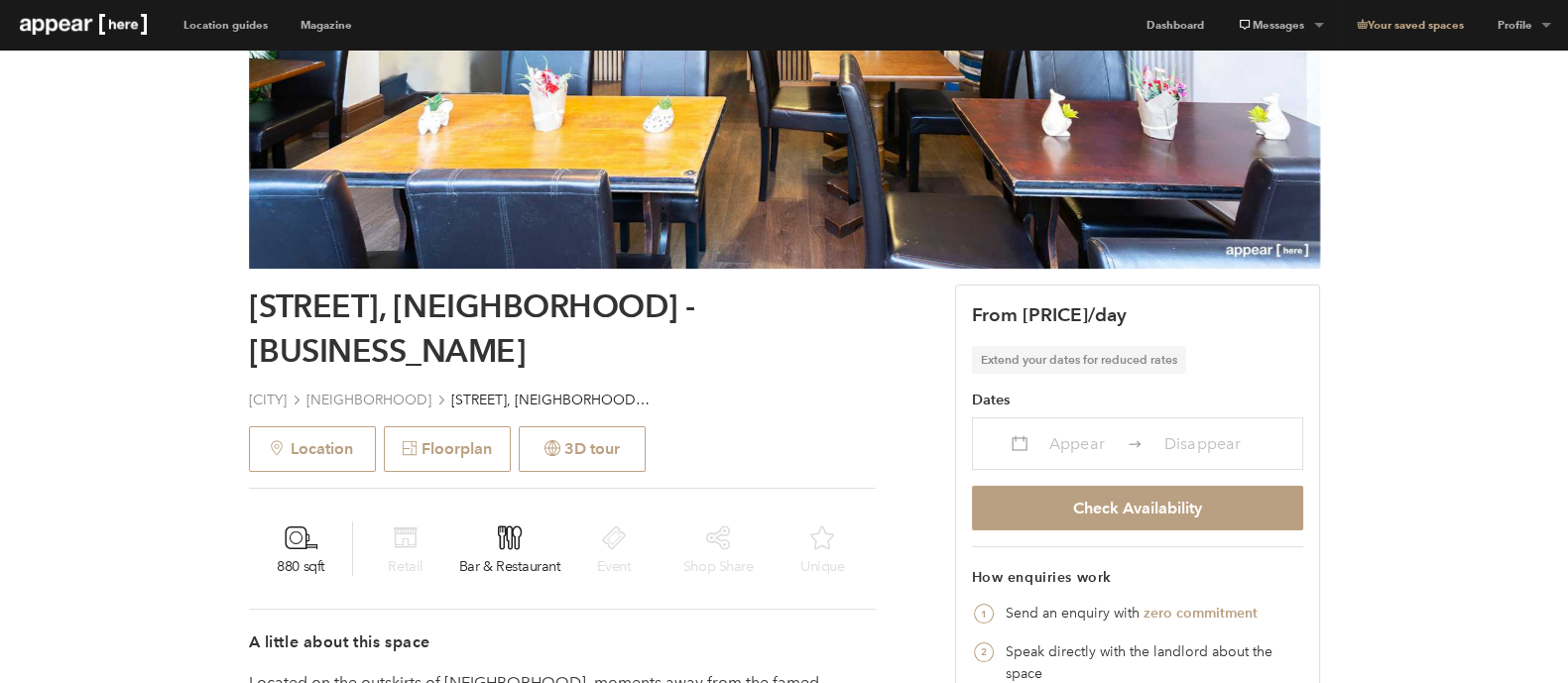click on "Appear" at bounding box center [1077, 443] 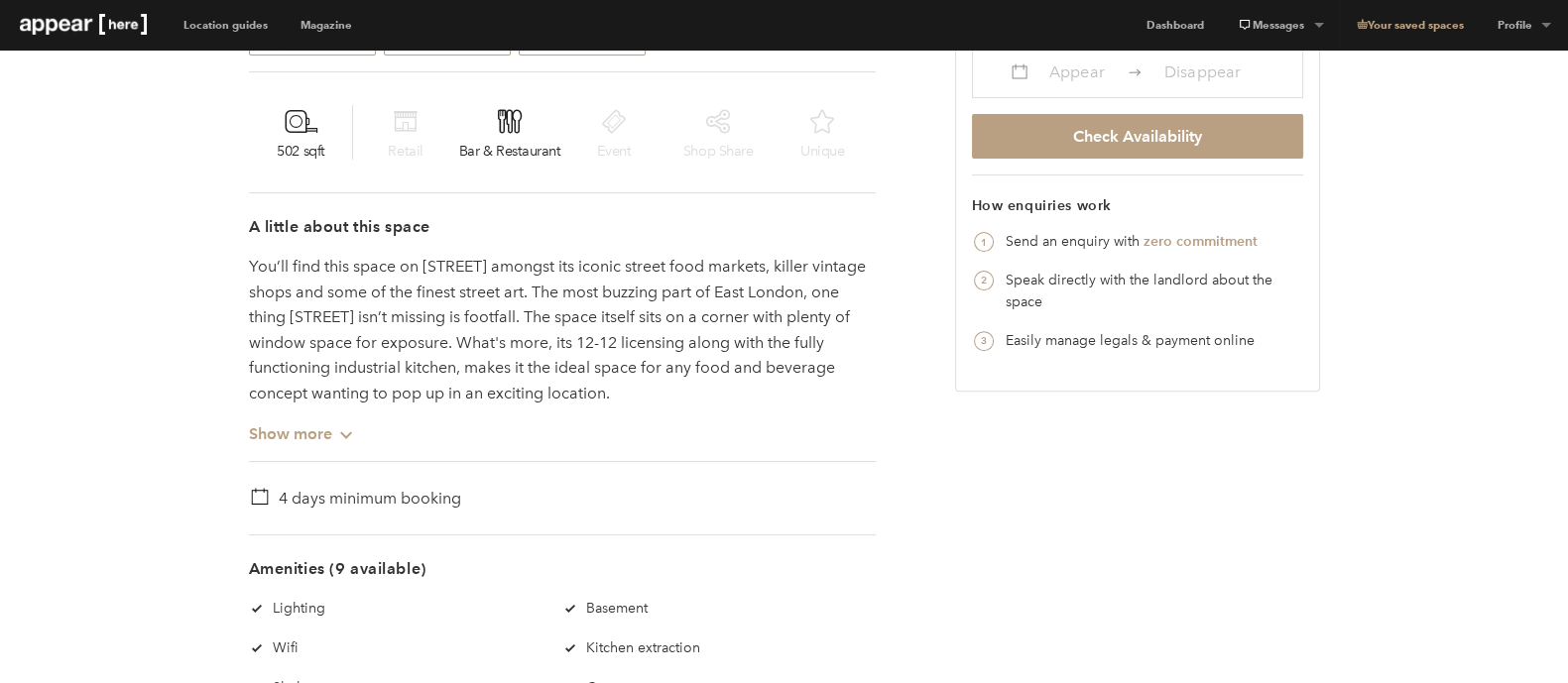 scroll, scrollTop: 866, scrollLeft: 0, axis: vertical 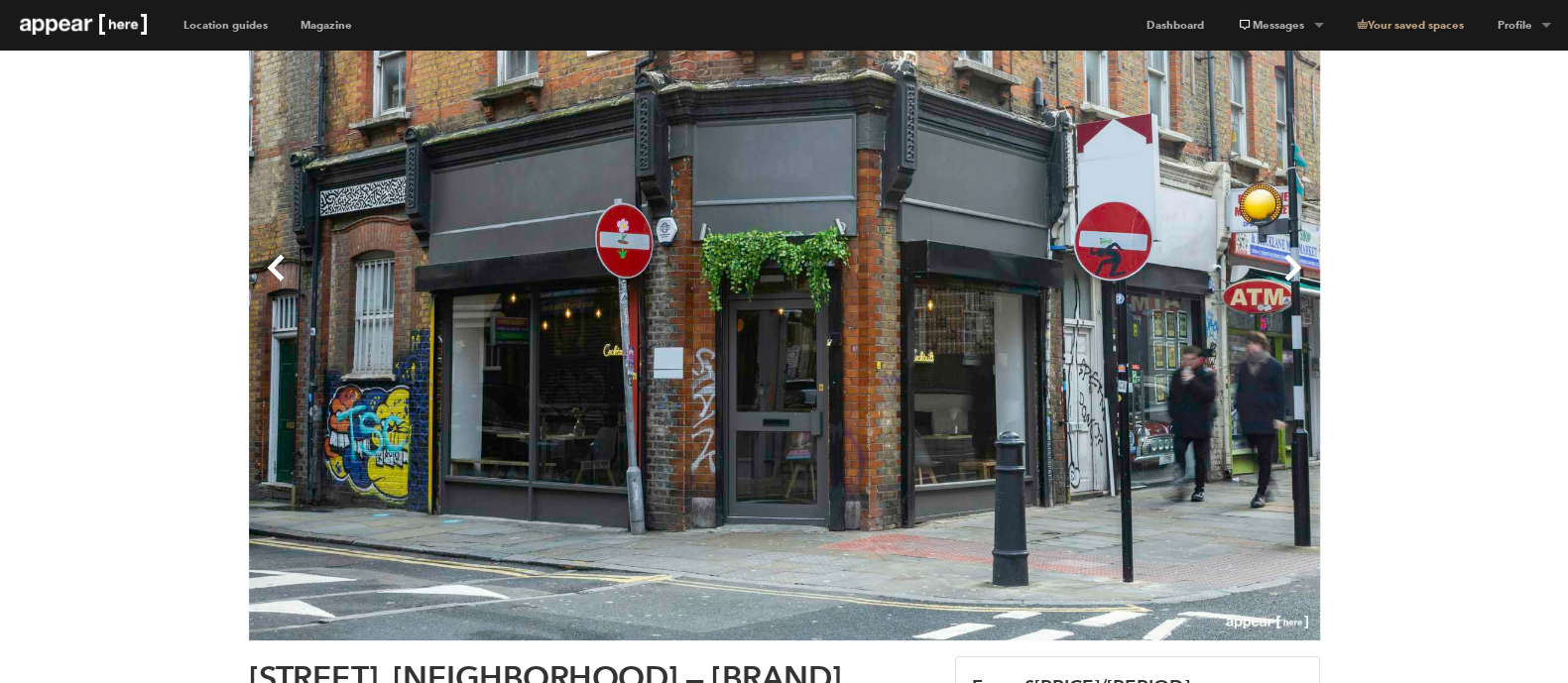 drag, startPoint x: 1238, startPoint y: 389, endPoint x: 848, endPoint y: 402, distance: 390.2166 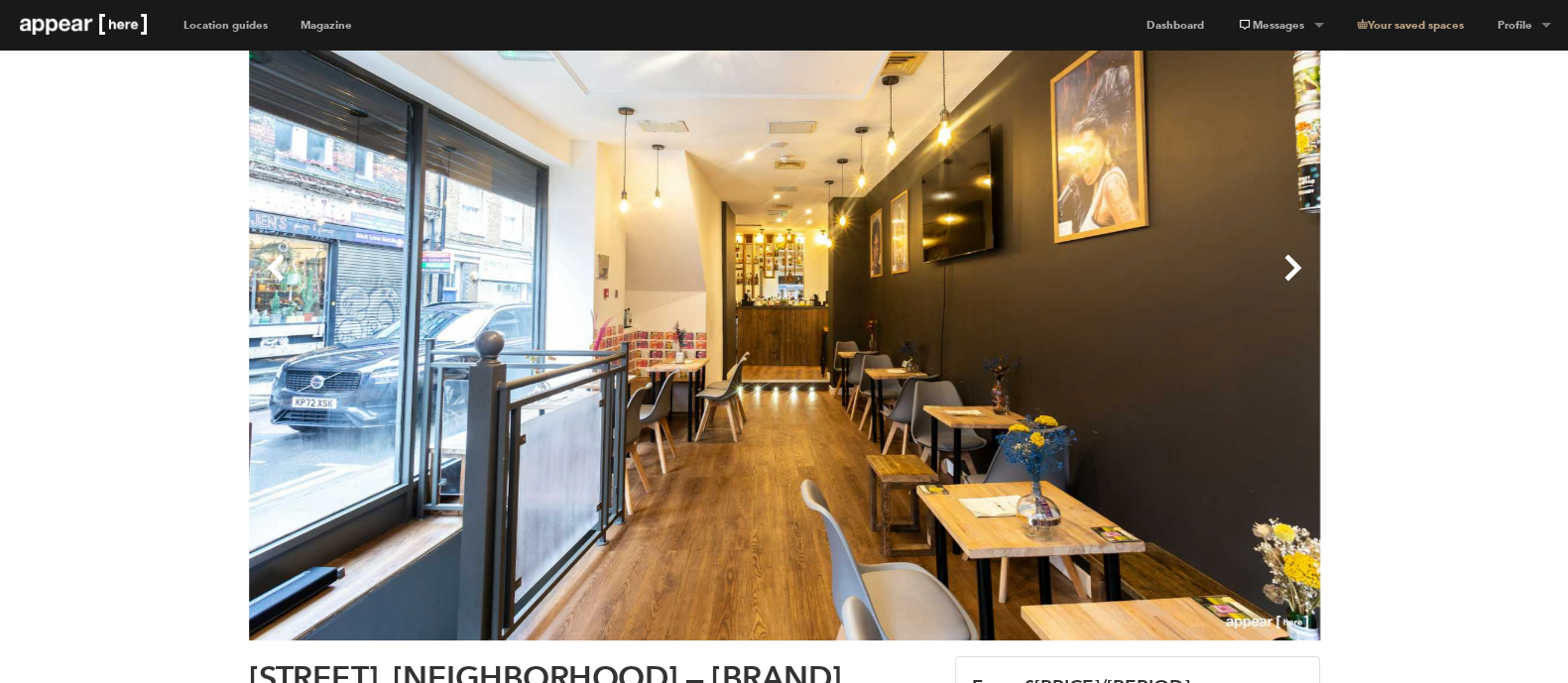 drag, startPoint x: 1025, startPoint y: 398, endPoint x: 821, endPoint y: 398, distance: 204 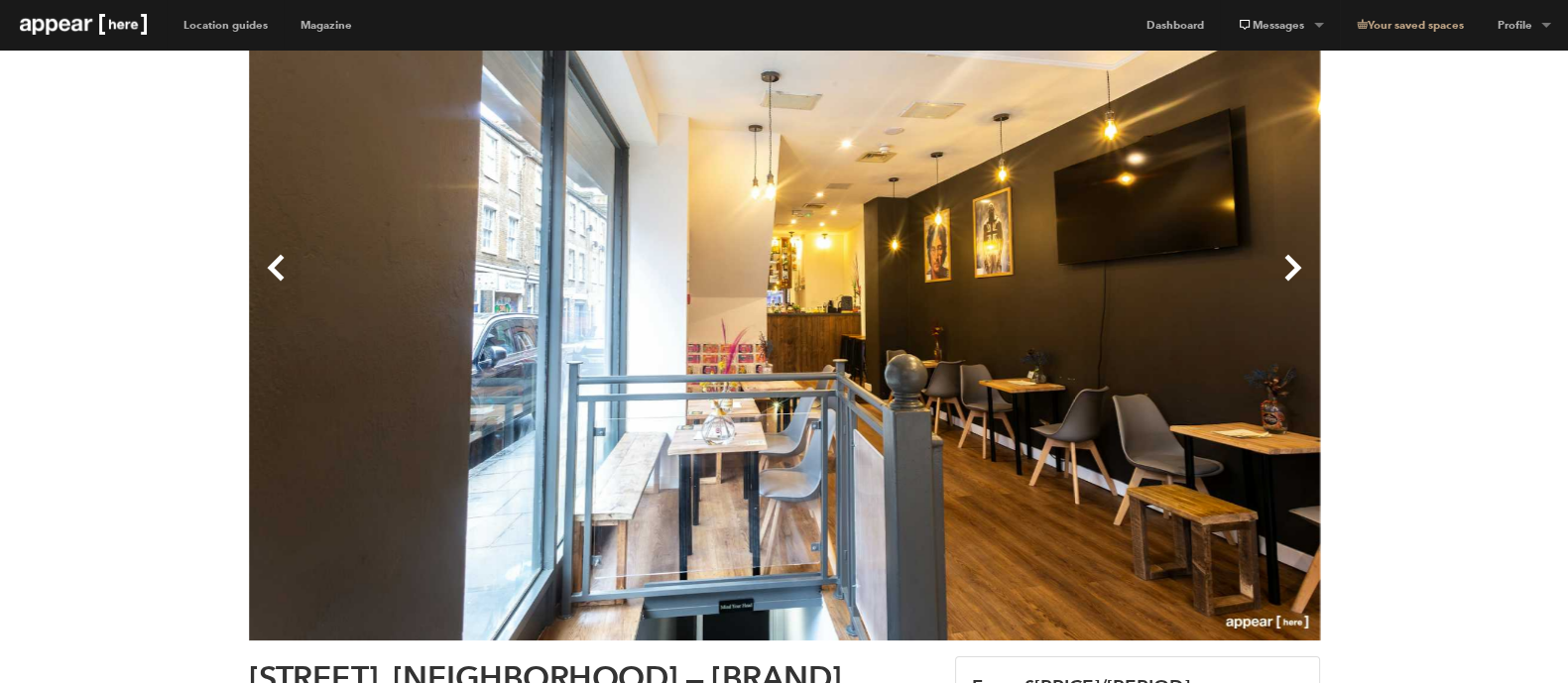 click on "Previous   Next" at bounding box center (784, 284) 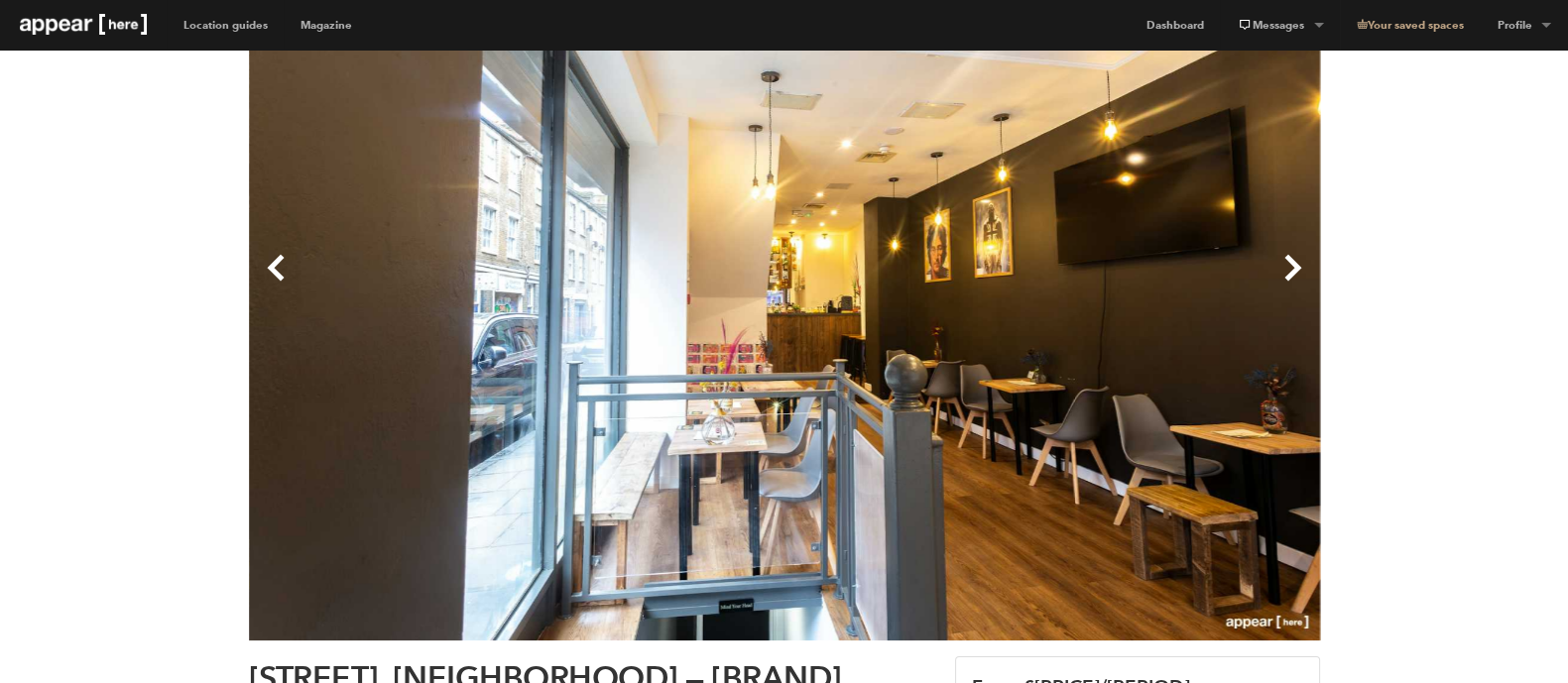 click on "Next" at bounding box center (1052, 284) 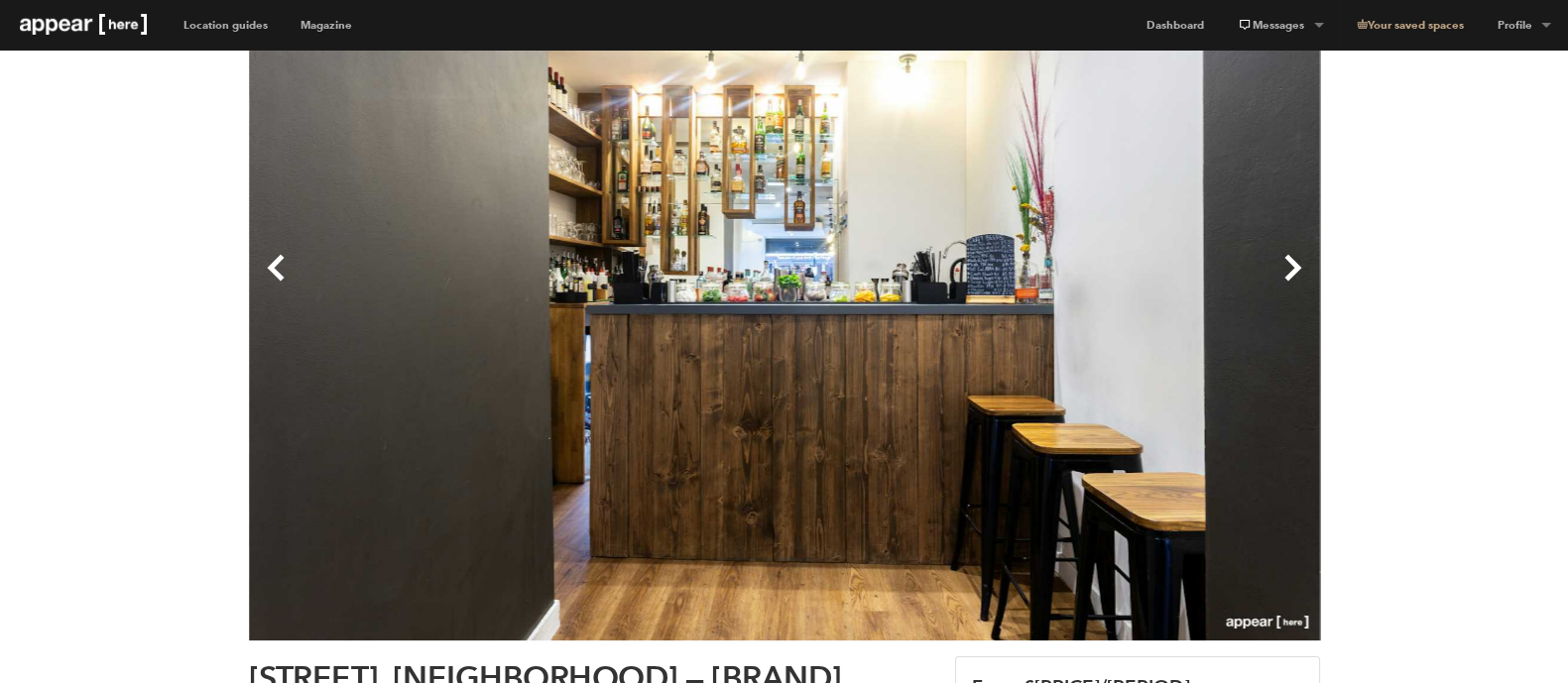 click on "Next" at bounding box center (1052, 284) 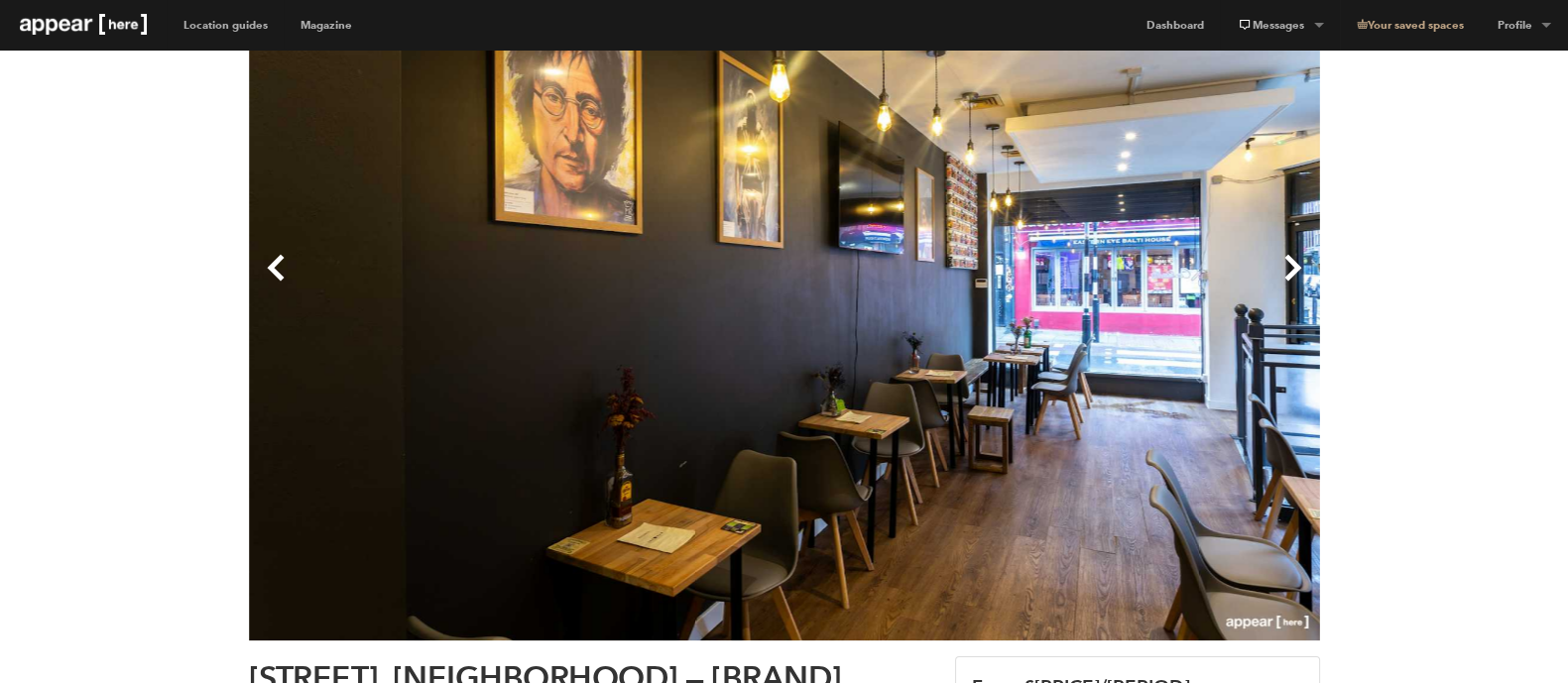 click on "Next" at bounding box center (1052, 284) 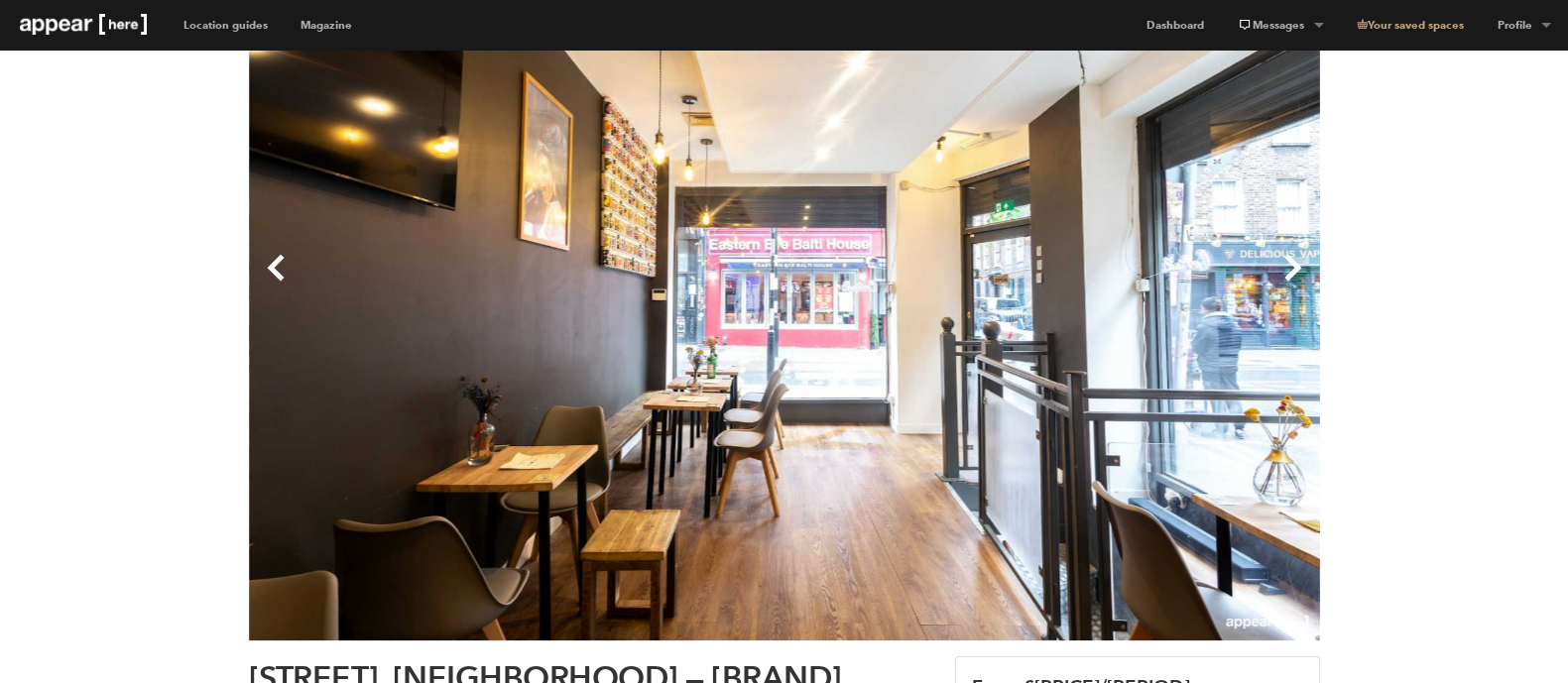 click on "Next" at bounding box center (1052, 284) 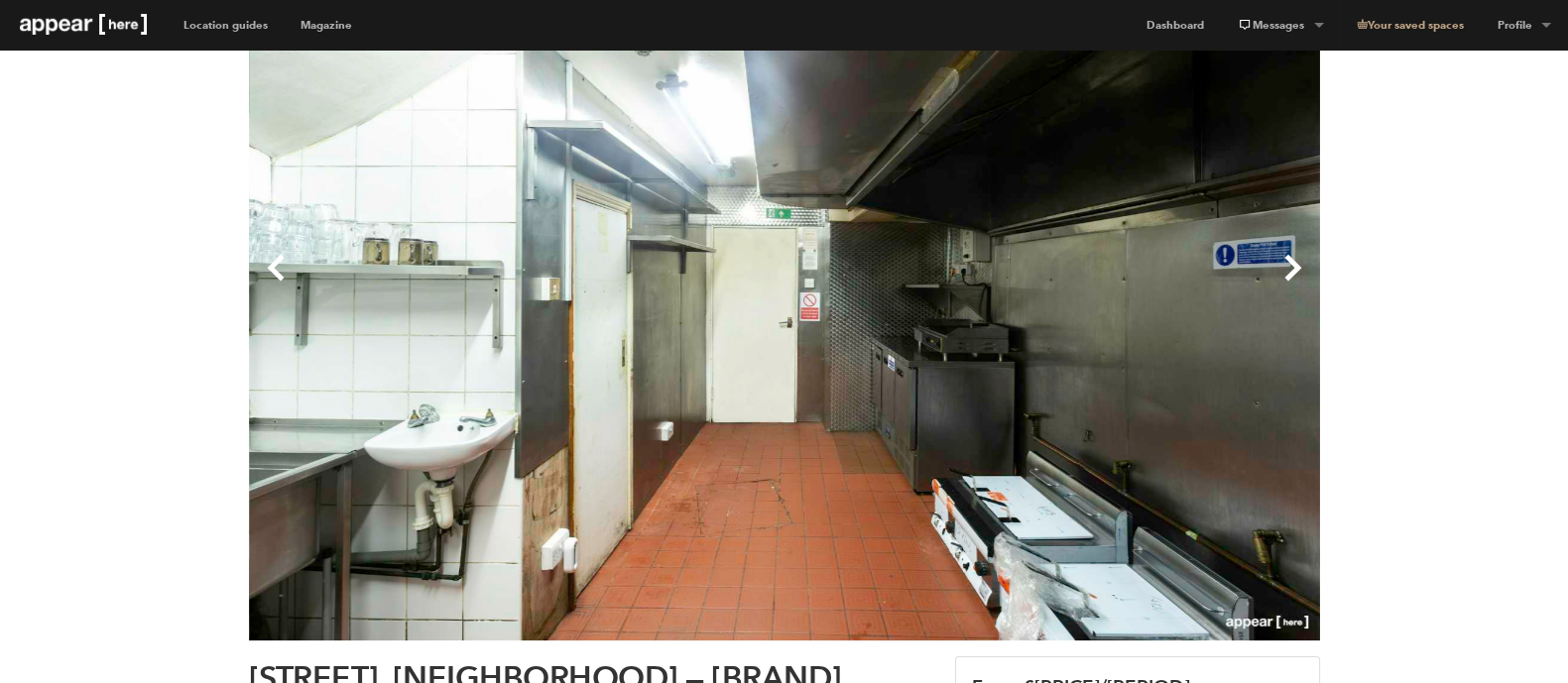 click on "Next" at bounding box center (1052, 284) 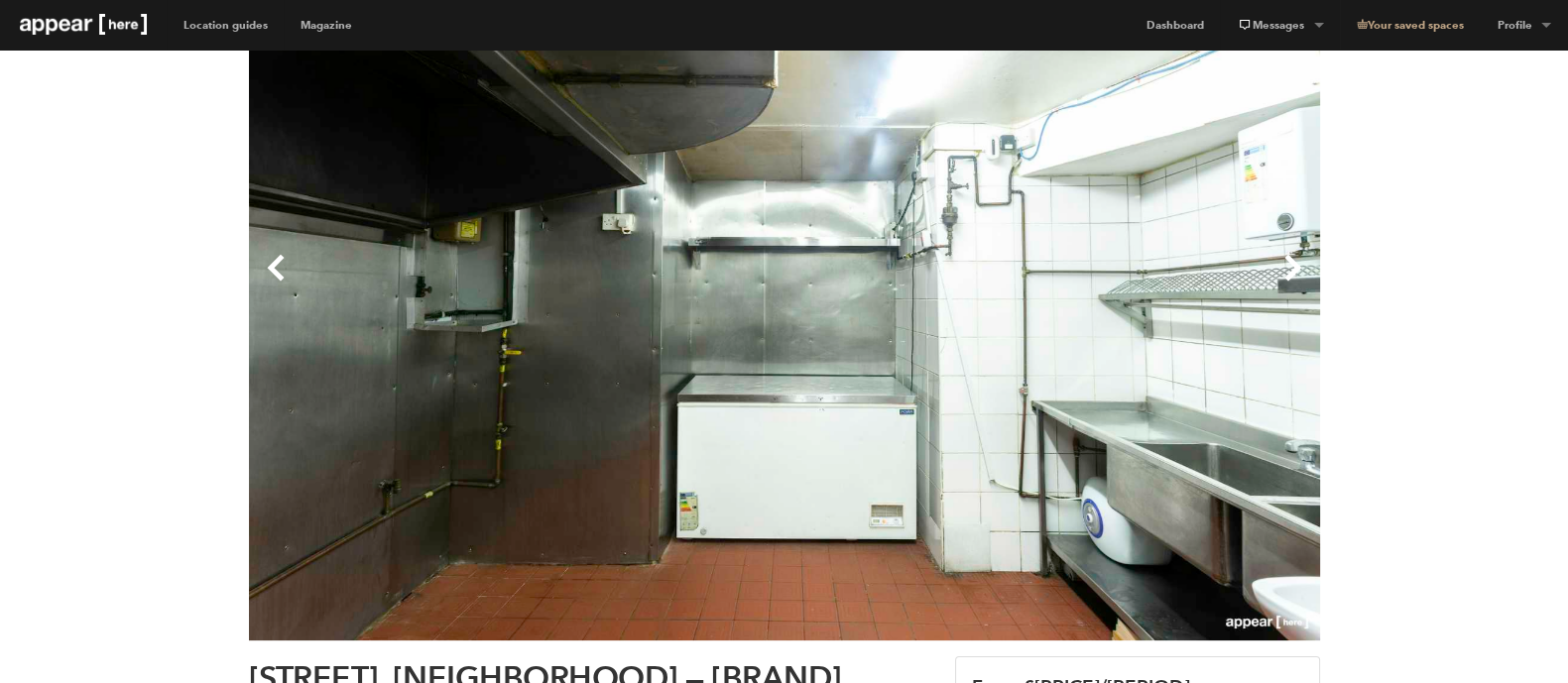 click on "Next" at bounding box center (1052, 284) 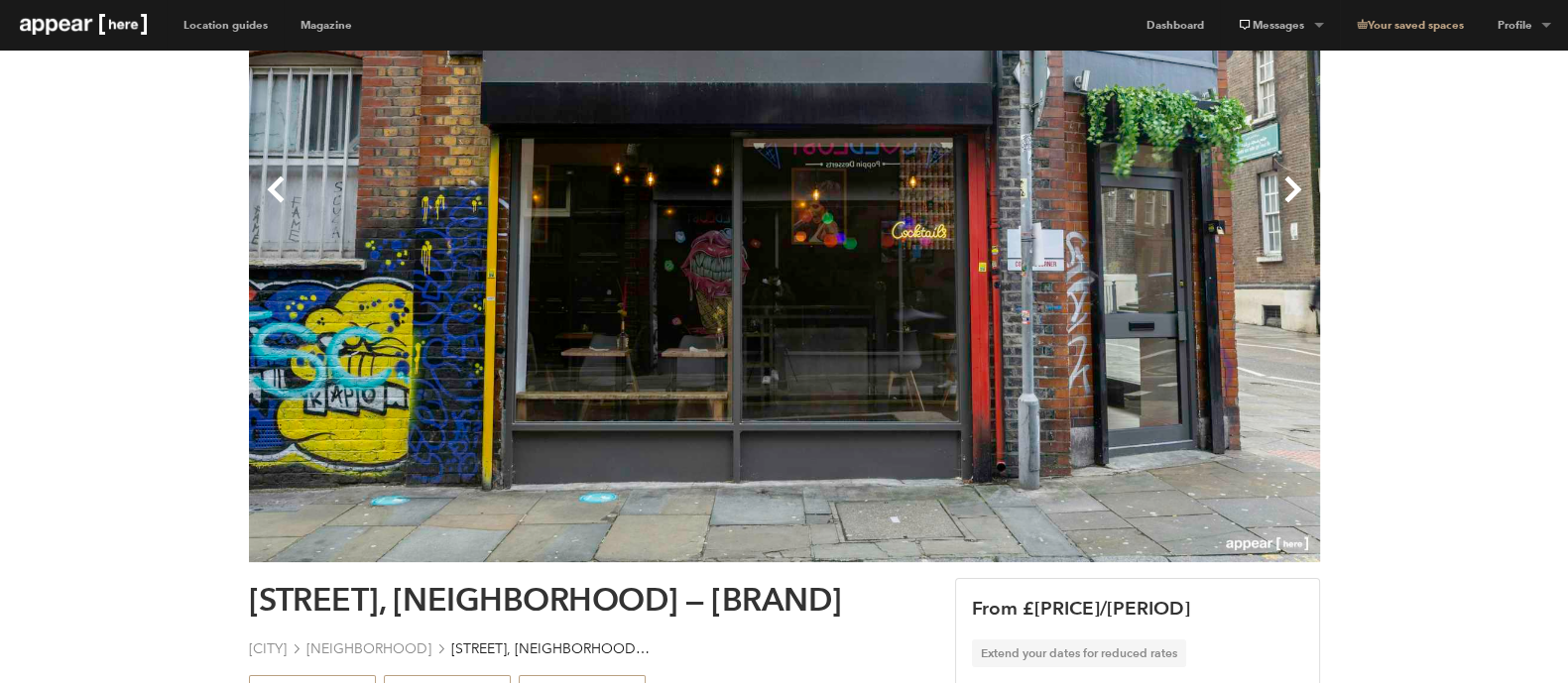scroll, scrollTop: 0, scrollLeft: 0, axis: both 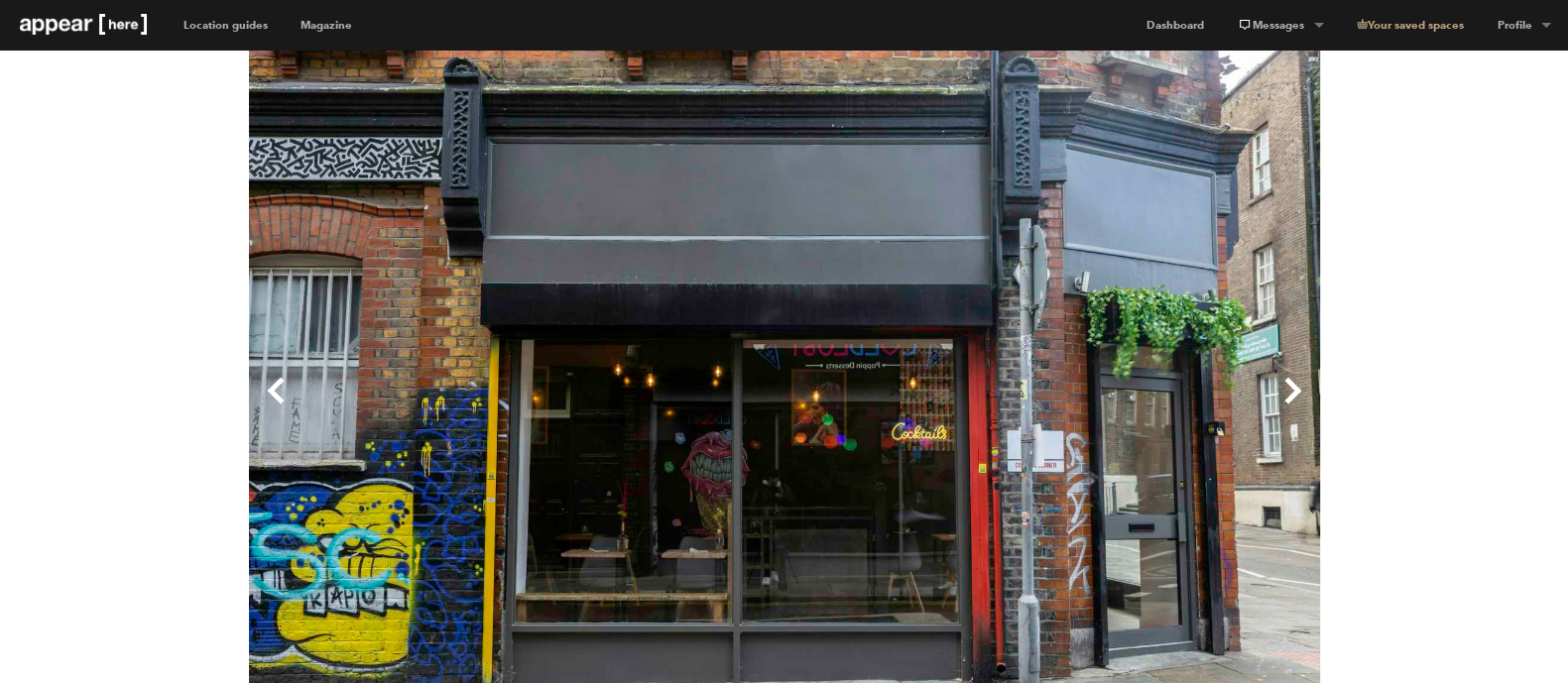click on "Next" at bounding box center [1052, 406] 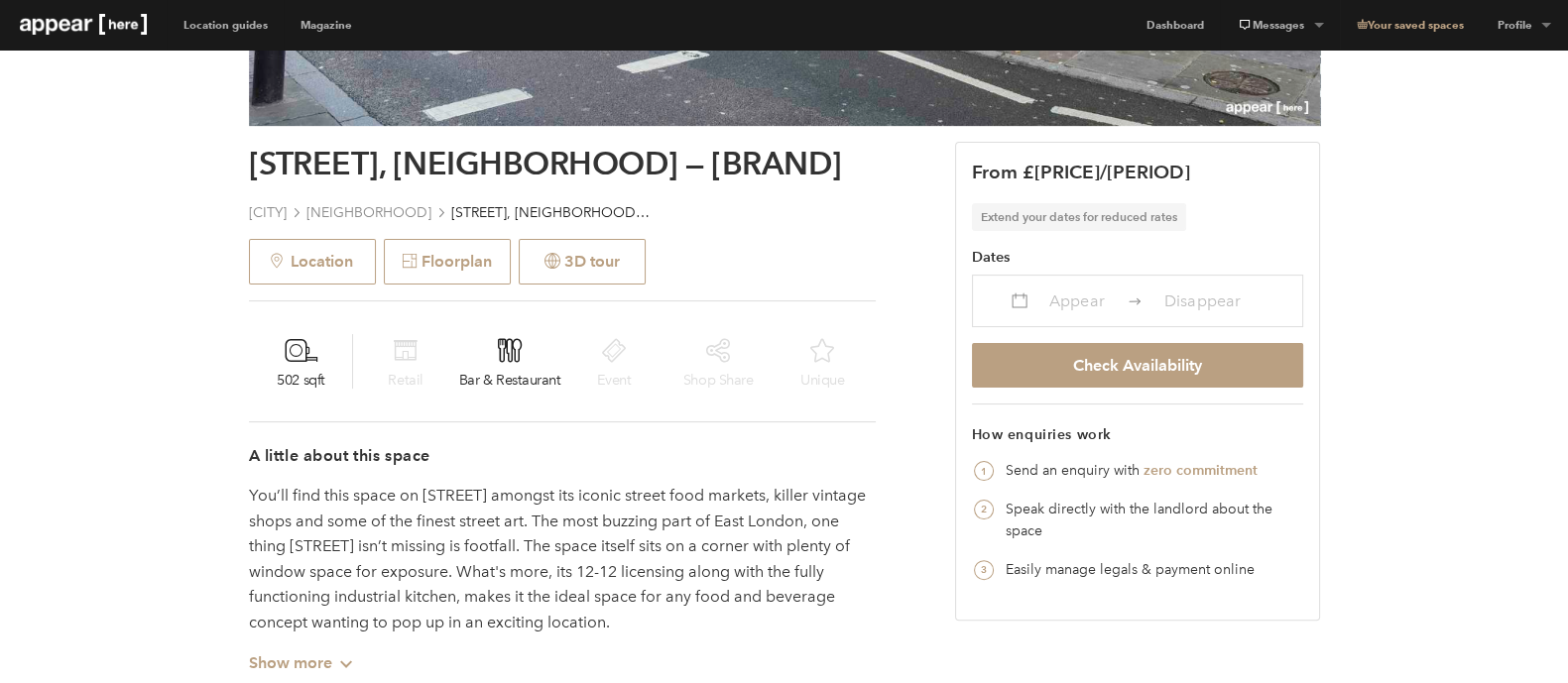 scroll, scrollTop: 743, scrollLeft: 0, axis: vertical 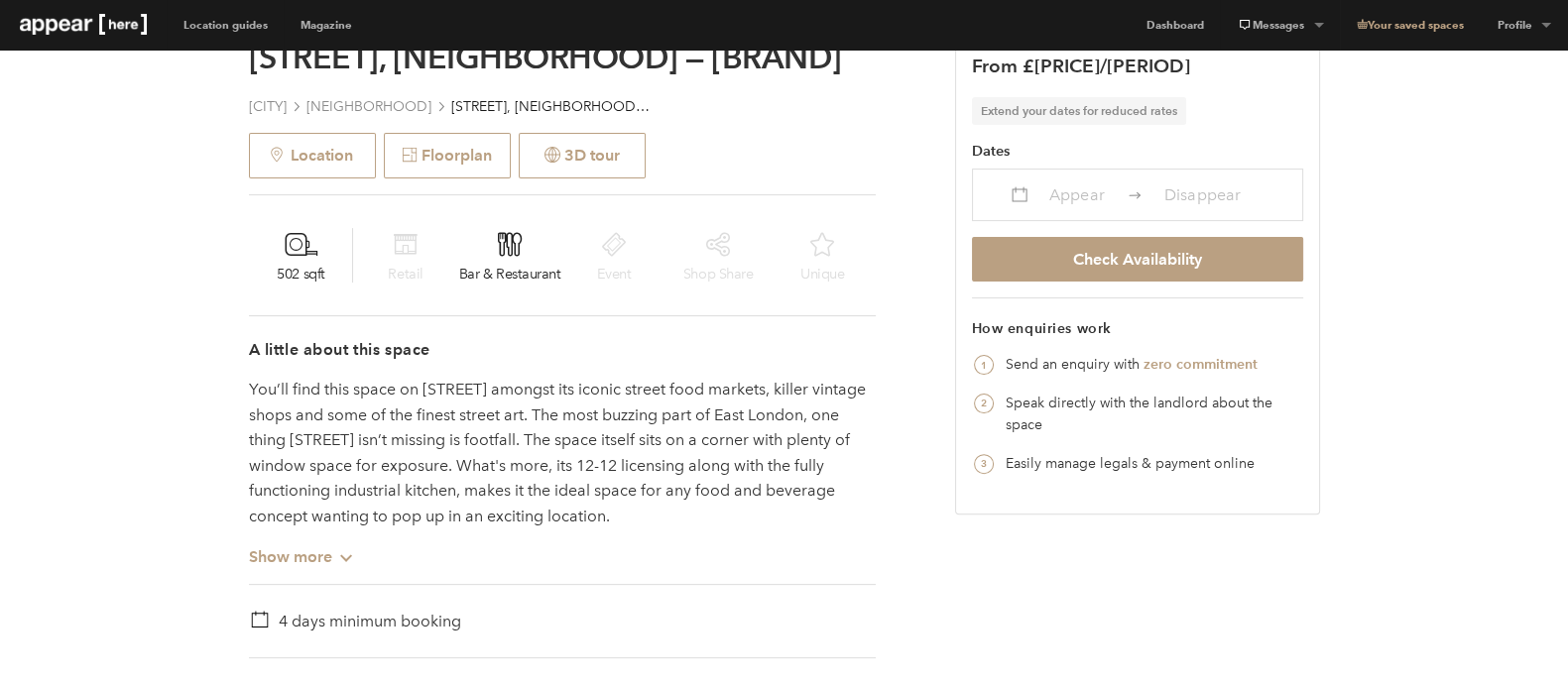 click on "Show more Chevron-up" at bounding box center (302, 548) 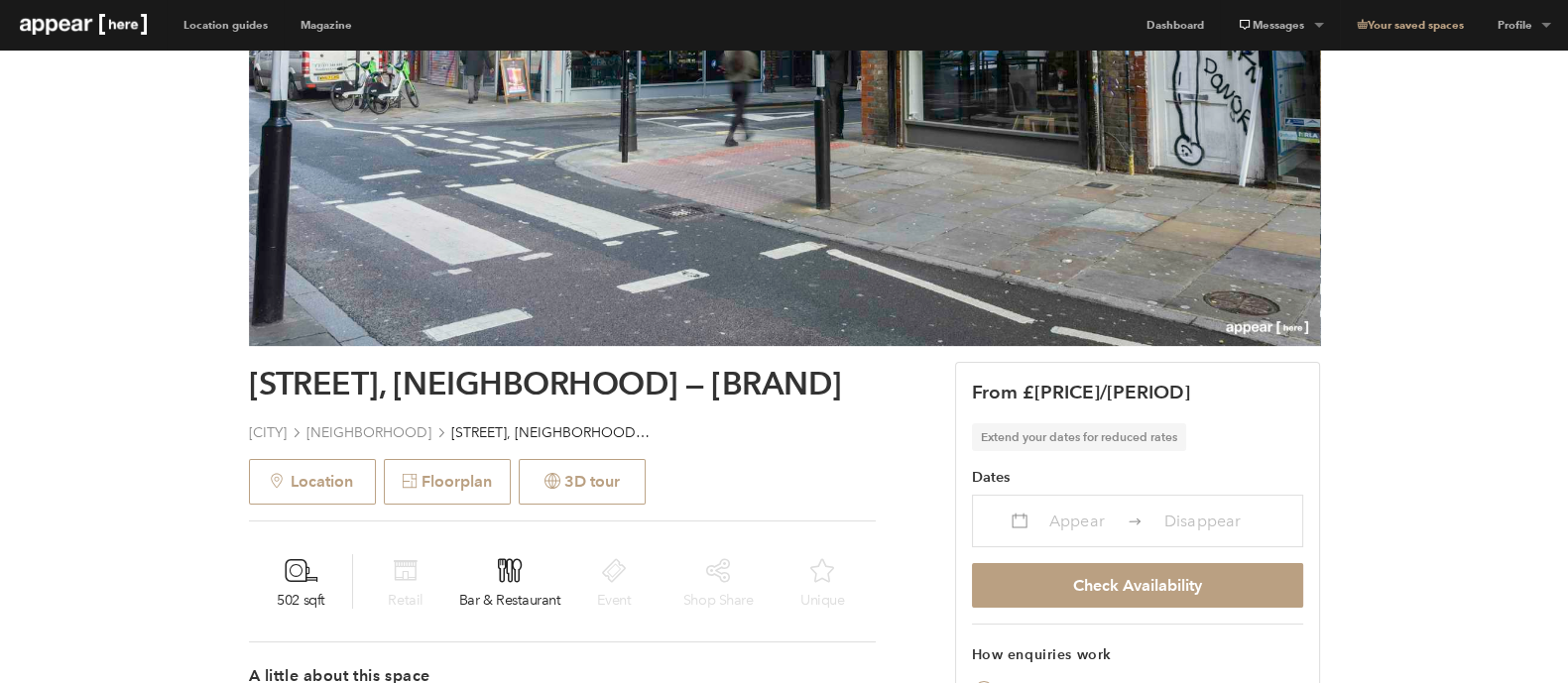 scroll, scrollTop: 743, scrollLeft: 0, axis: vertical 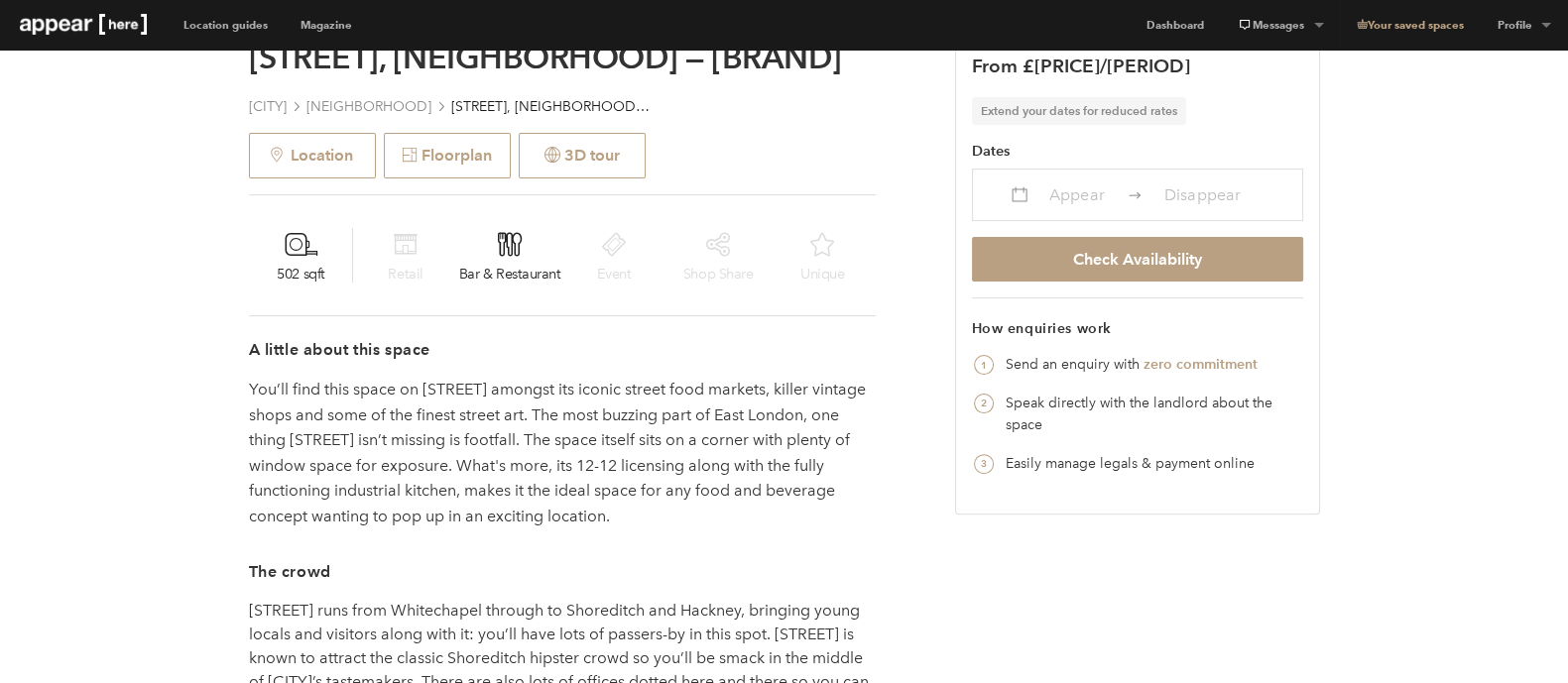 click on "Appear" at bounding box center [1077, 194] 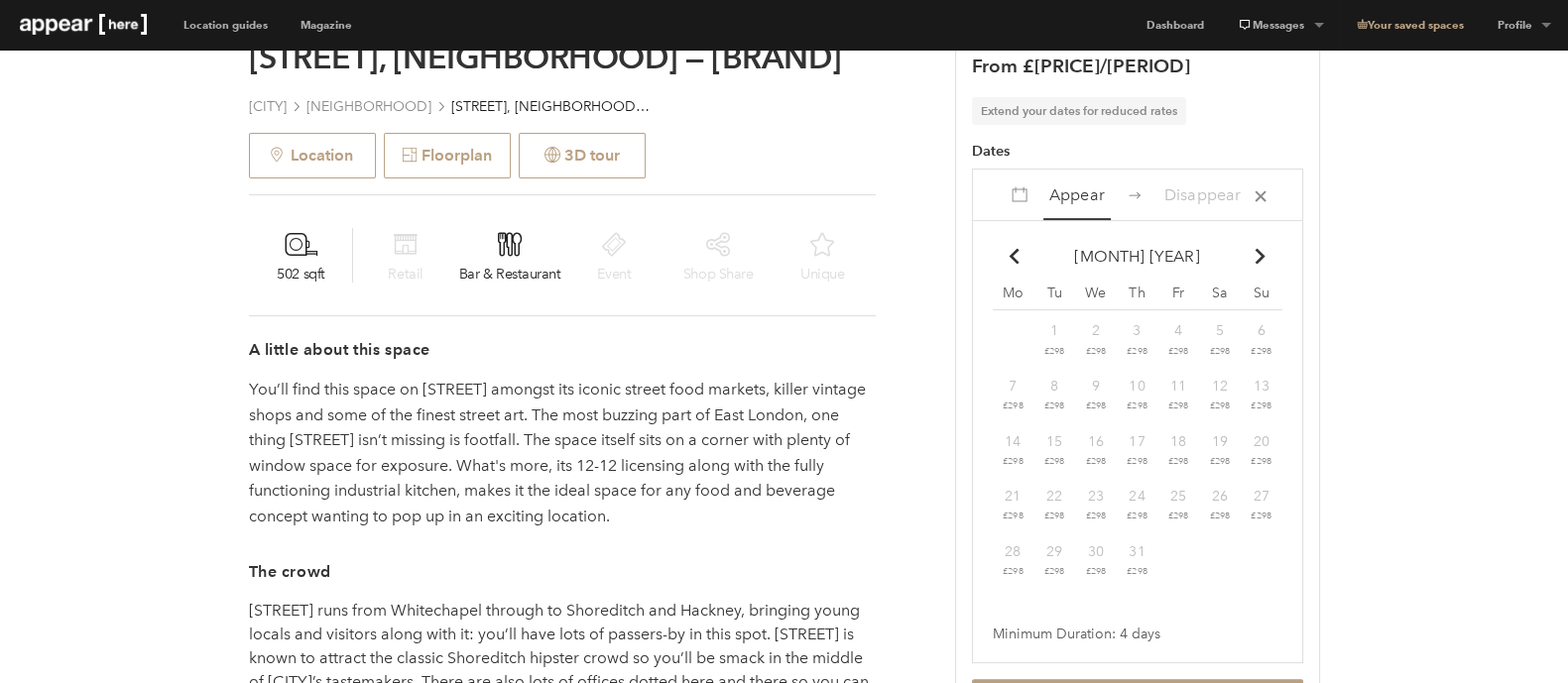 click on "Chevron-up" at bounding box center (1260, 256) 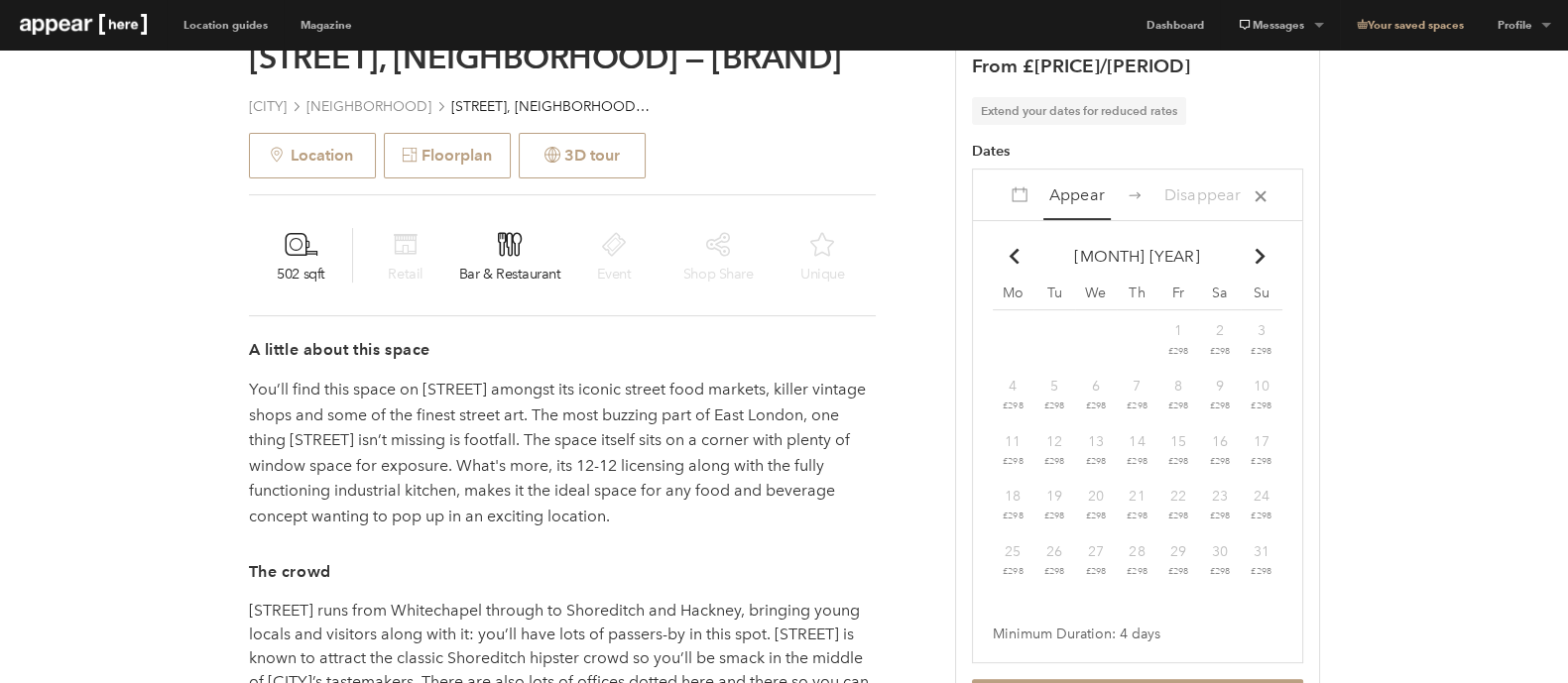 click on "Chevron-up" at bounding box center (1260, 256) 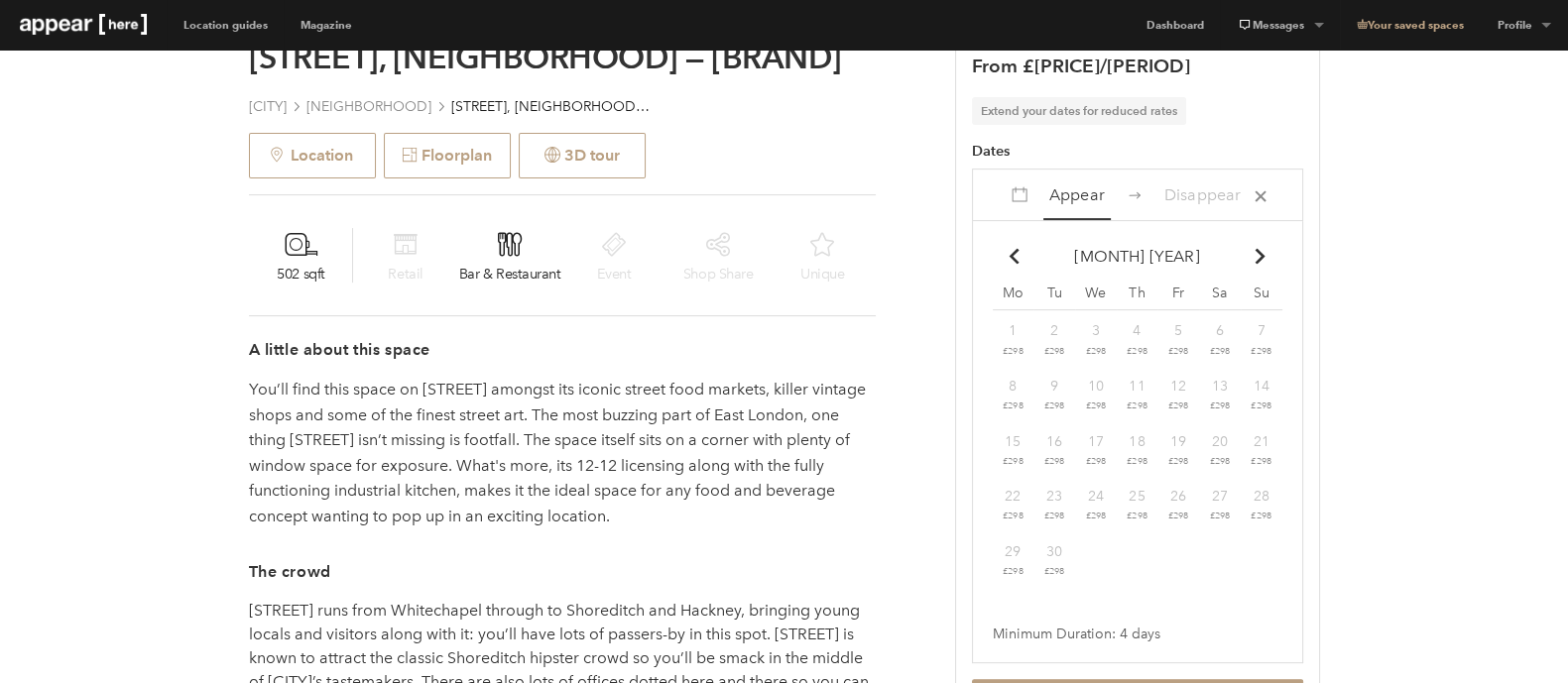 click on "Chevron-up" at bounding box center [1260, 256] 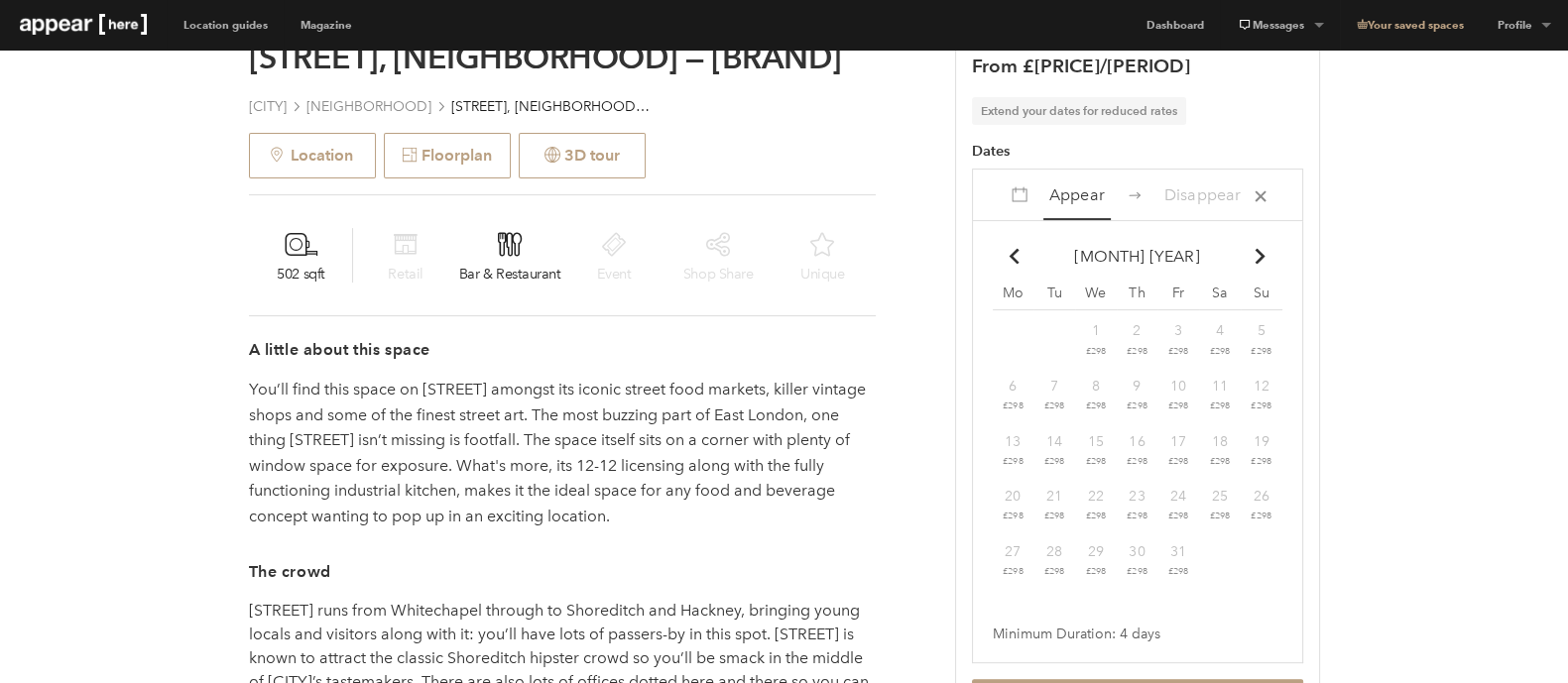 click on "Chevron-up" at bounding box center [1260, 256] 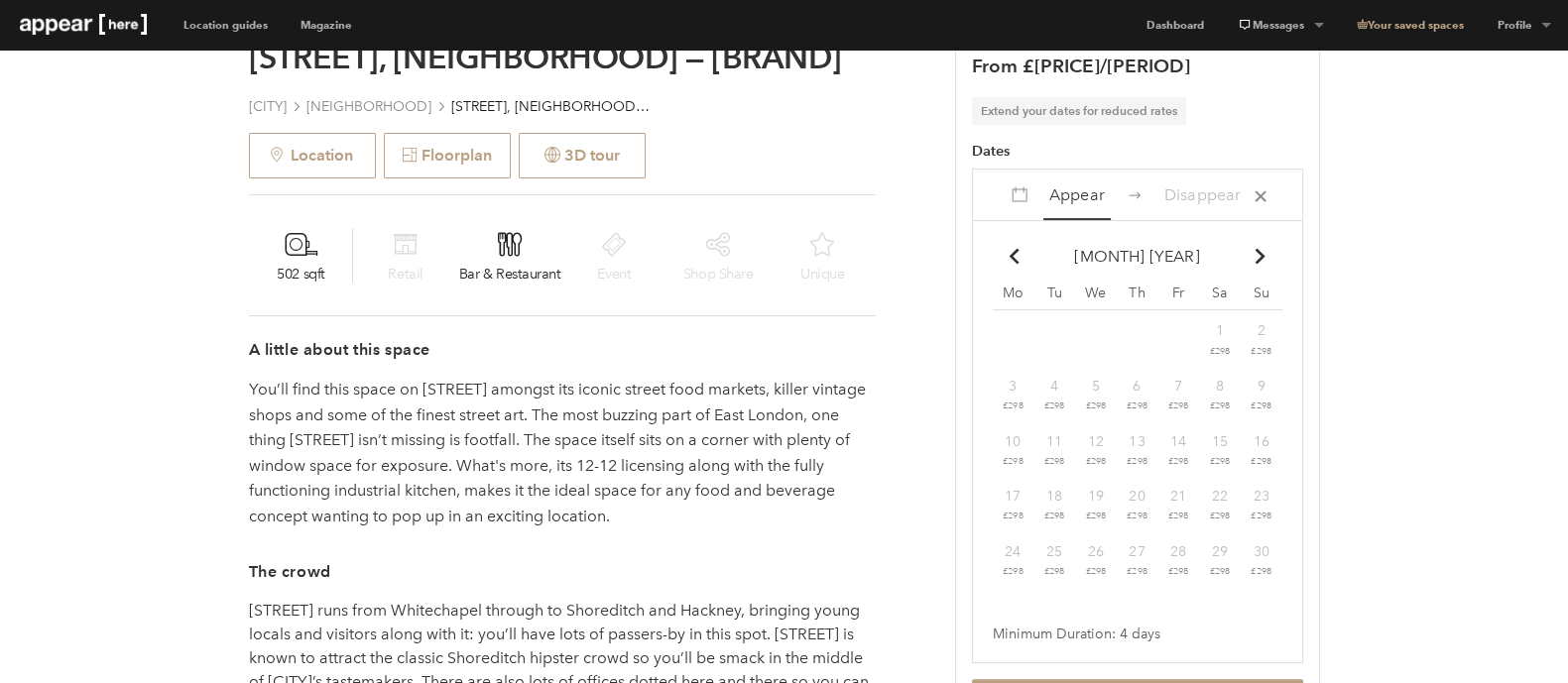 click on "Chevron-up" at bounding box center (1260, 256) 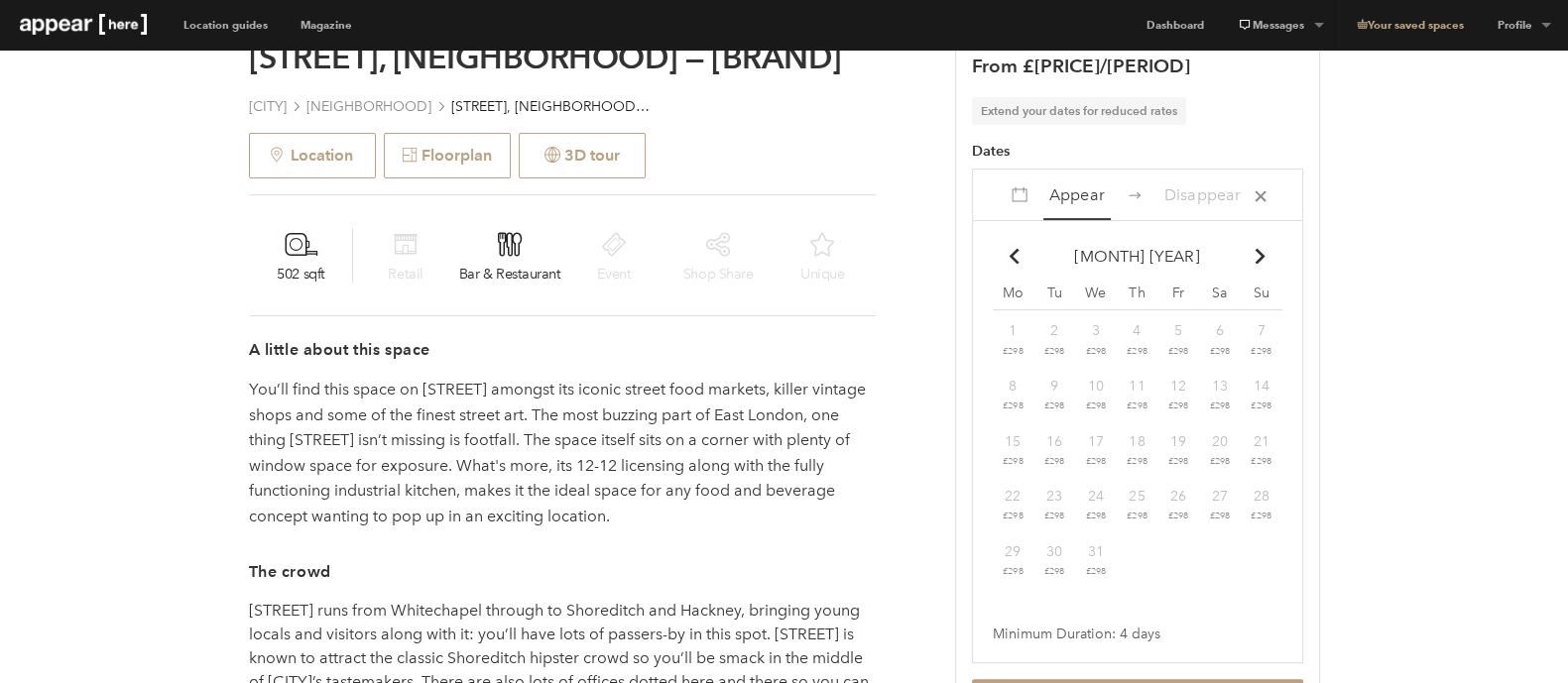 click on "Chevron-up" at bounding box center [1260, 256] 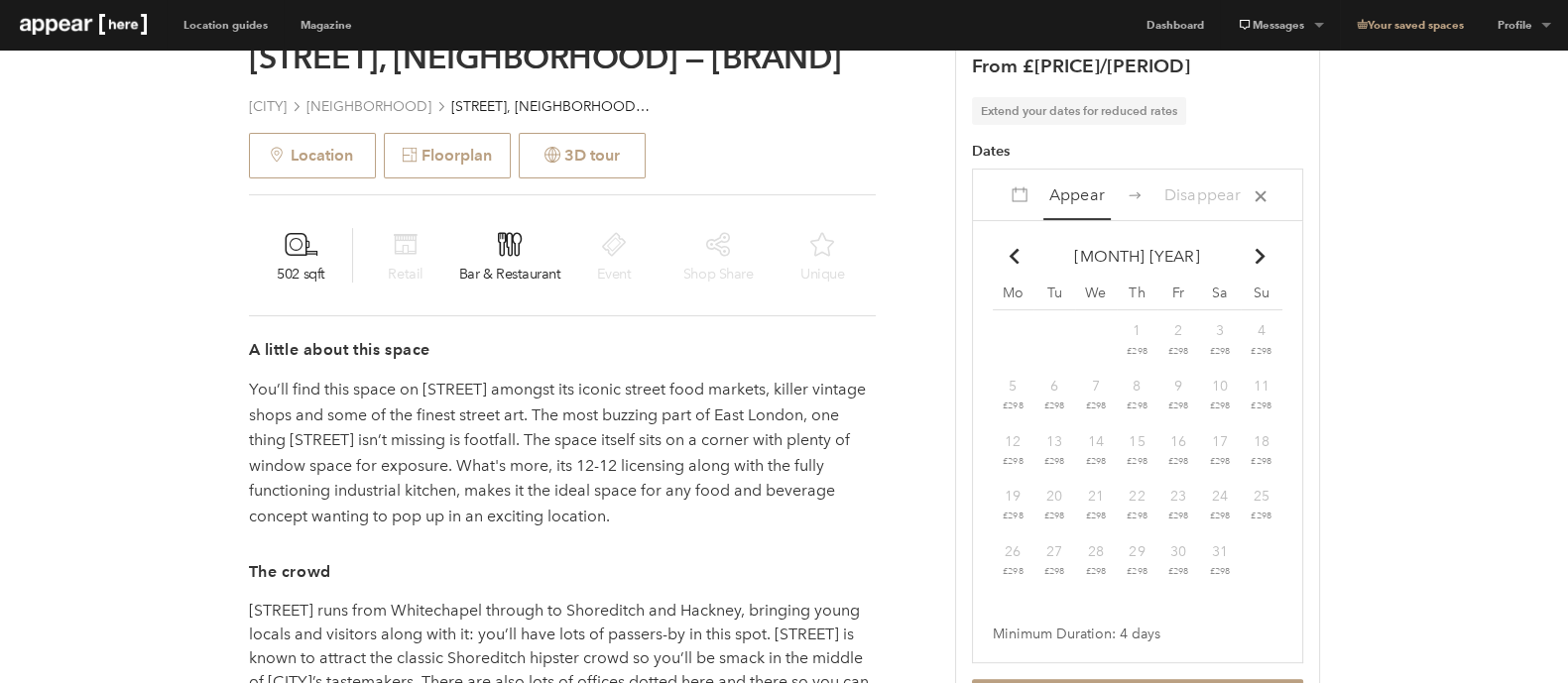 click on "Chevron-up" at bounding box center [1260, 256] 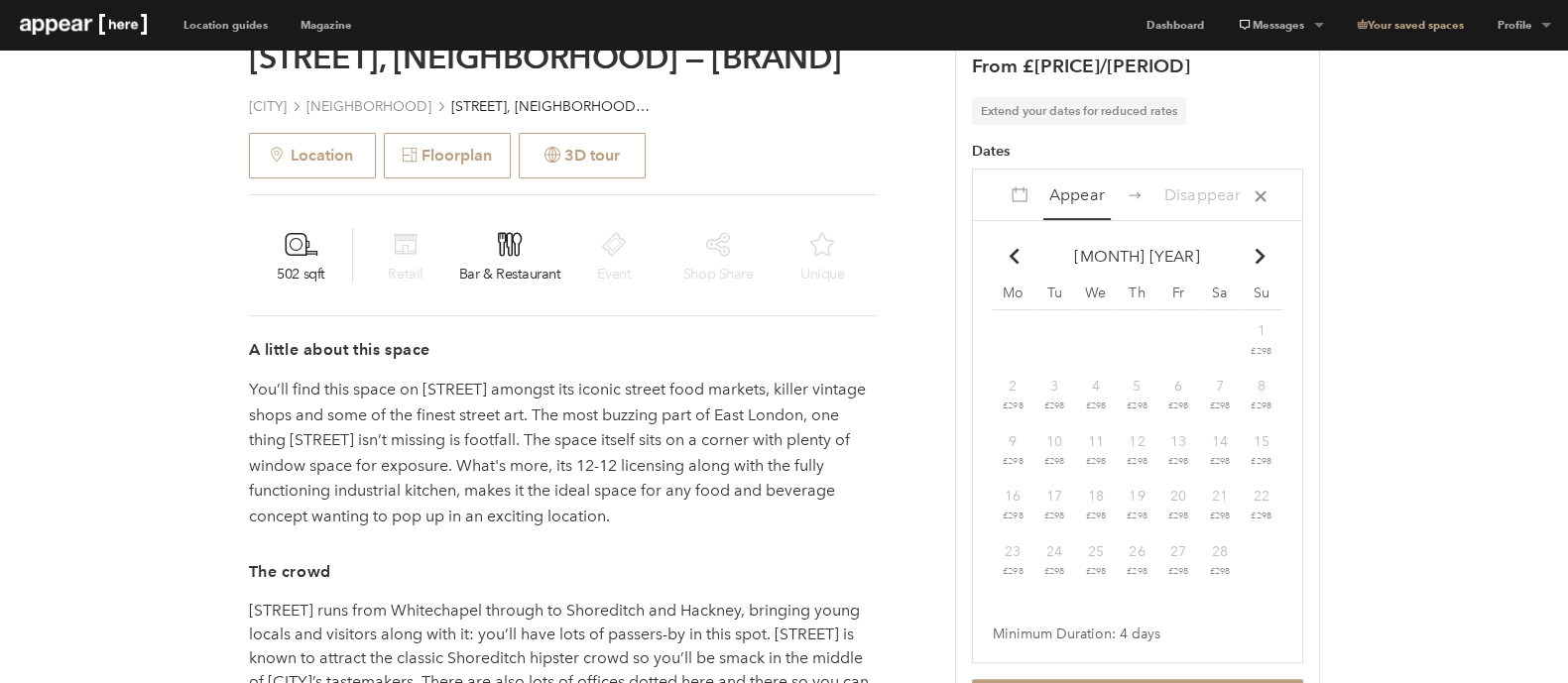 click on "Chevron-up" at bounding box center (1260, 256) 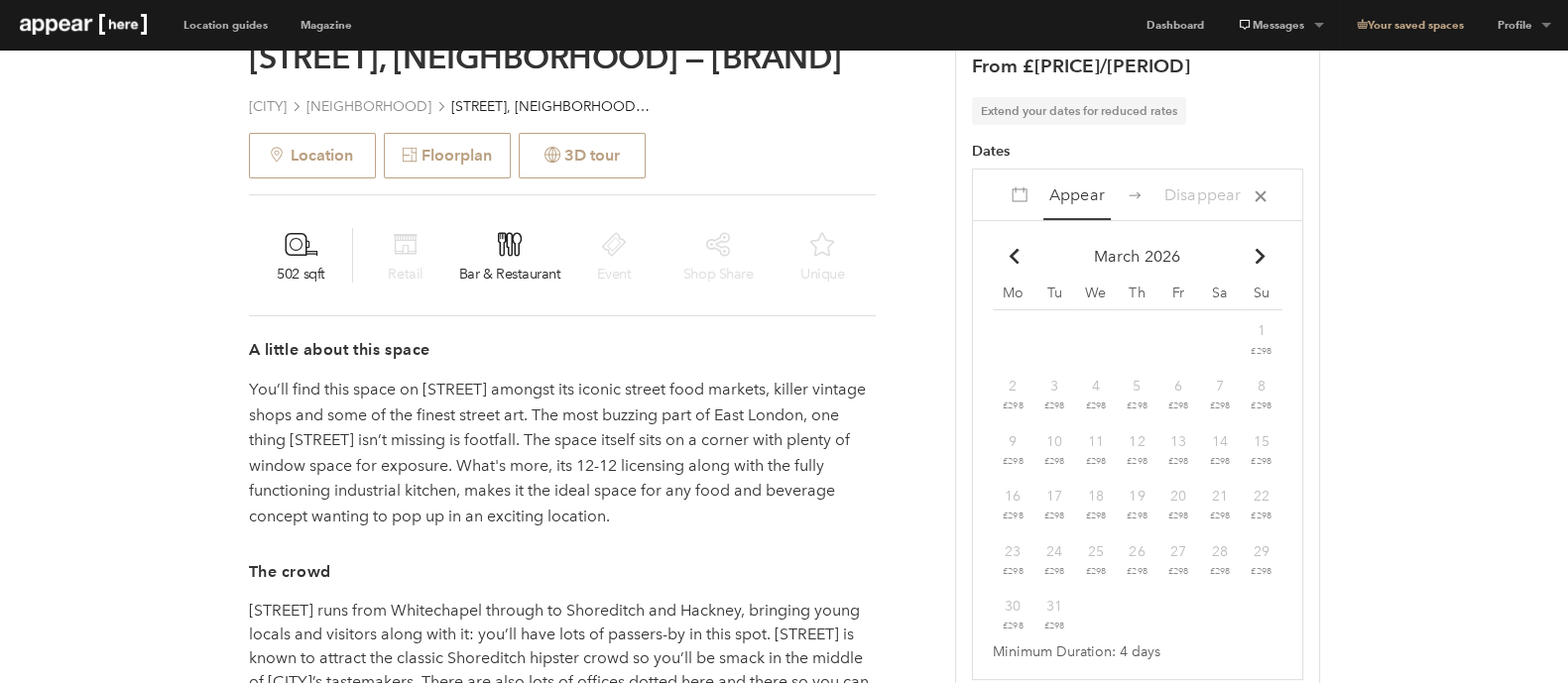 click on "Chevron-up" at bounding box center [1260, 256] 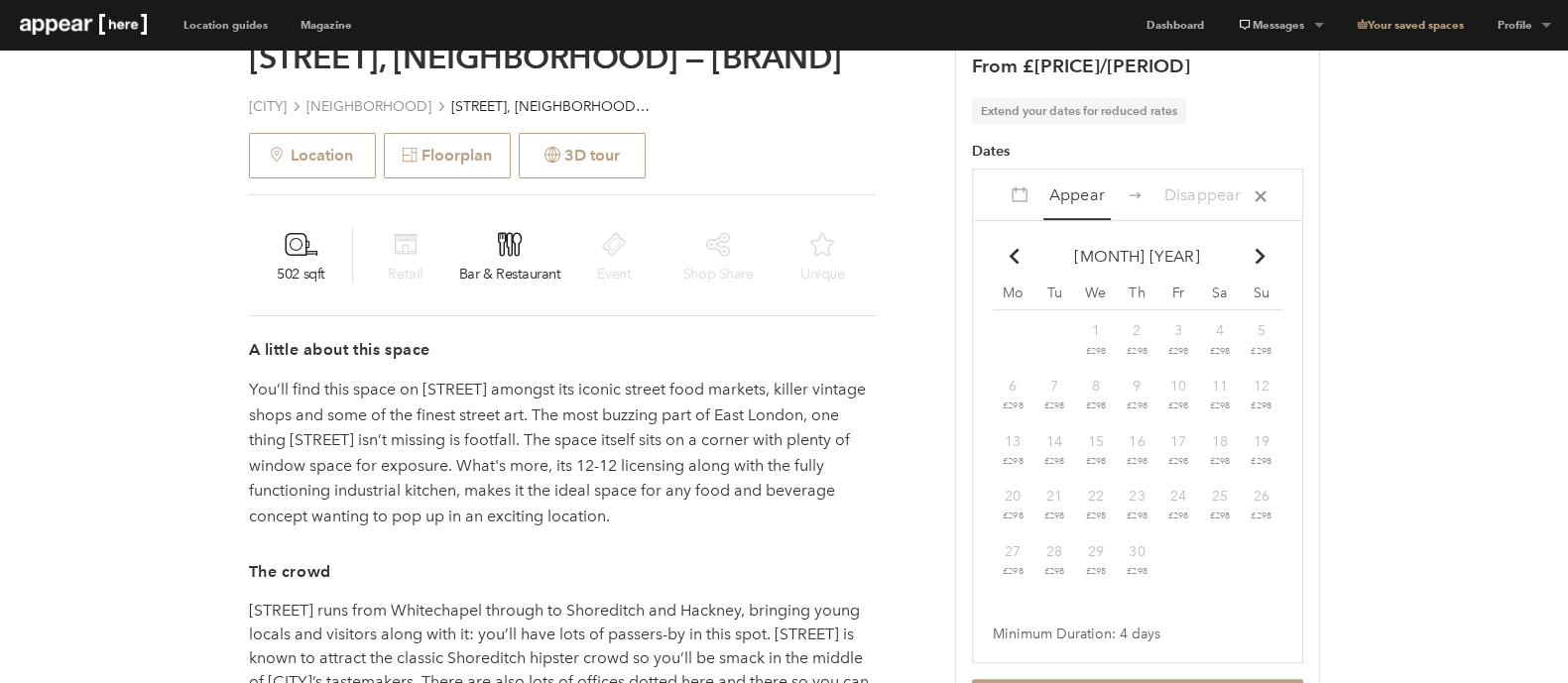 click on "Chevron-up" at bounding box center (1260, 256) 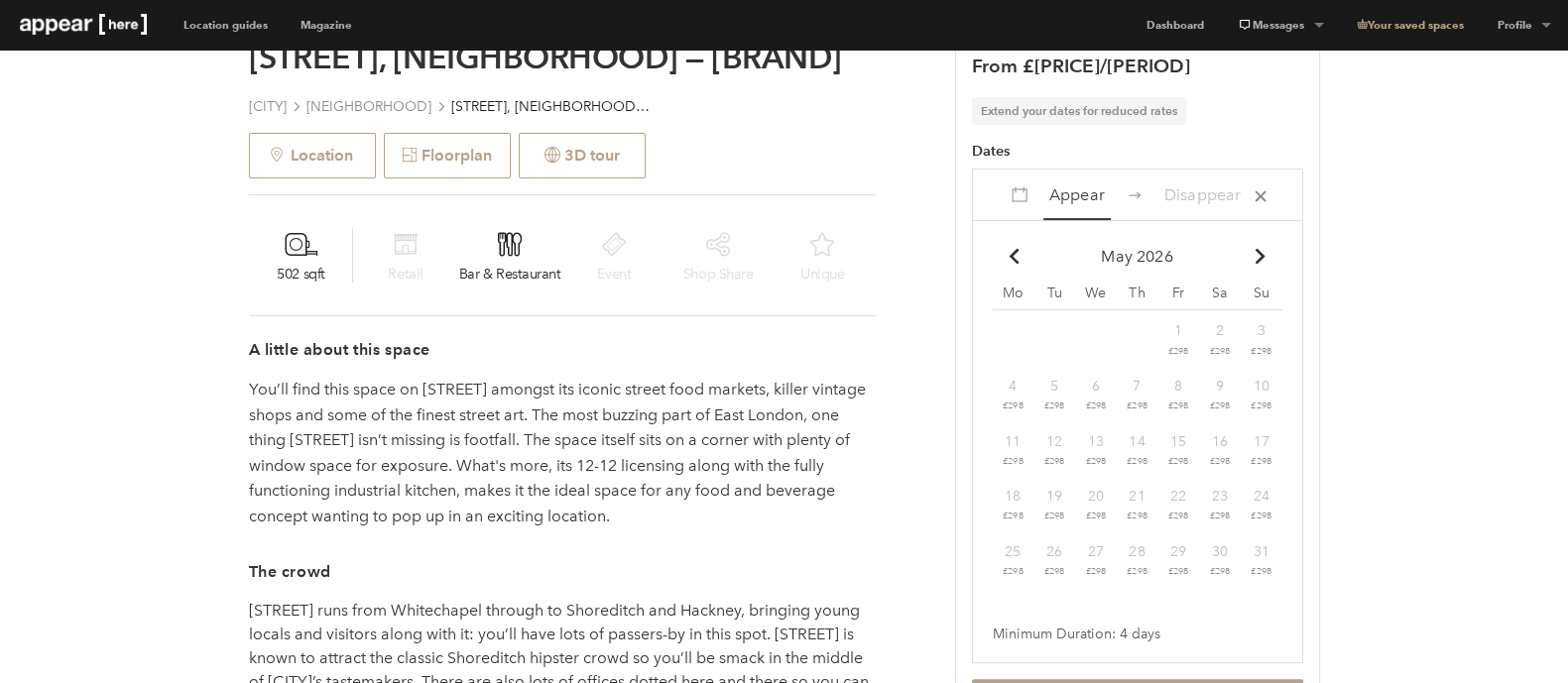 click on "Chevron-up" at bounding box center [1260, 256] 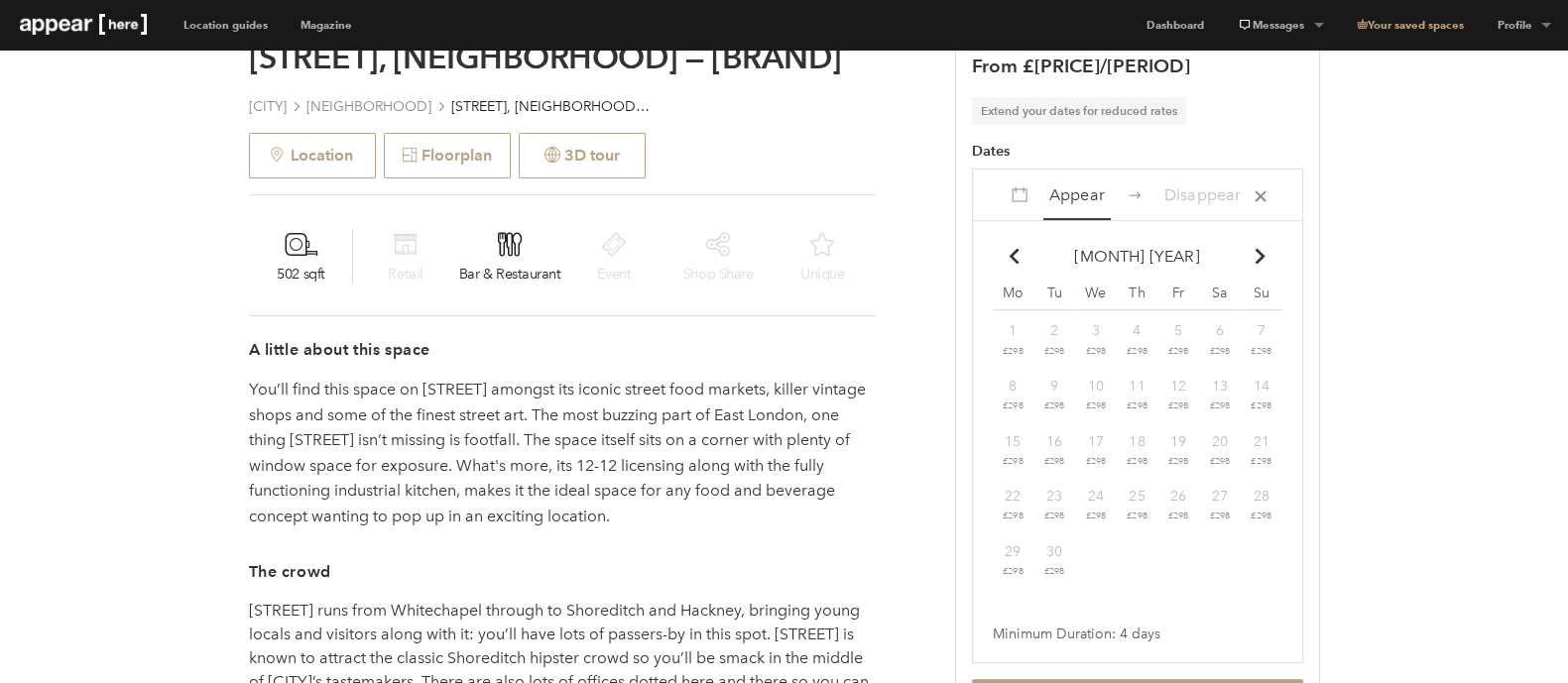 click on "Chevron-up" at bounding box center (1260, 256) 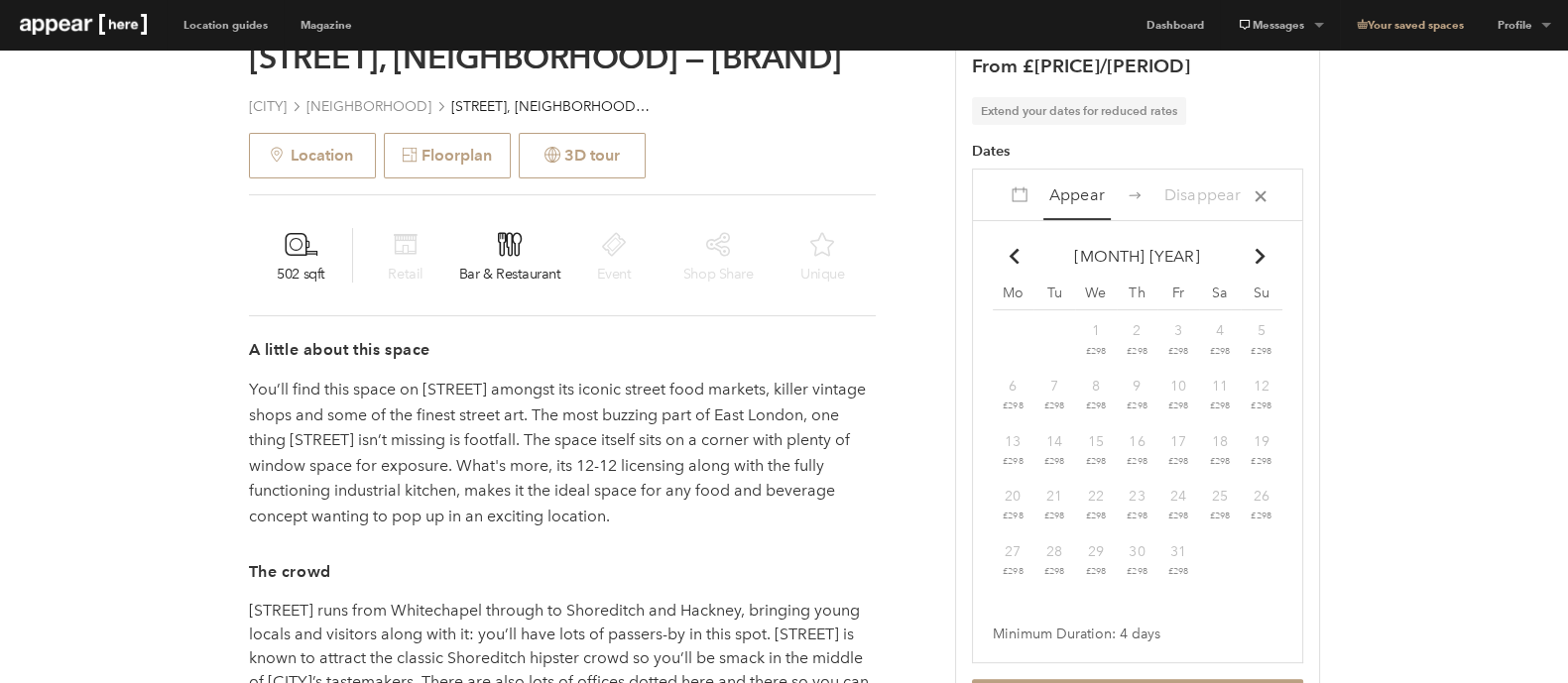 click on "9 £298" at bounding box center (1138, 338) 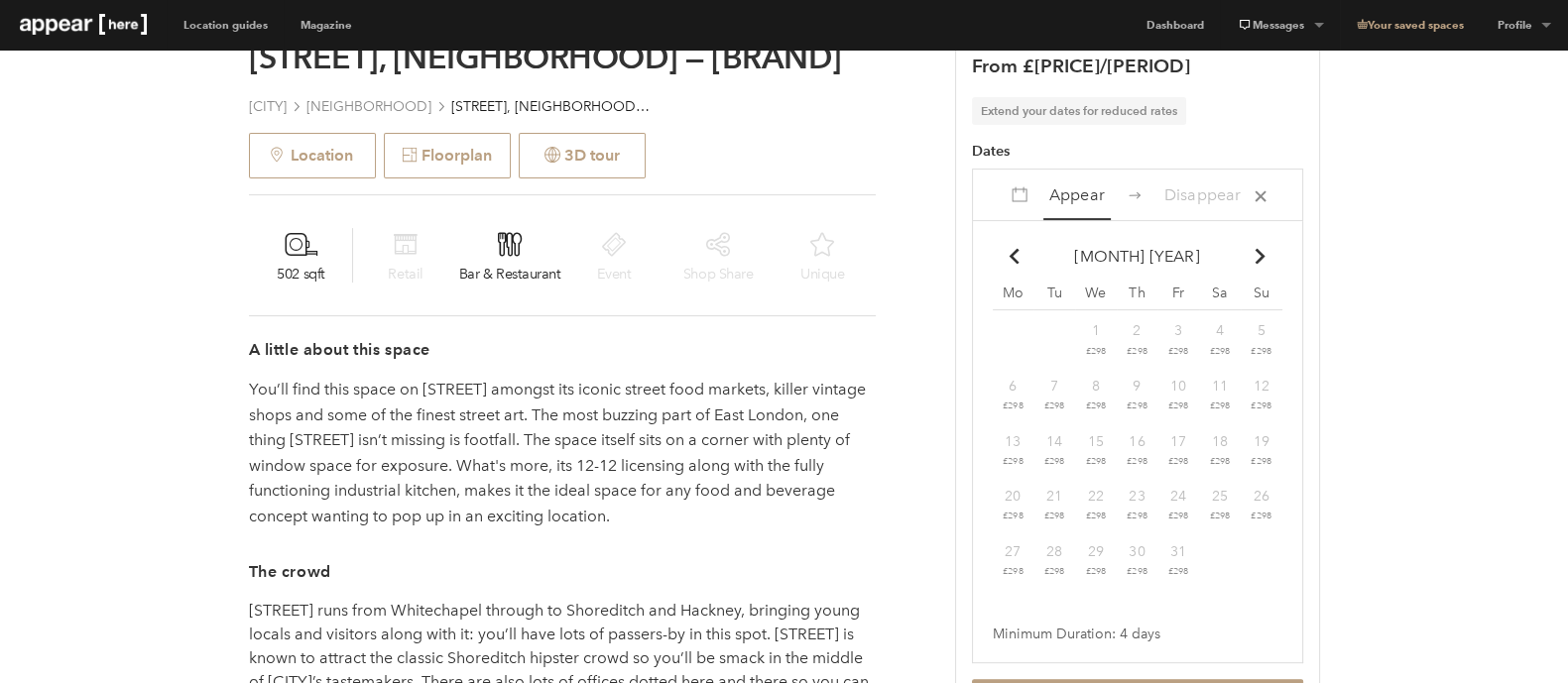 click on "Chevron-up" at bounding box center [1260, 256] 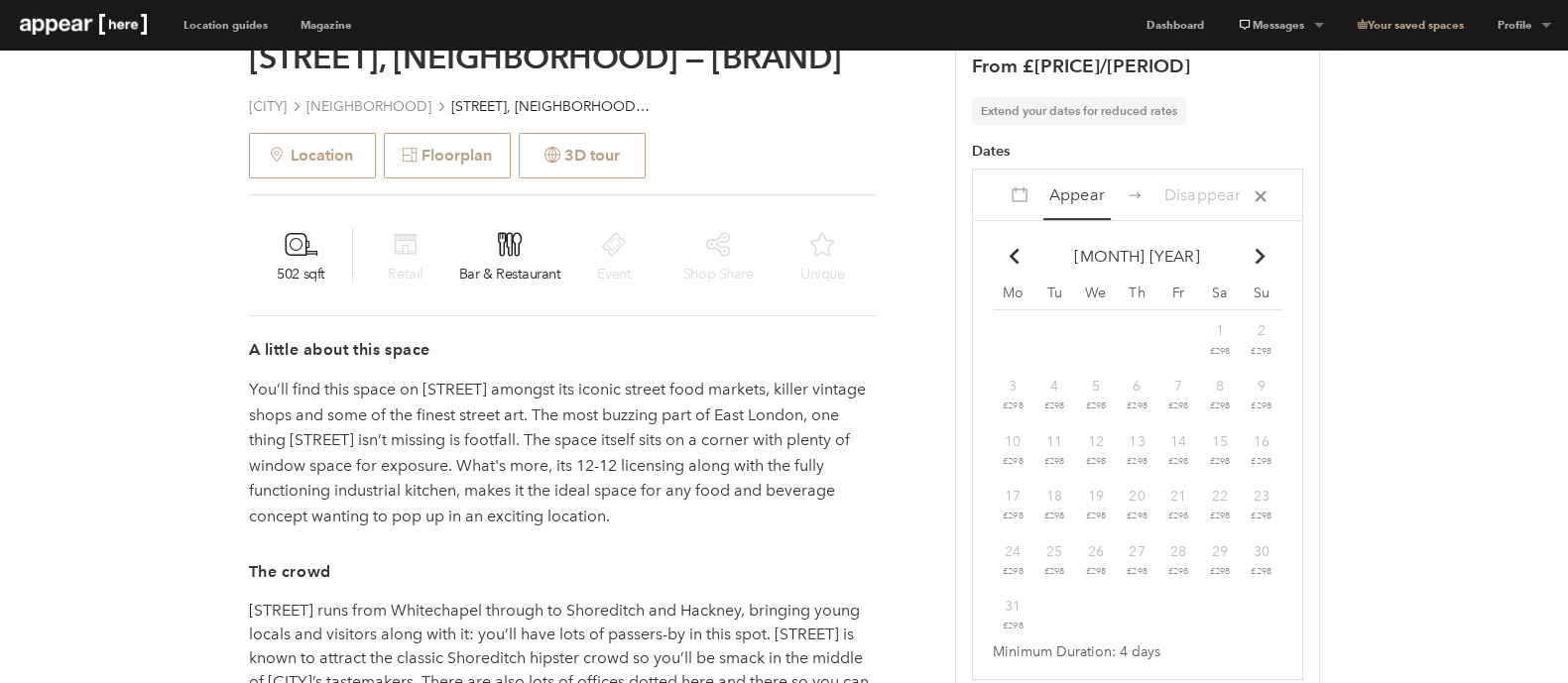 click on "Chevron-up" at bounding box center (1260, 256) 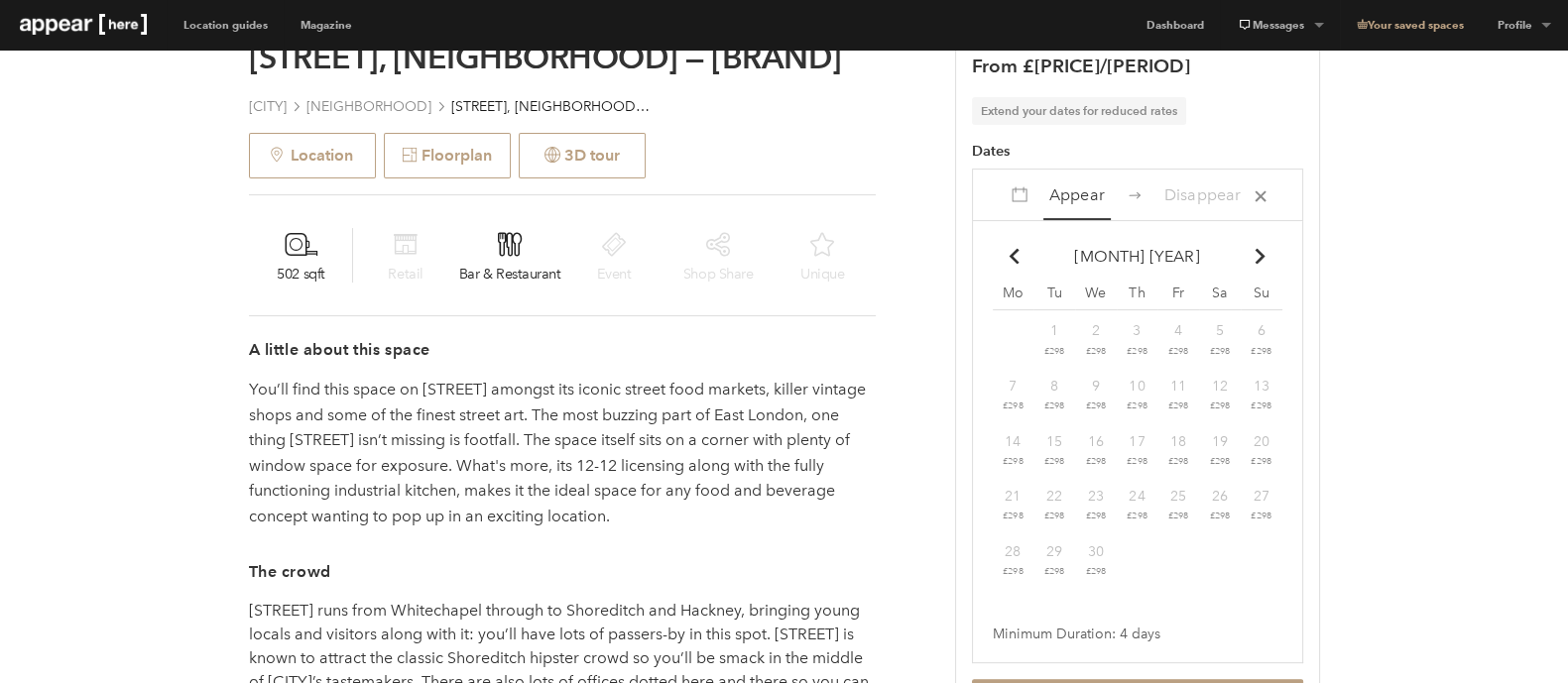 click on "Chevron-up" at bounding box center [1260, 256] 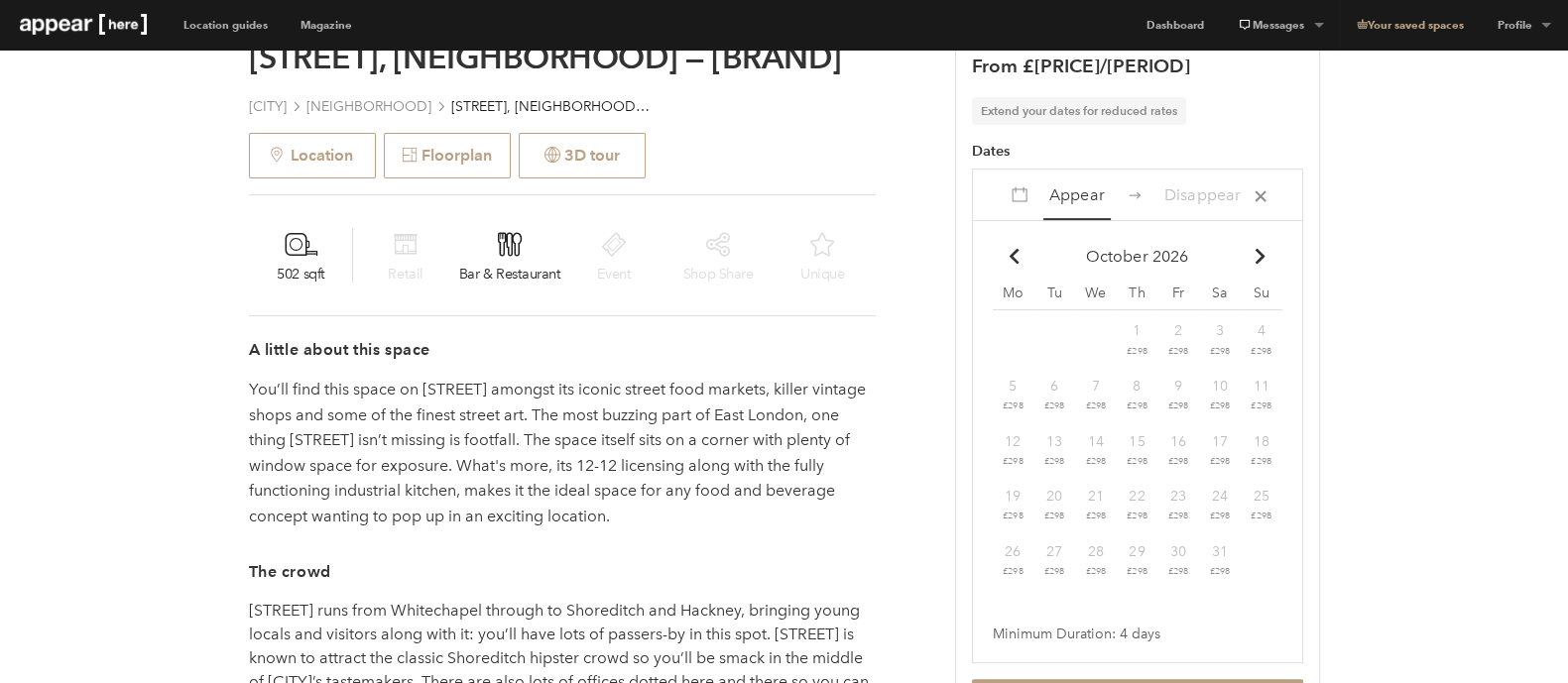 click on "Chevron-up" at bounding box center (1260, 256) 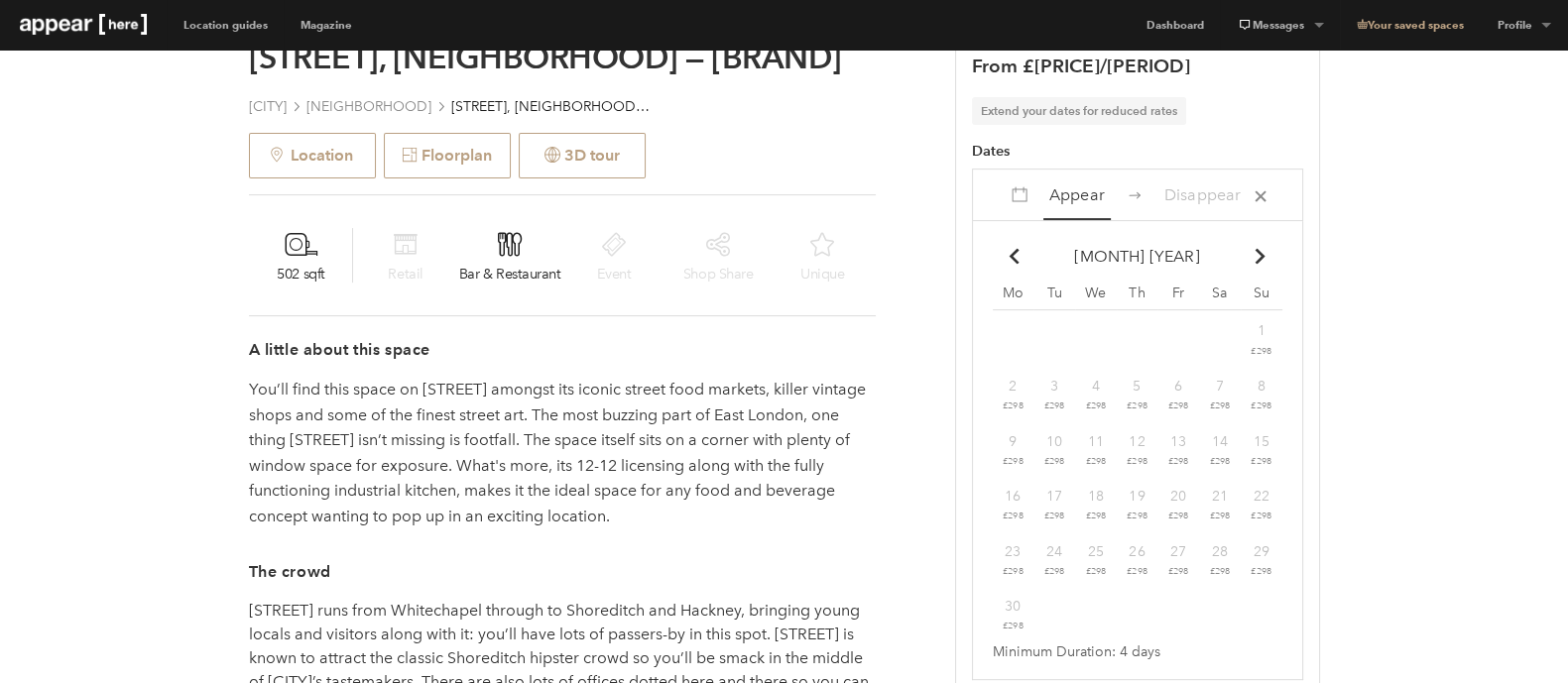 click on "Chevron-up" at bounding box center [1260, 256] 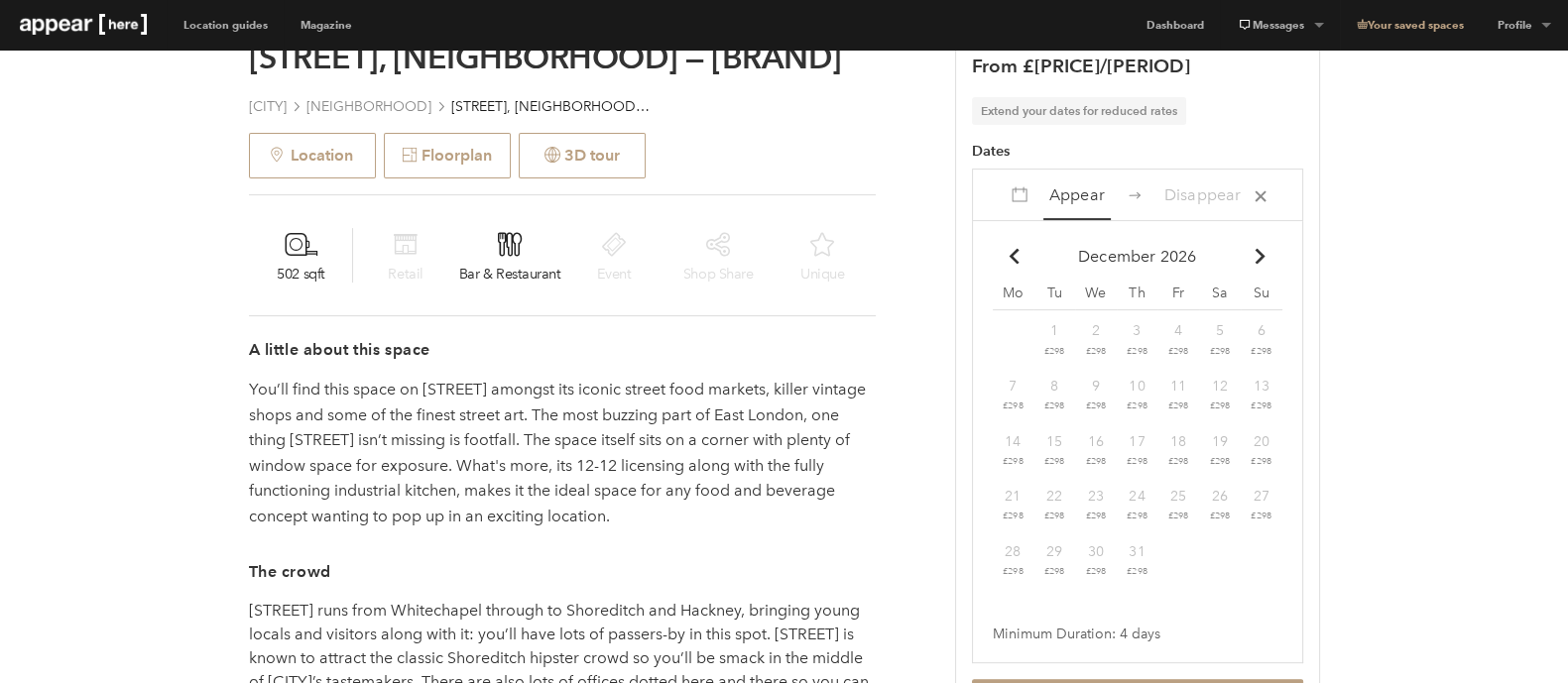 click at bounding box center [1260, 256] 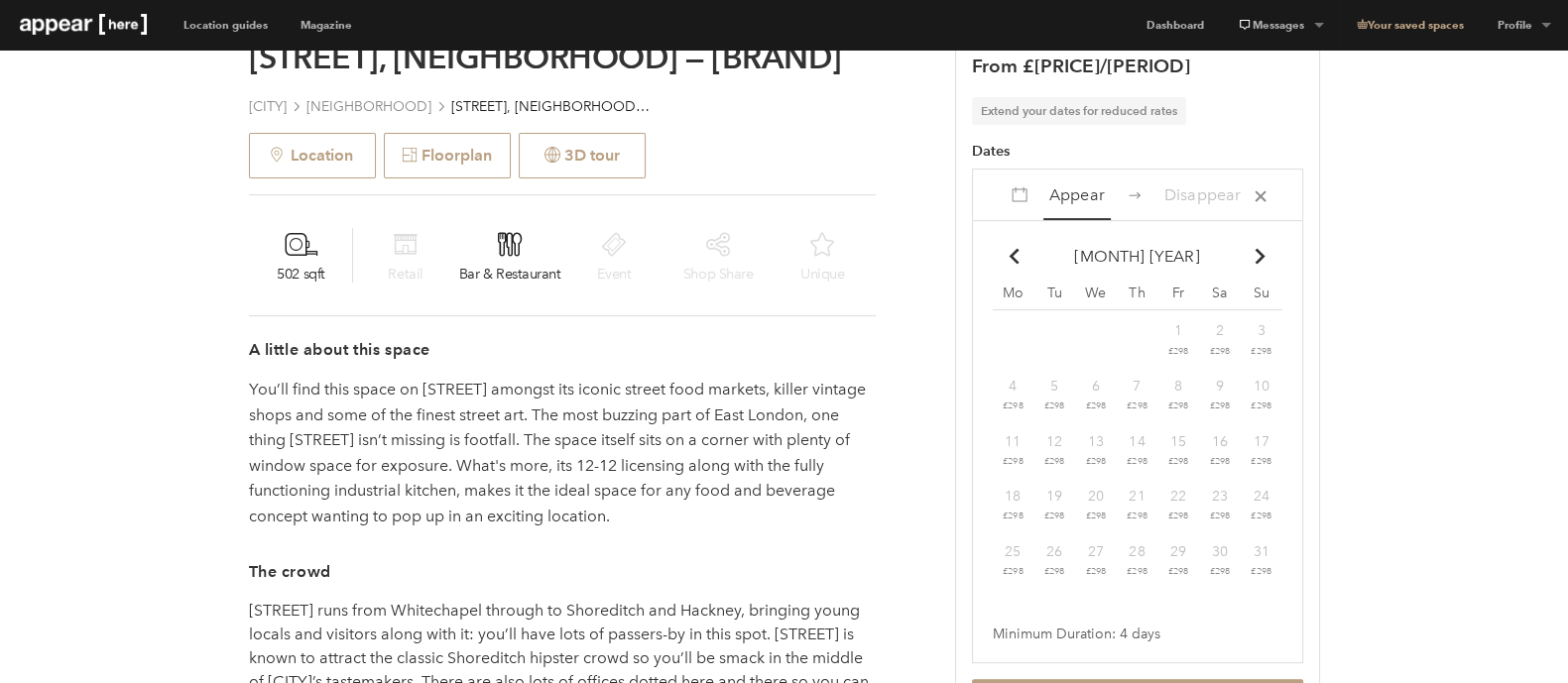 click at bounding box center [1260, 256] 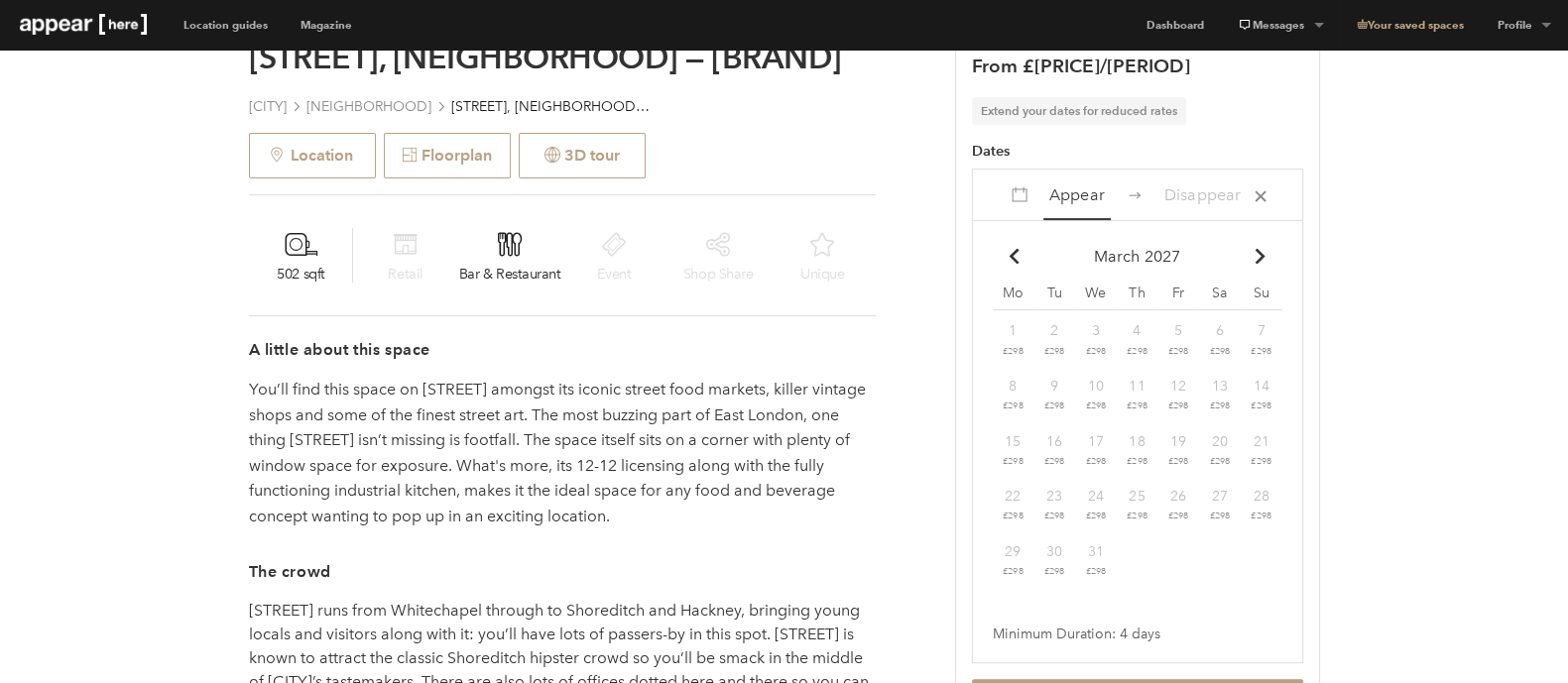 click at bounding box center [1260, 256] 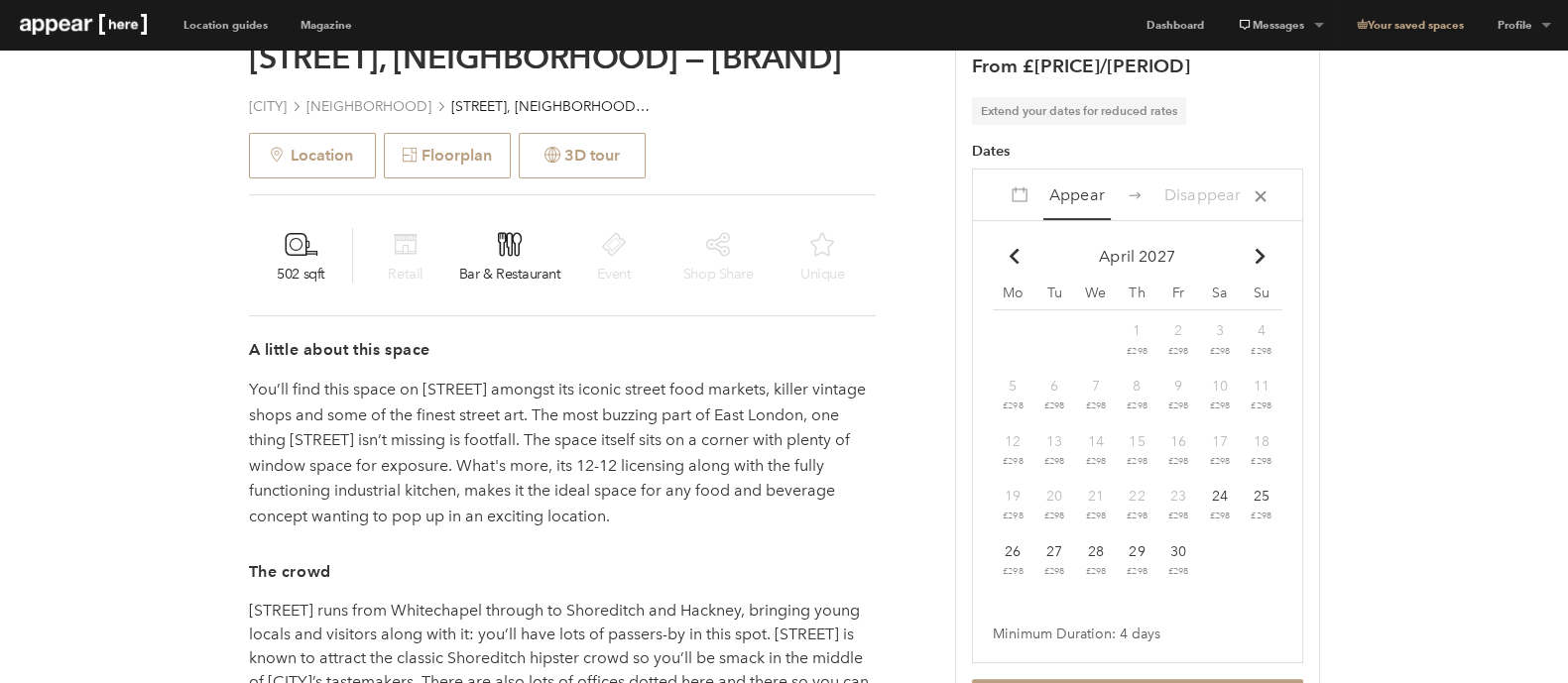 click at bounding box center (1260, 256) 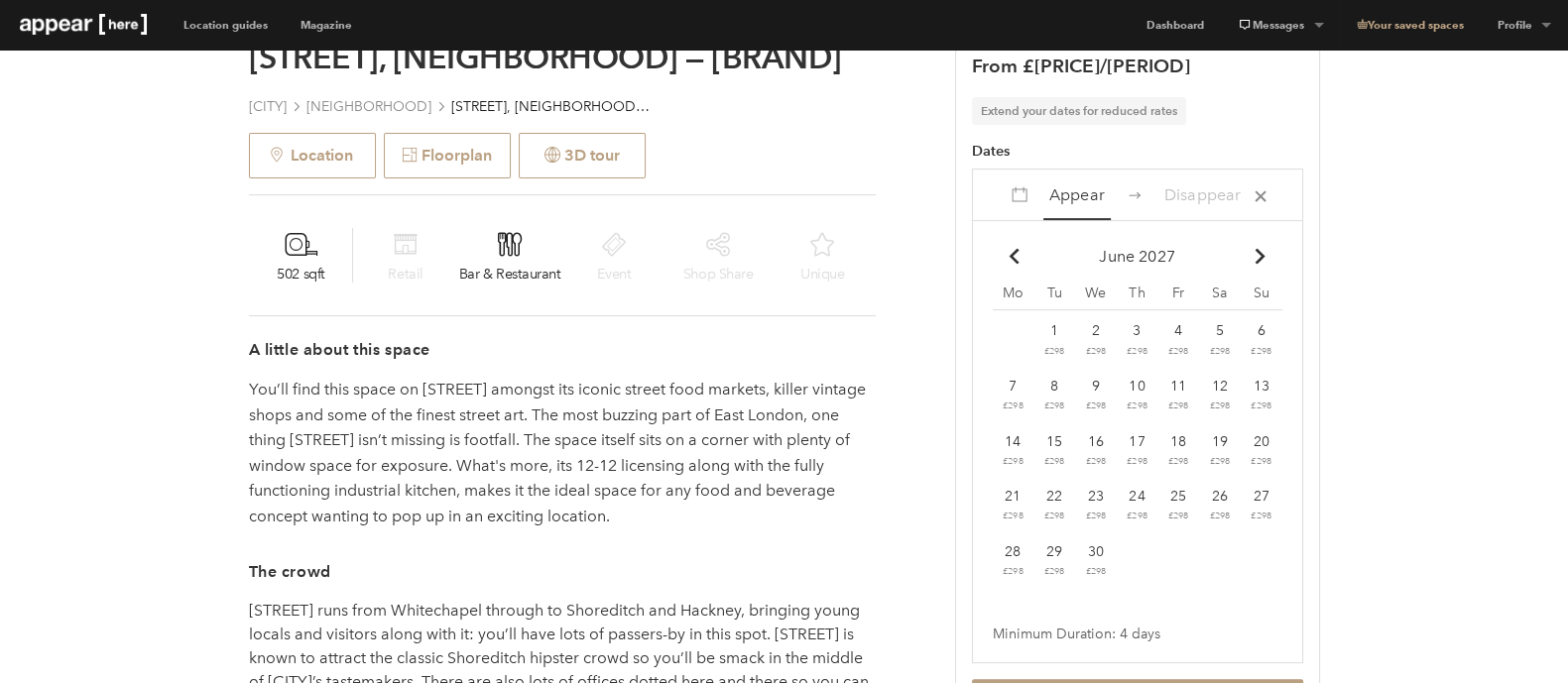 click at bounding box center [1260, 256] 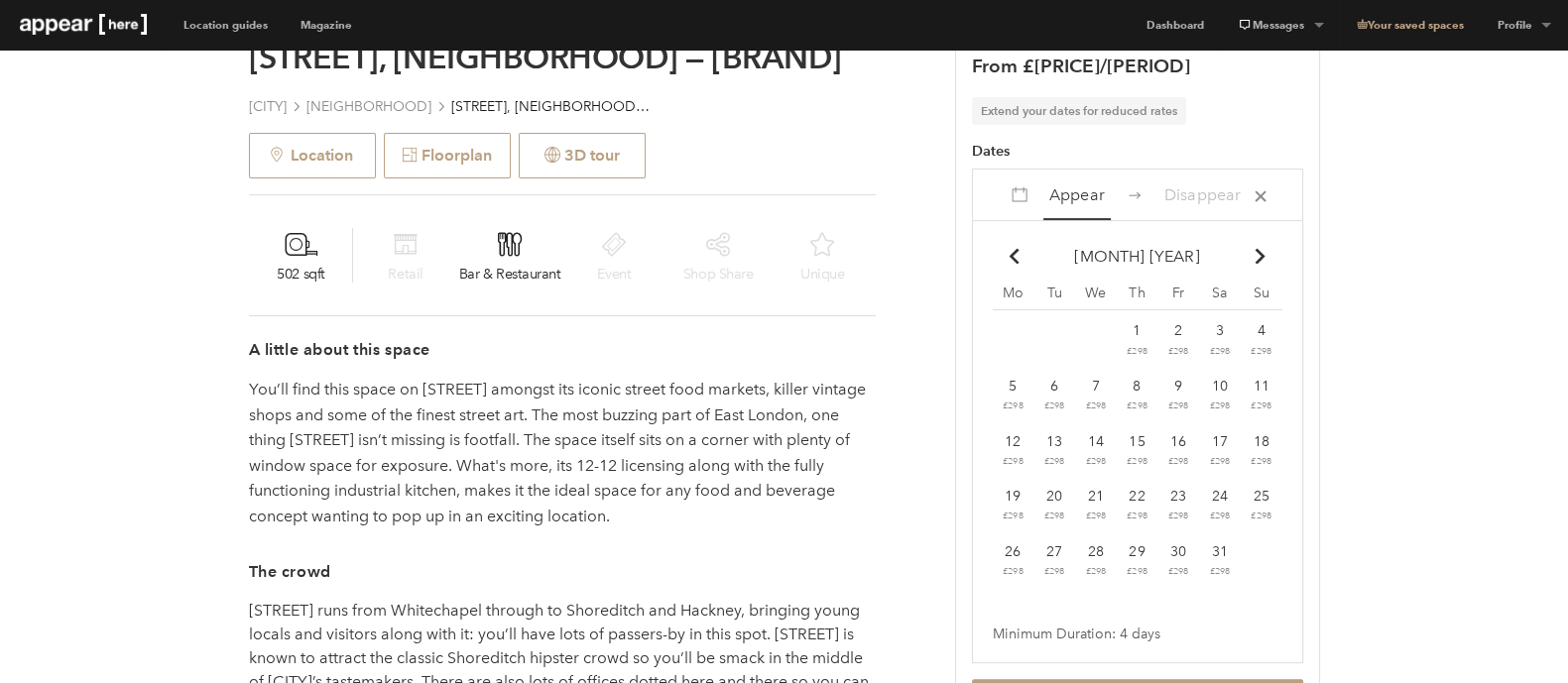 click on "9" at bounding box center (1137, 330) 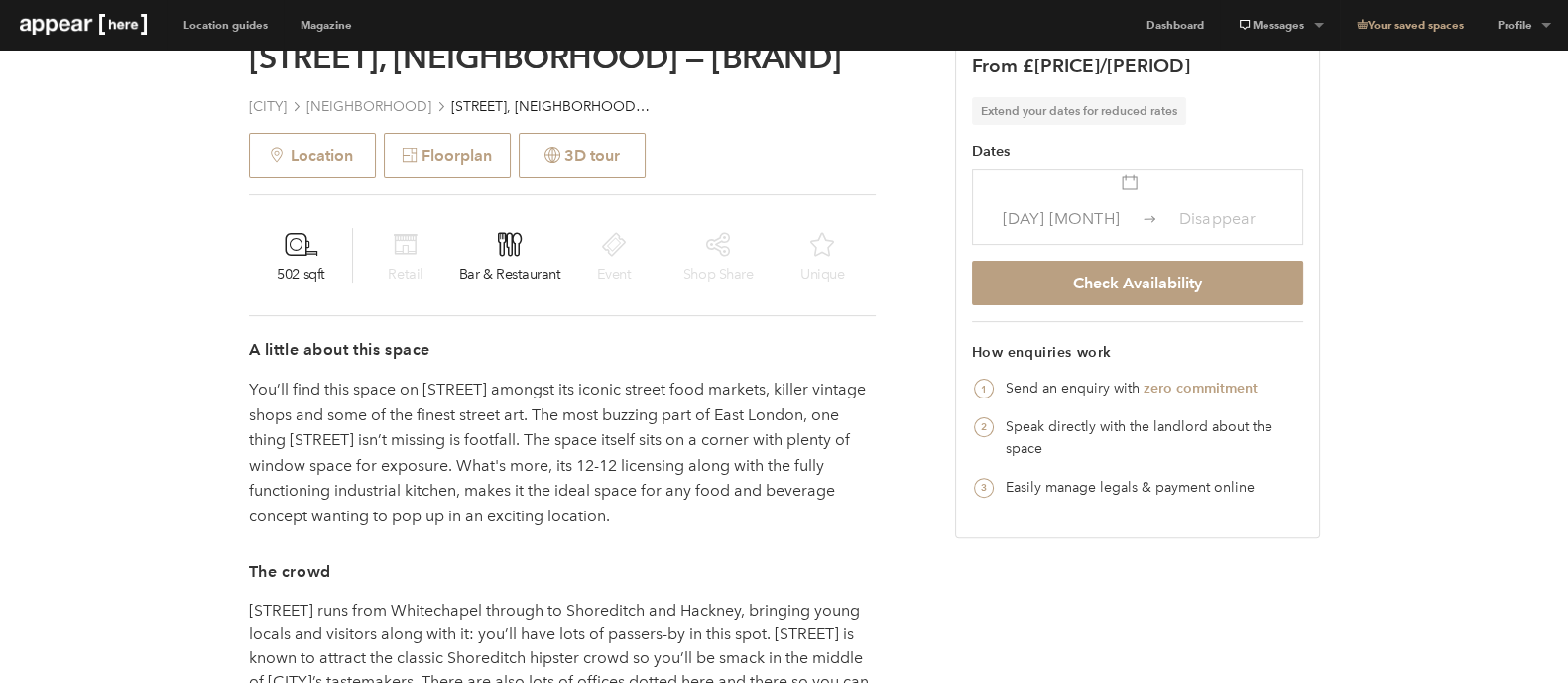 drag, startPoint x: 797, startPoint y: 363, endPoint x: 807, endPoint y: 373, distance: 14.142136 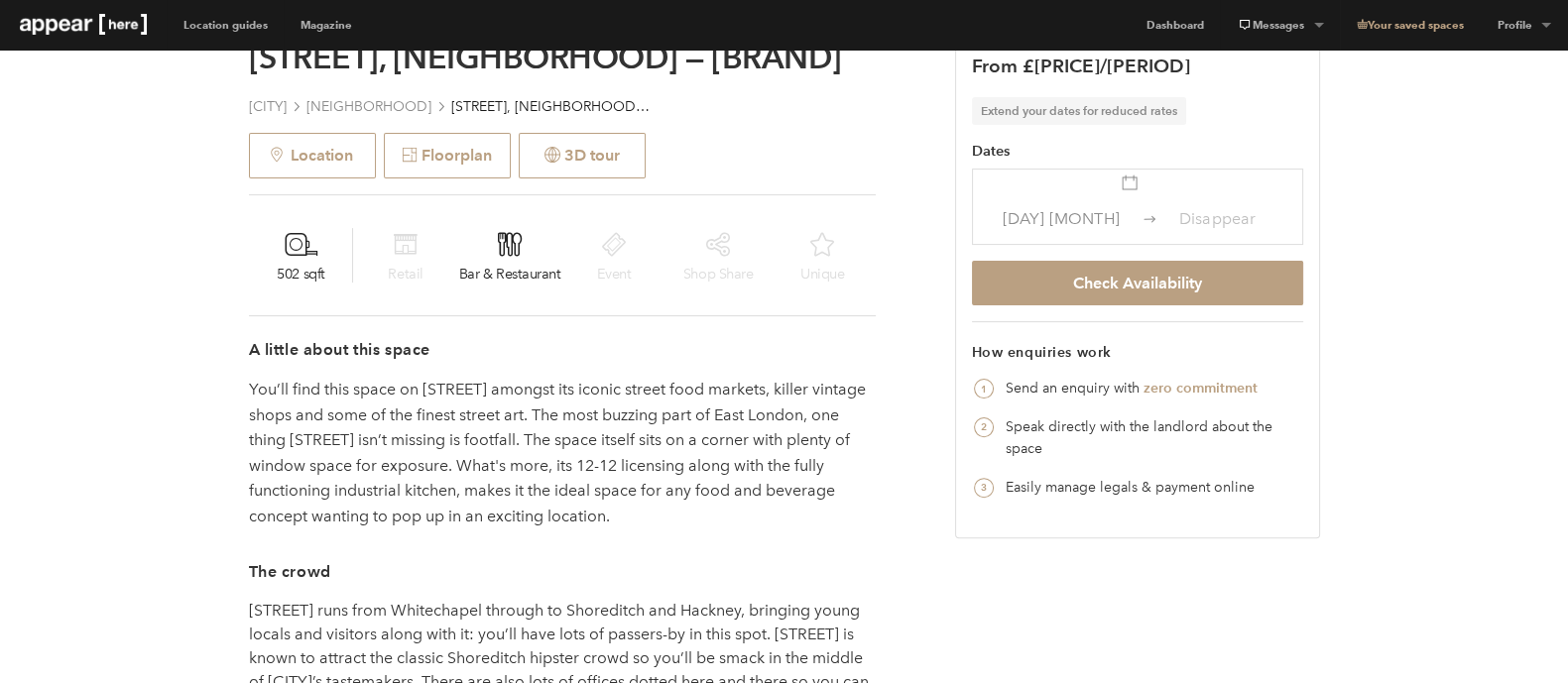 scroll, scrollTop: 0, scrollLeft: 0, axis: both 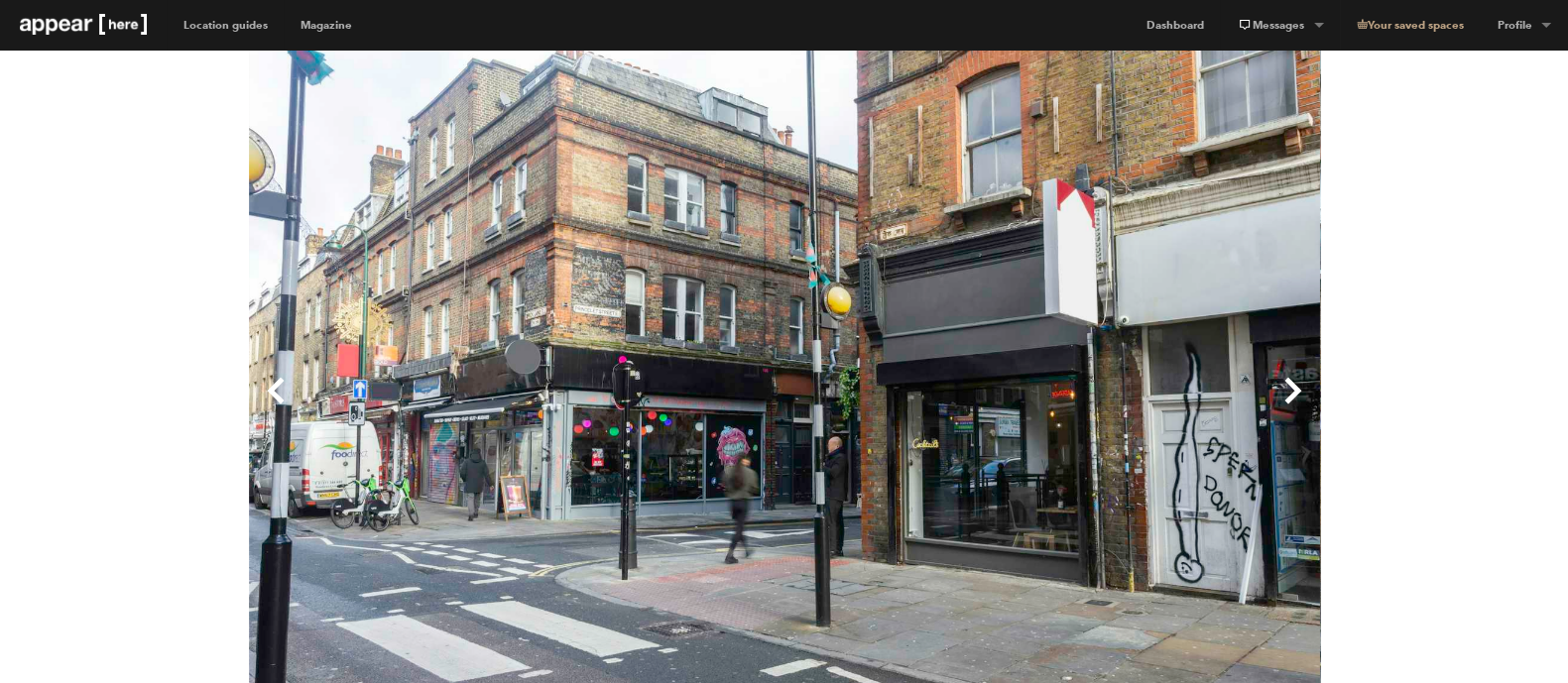 click on "Next" at bounding box center (1052, 406) 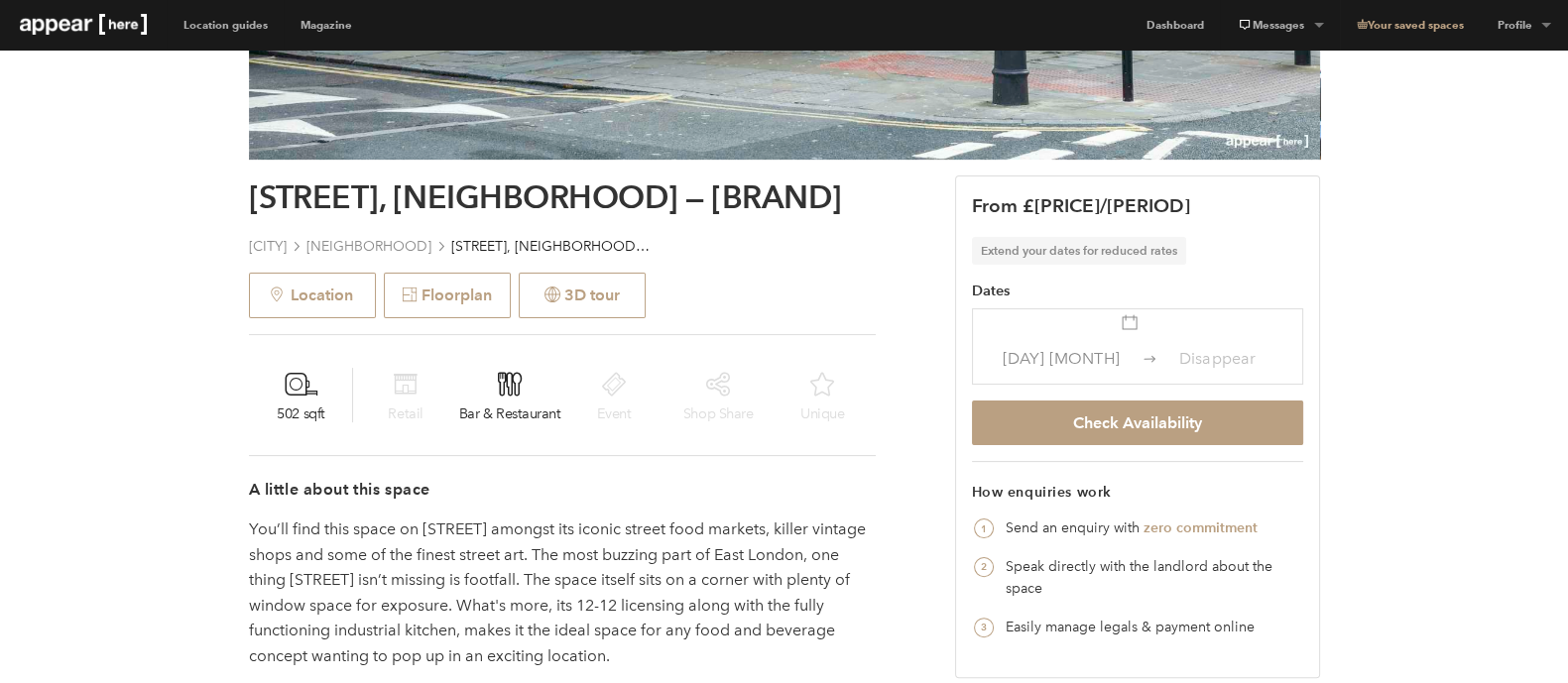 scroll, scrollTop: 495, scrollLeft: 0, axis: vertical 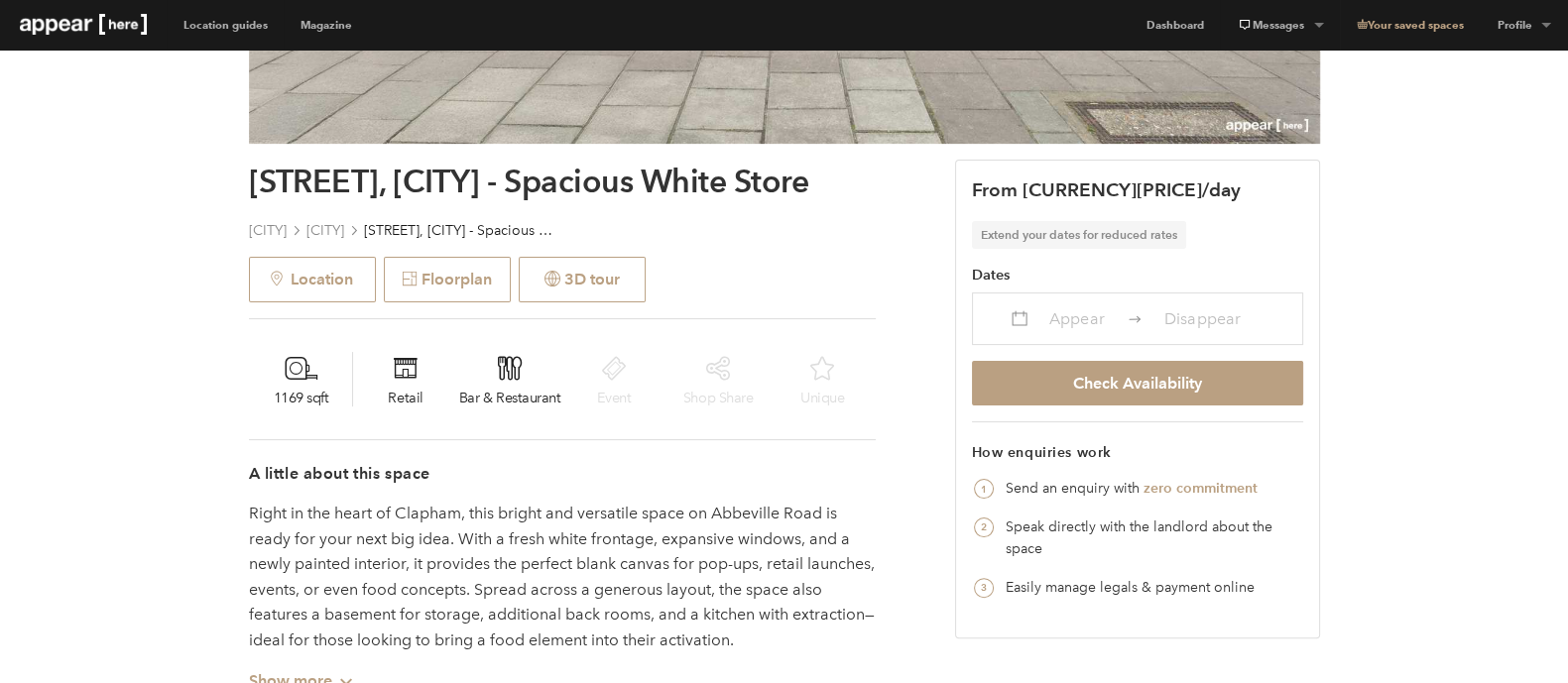 click on "Appear" at bounding box center [1077, 318] 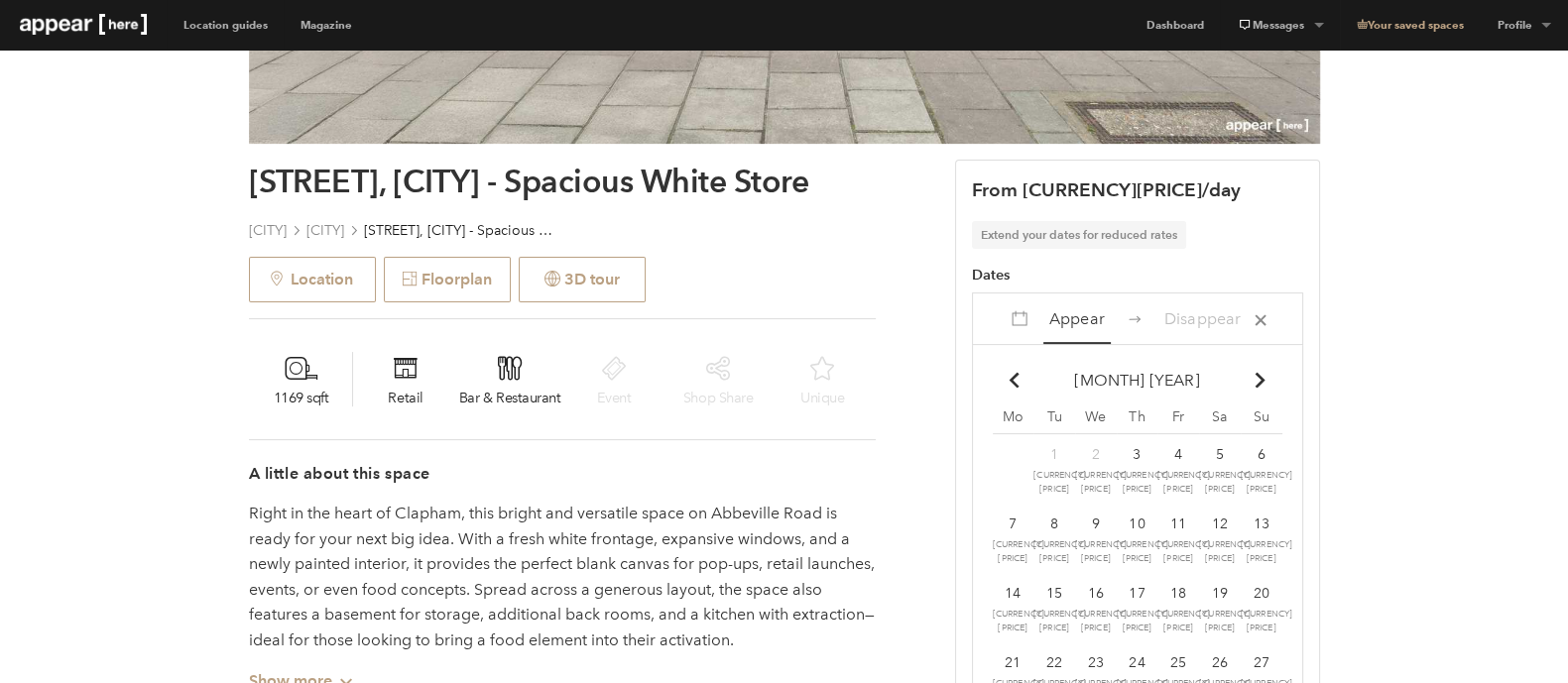 click on "9 £370" at bounding box center (1014, 471) 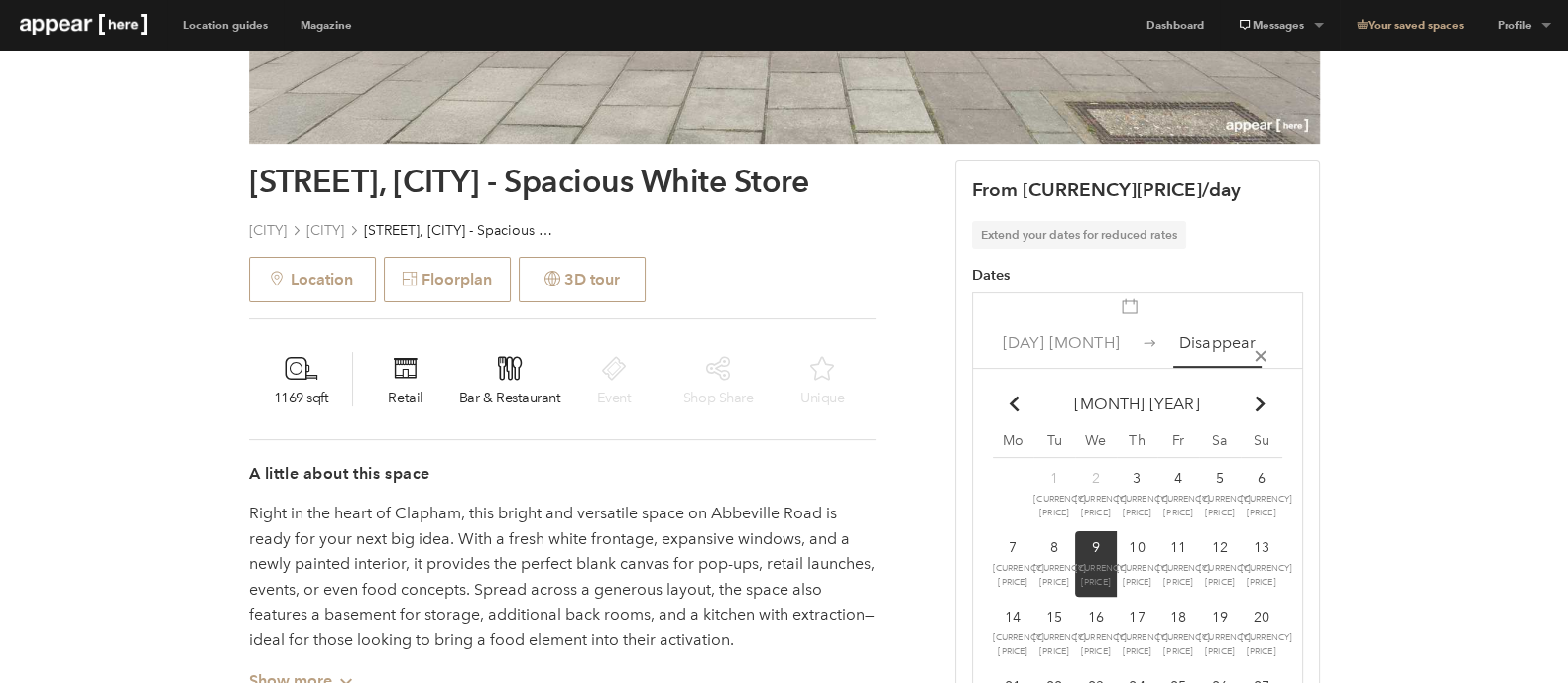 click on "10 £370" at bounding box center (1054, 495) 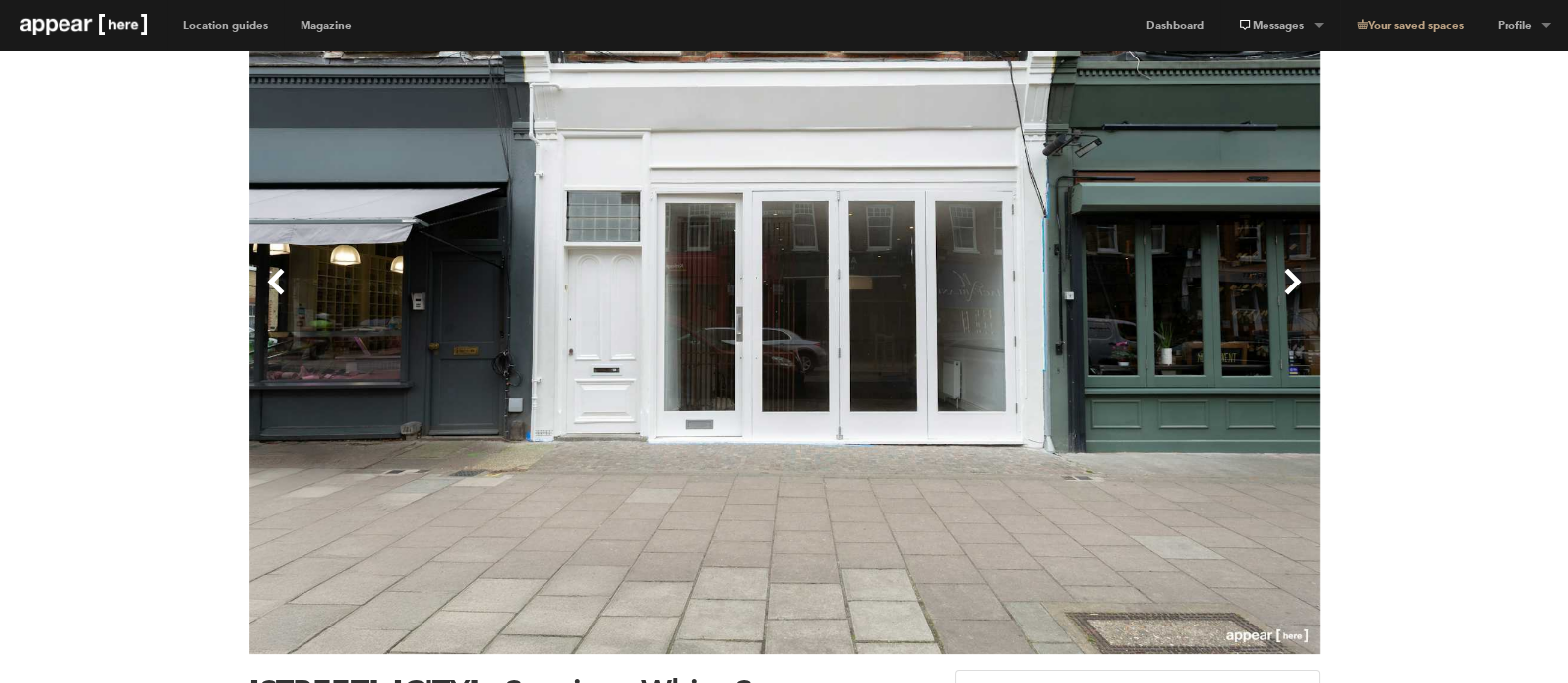 scroll, scrollTop: 0, scrollLeft: 0, axis: both 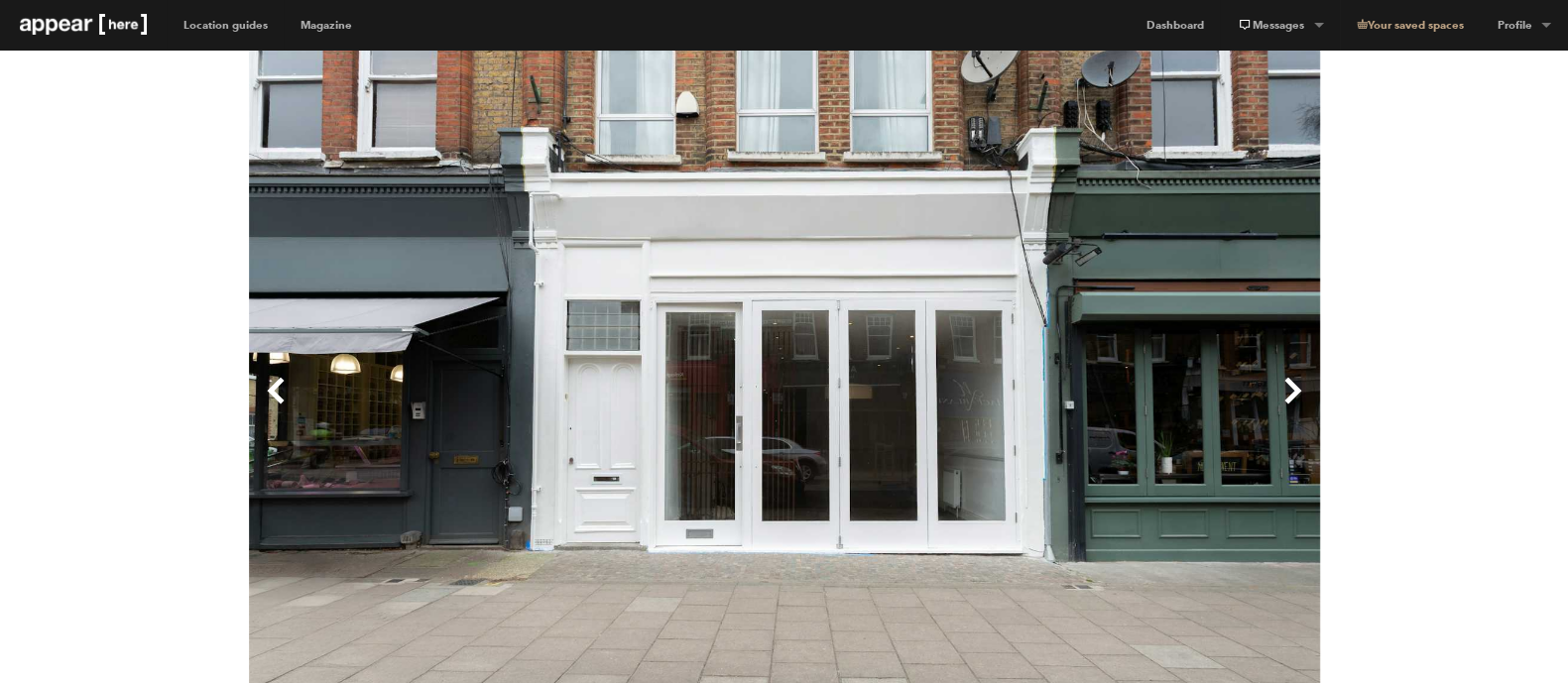 drag, startPoint x: 1279, startPoint y: 393, endPoint x: 1296, endPoint y: 394, distance: 17.029386 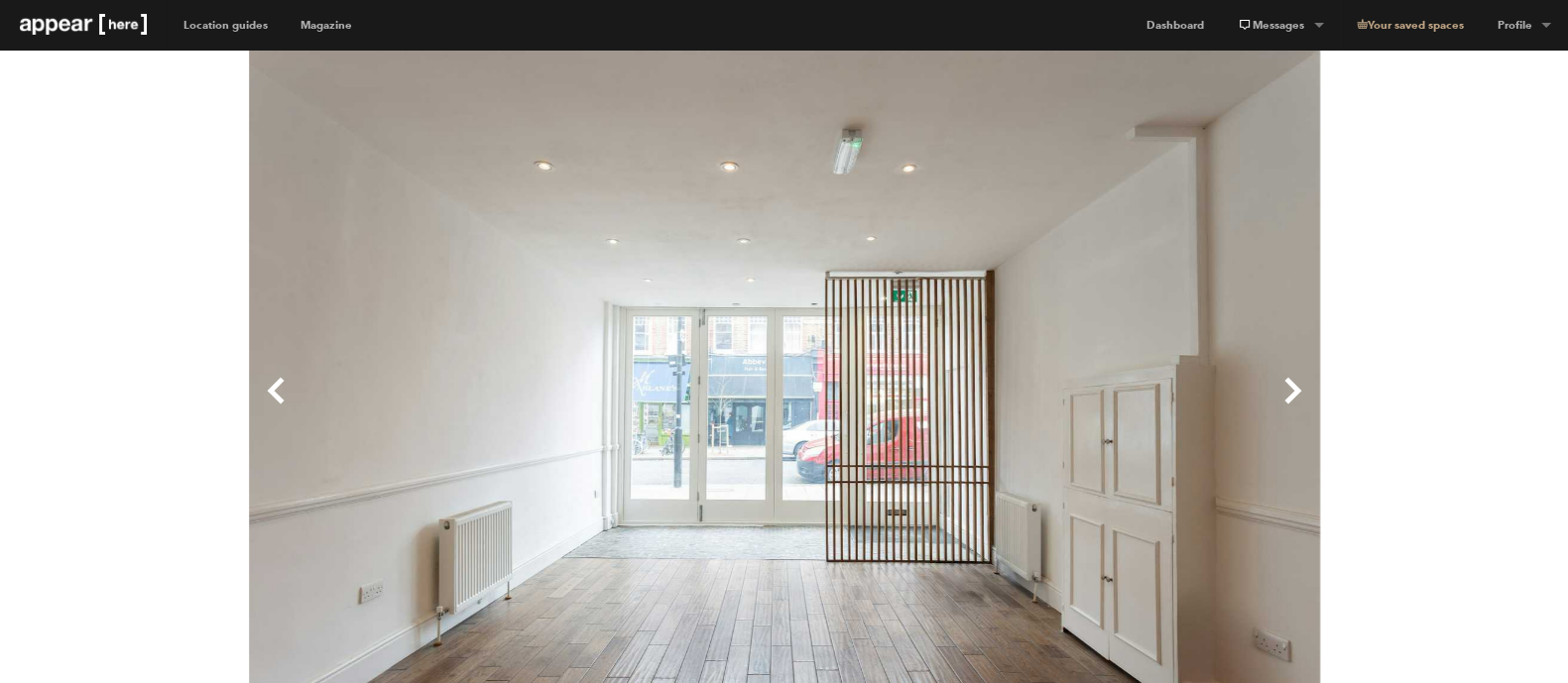 click on "Next" at bounding box center (1052, 406) 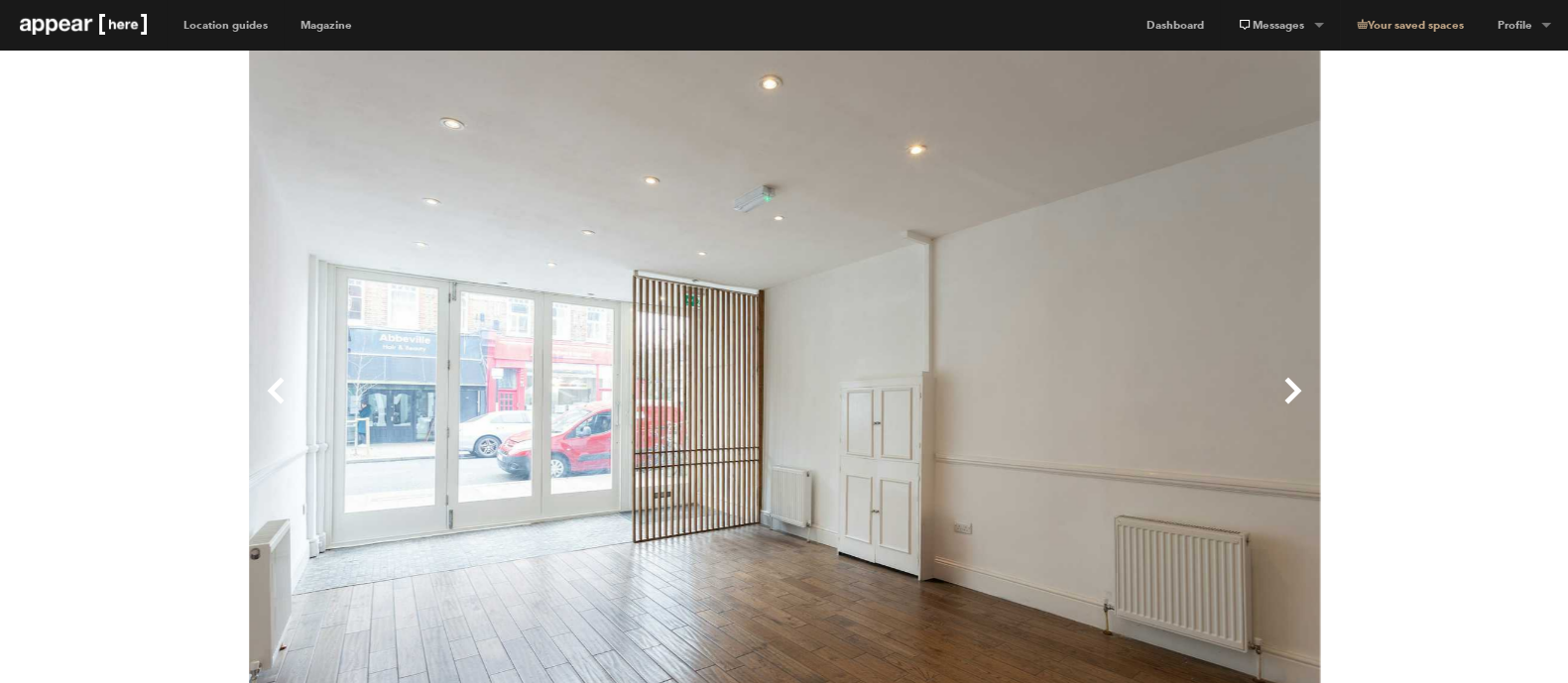 click on "Next" at bounding box center (1052, 406) 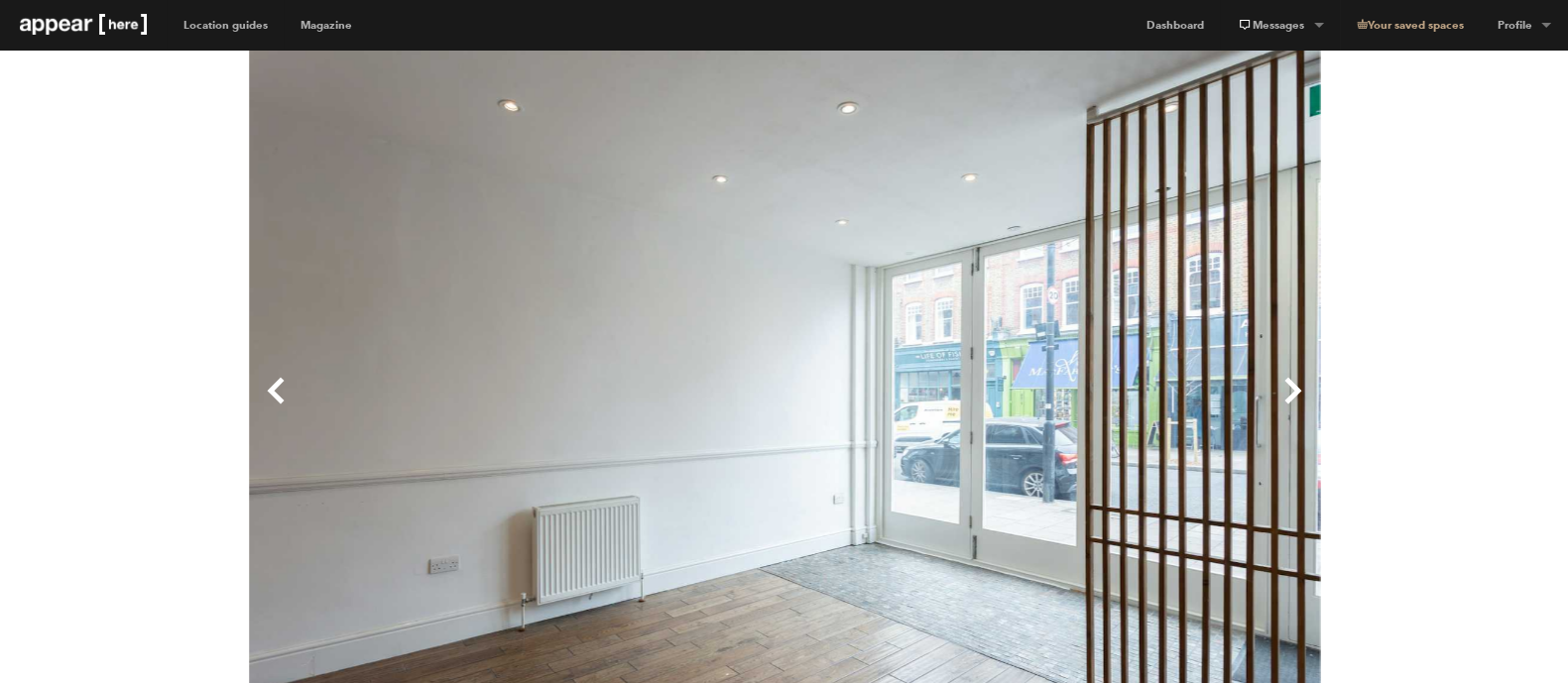 click on "Next" at bounding box center [1052, 406] 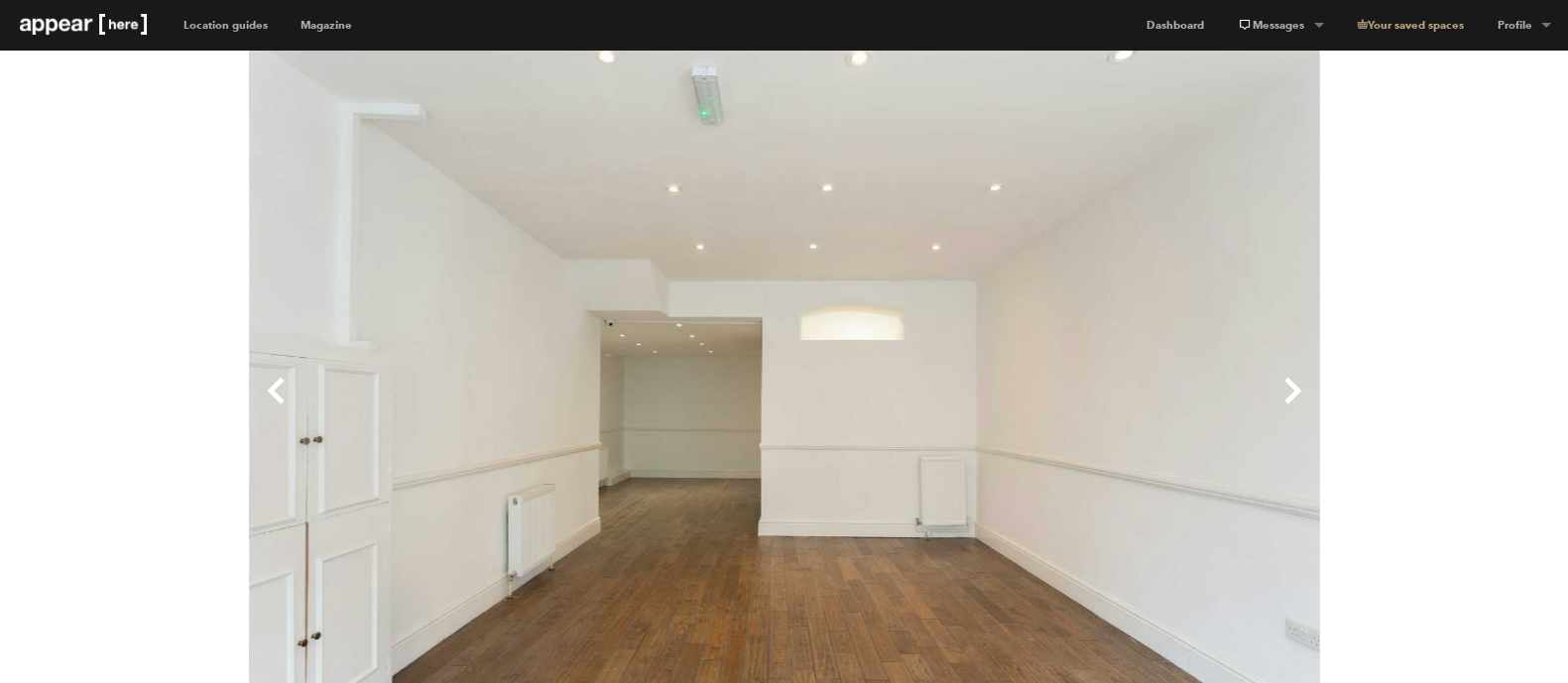 click on "Next" at bounding box center (1052, 406) 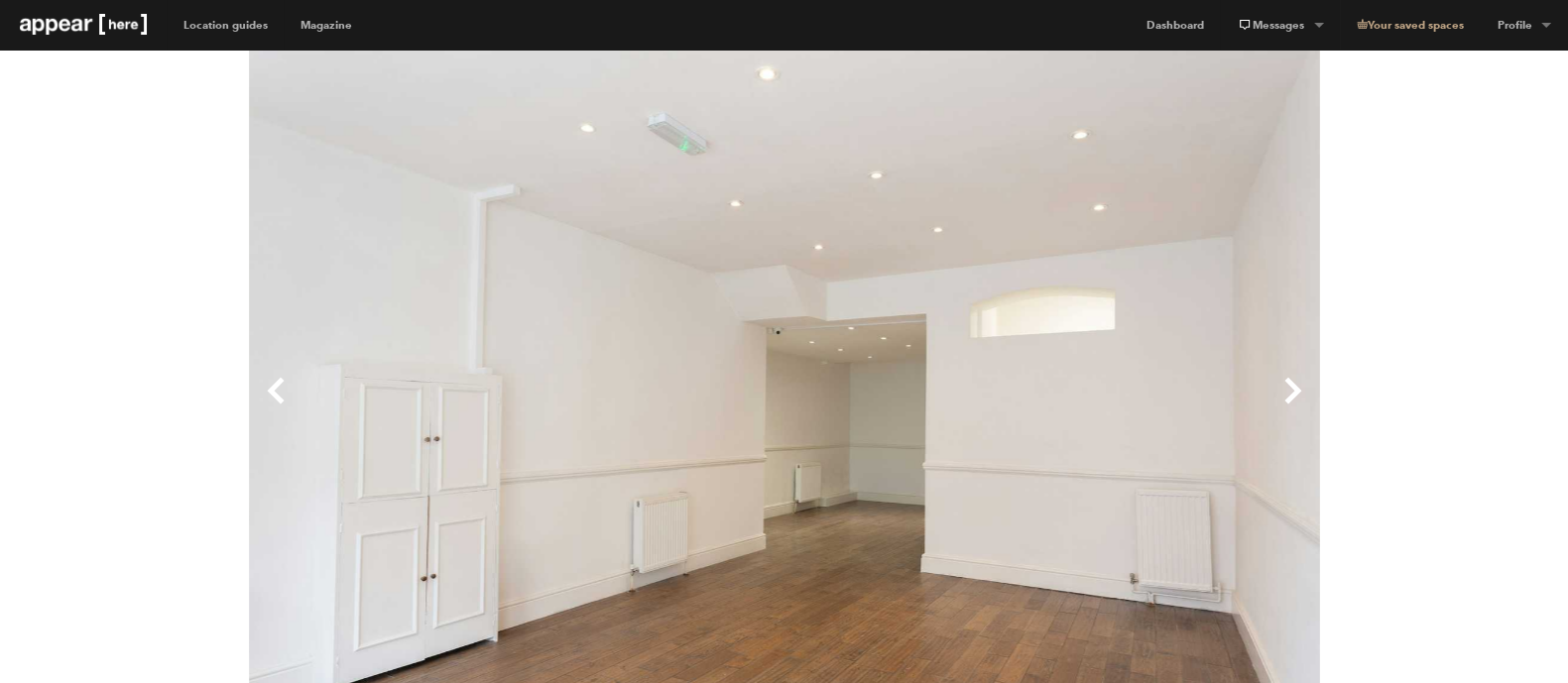 click on "Next" at bounding box center [1052, 406] 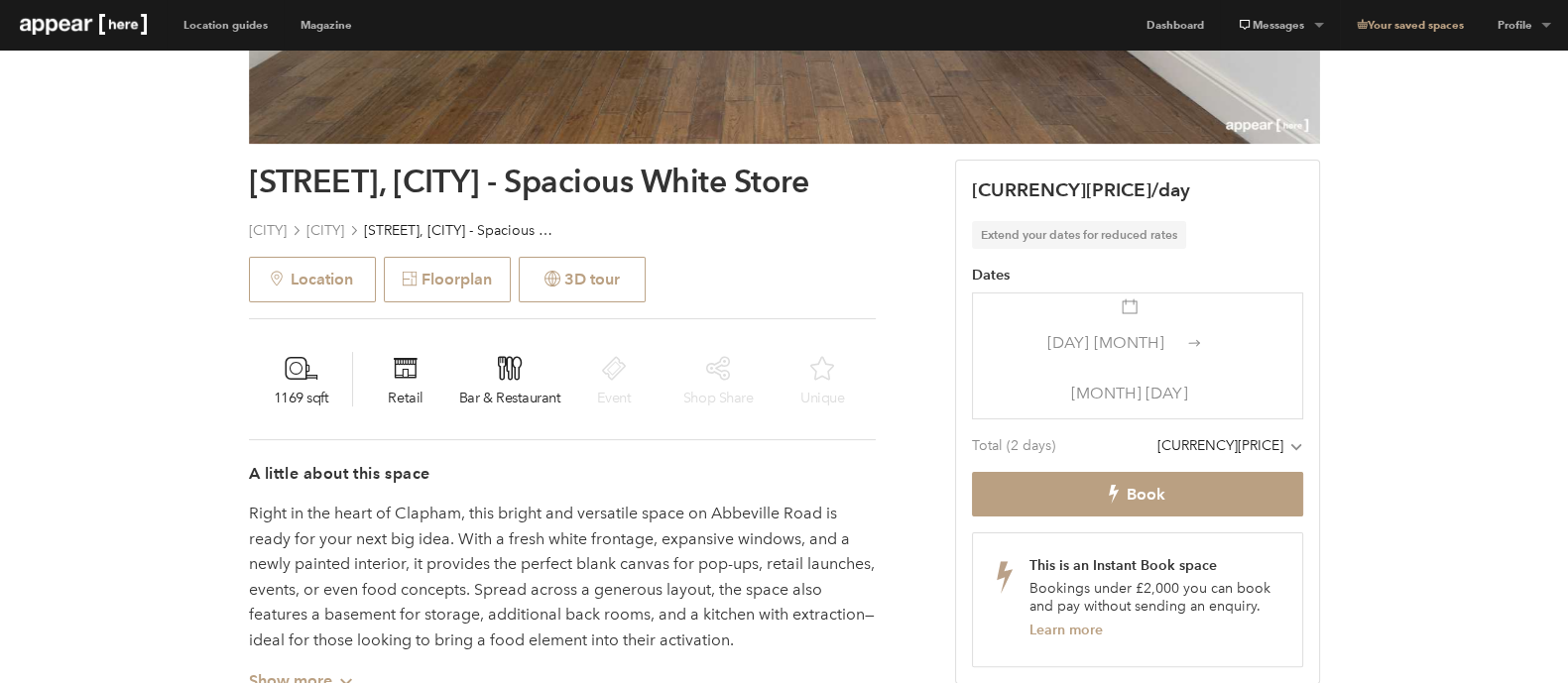 scroll, scrollTop: 372, scrollLeft: 0, axis: vertical 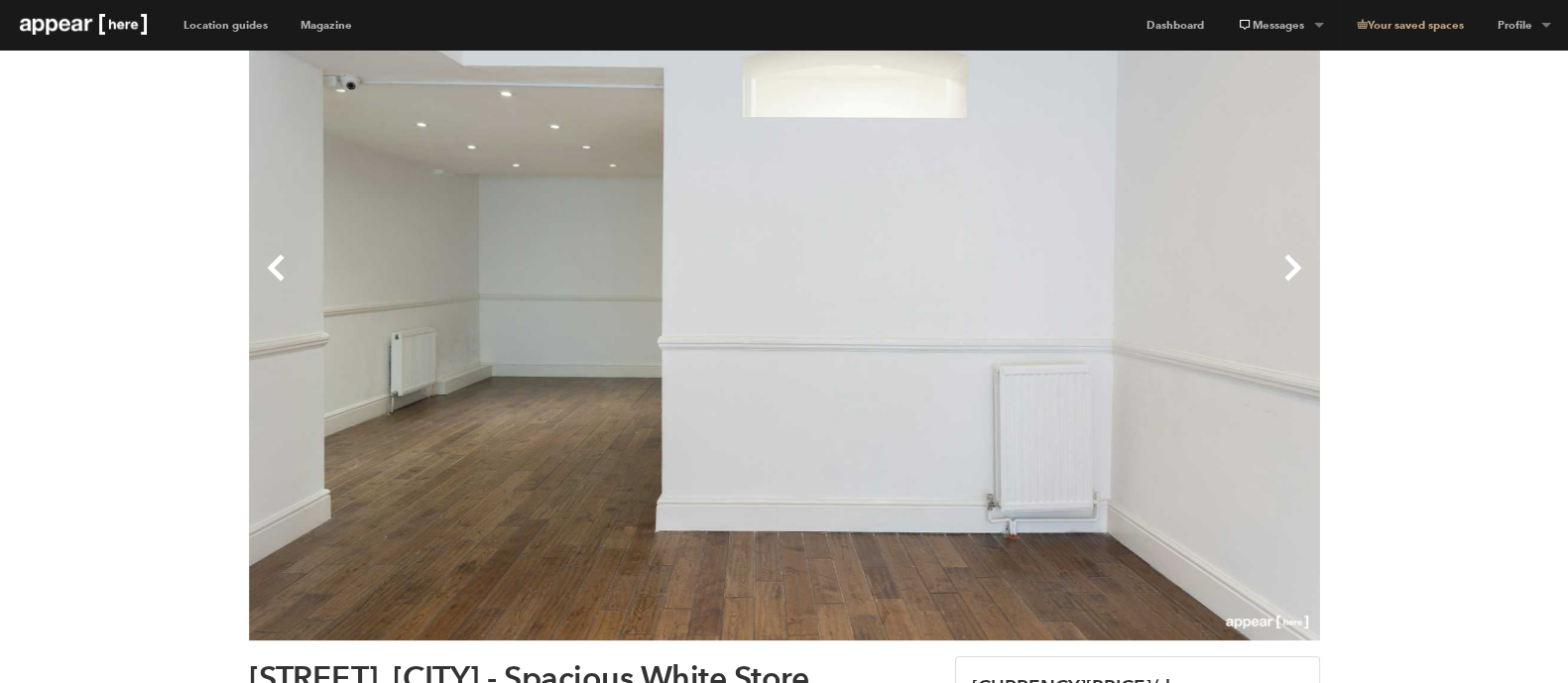 click on "Next" at bounding box center [1052, 284] 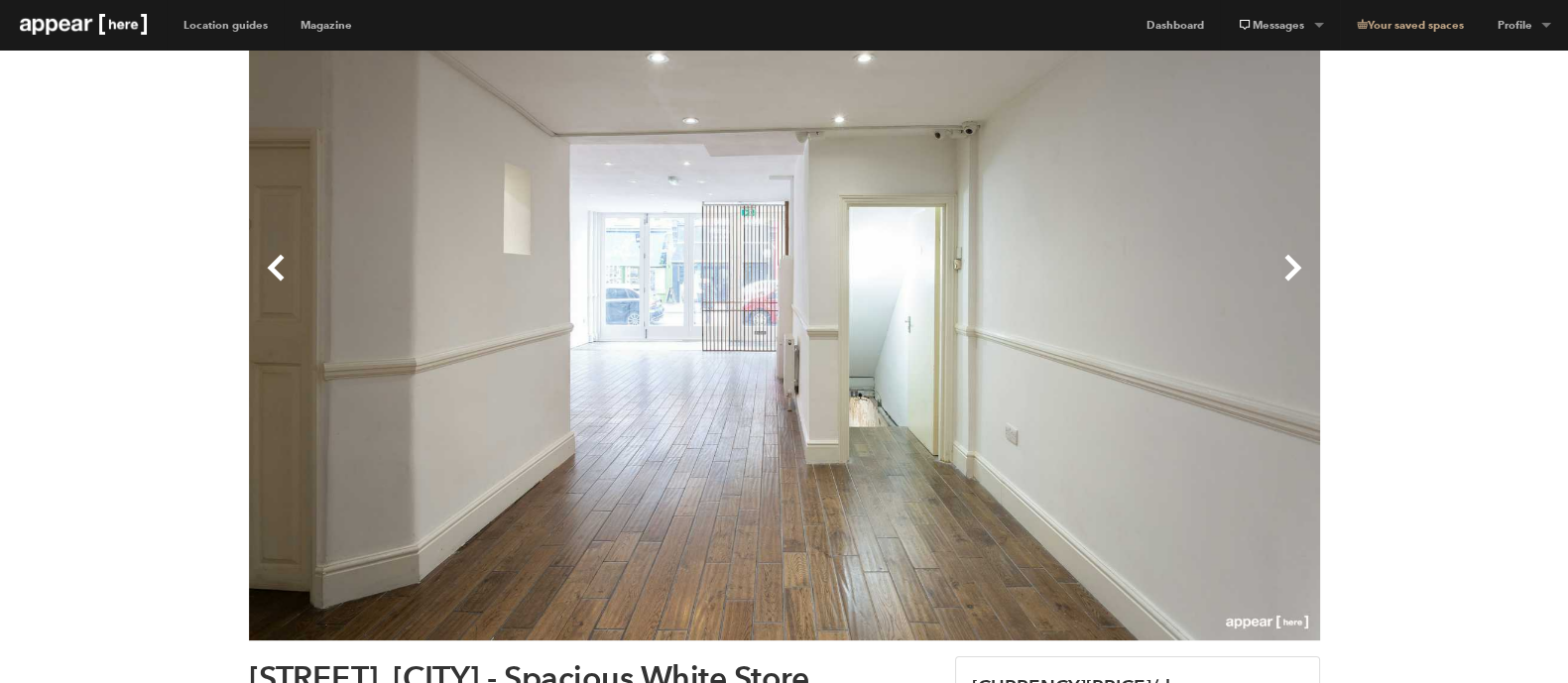 click on "Next" at bounding box center (1052, 284) 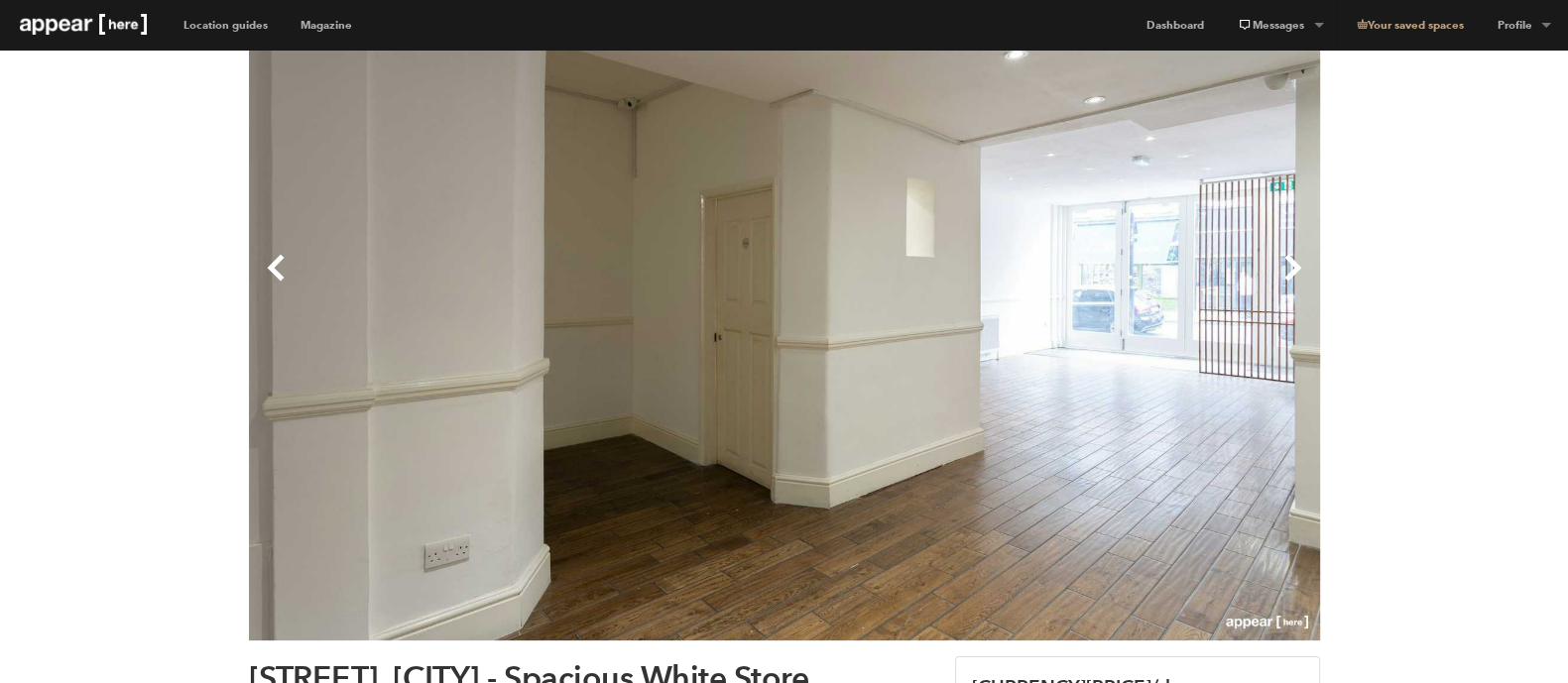 click on "Next" at bounding box center (1052, 284) 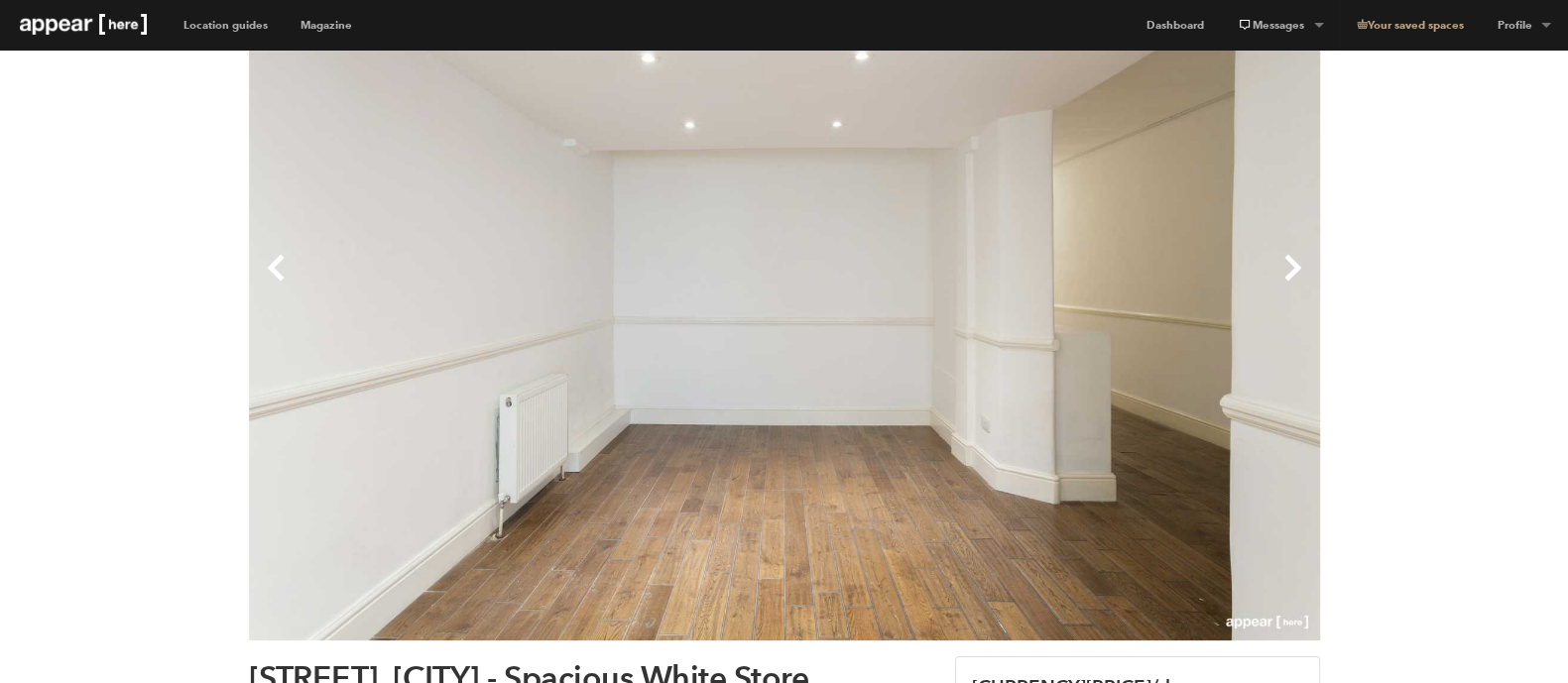 click on "Next" at bounding box center [1052, 284] 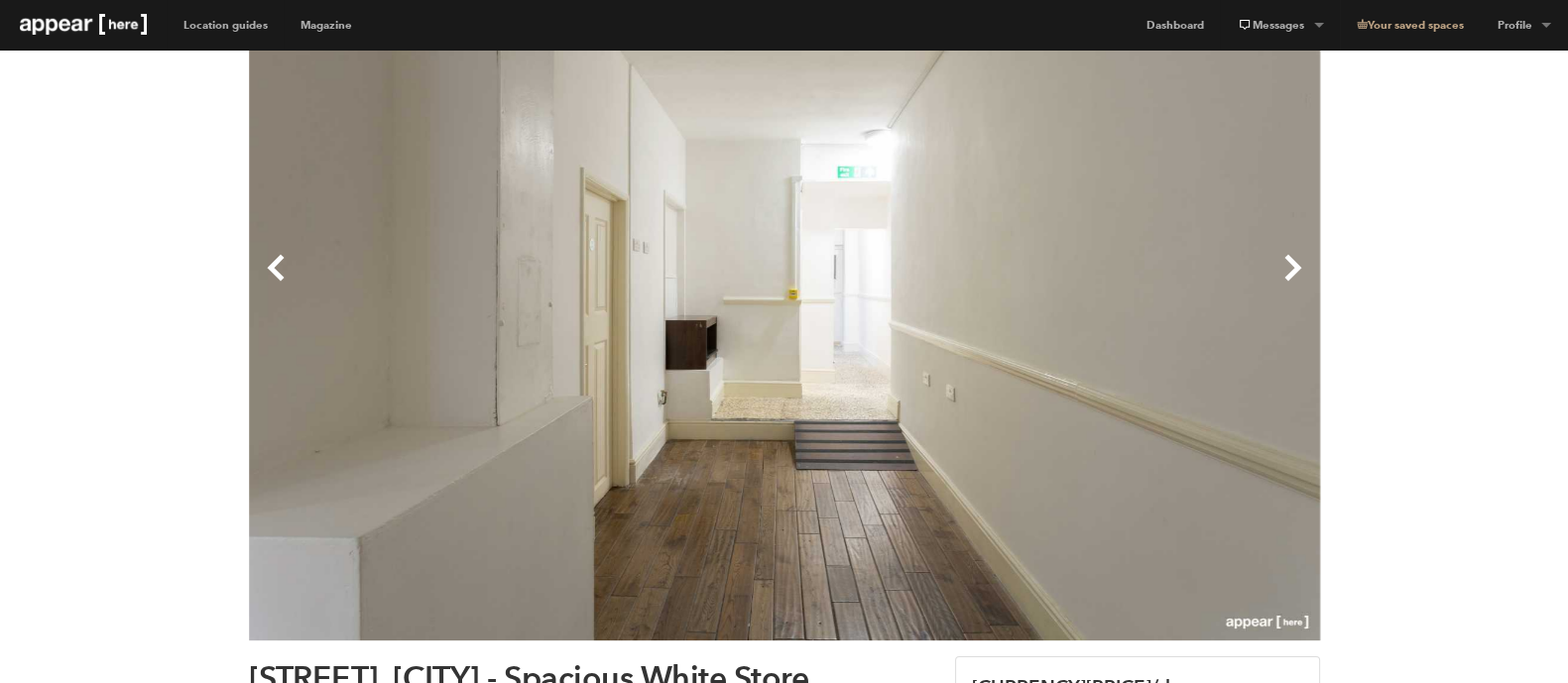 click on "Next" at bounding box center [1052, 284] 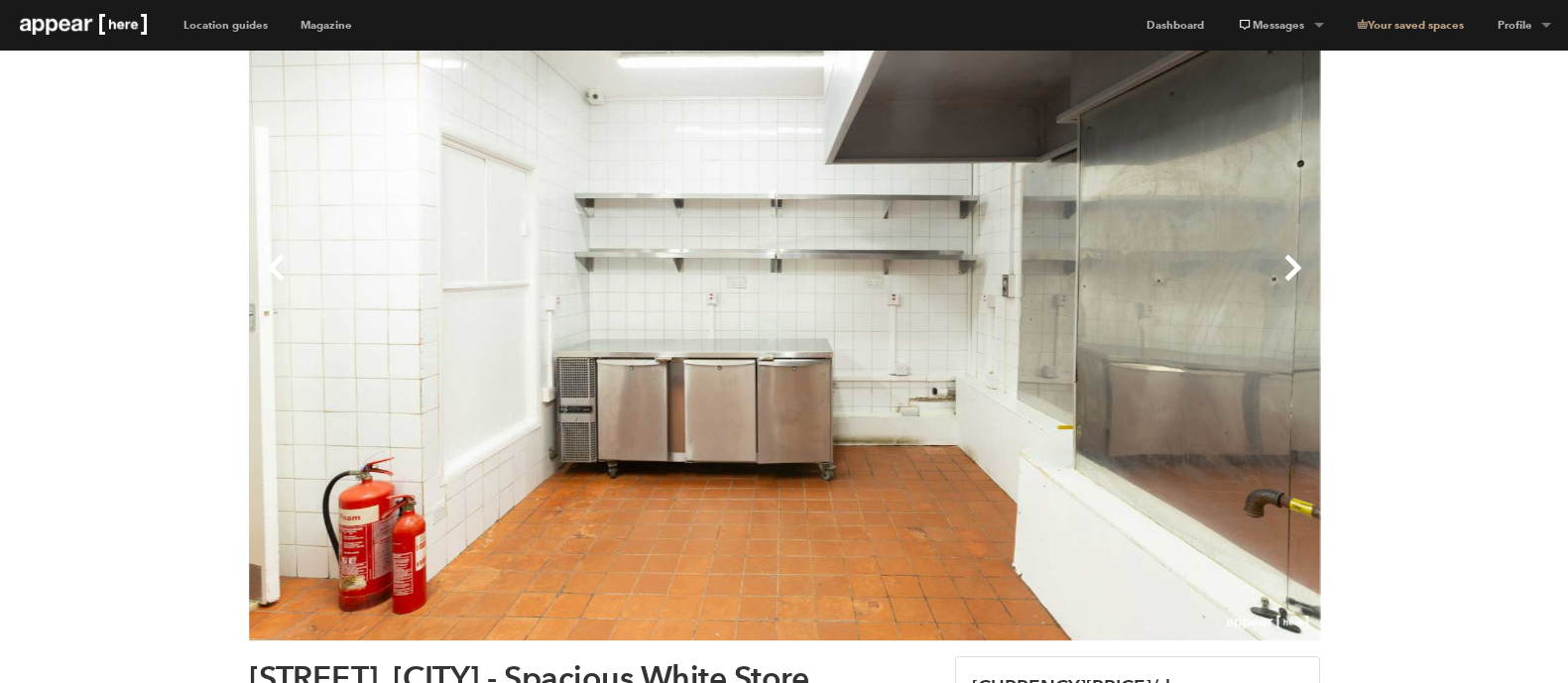 click on "Next" at bounding box center [1052, 284] 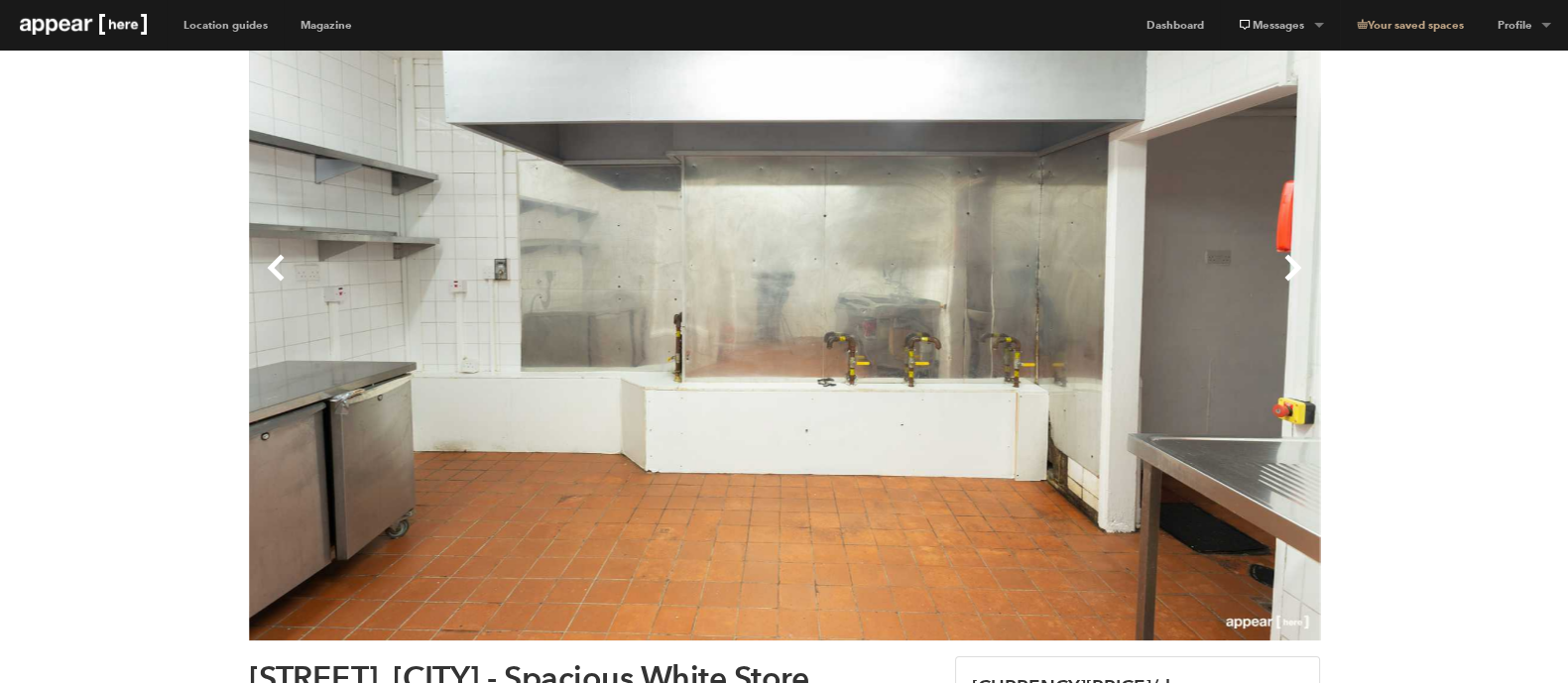 click on "Next" at bounding box center [1052, 284] 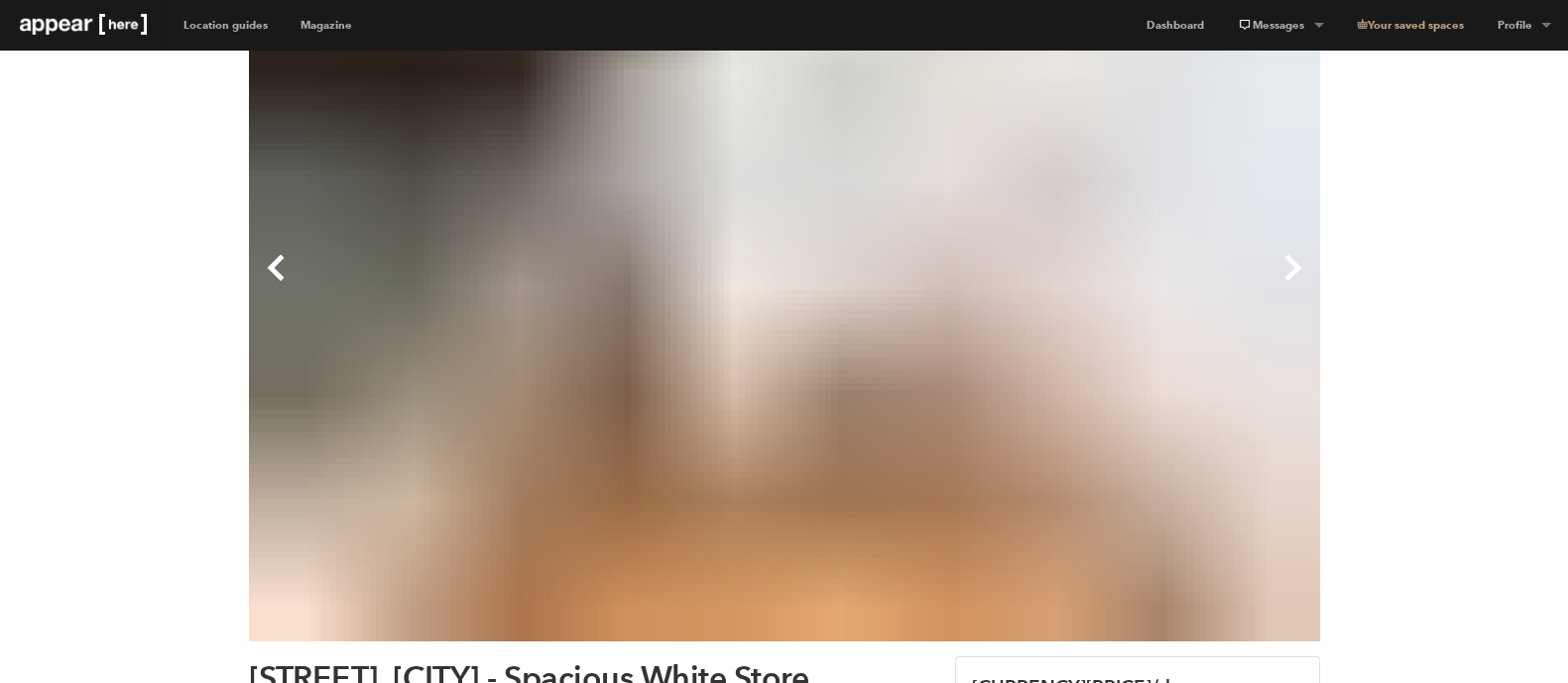 click on "Next" at bounding box center (1052, 284) 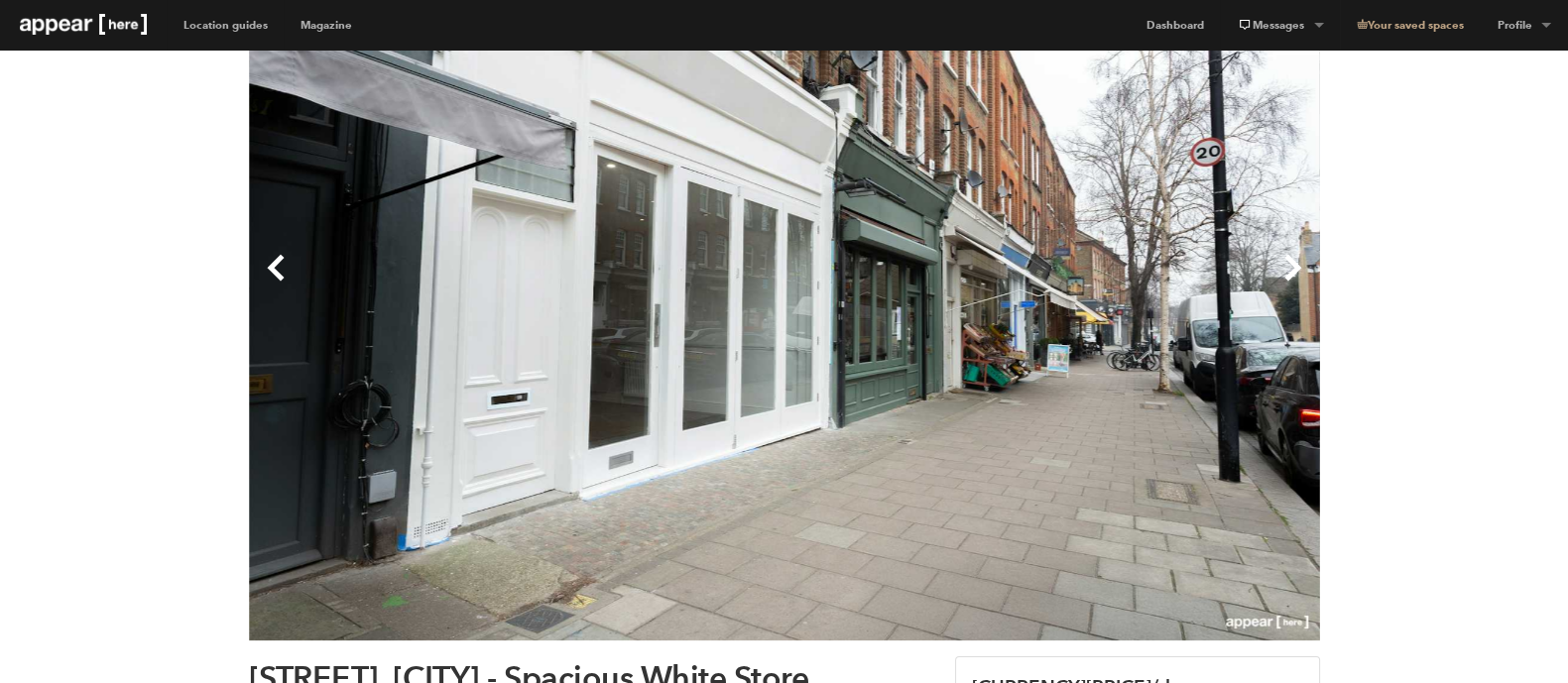 click on "Next" at bounding box center [1052, 284] 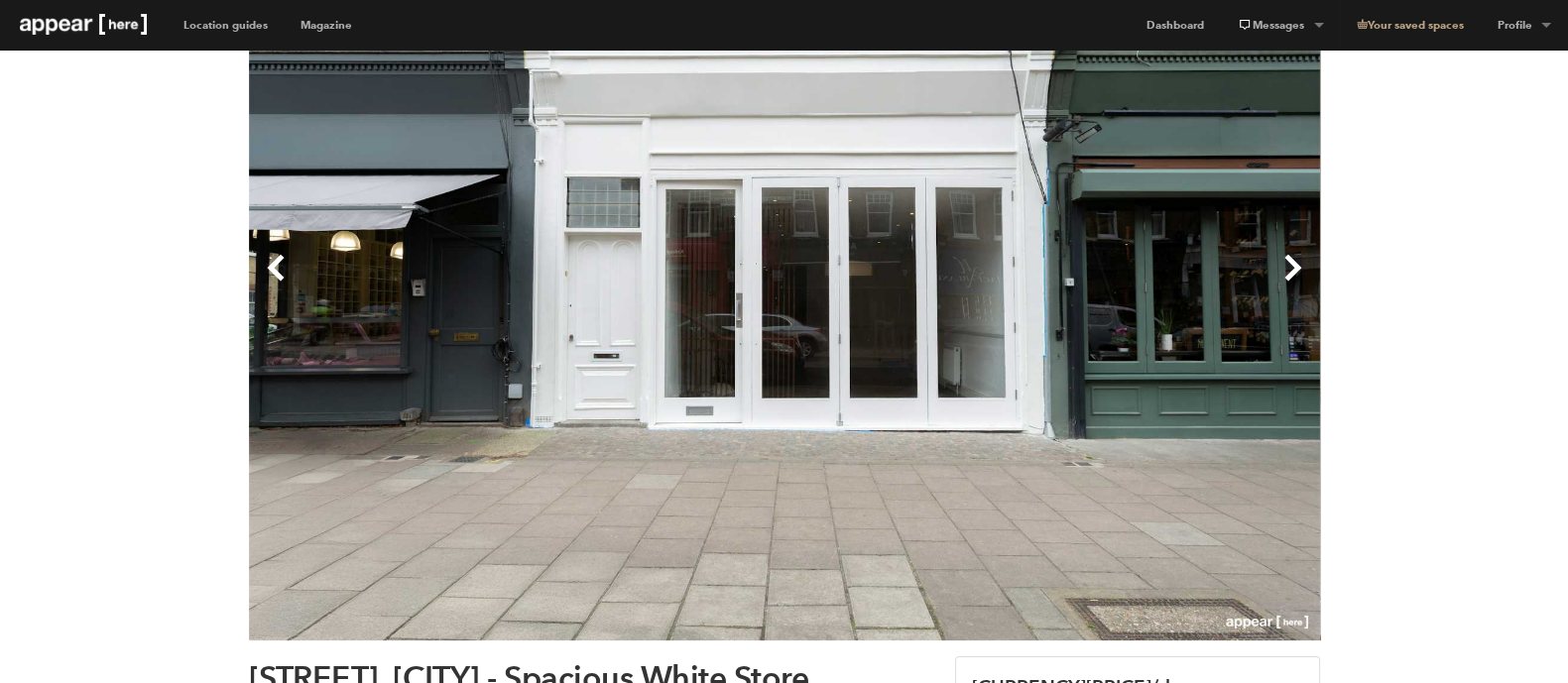 click on "Previous" at bounding box center (517, 284) 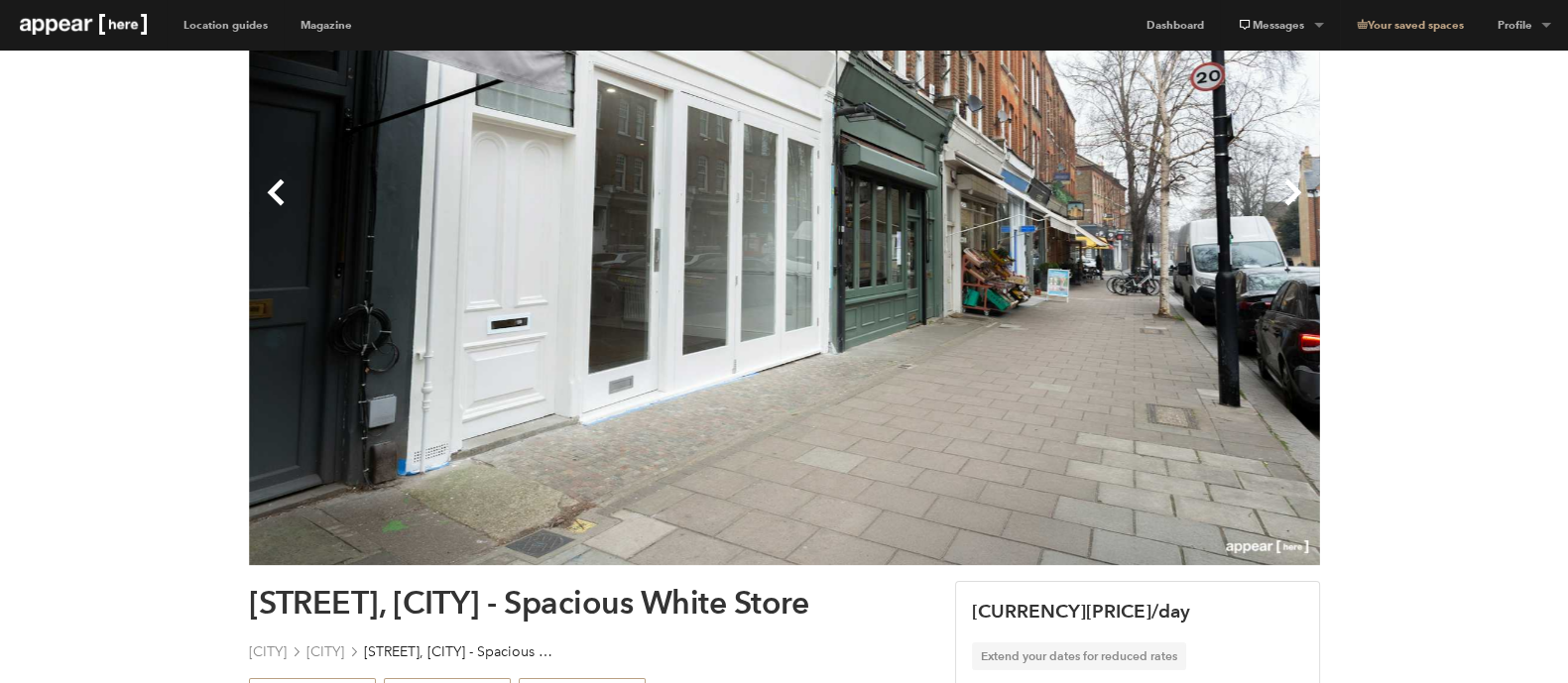 scroll, scrollTop: 123, scrollLeft: 0, axis: vertical 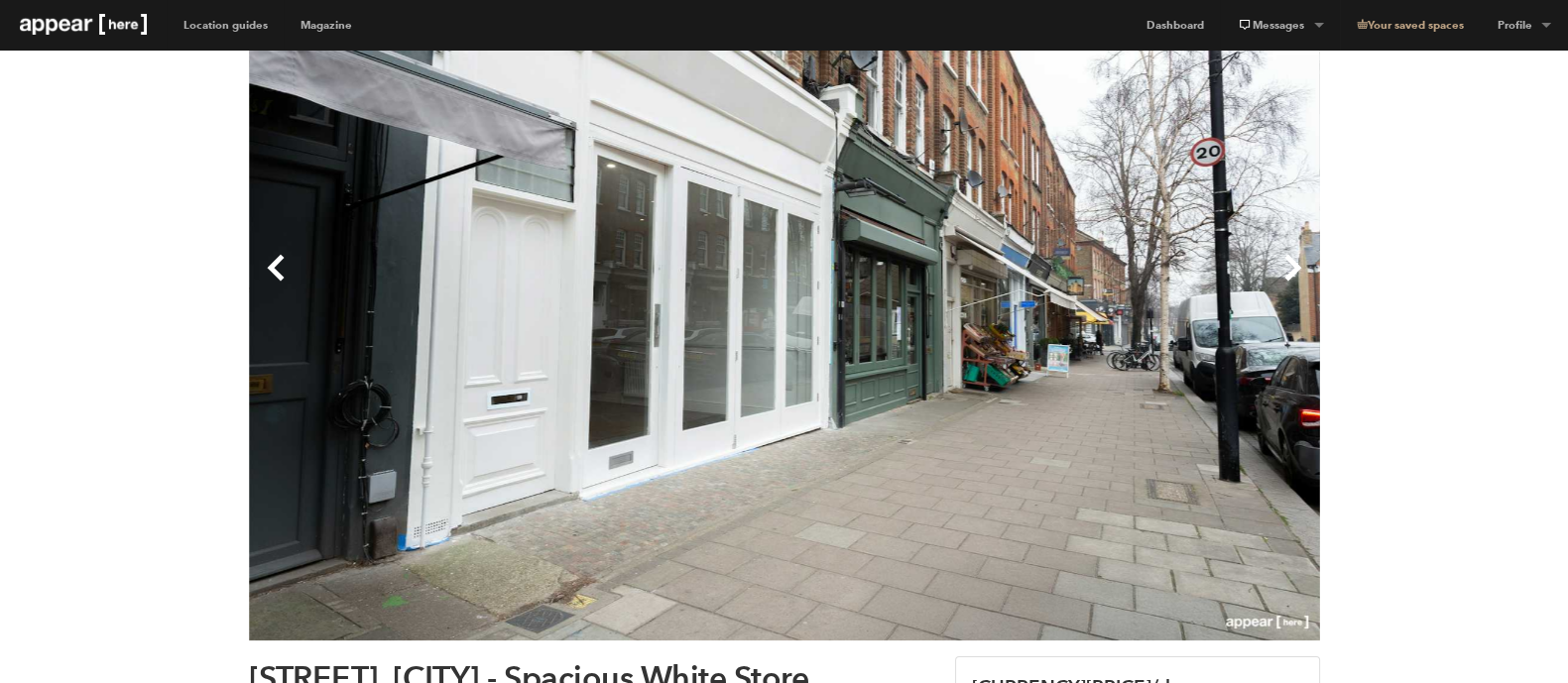 click on "Next" at bounding box center (1052, 284) 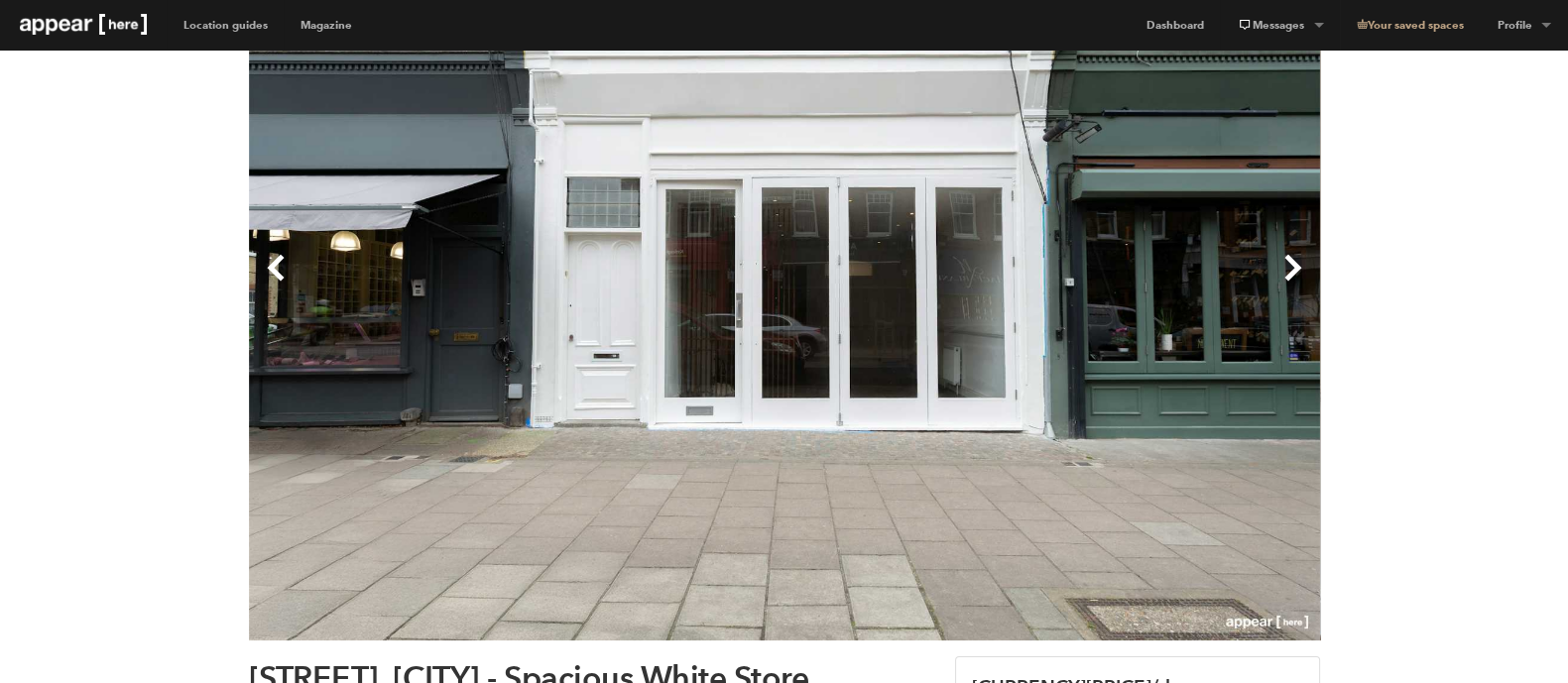 click on "Next" at bounding box center (1052, 284) 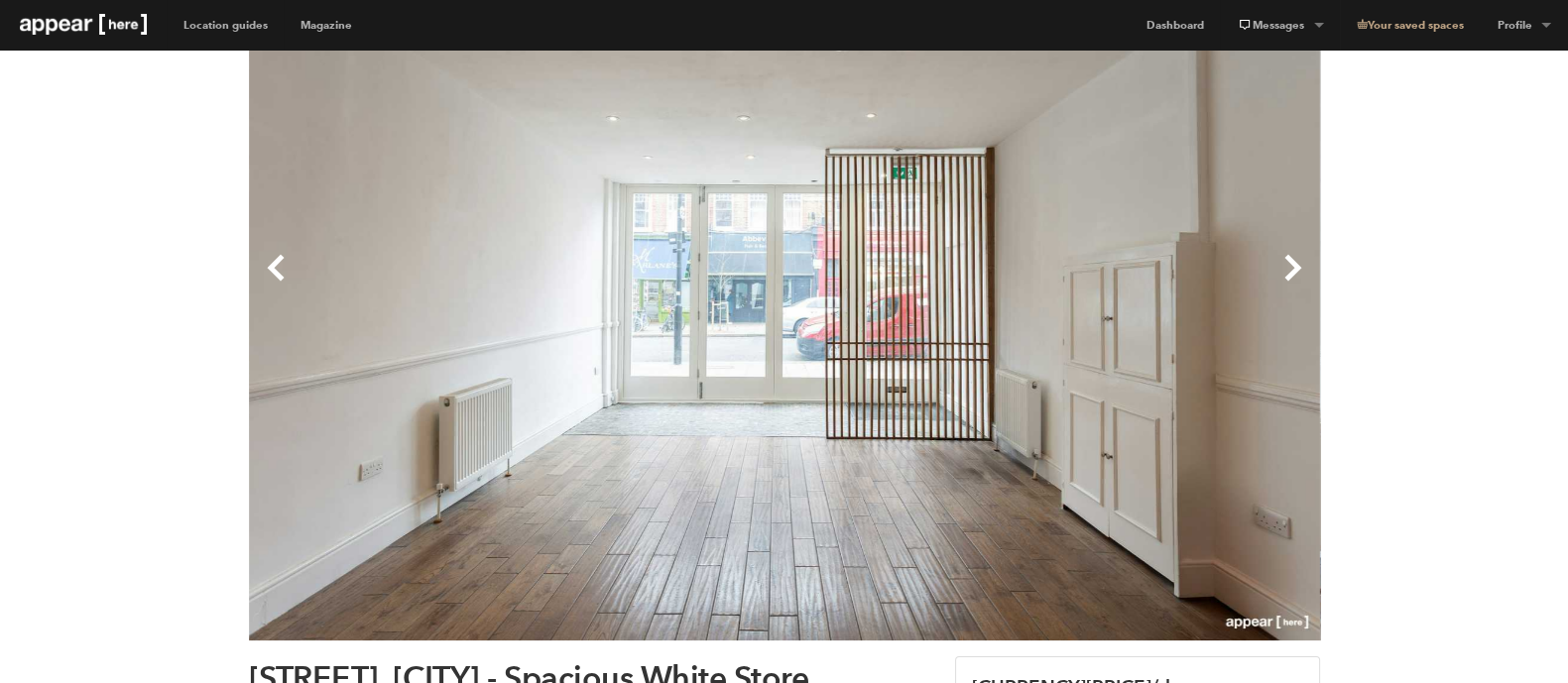 click on "Next" at bounding box center (1052, 284) 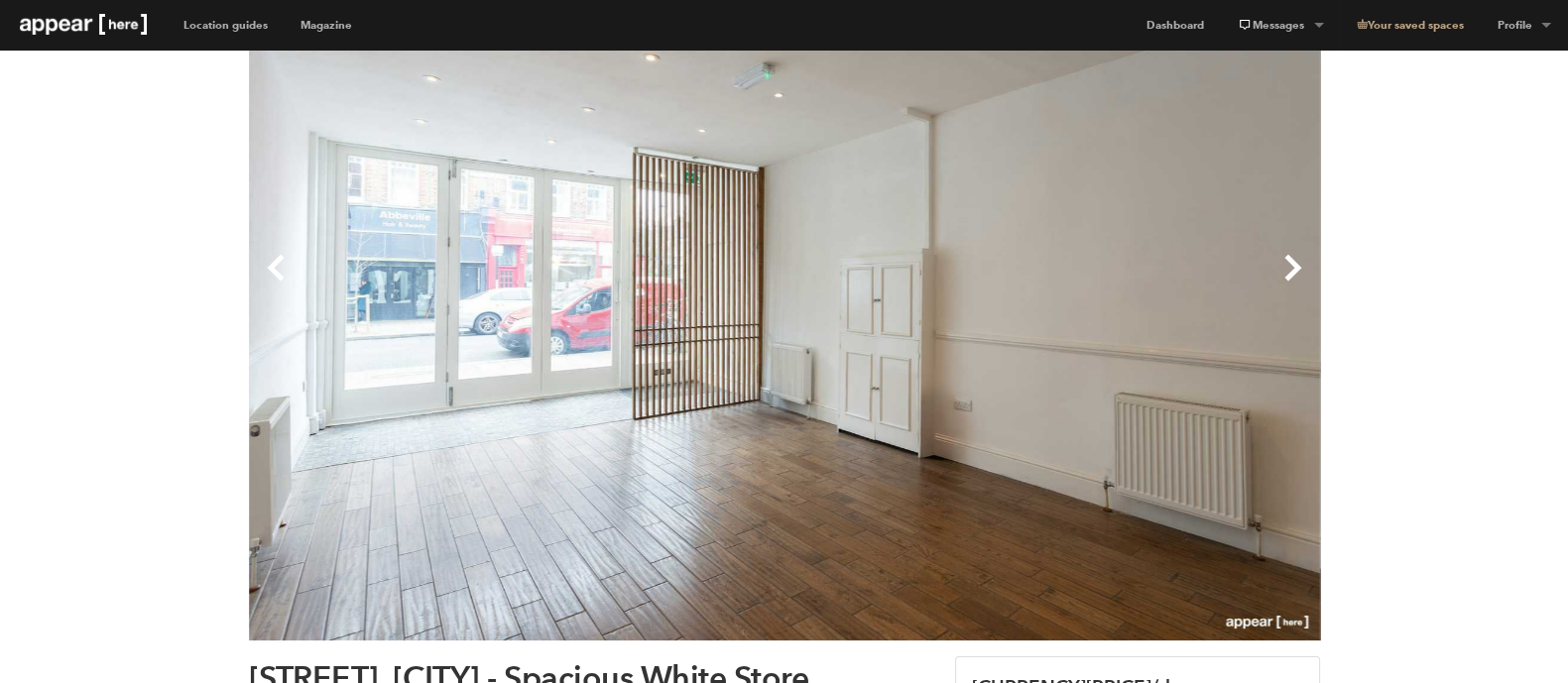 click on "Next" at bounding box center (1052, 284) 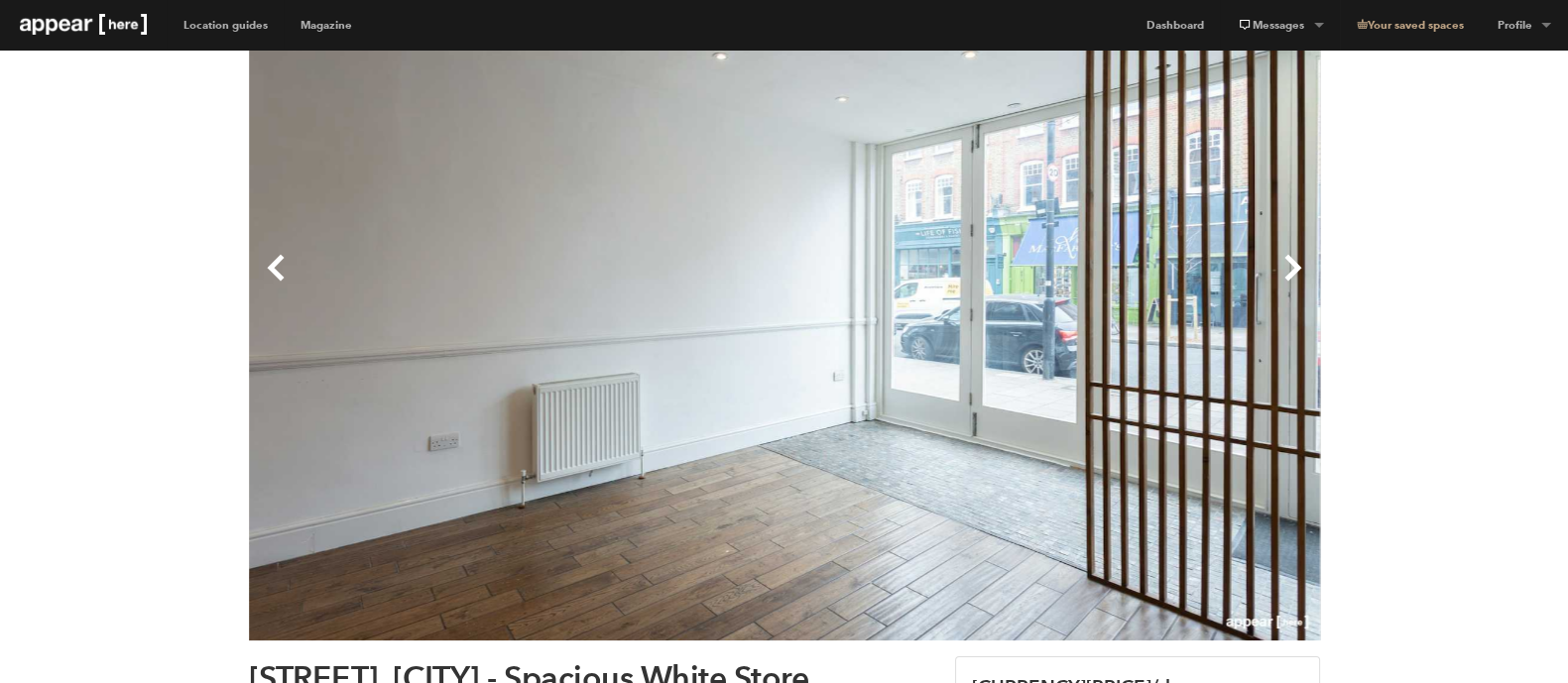 click on "Next" at bounding box center (1052, 284) 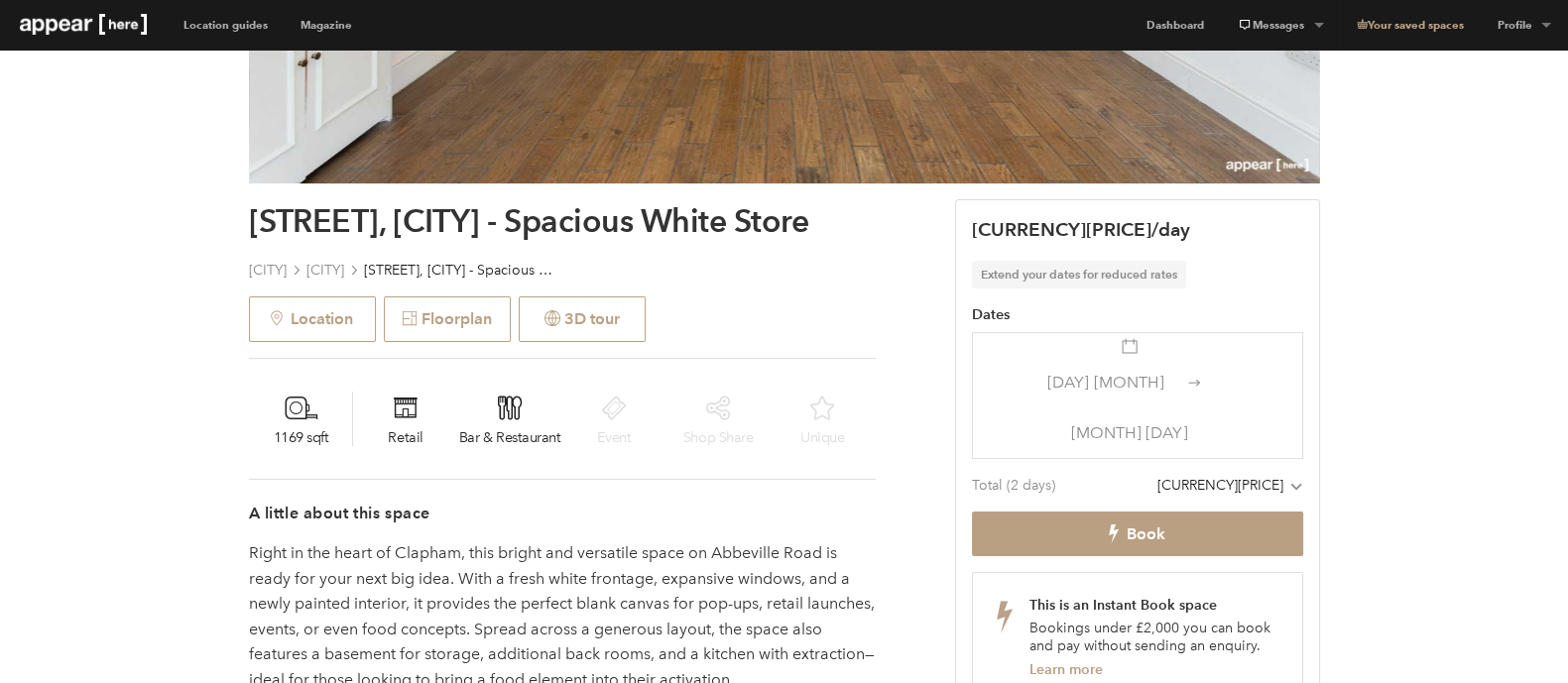 scroll, scrollTop: 620, scrollLeft: 0, axis: vertical 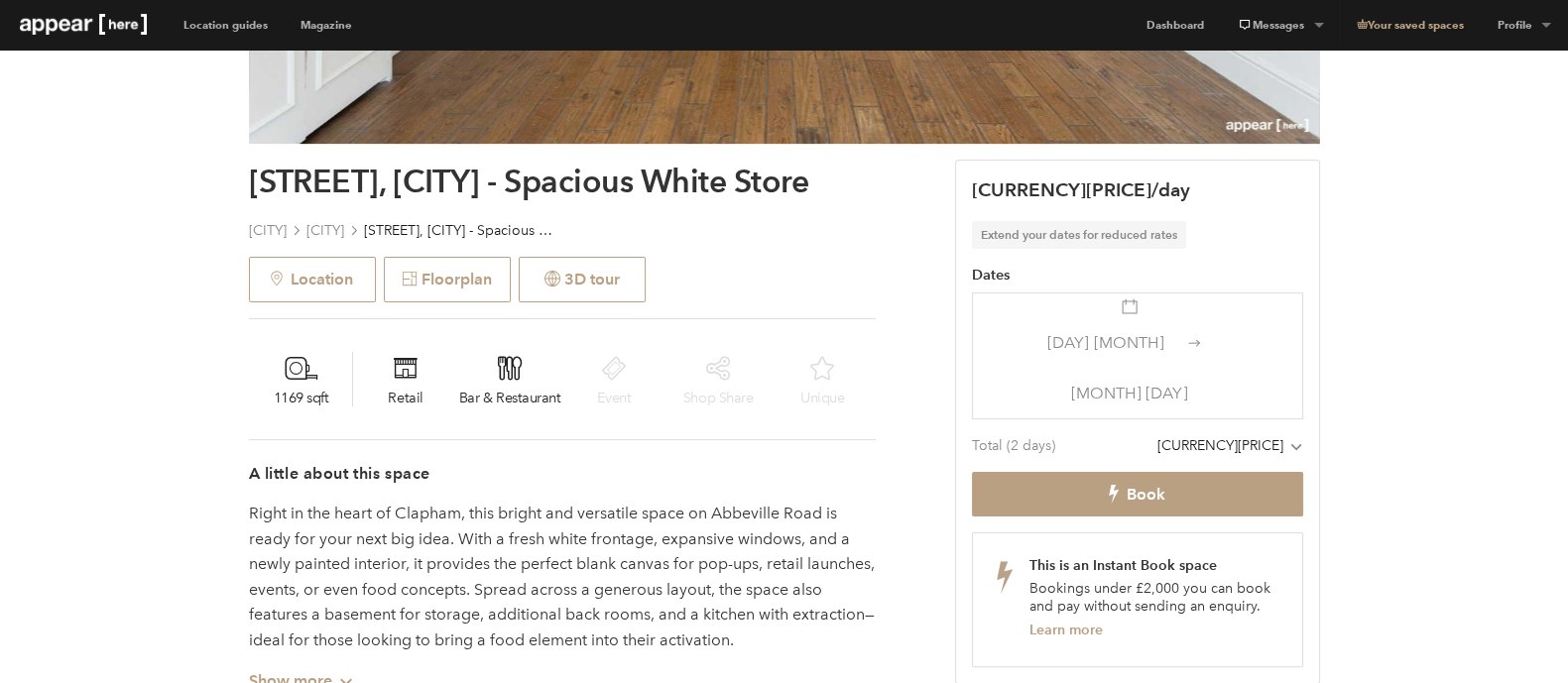 click at bounding box center [1194, 342] 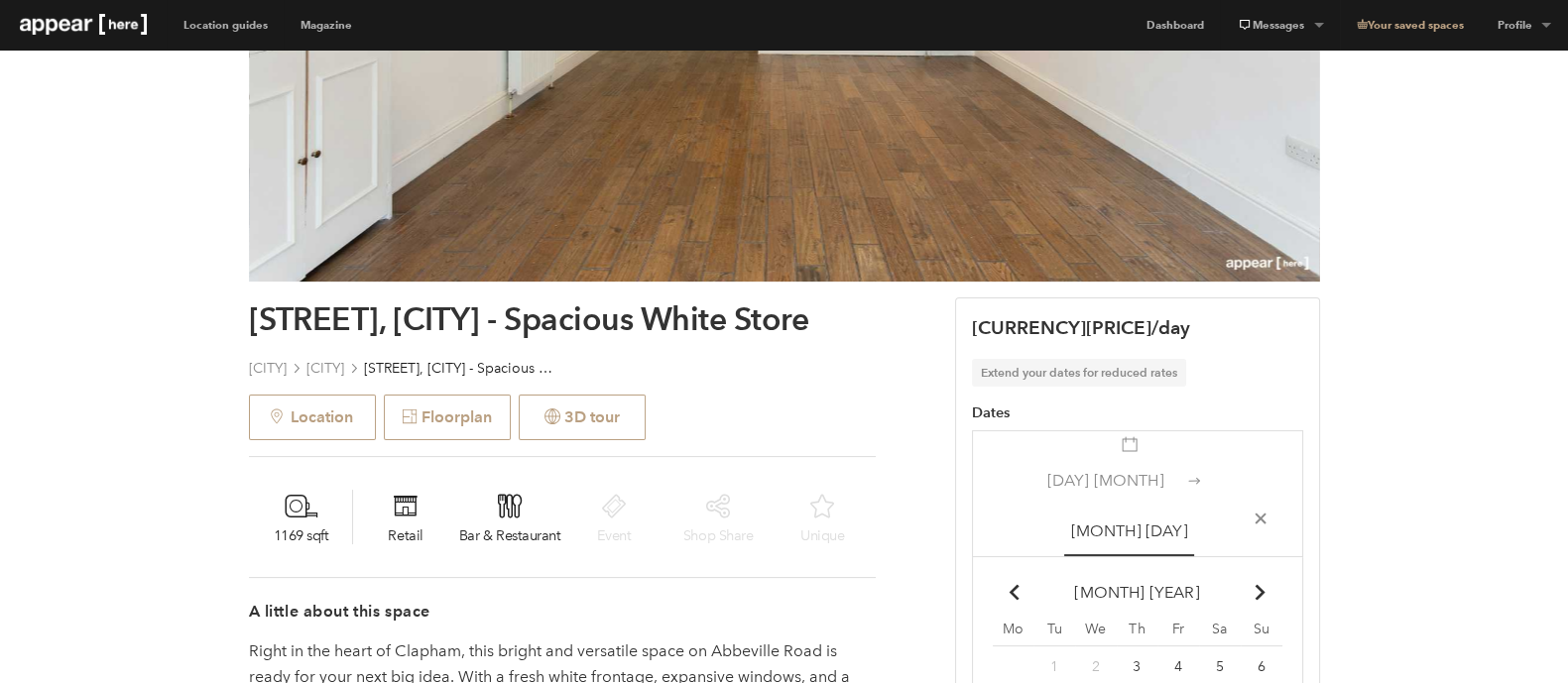 scroll, scrollTop: 247, scrollLeft: 0, axis: vertical 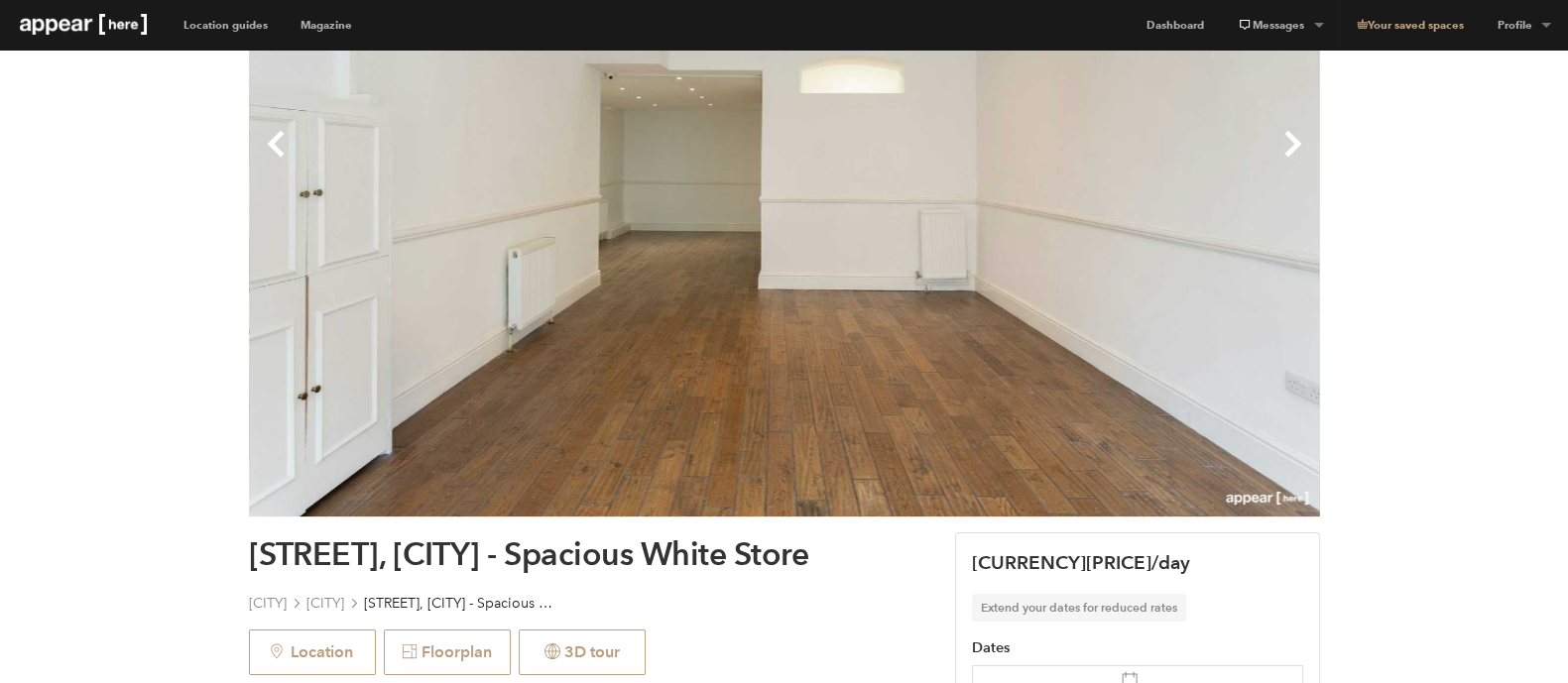 click on "Next" at bounding box center (1052, 160) 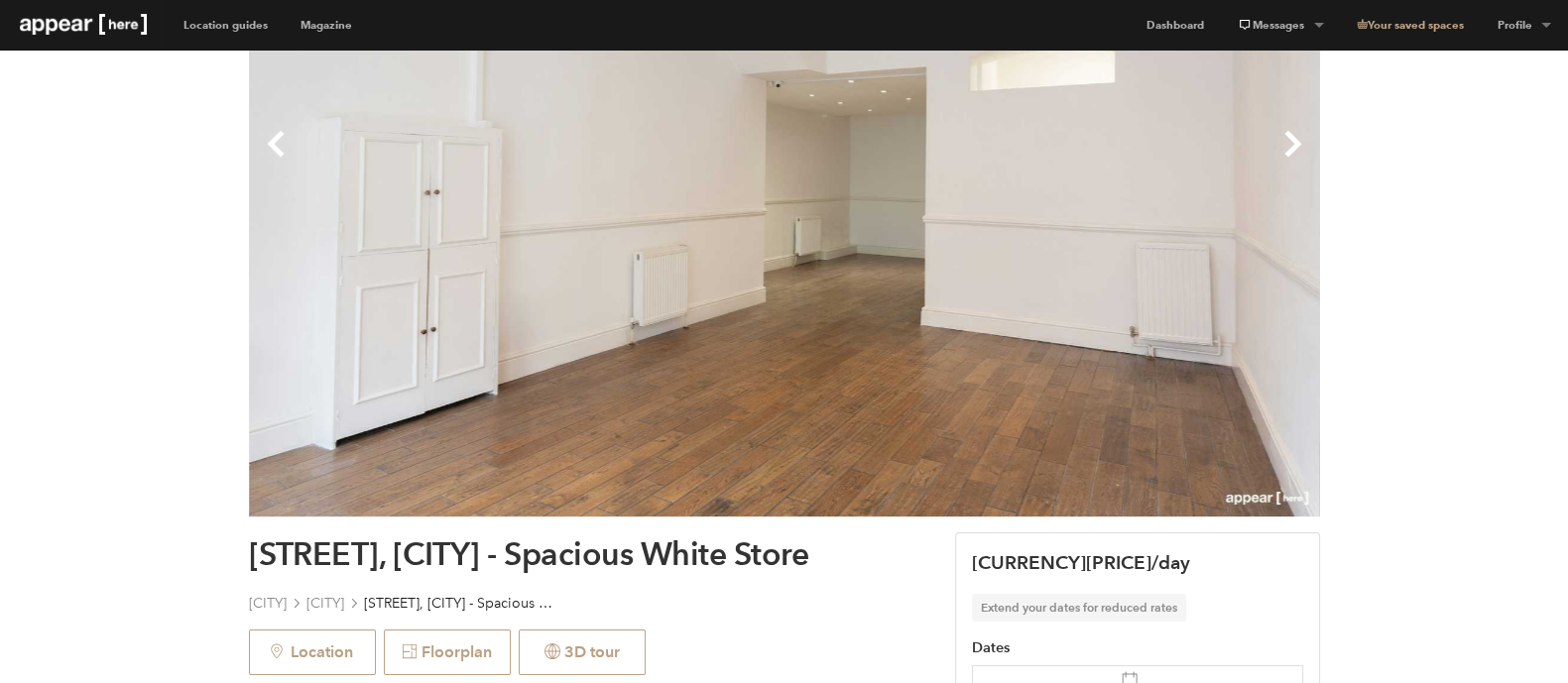 click on "Next" at bounding box center [1052, 160] 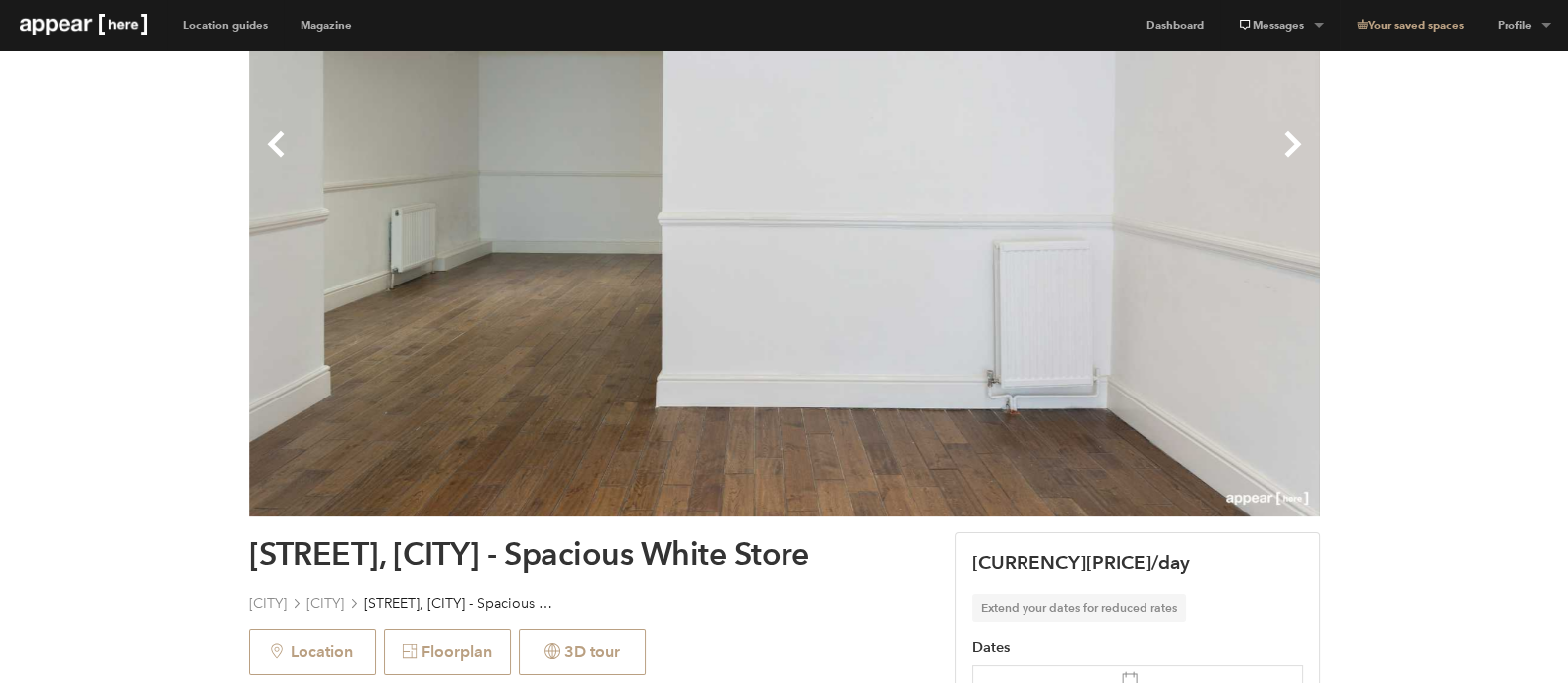 click on "Next" at bounding box center [1052, 160] 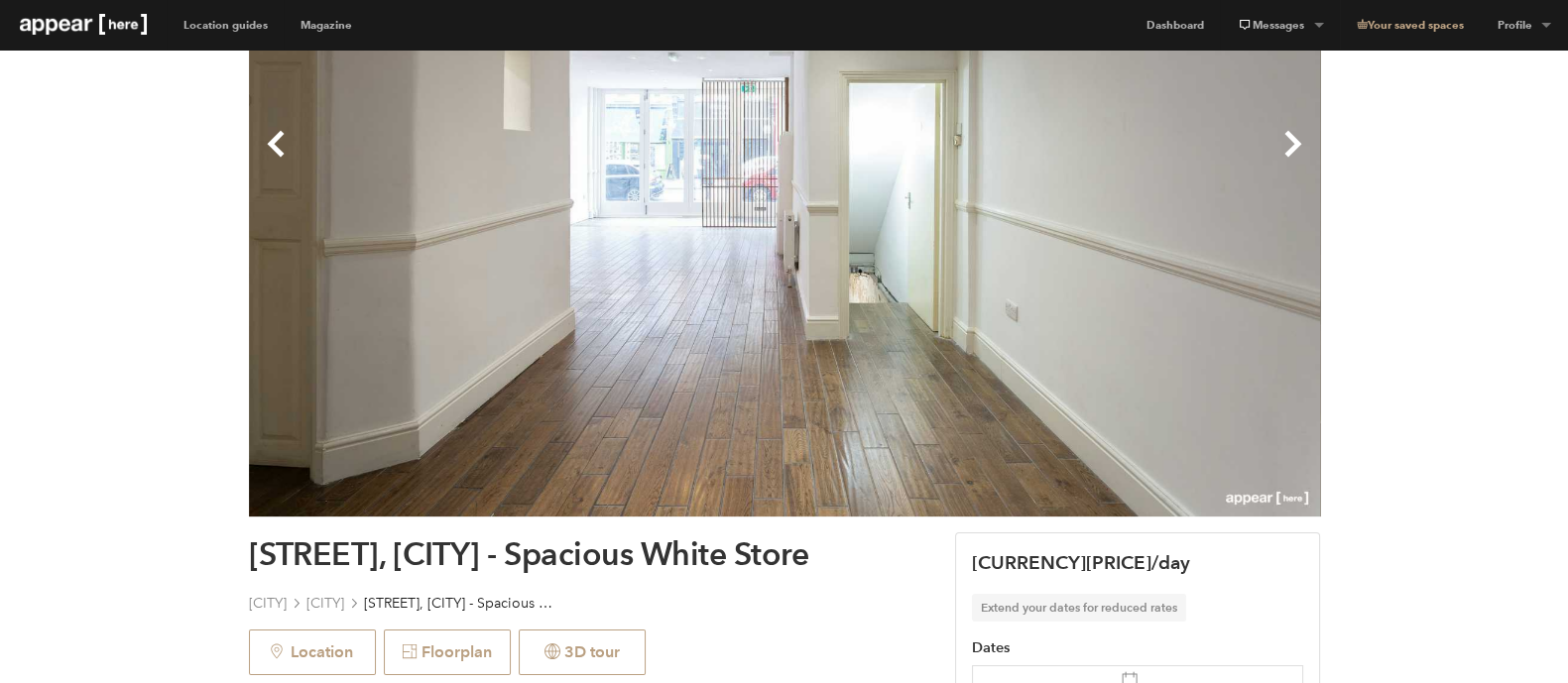 click on "Next" at bounding box center [1052, 160] 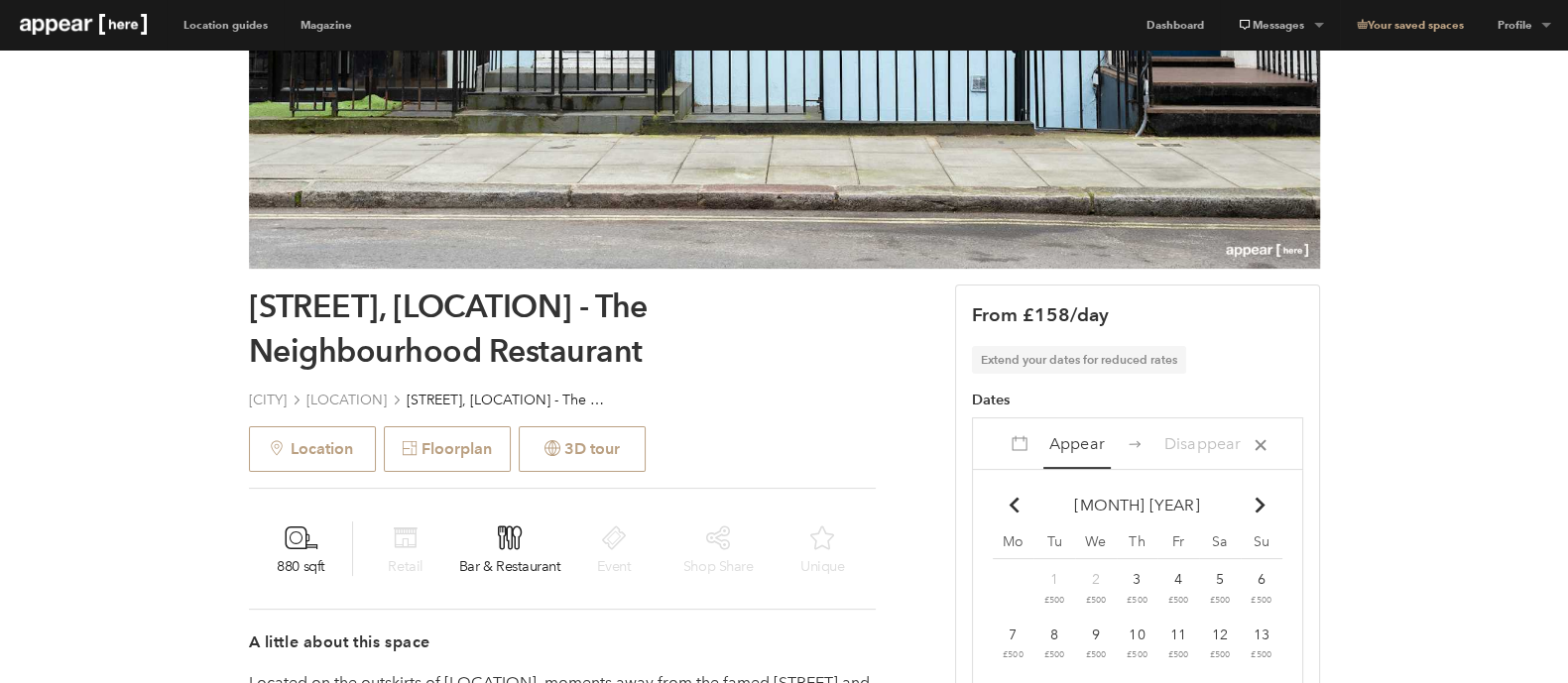 click on "3 £500" at bounding box center (1014, 589) 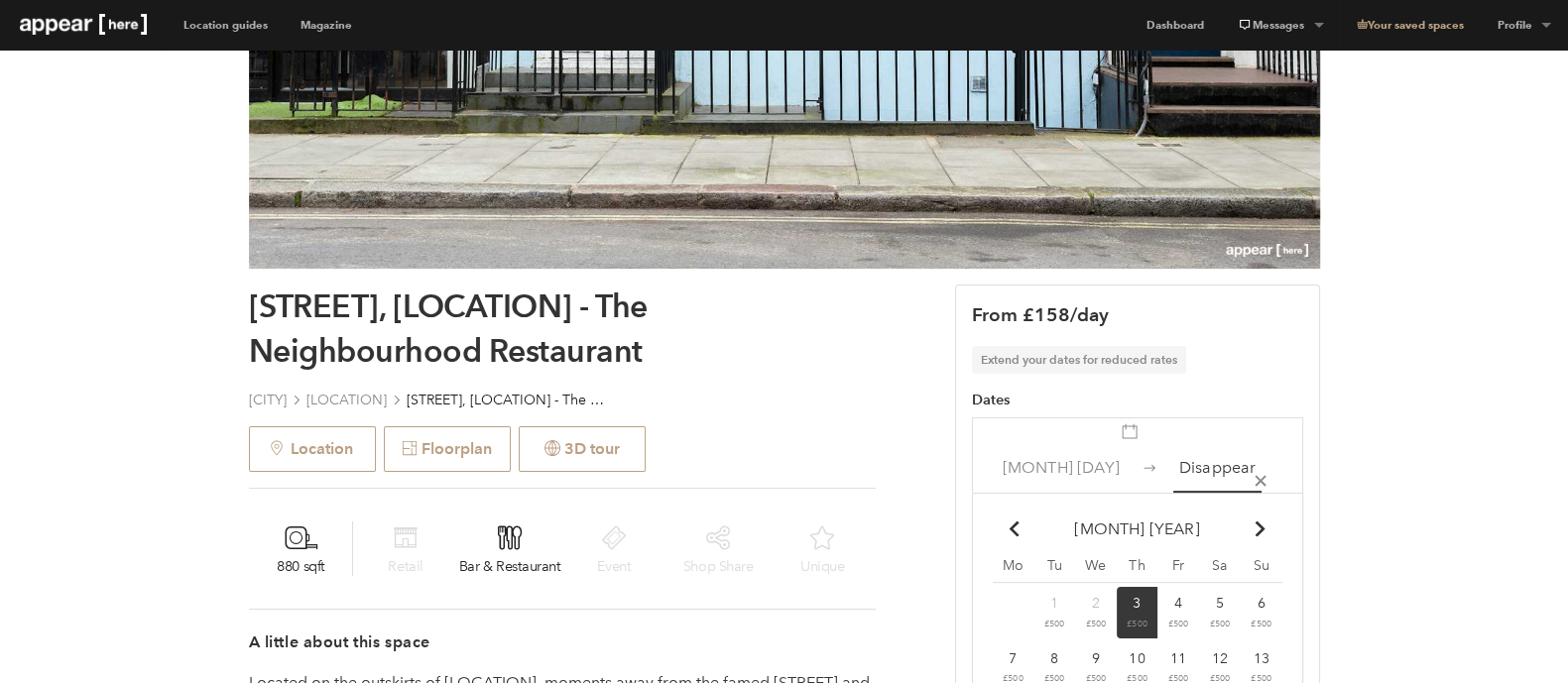 scroll, scrollTop: 495, scrollLeft: 0, axis: vertical 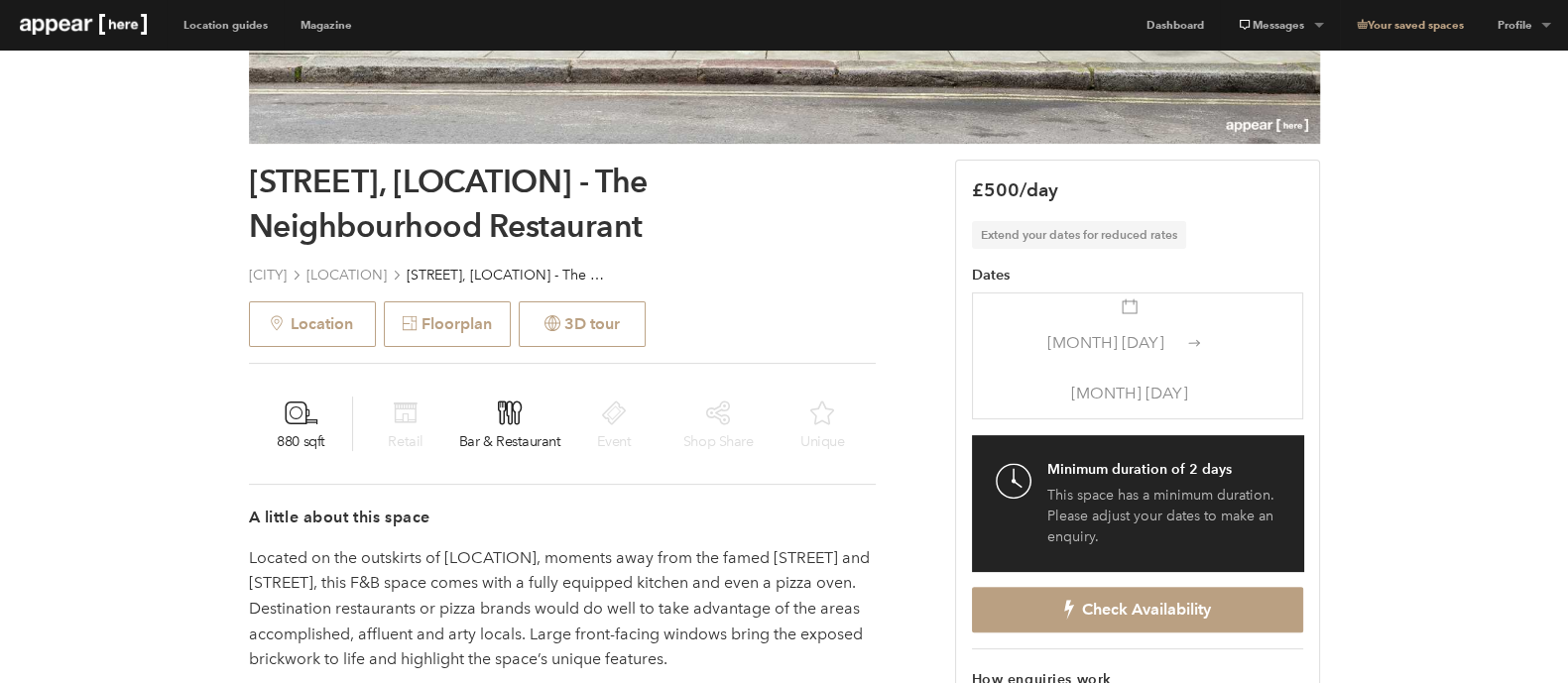 click on "03 Jul" at bounding box center [1105, 342] 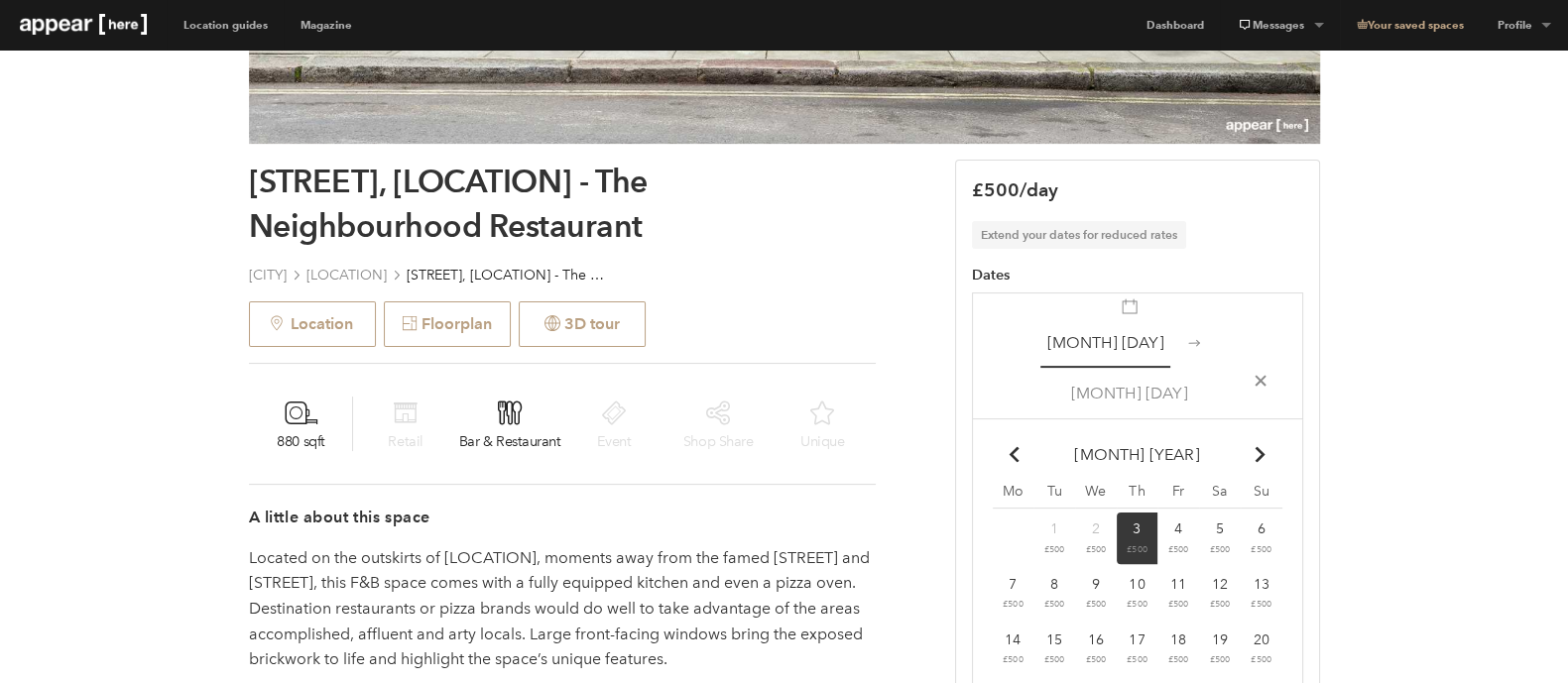 click on "4 £500" at bounding box center [1178, 538] 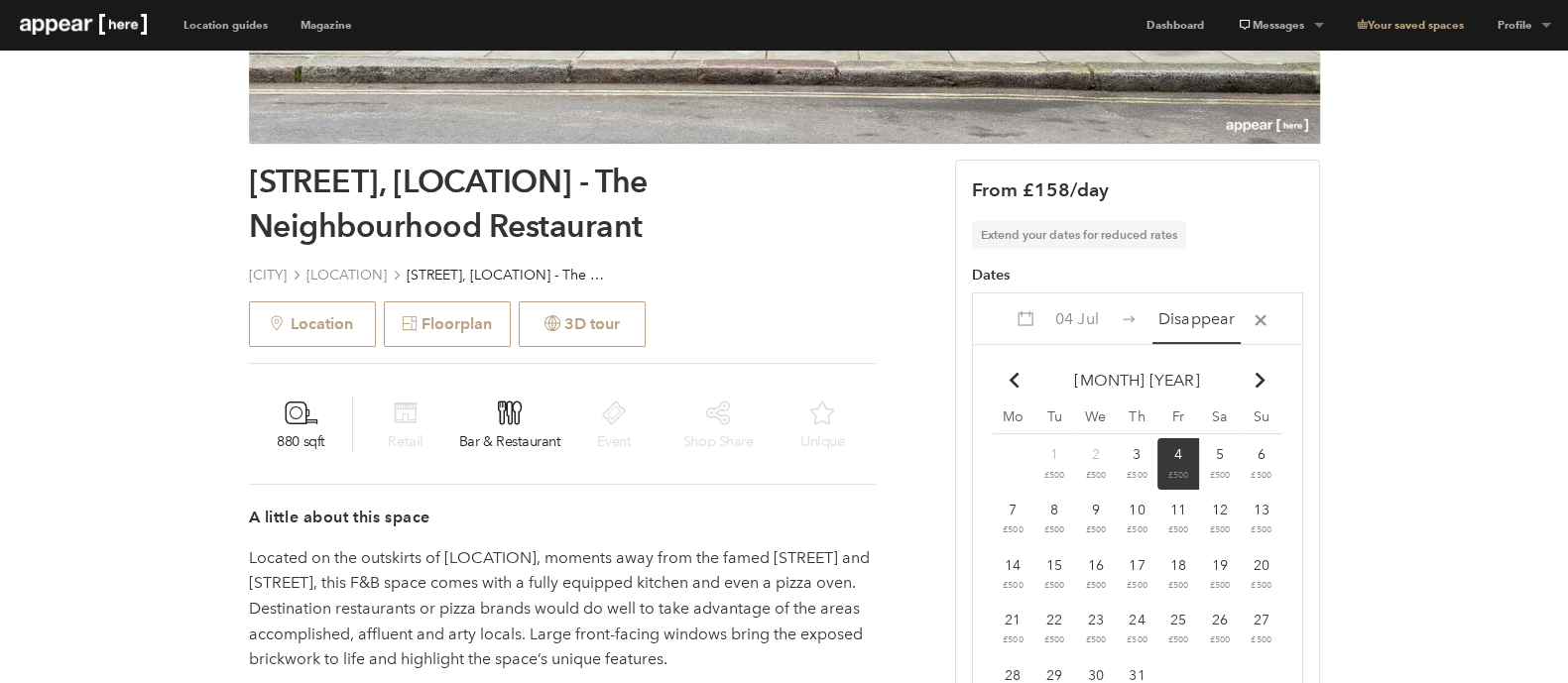 drag, startPoint x: 1146, startPoint y: 465, endPoint x: 1146, endPoint y: 499, distance: 34 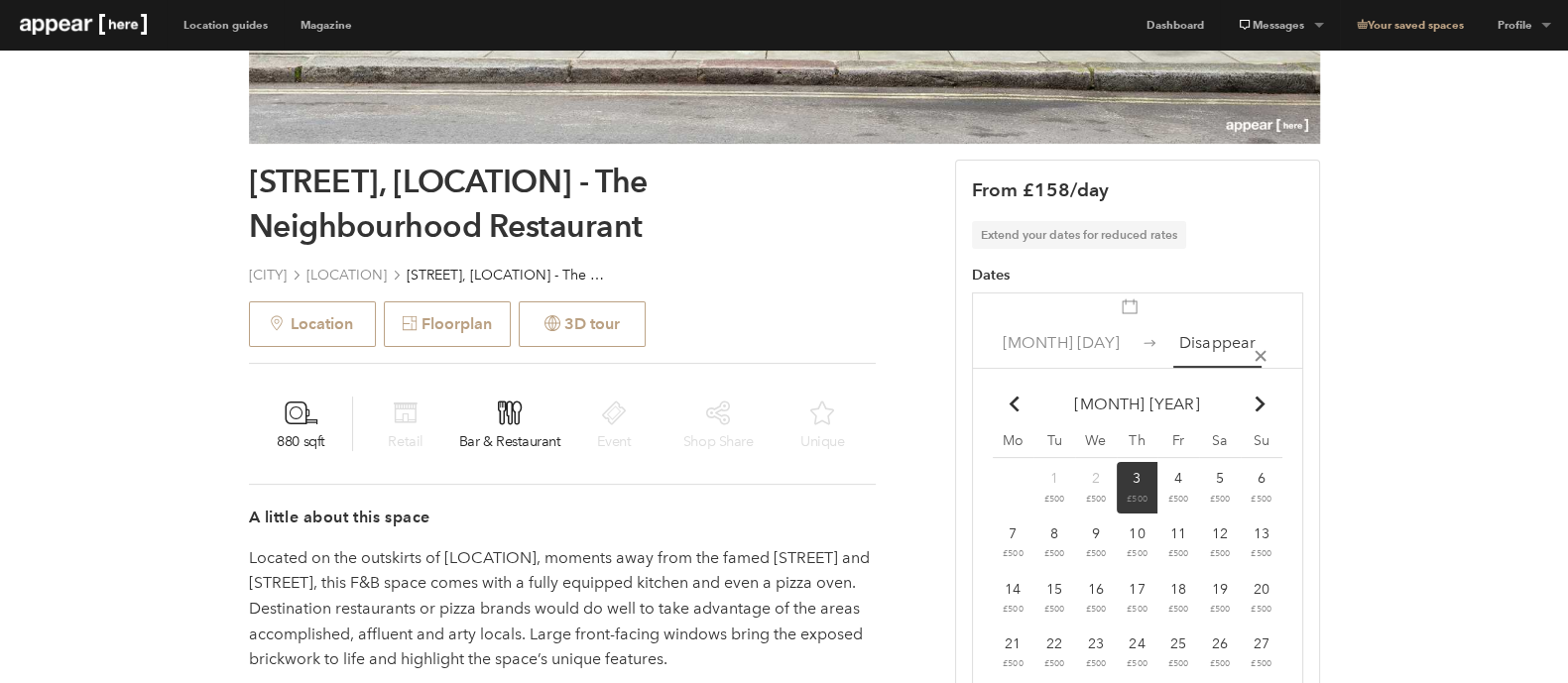 click on "4 £500" at bounding box center (1178, 488) 